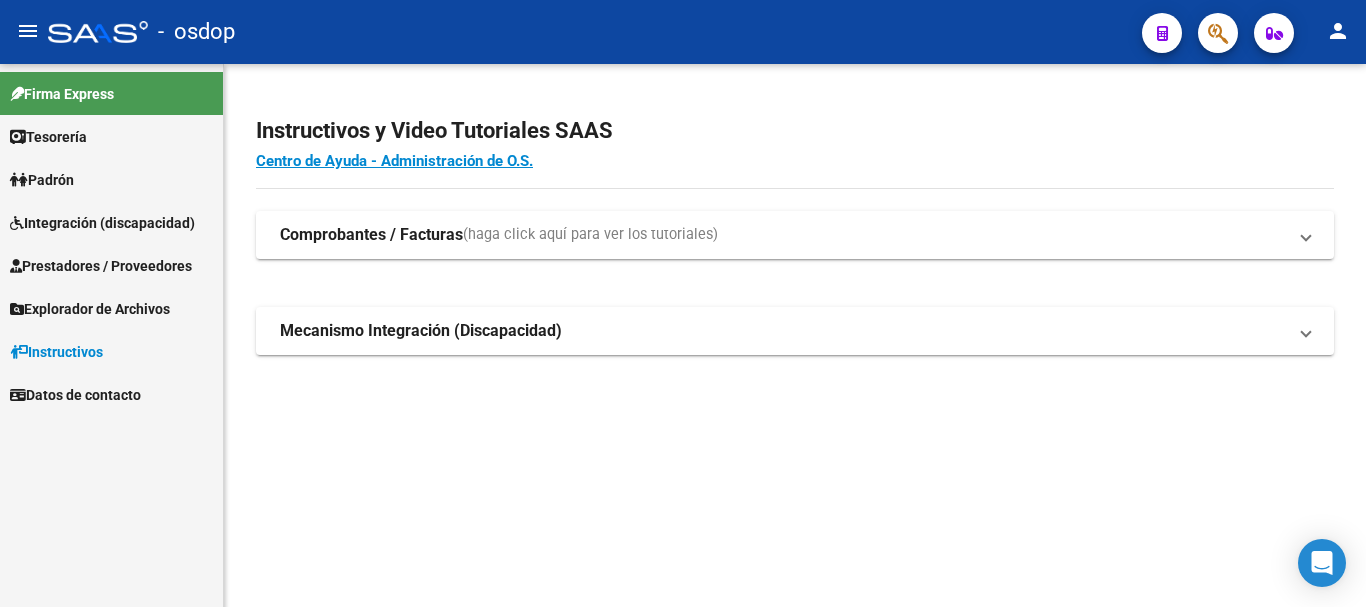 scroll, scrollTop: 0, scrollLeft: 0, axis: both 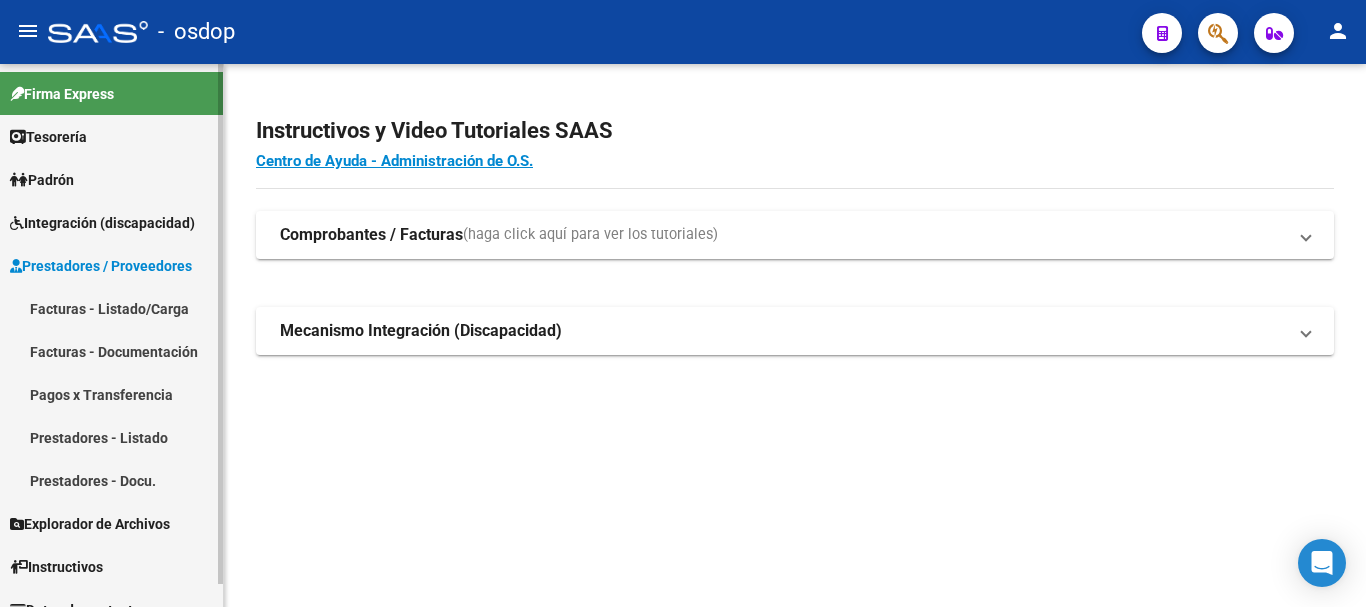 click on "Facturas - Listado/Carga" at bounding box center [111, 308] 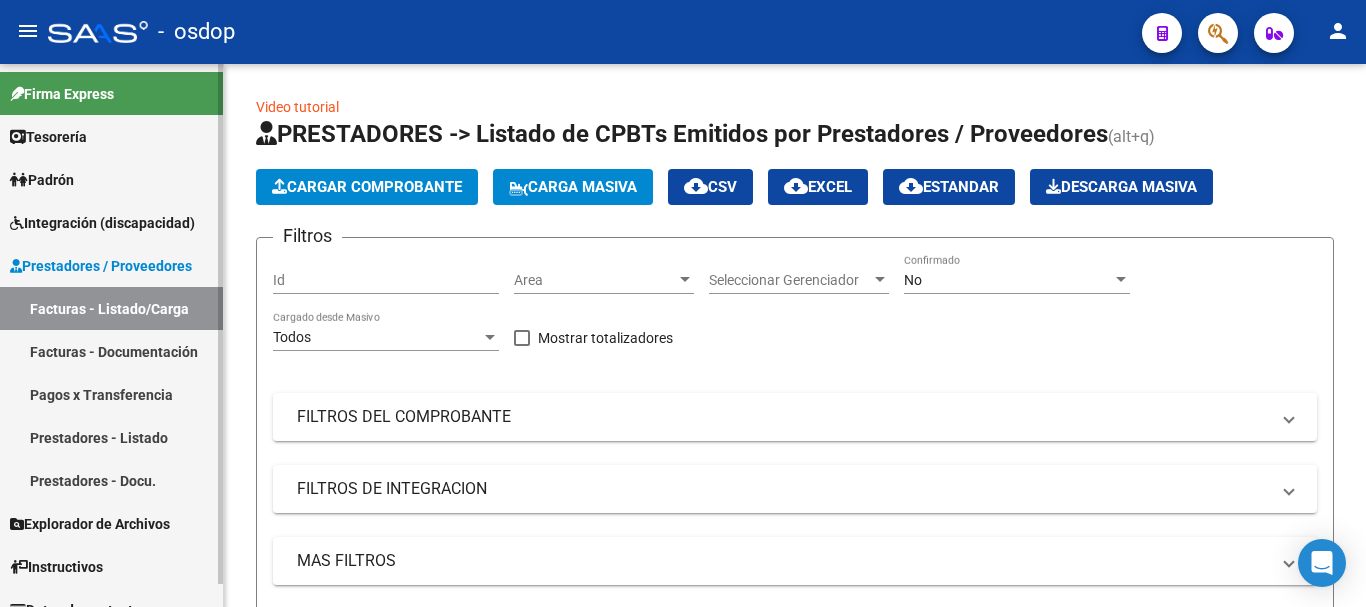click on "Prestadores - Listado" at bounding box center (111, 437) 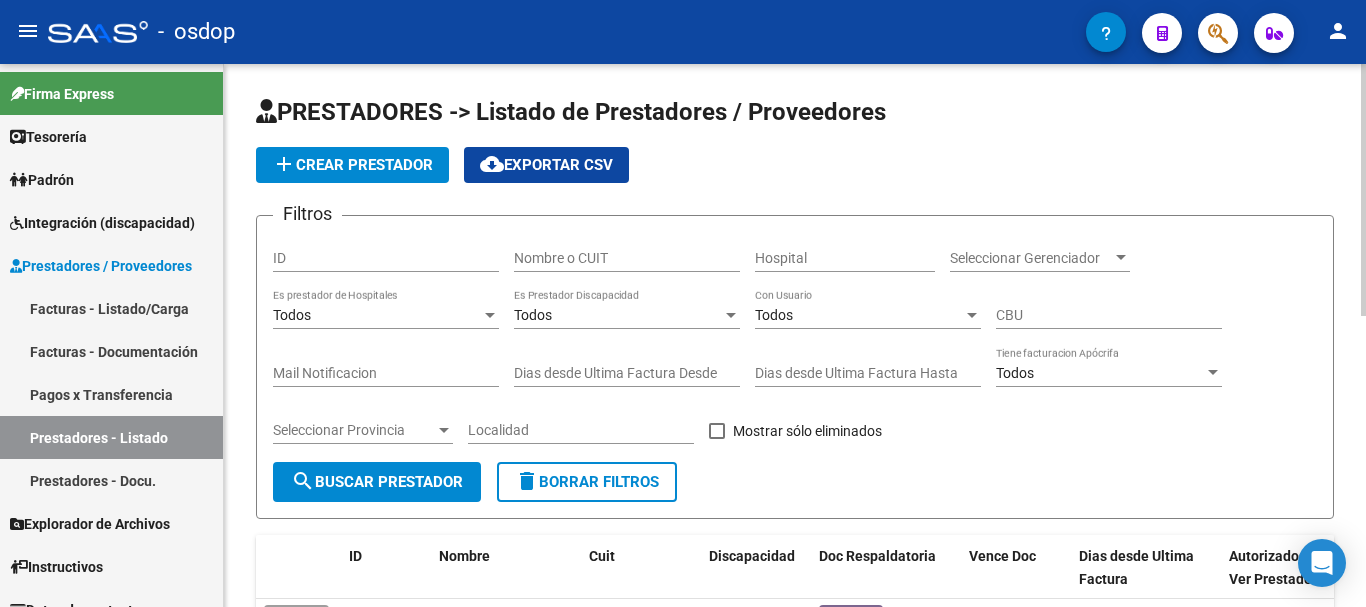 click on "Nombre o CUIT" at bounding box center [627, 258] 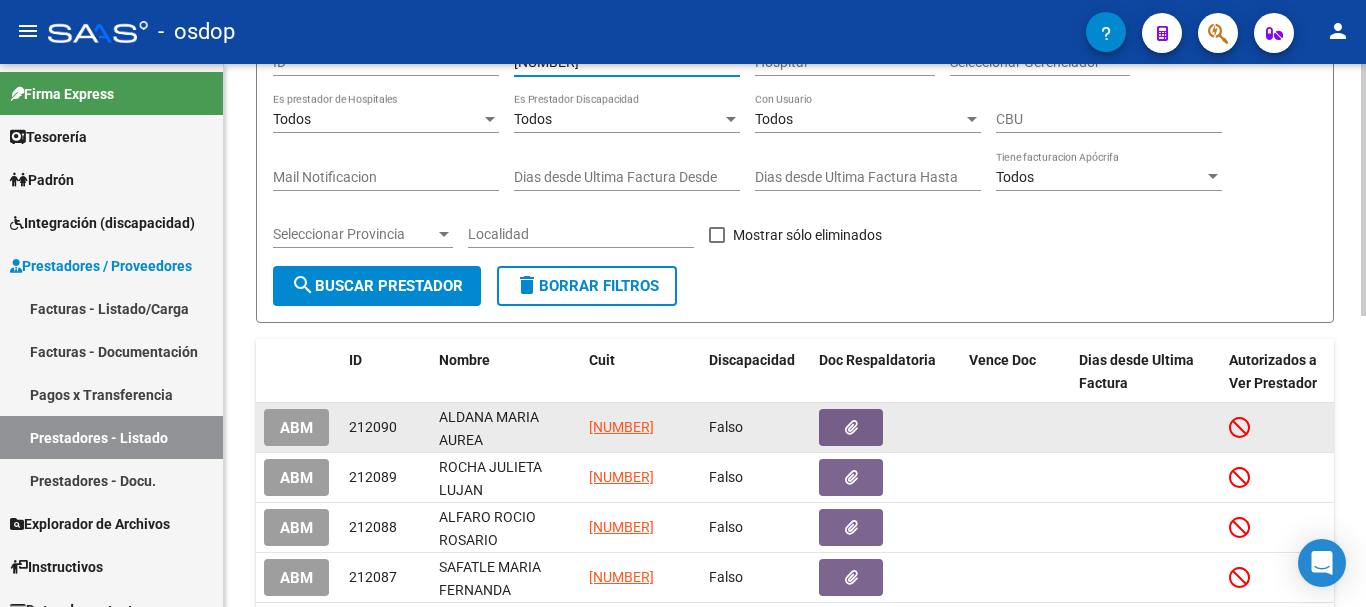 scroll, scrollTop: 200, scrollLeft: 0, axis: vertical 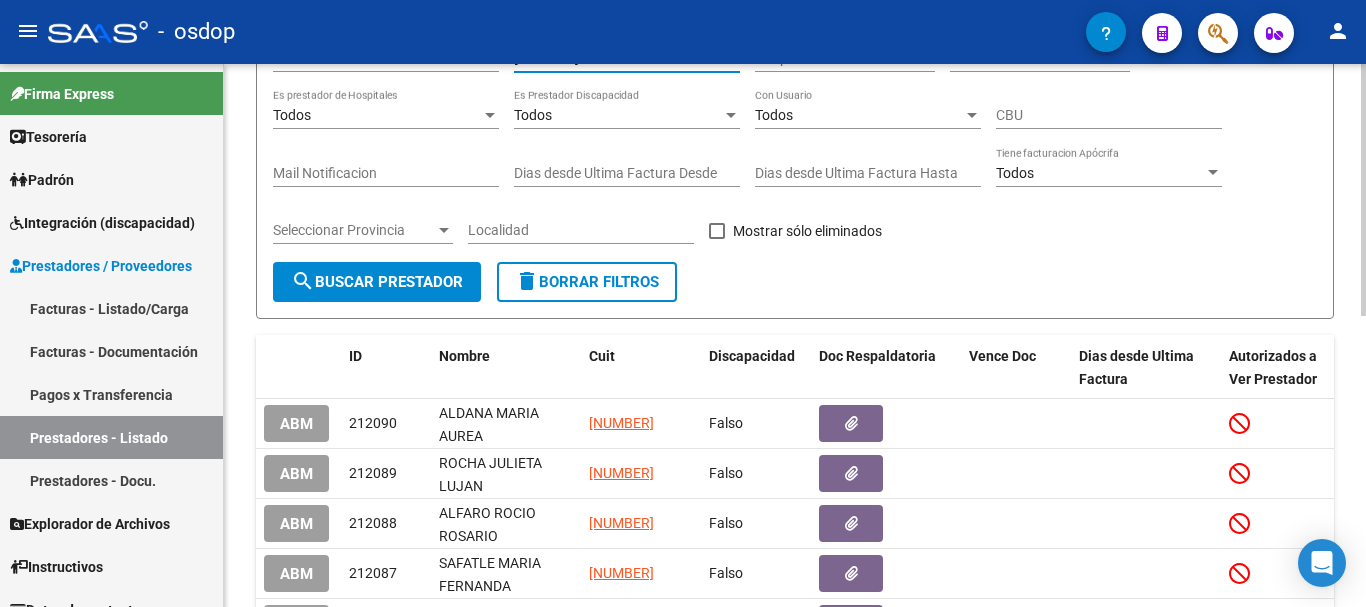 type on "[NUMBER]" 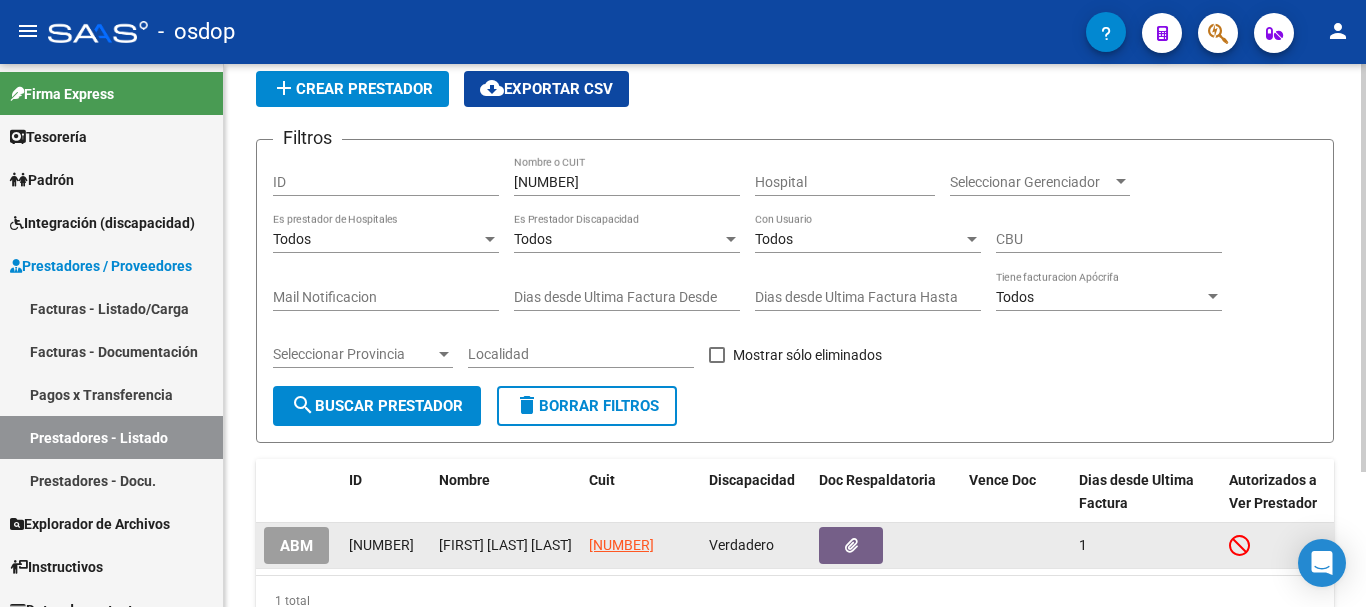 scroll, scrollTop: 179, scrollLeft: 0, axis: vertical 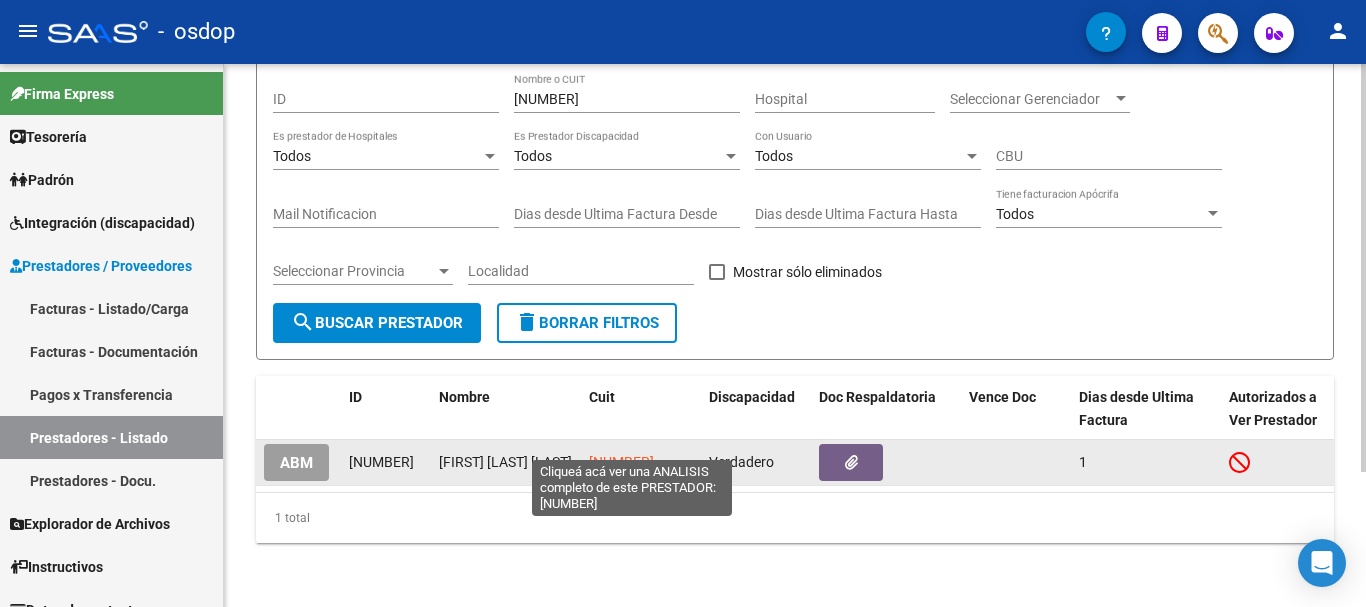click on "[NUMBER]" 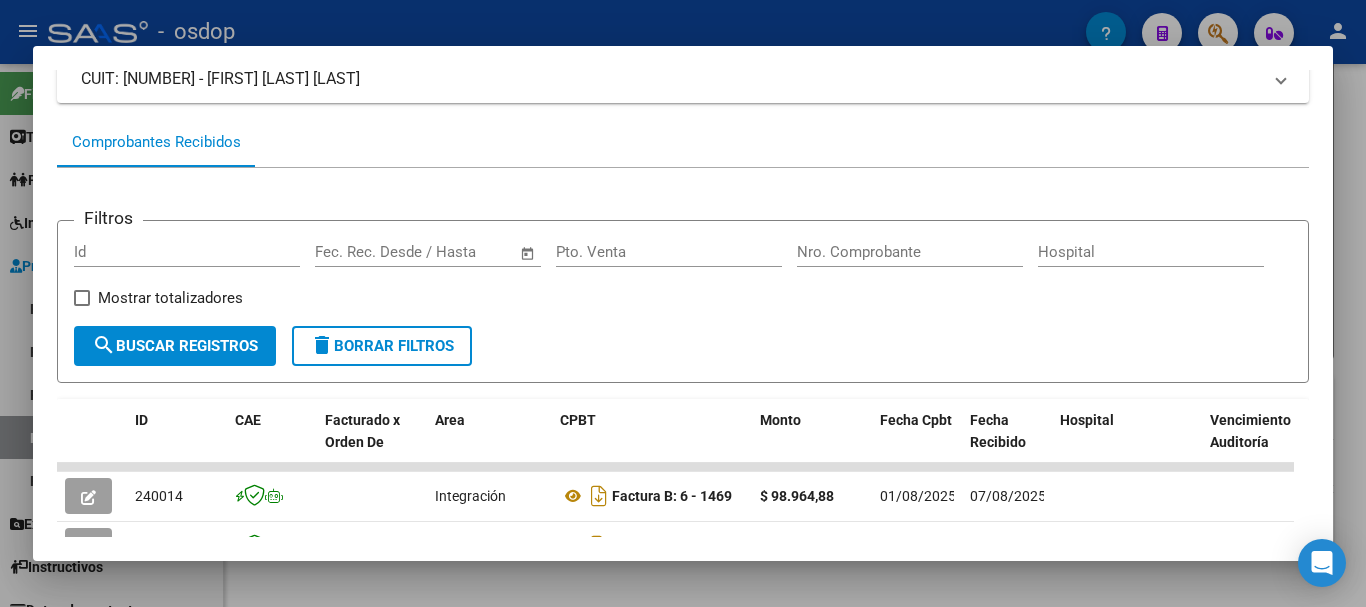 scroll, scrollTop: 400, scrollLeft: 0, axis: vertical 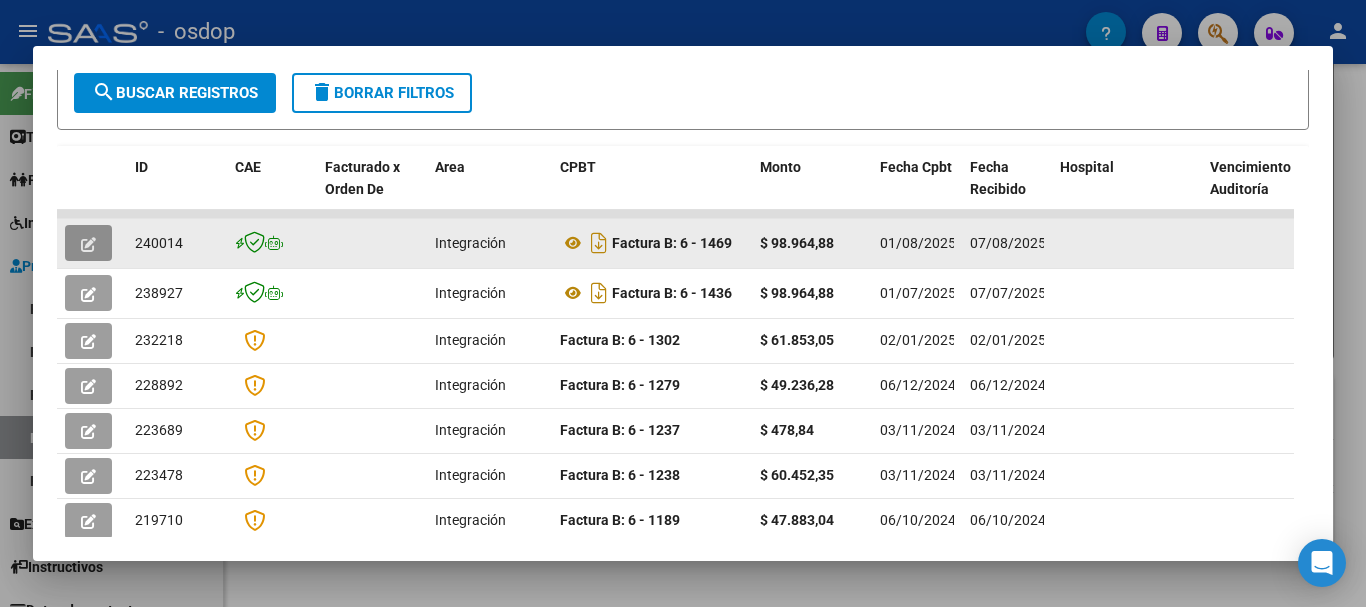 click 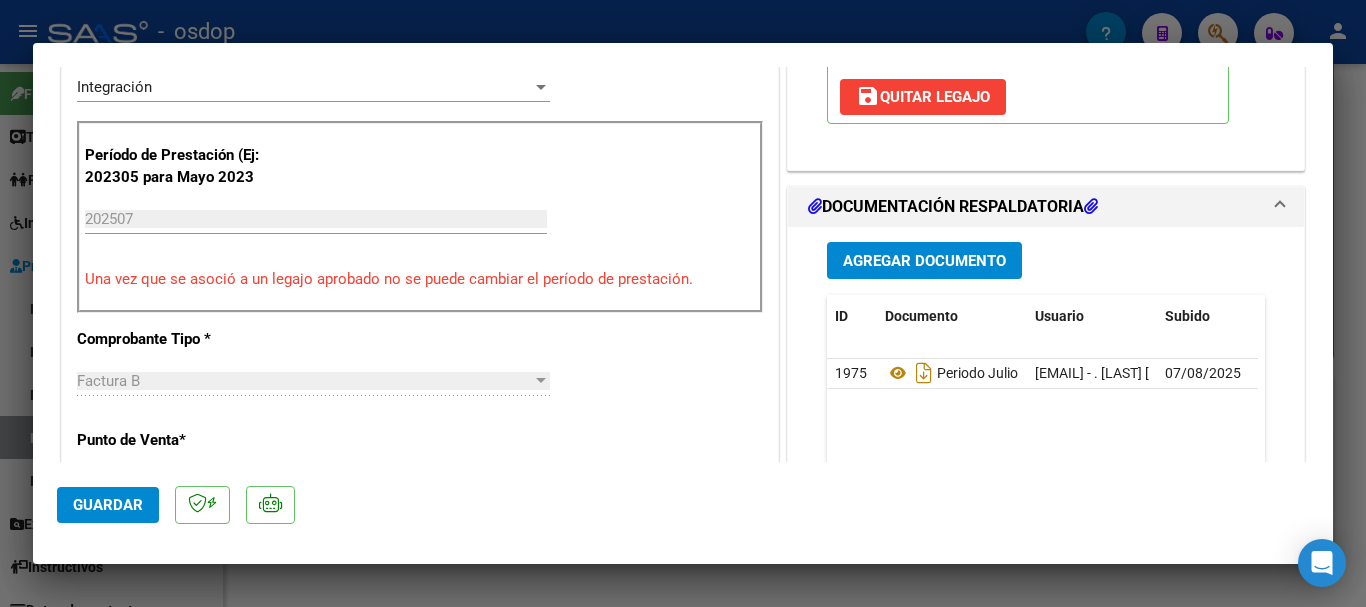 scroll, scrollTop: 500, scrollLeft: 0, axis: vertical 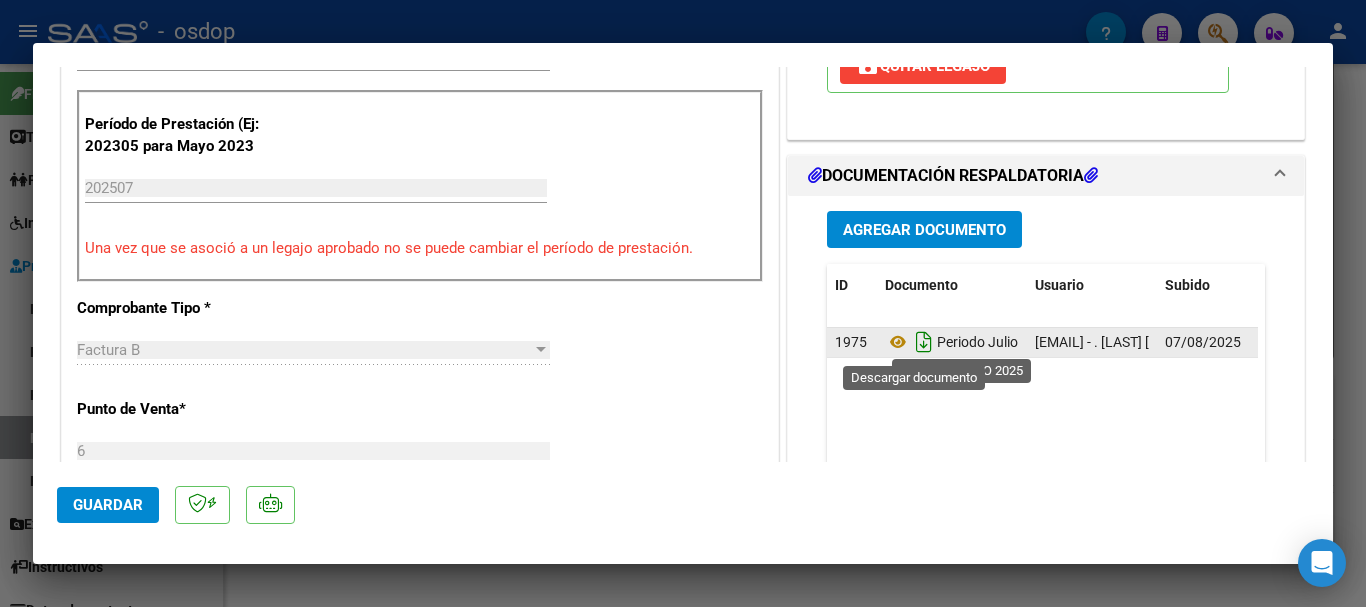 click 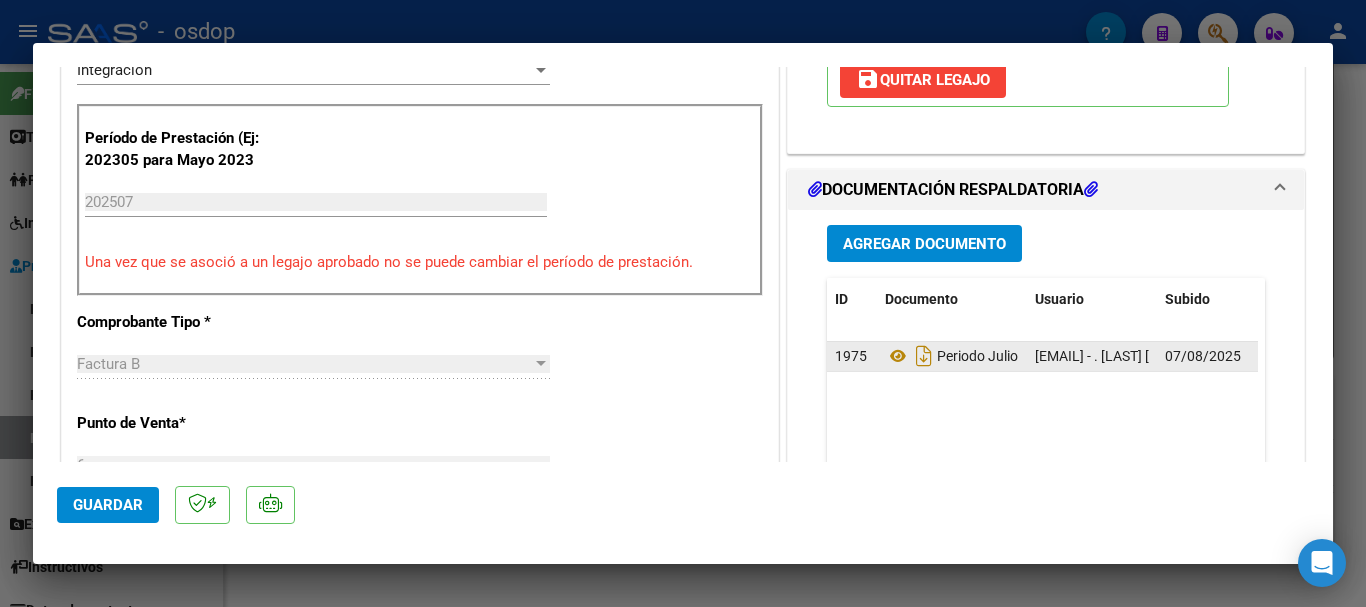 scroll, scrollTop: 435, scrollLeft: 0, axis: vertical 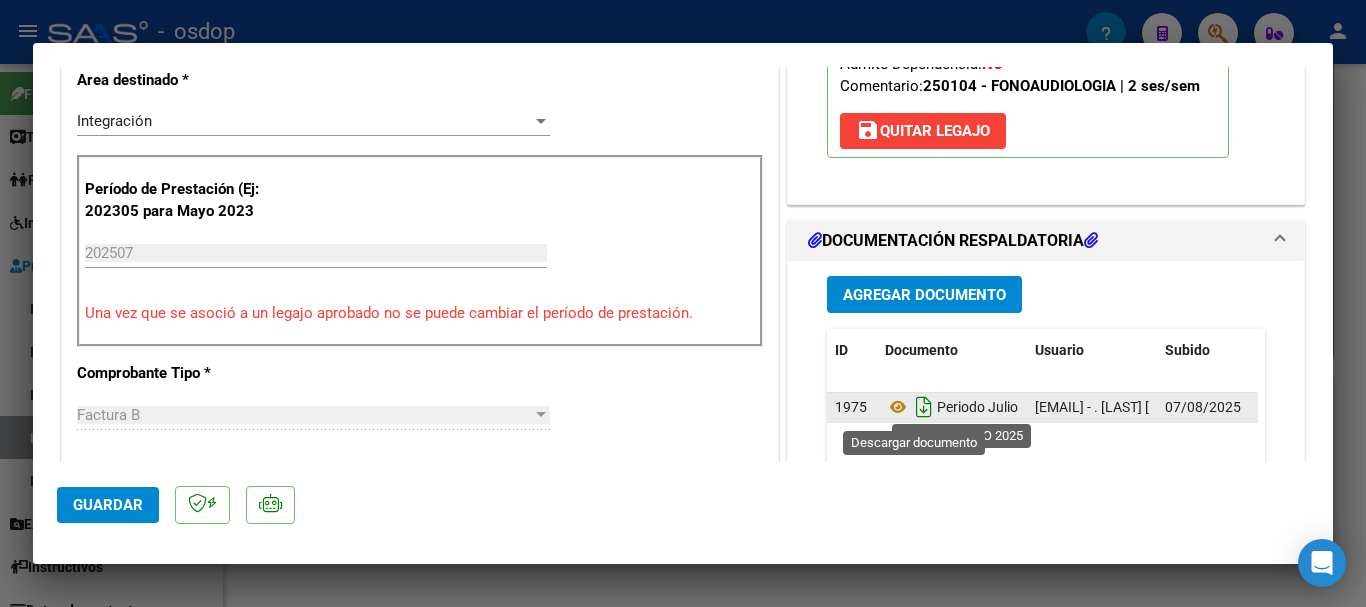 click 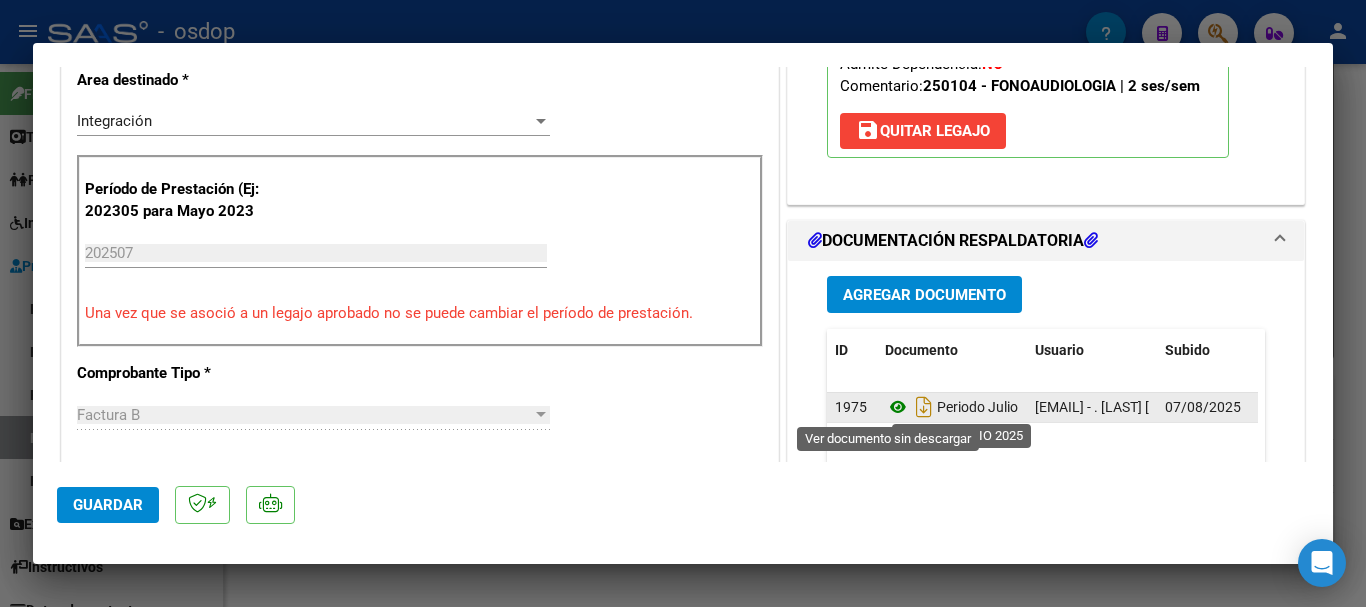 click 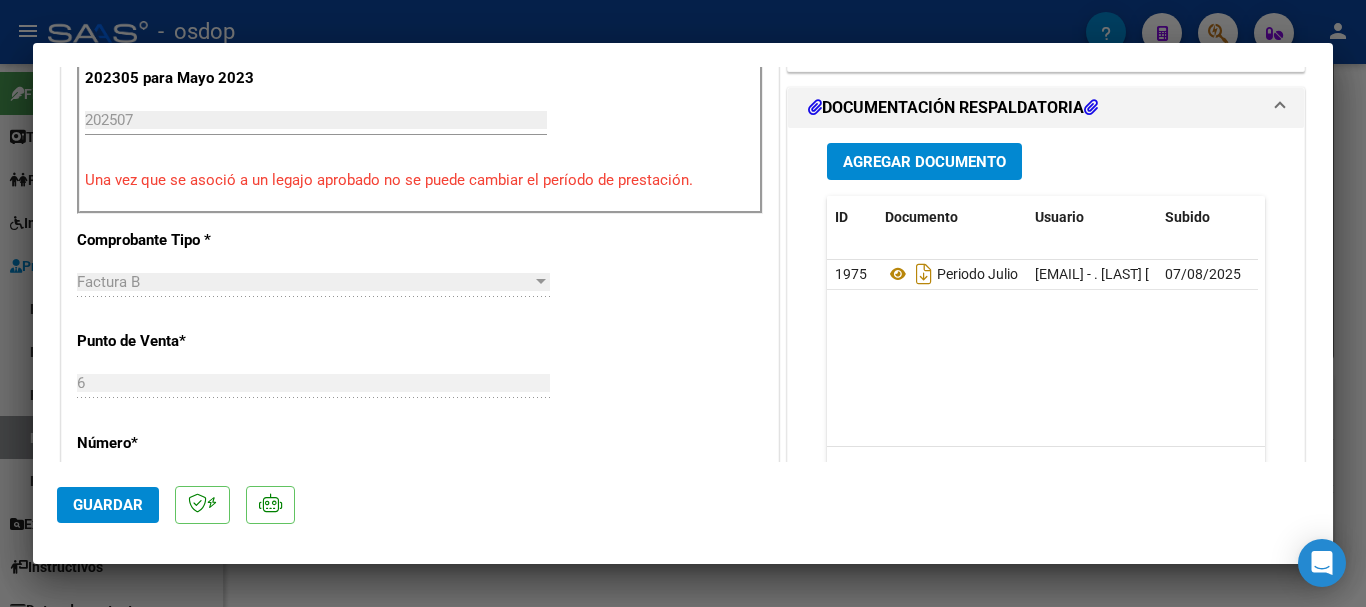 scroll, scrollTop: 700, scrollLeft: 0, axis: vertical 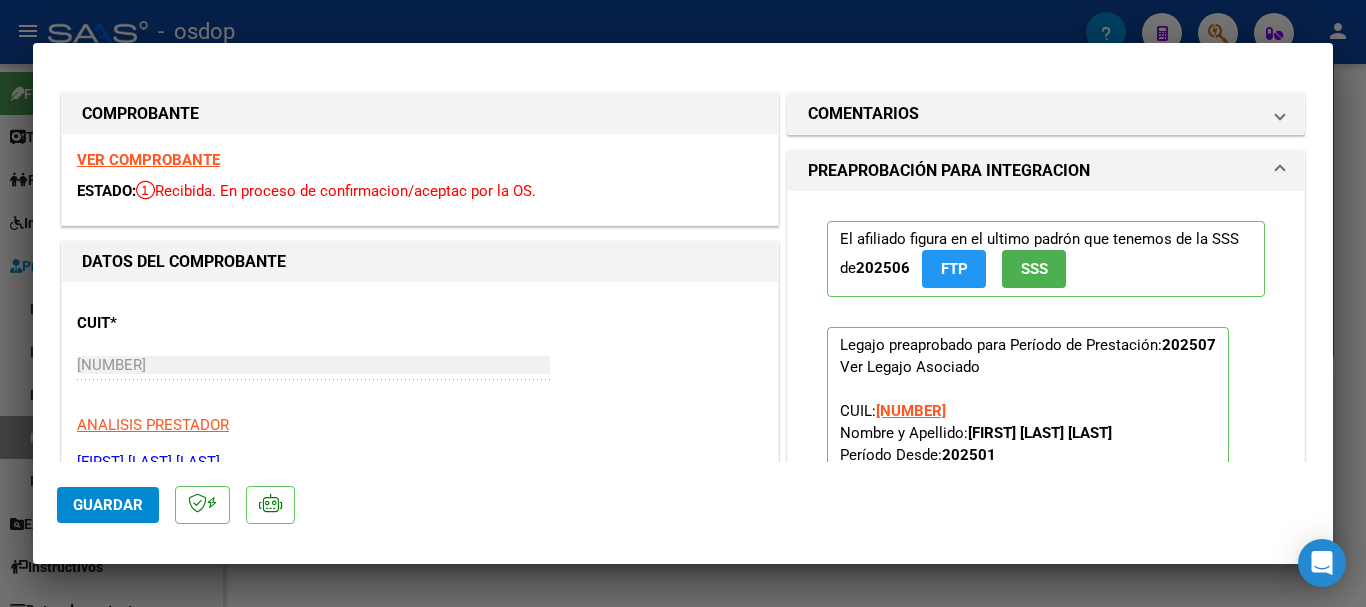 type 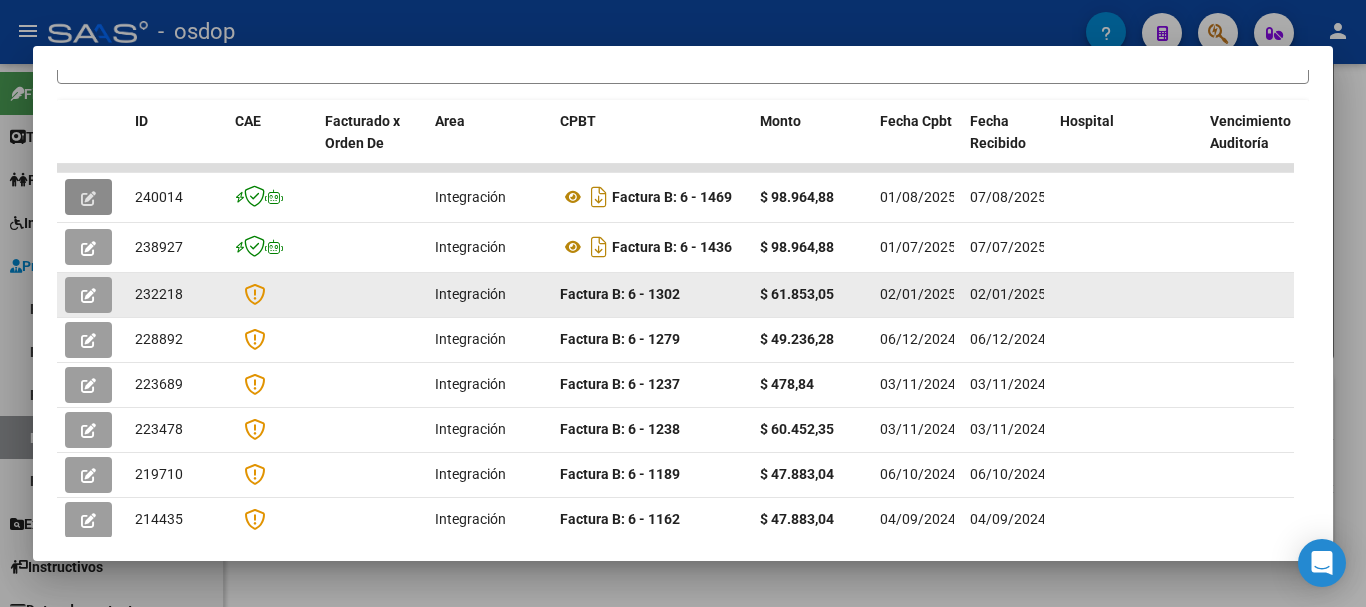 scroll, scrollTop: 400, scrollLeft: 0, axis: vertical 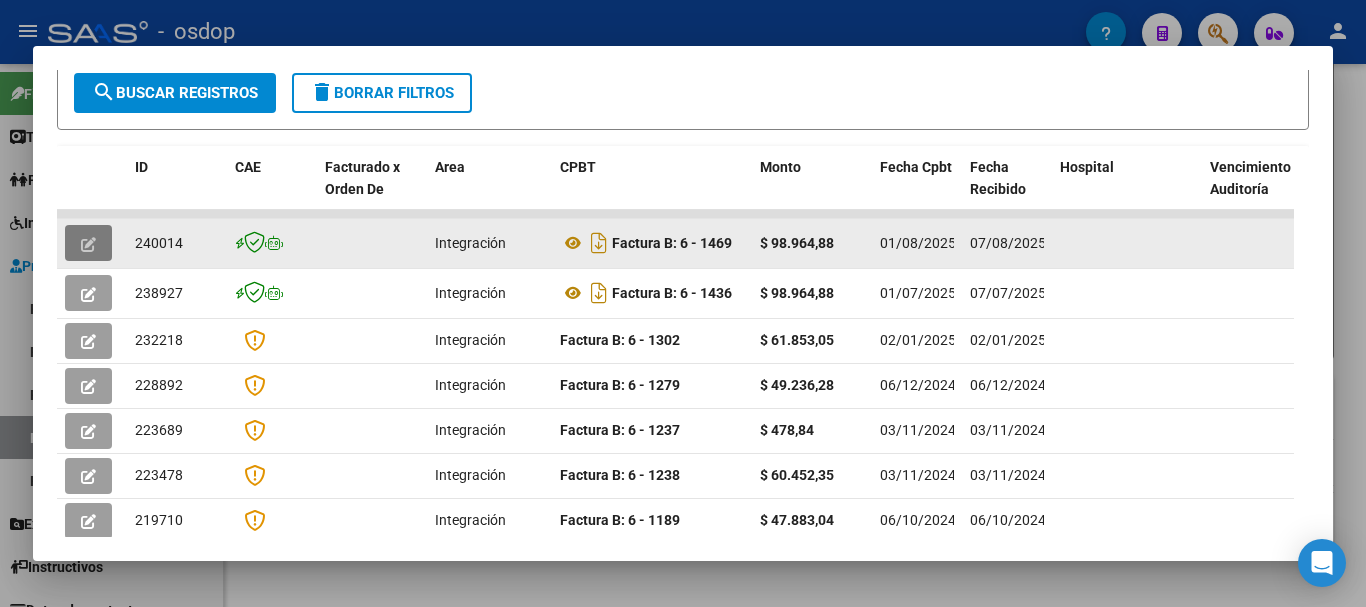 click 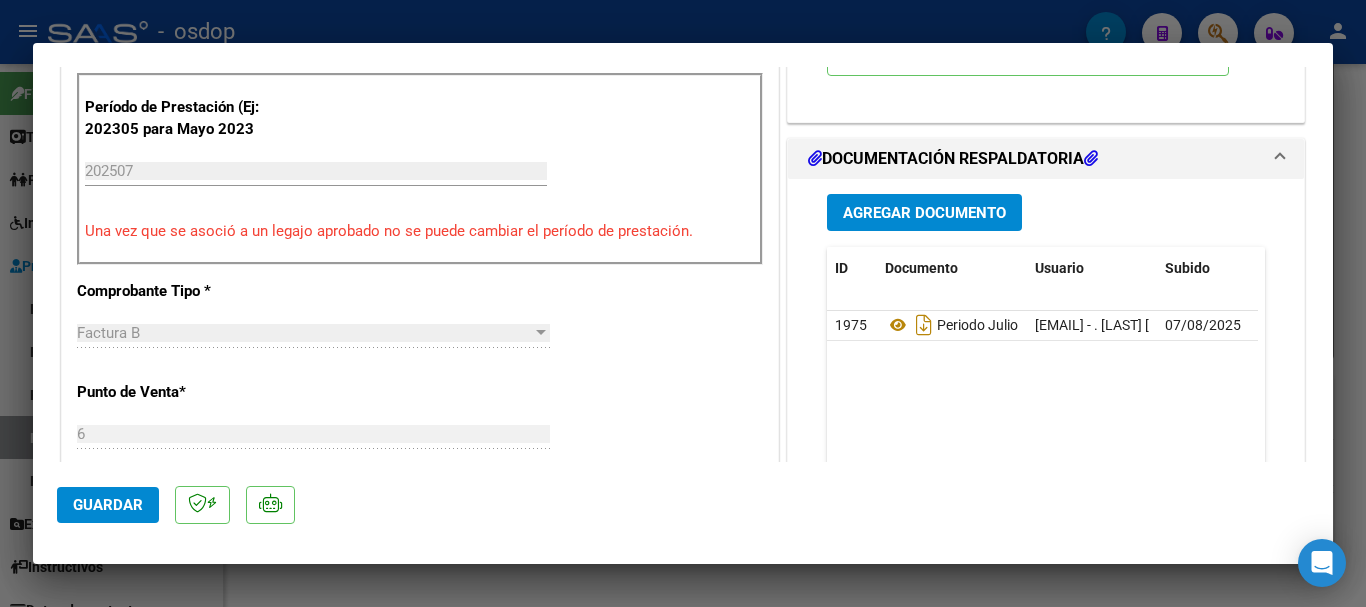 scroll, scrollTop: 435, scrollLeft: 0, axis: vertical 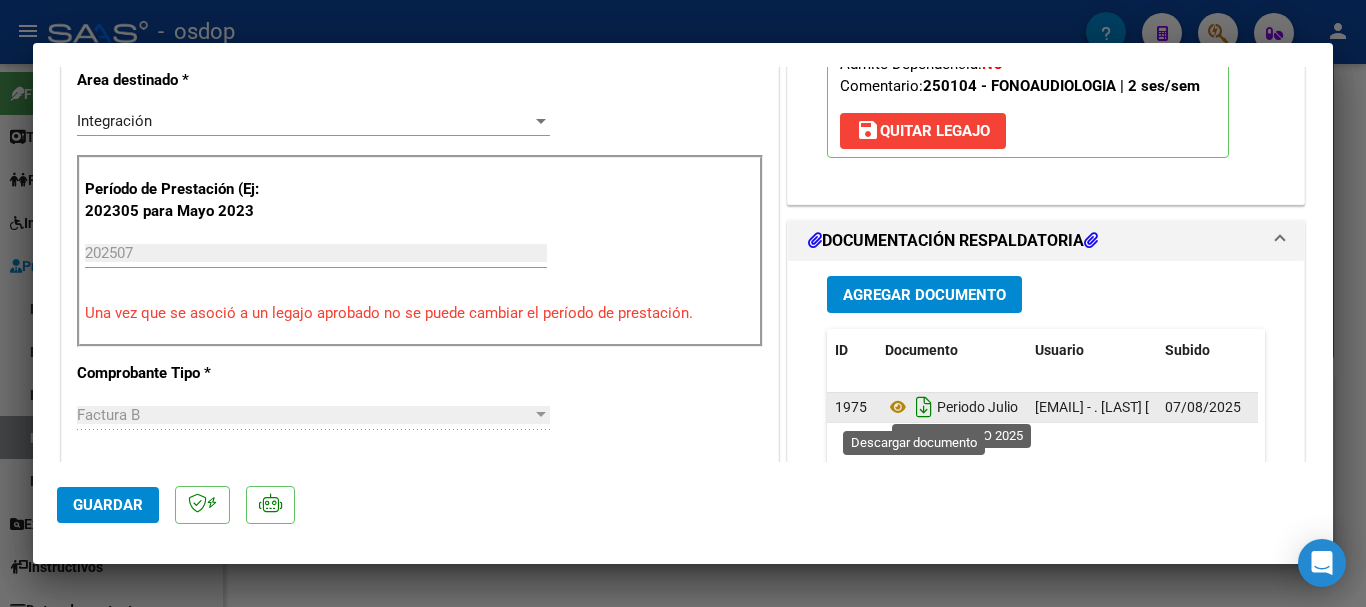 click 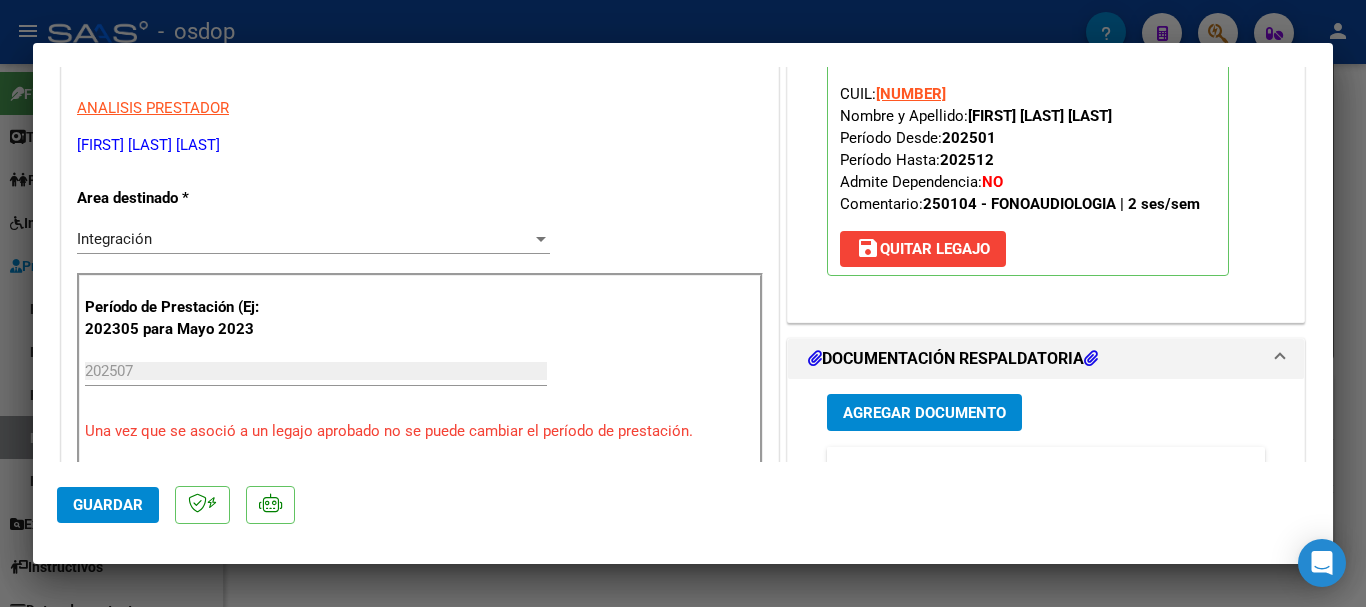 scroll, scrollTop: 535, scrollLeft: 0, axis: vertical 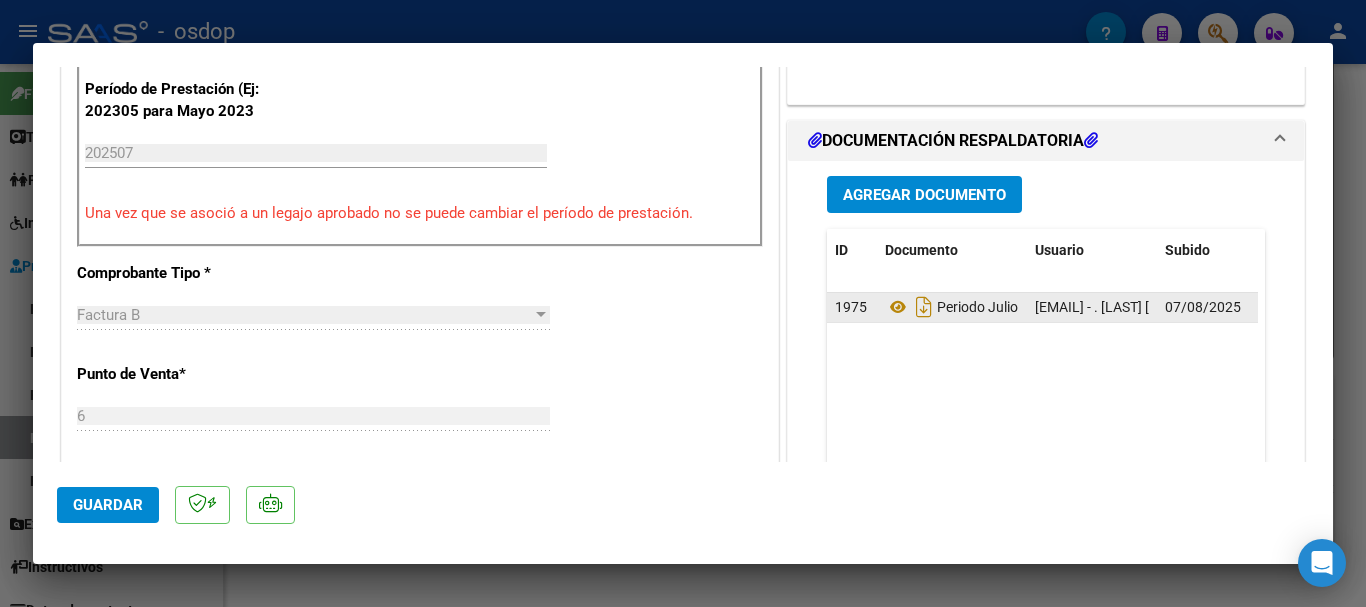 type 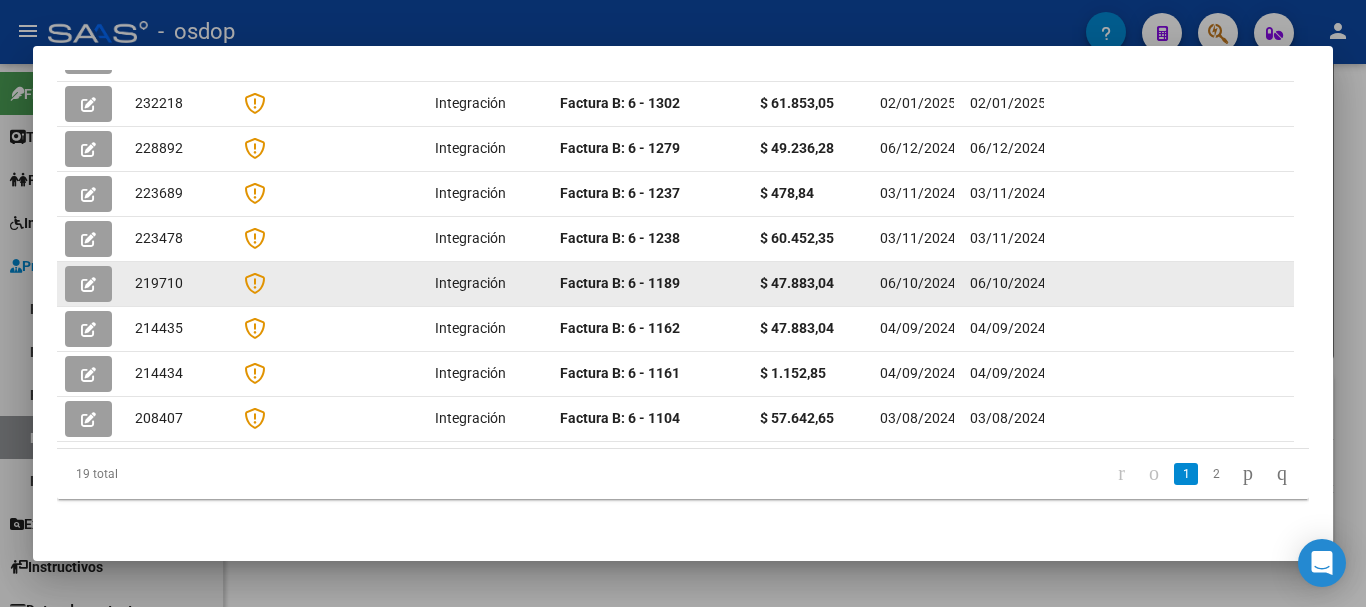 scroll, scrollTop: 661, scrollLeft: 0, axis: vertical 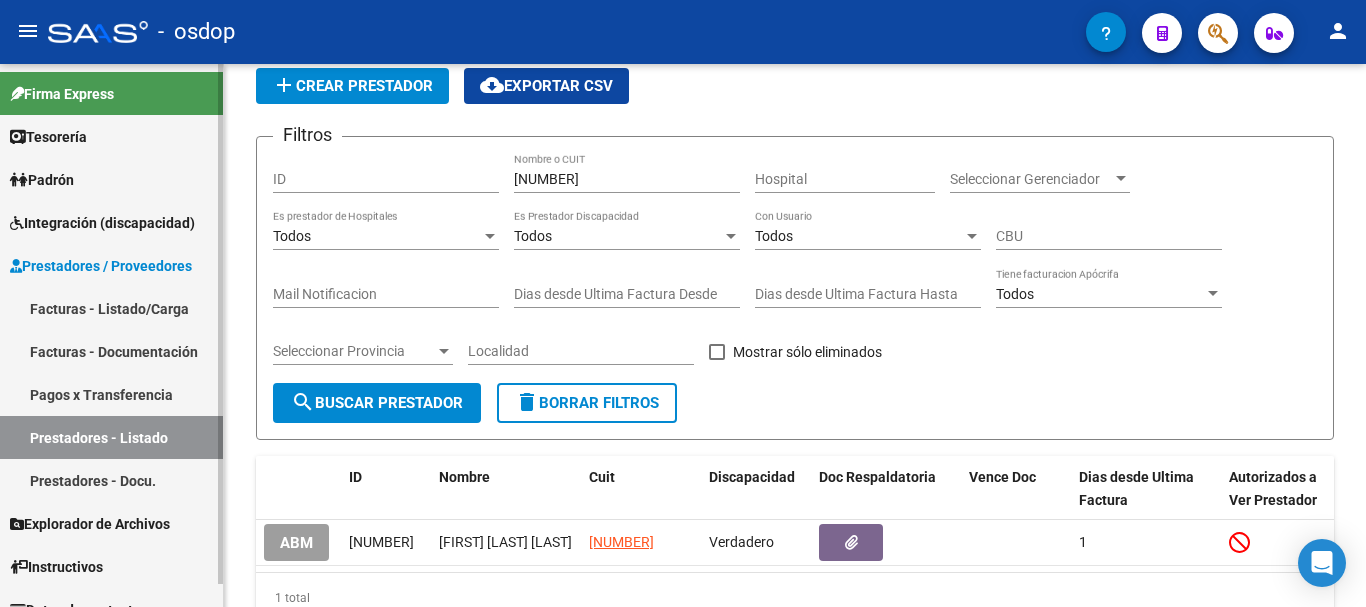 click on "Instructivos" at bounding box center [56, 567] 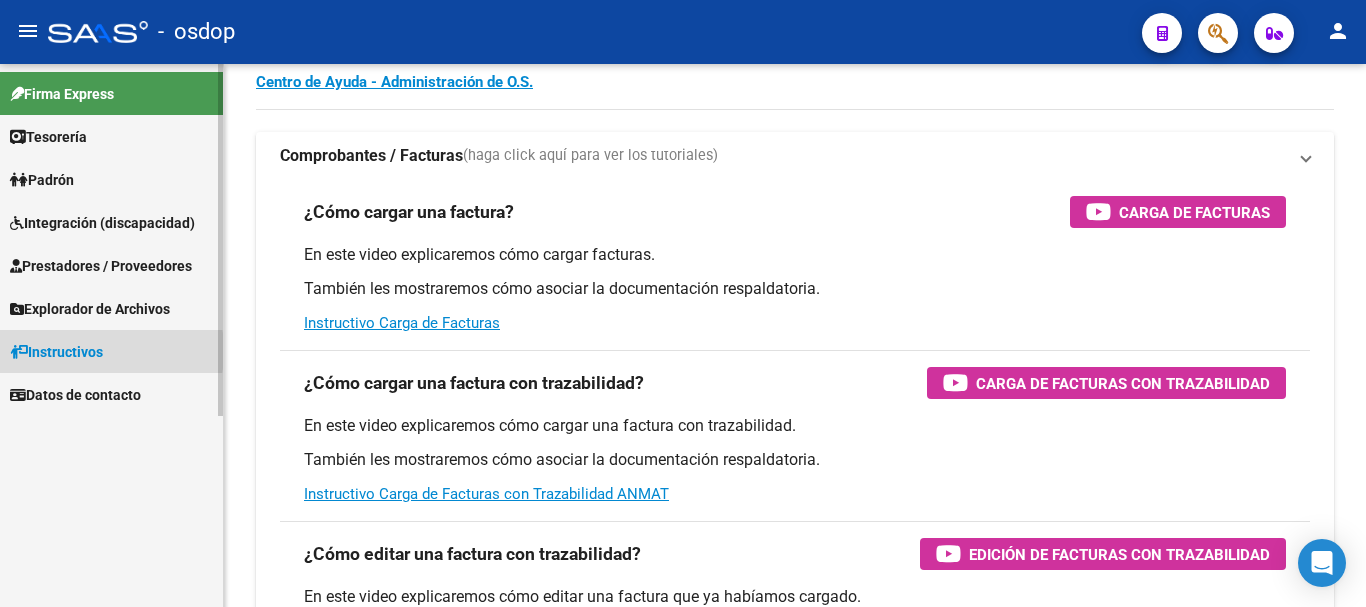 scroll, scrollTop: 0, scrollLeft: 0, axis: both 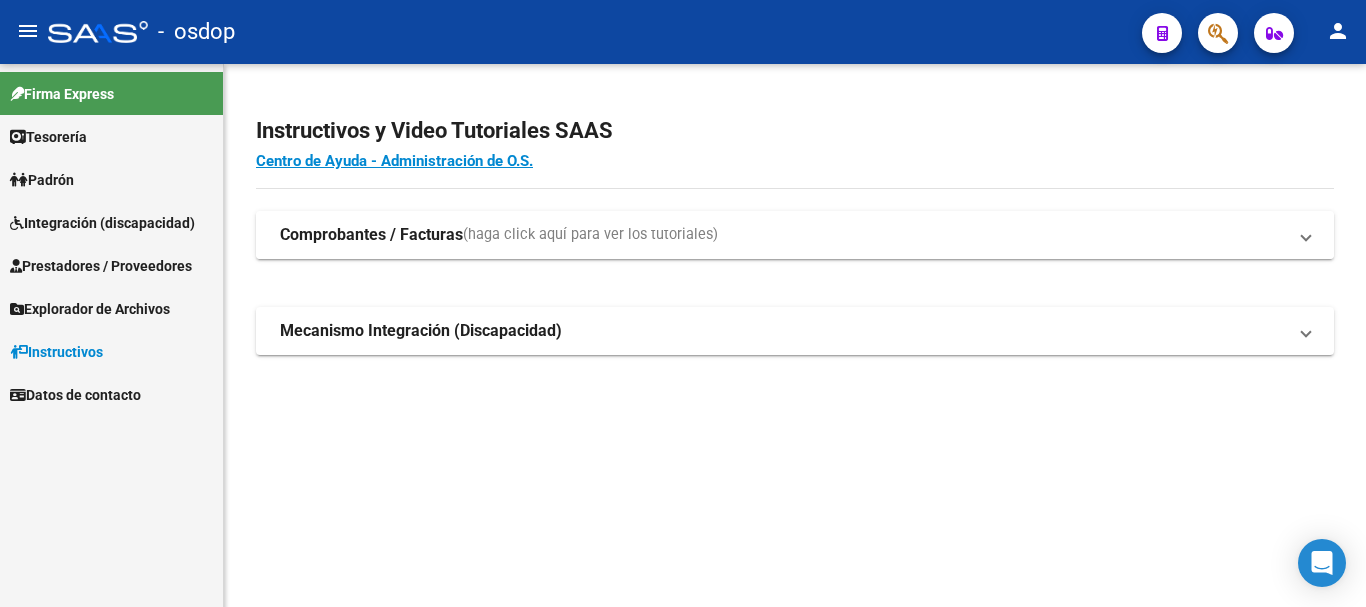 click on "Comprobantes / Facturas" at bounding box center (371, 235) 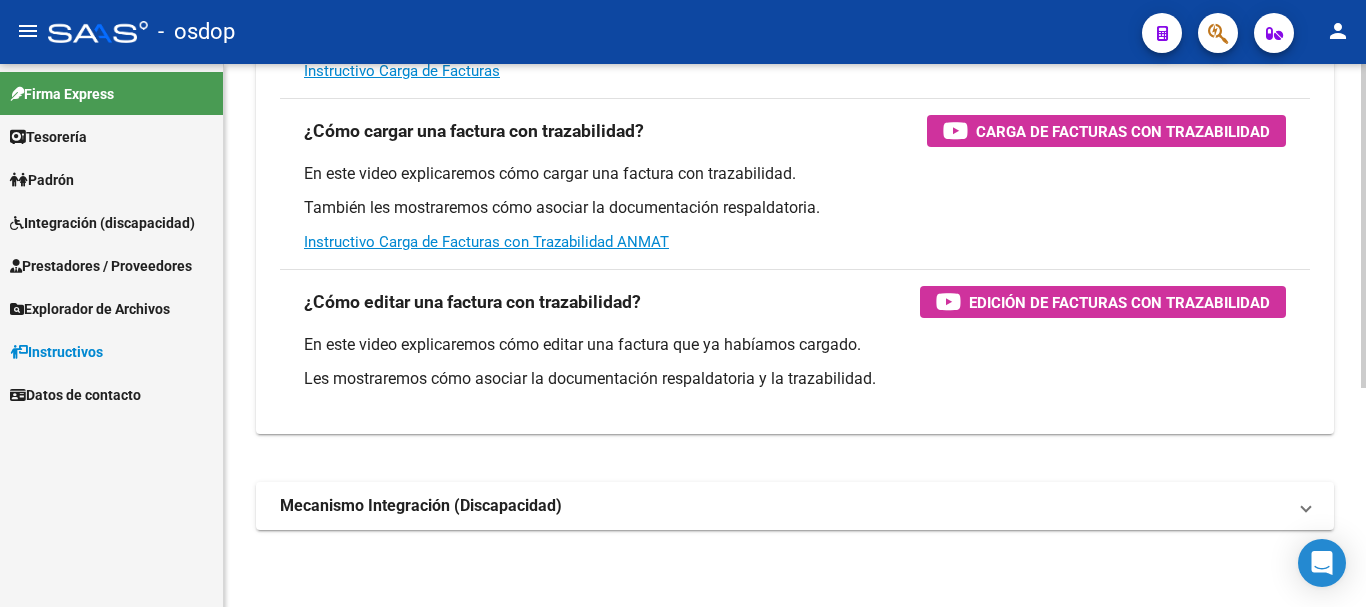 scroll, scrollTop: 366, scrollLeft: 0, axis: vertical 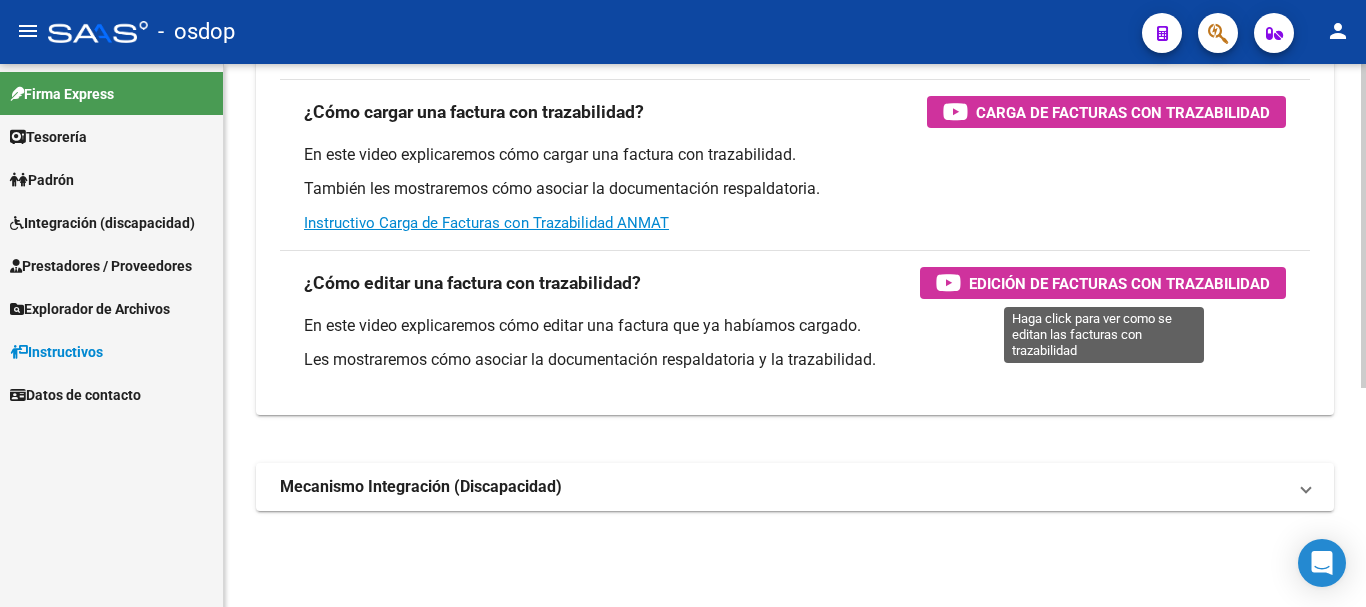 click at bounding box center (948, 282) 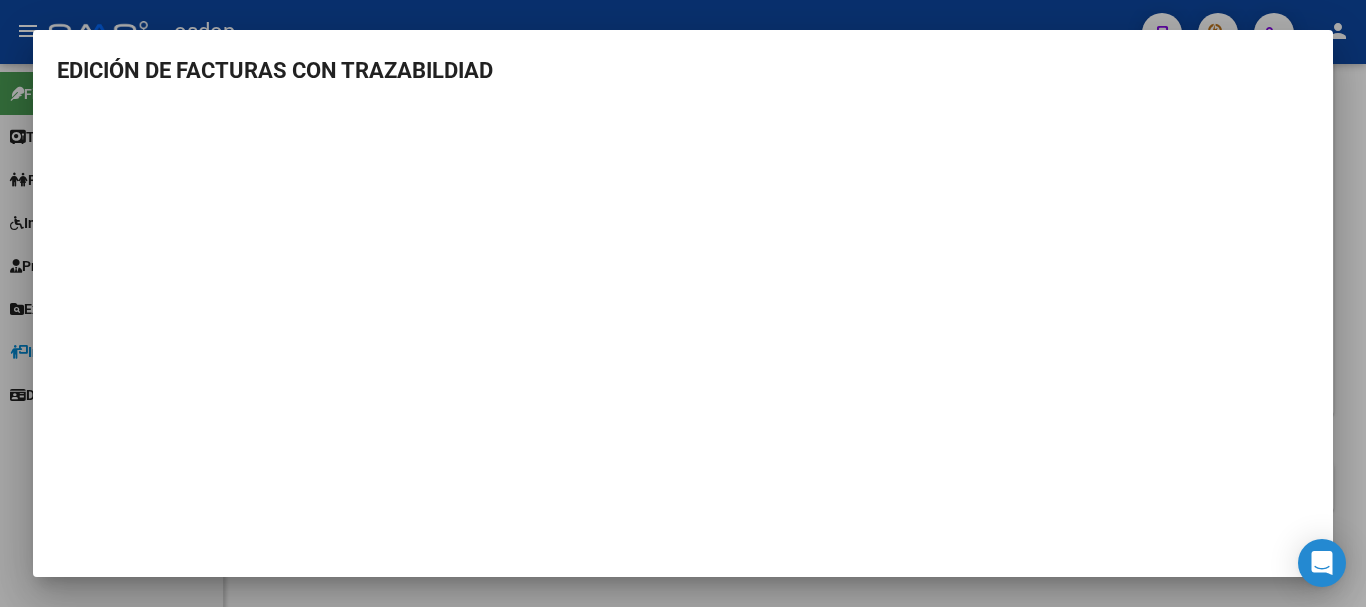 scroll, scrollTop: 2, scrollLeft: 0, axis: vertical 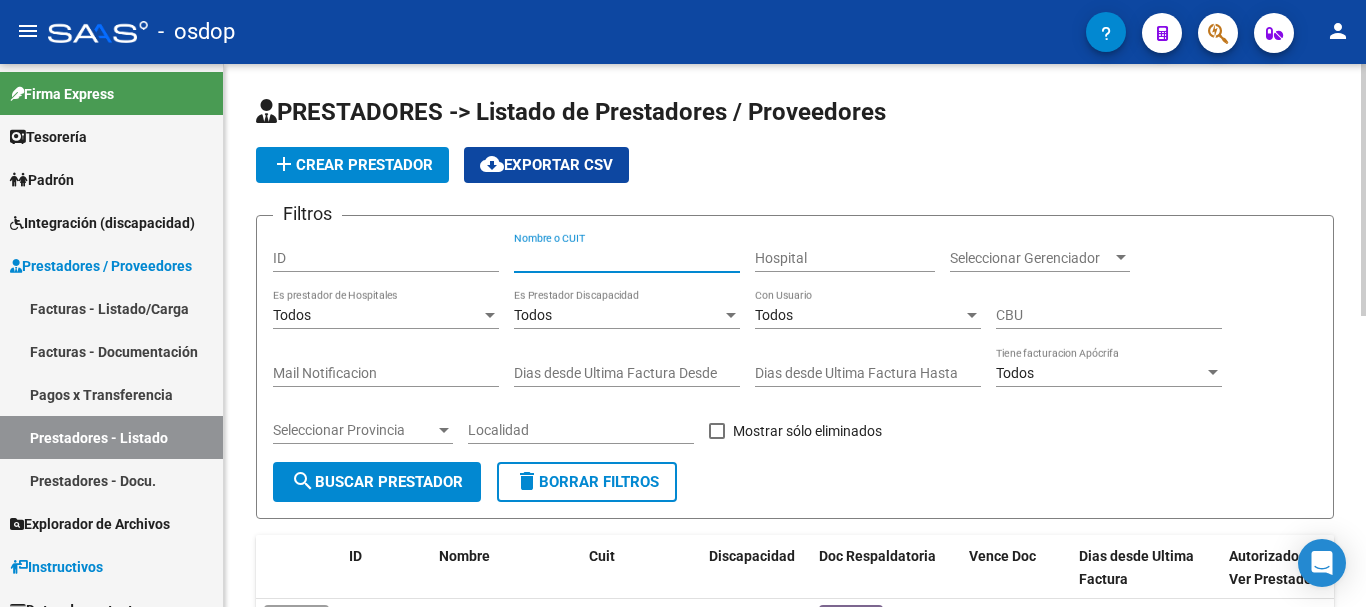 click on "Nombre o CUIT" at bounding box center [627, 258] 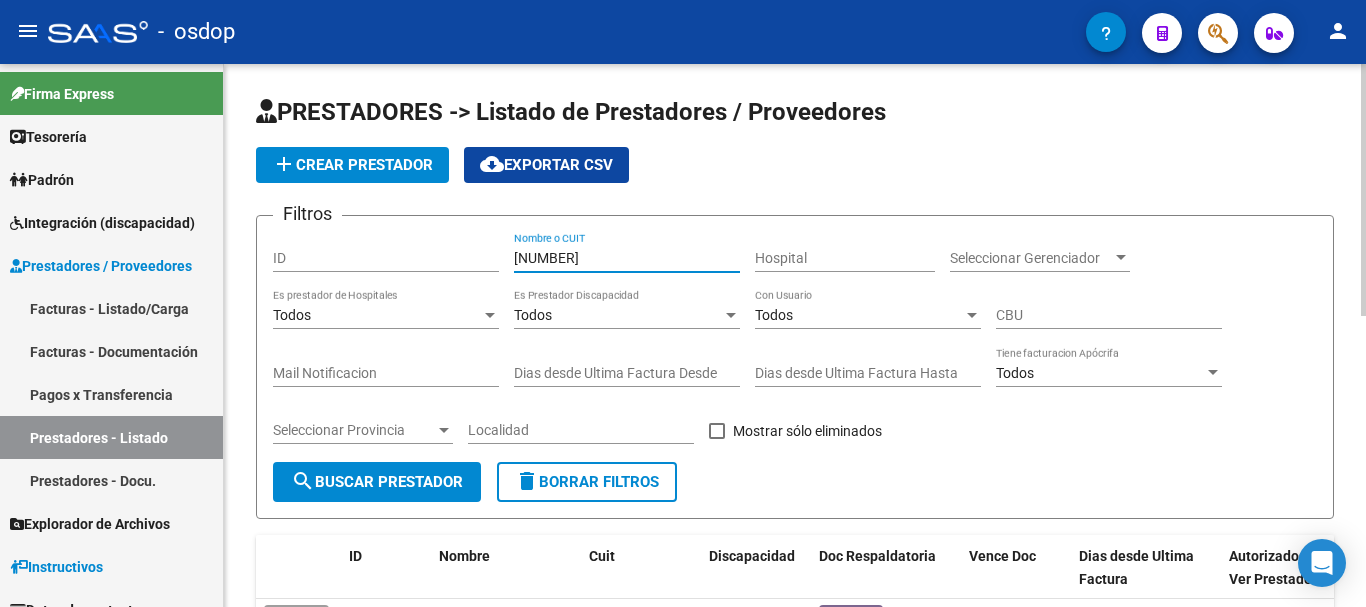 type on "27326478348" 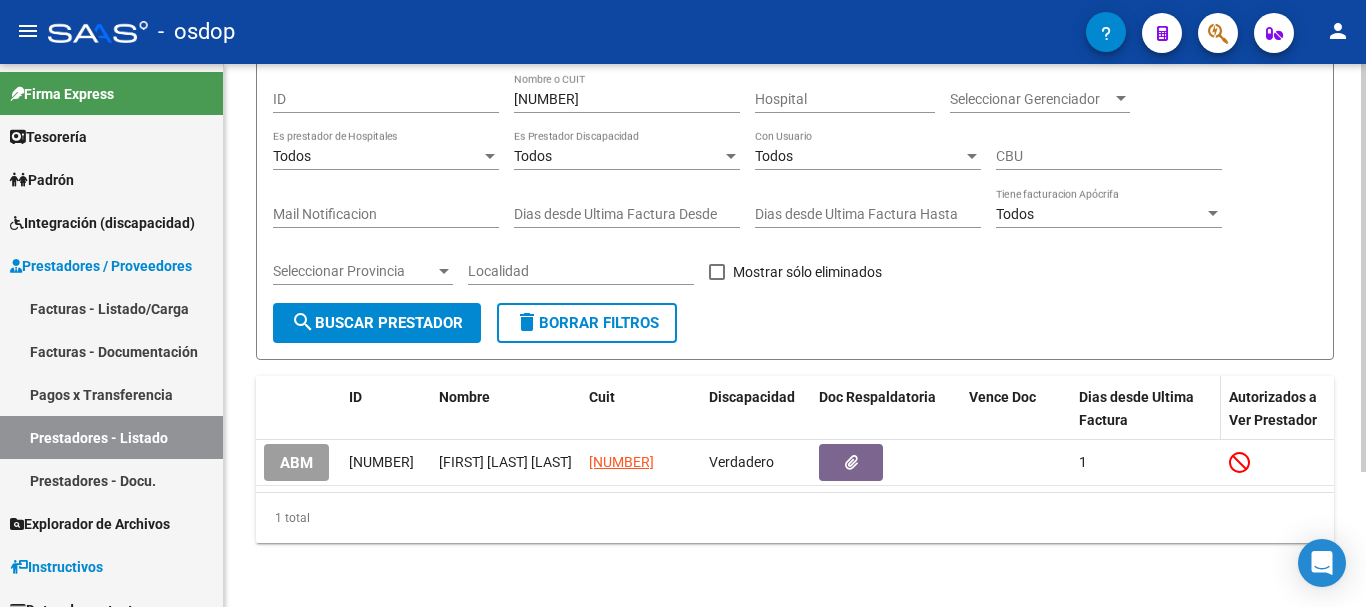scroll, scrollTop: 179, scrollLeft: 0, axis: vertical 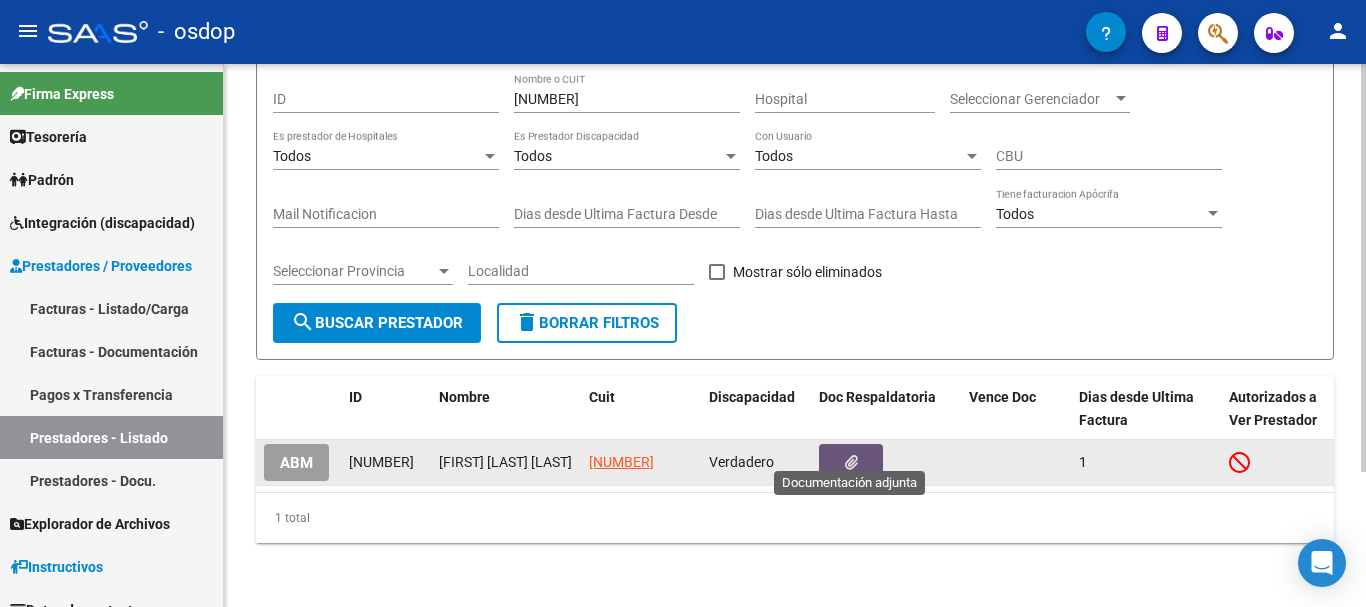 click 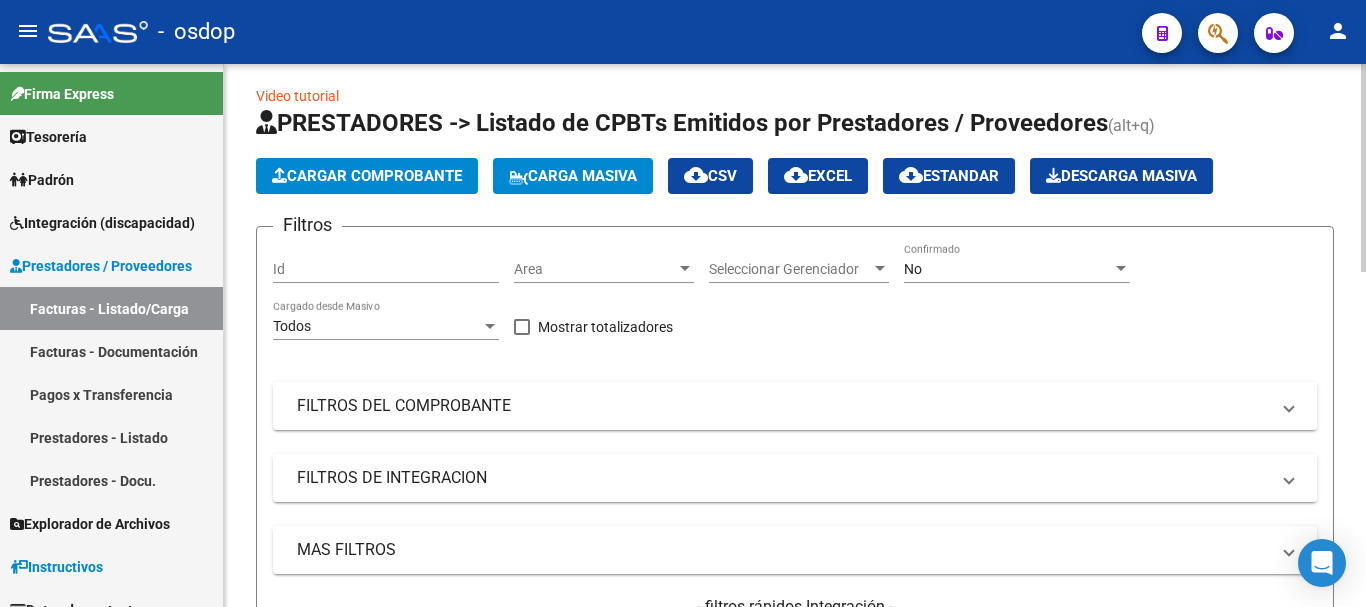 scroll, scrollTop: 0, scrollLeft: 0, axis: both 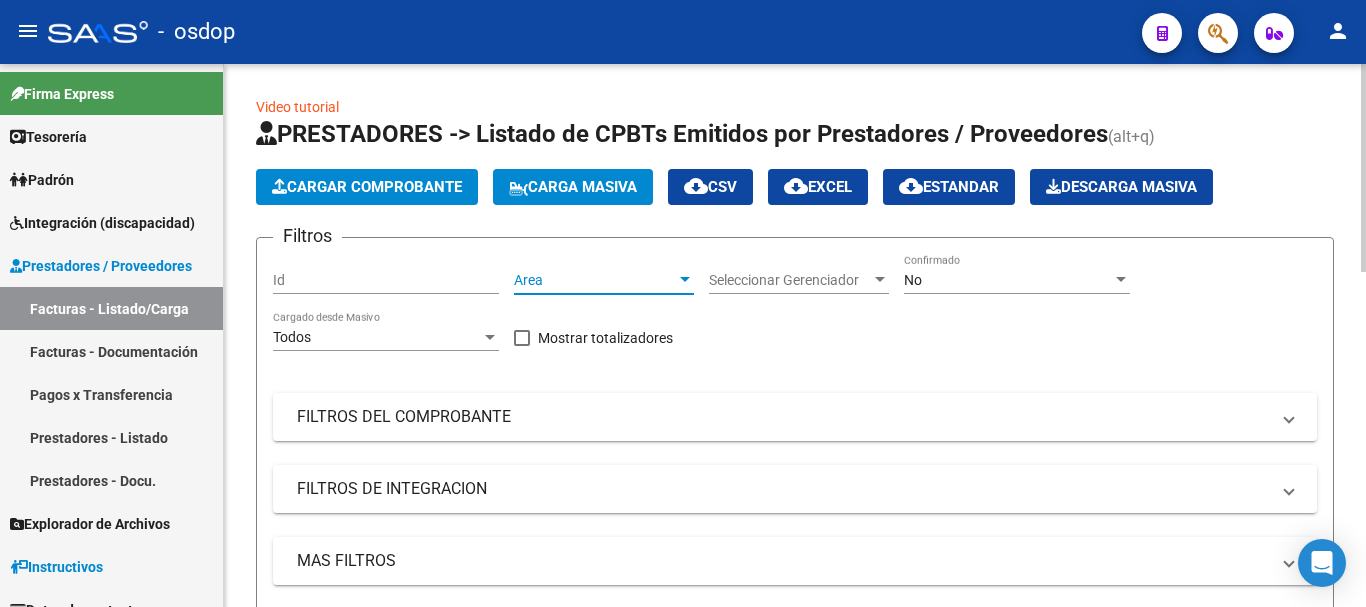 click on "Area" at bounding box center [595, 280] 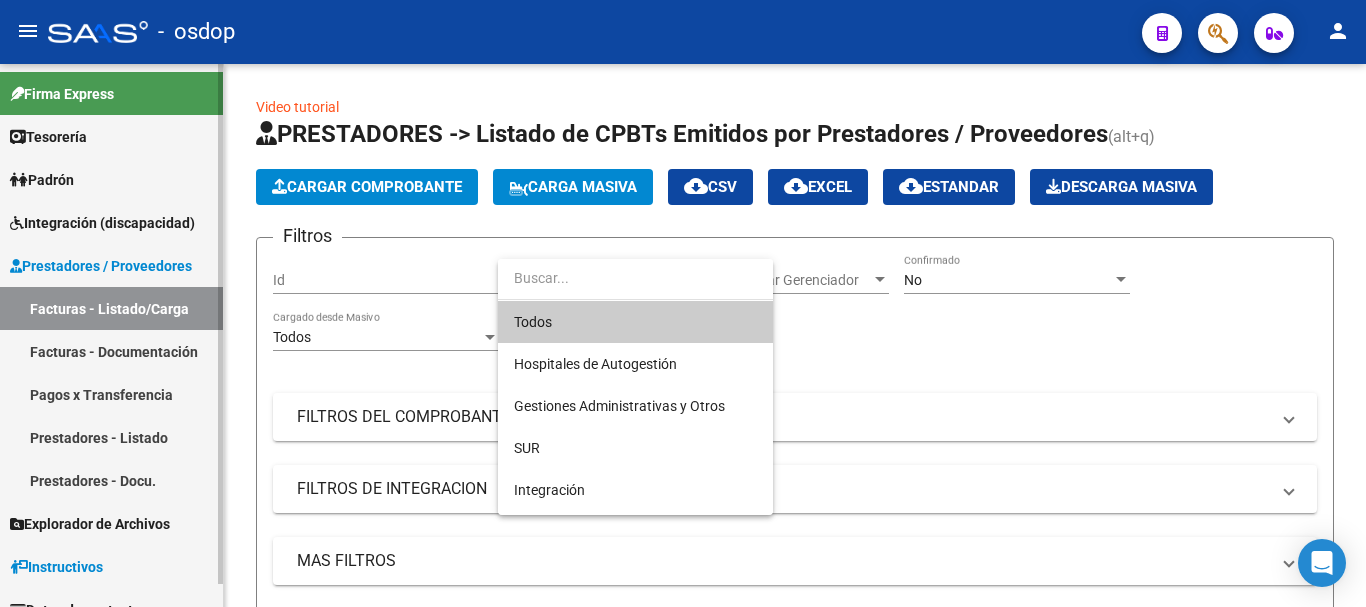 click at bounding box center (683, 303) 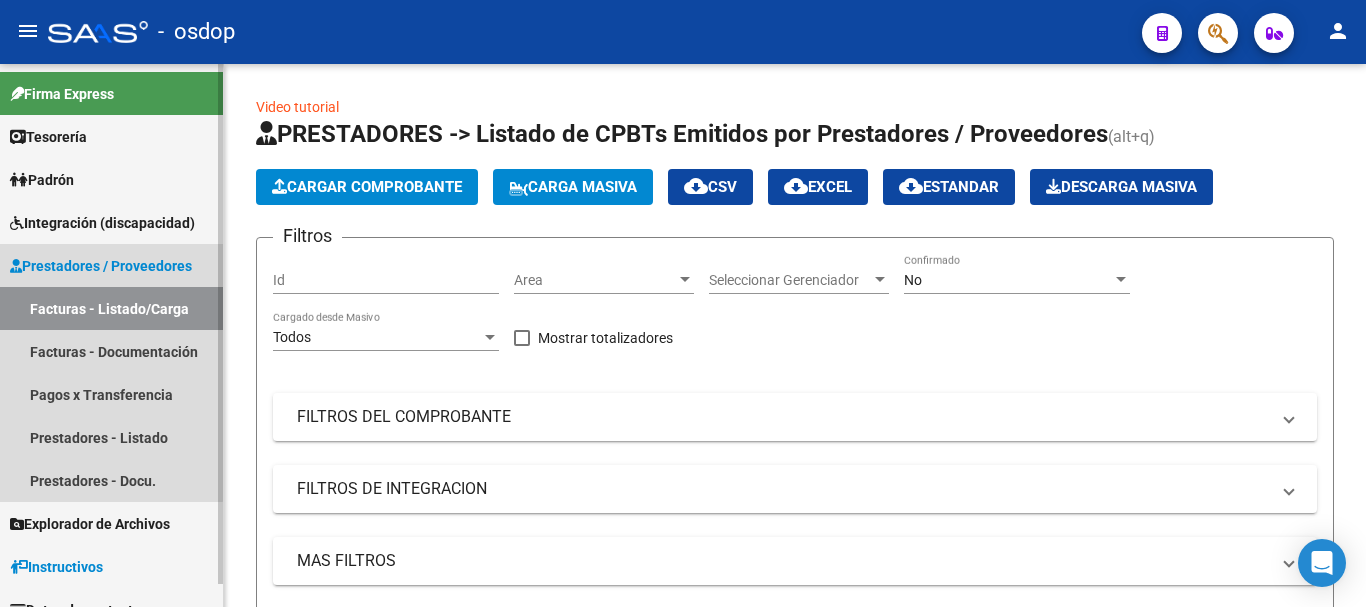 click on "Prestadores / Proveedores" at bounding box center (101, 266) 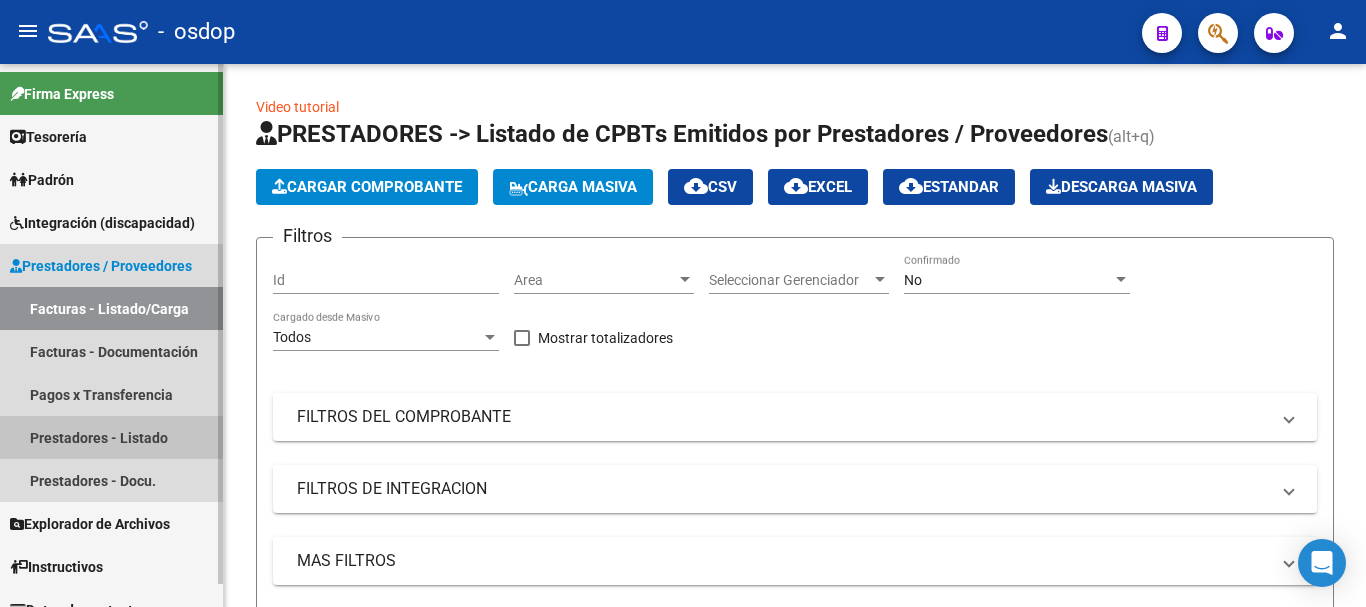 click on "Prestadores - Listado" at bounding box center [111, 437] 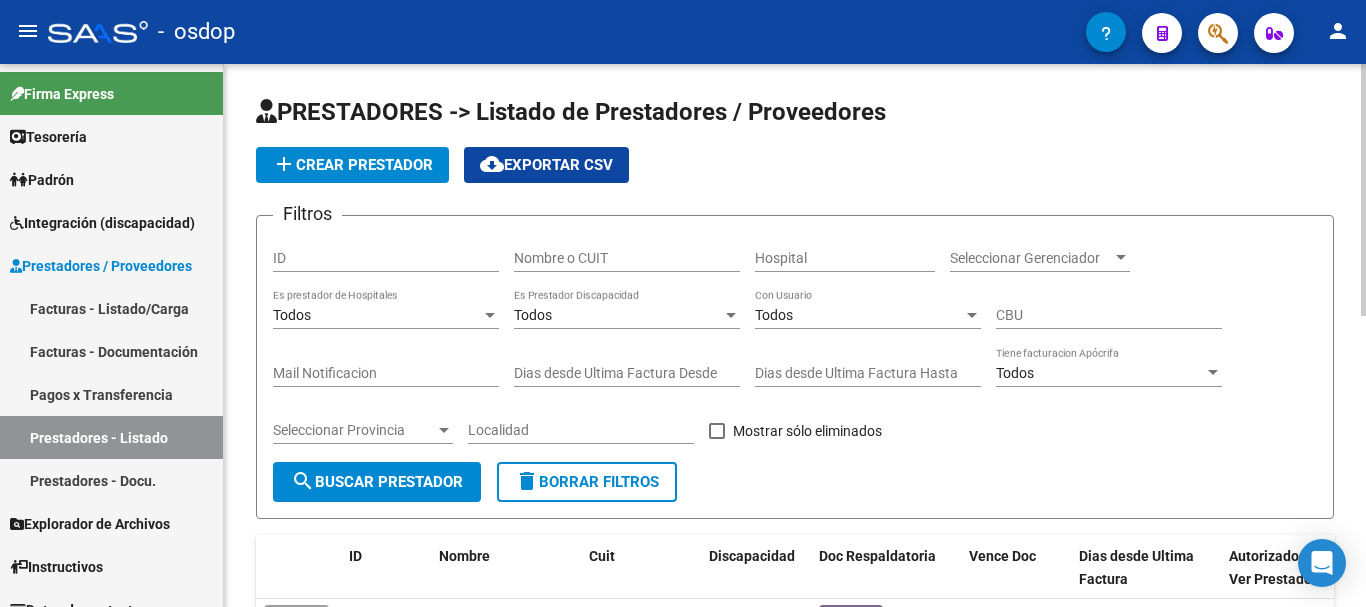 click on "Nombre o CUIT" 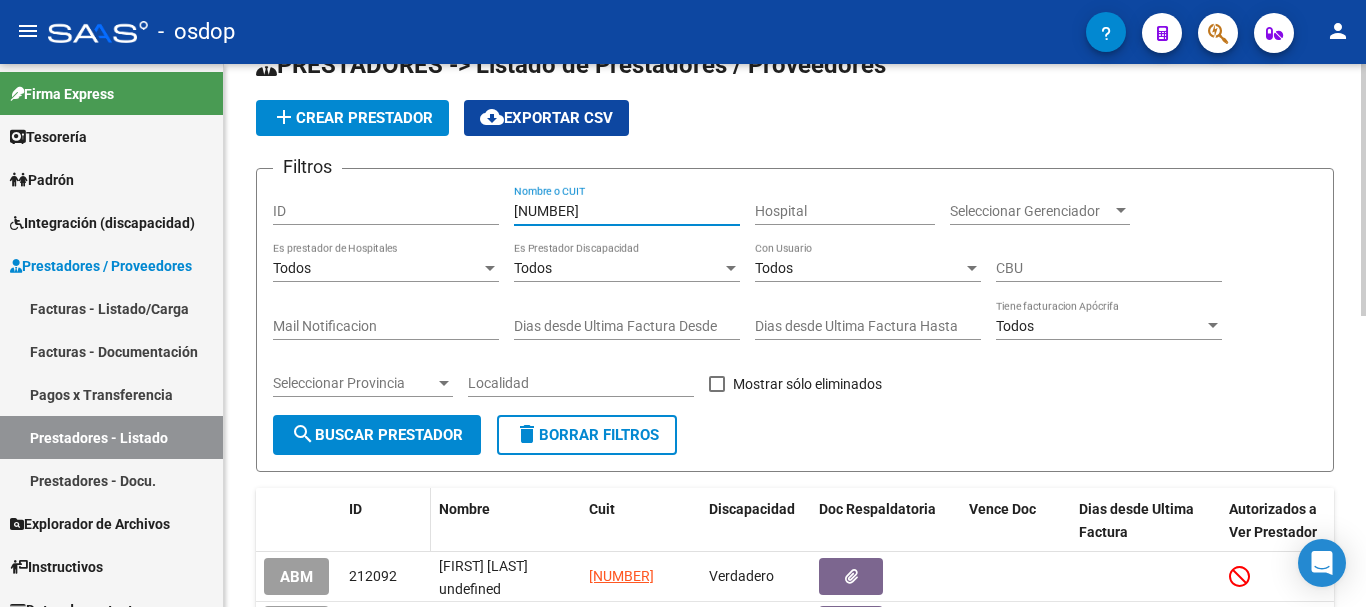 scroll, scrollTop: 0, scrollLeft: 0, axis: both 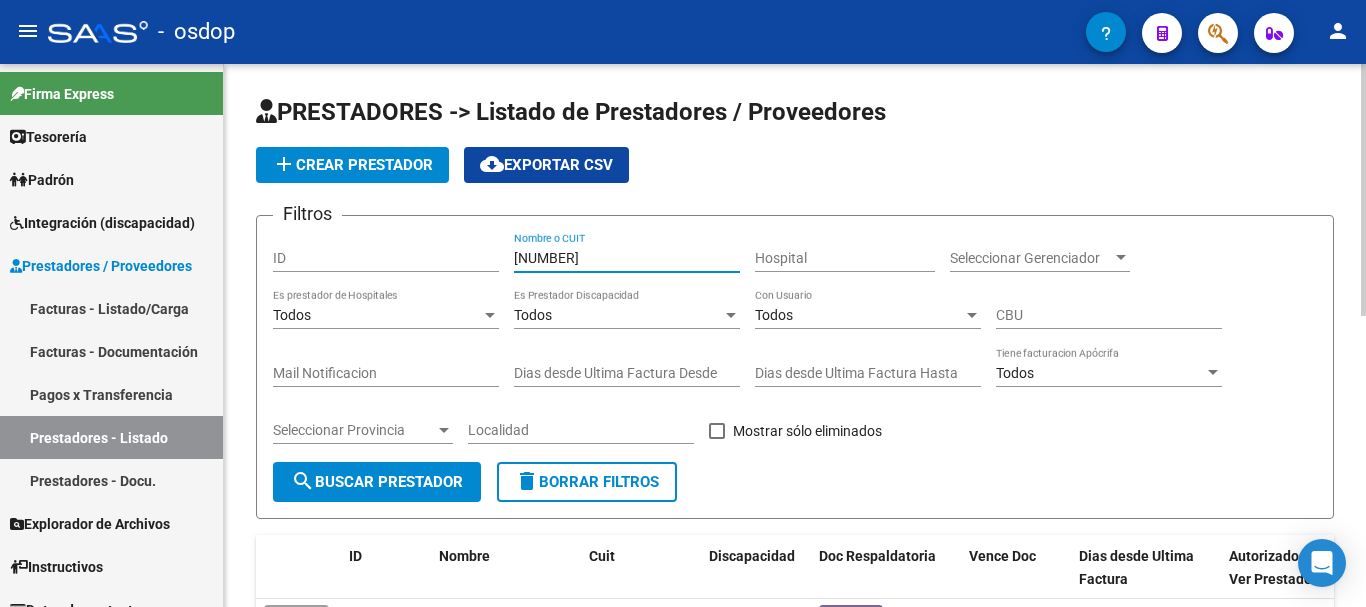 type on "27326478348" 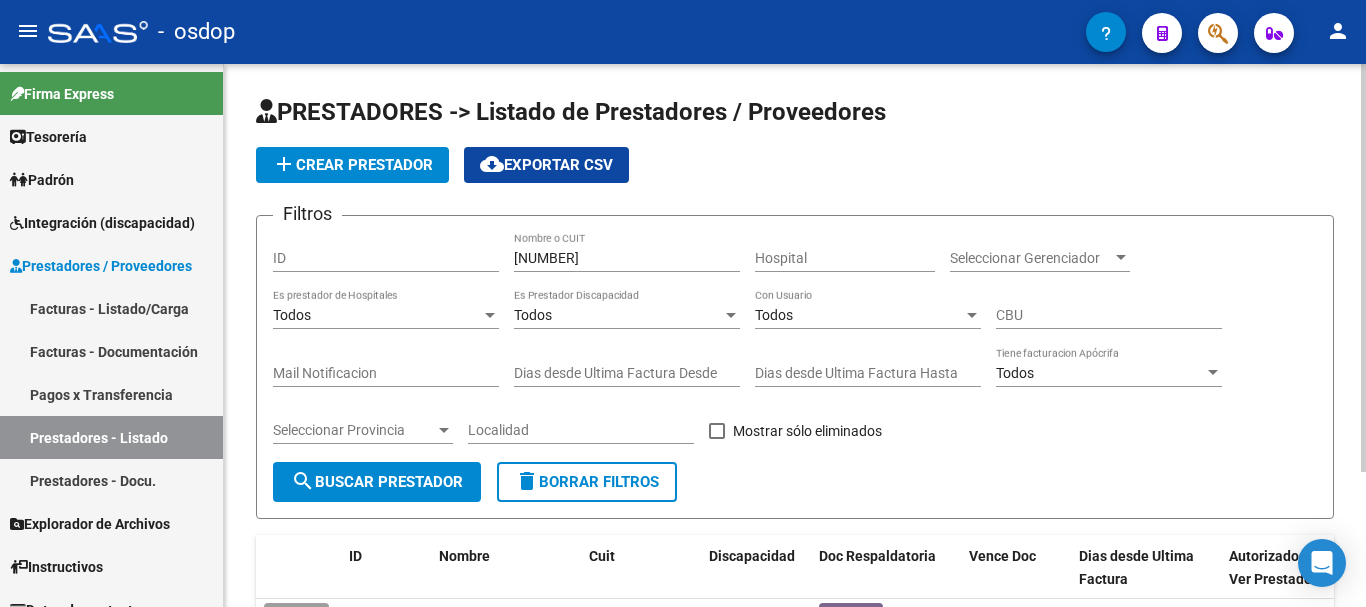 scroll, scrollTop: 179, scrollLeft: 0, axis: vertical 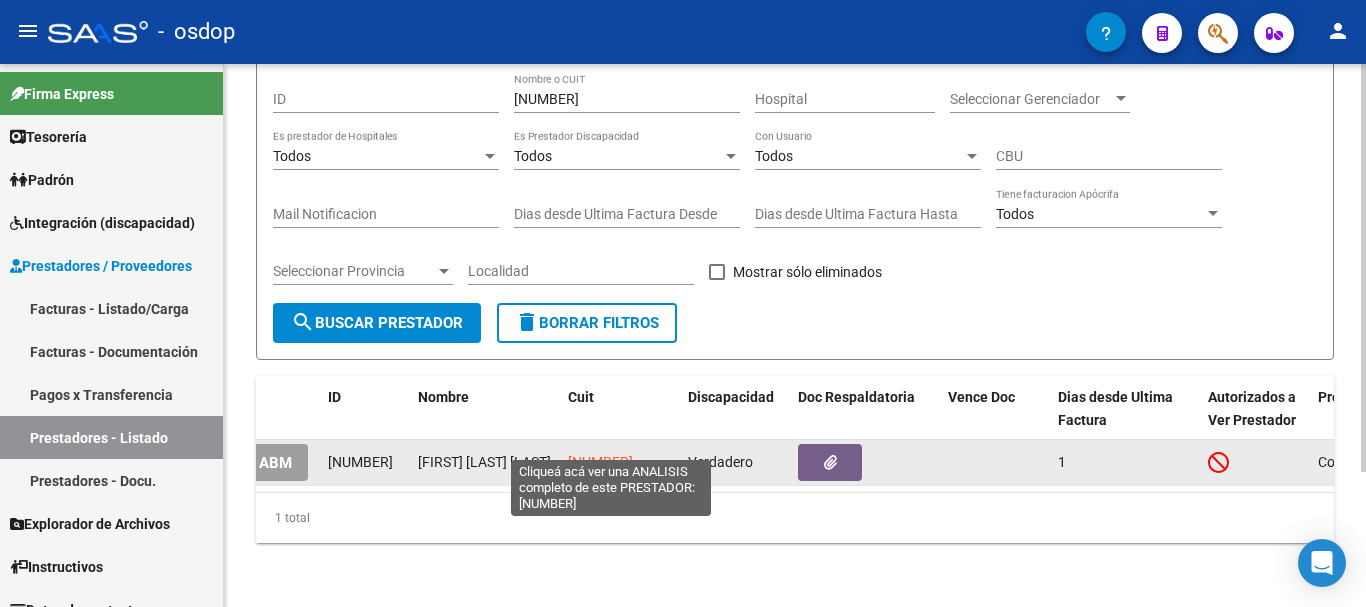 click on "27326478348" 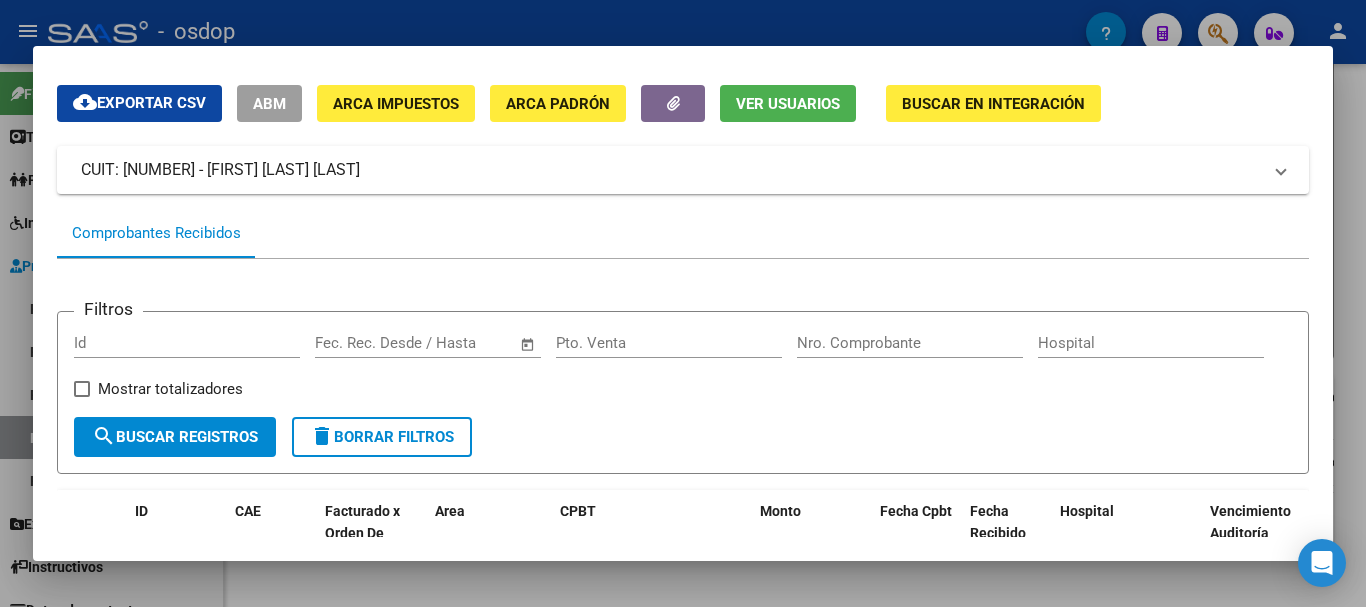 scroll, scrollTop: 0, scrollLeft: 0, axis: both 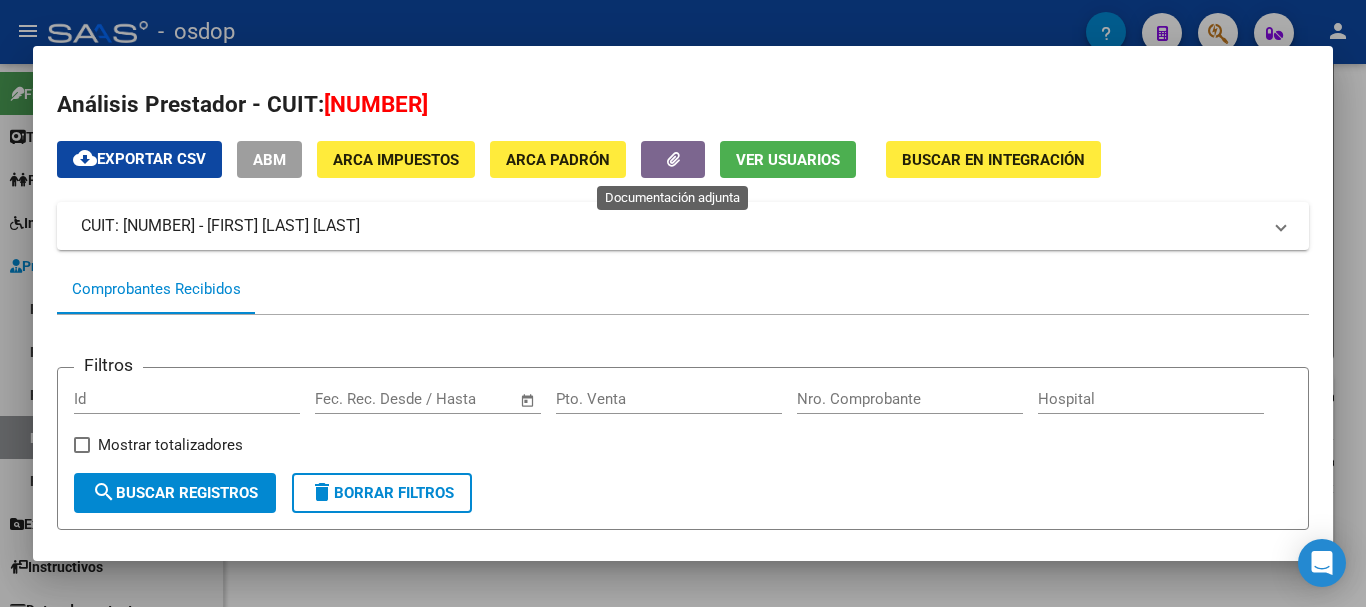click 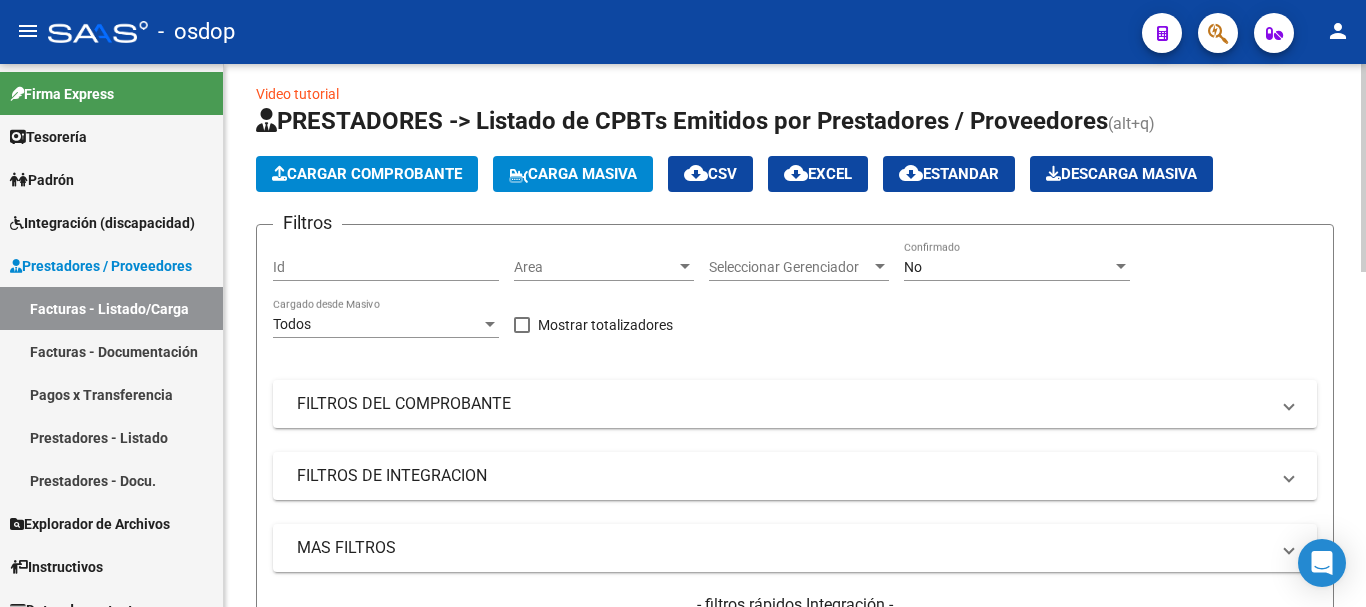 scroll, scrollTop: 0, scrollLeft: 0, axis: both 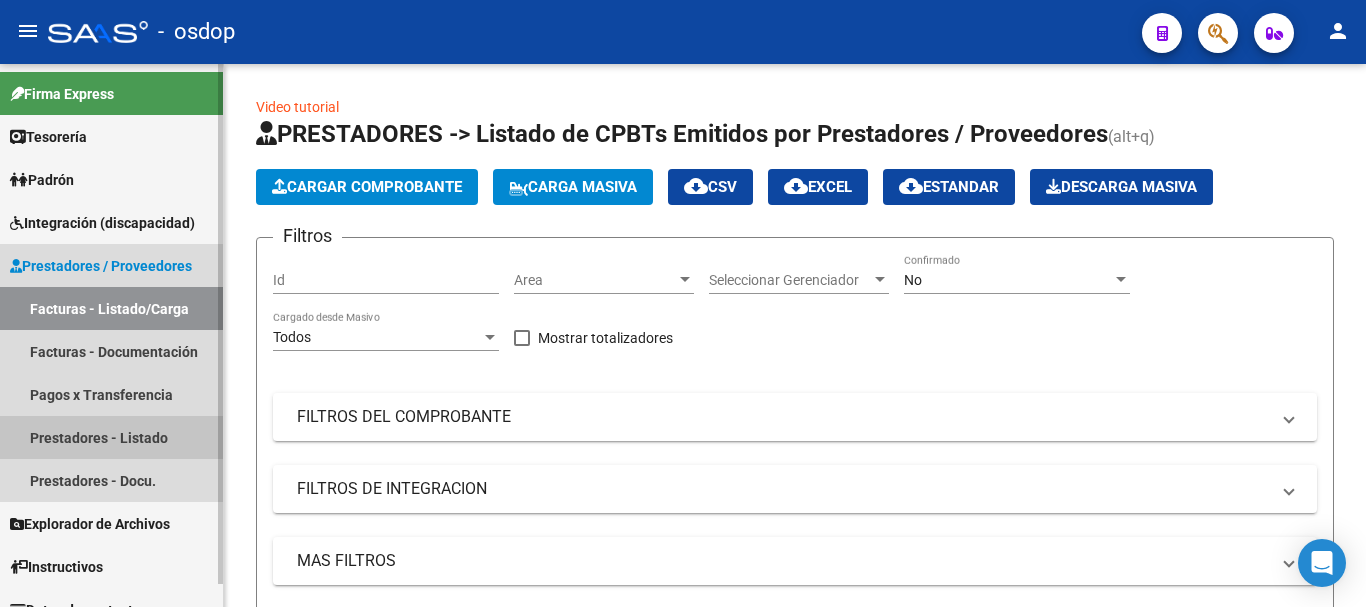 click on "Prestadores - Listado" at bounding box center [111, 437] 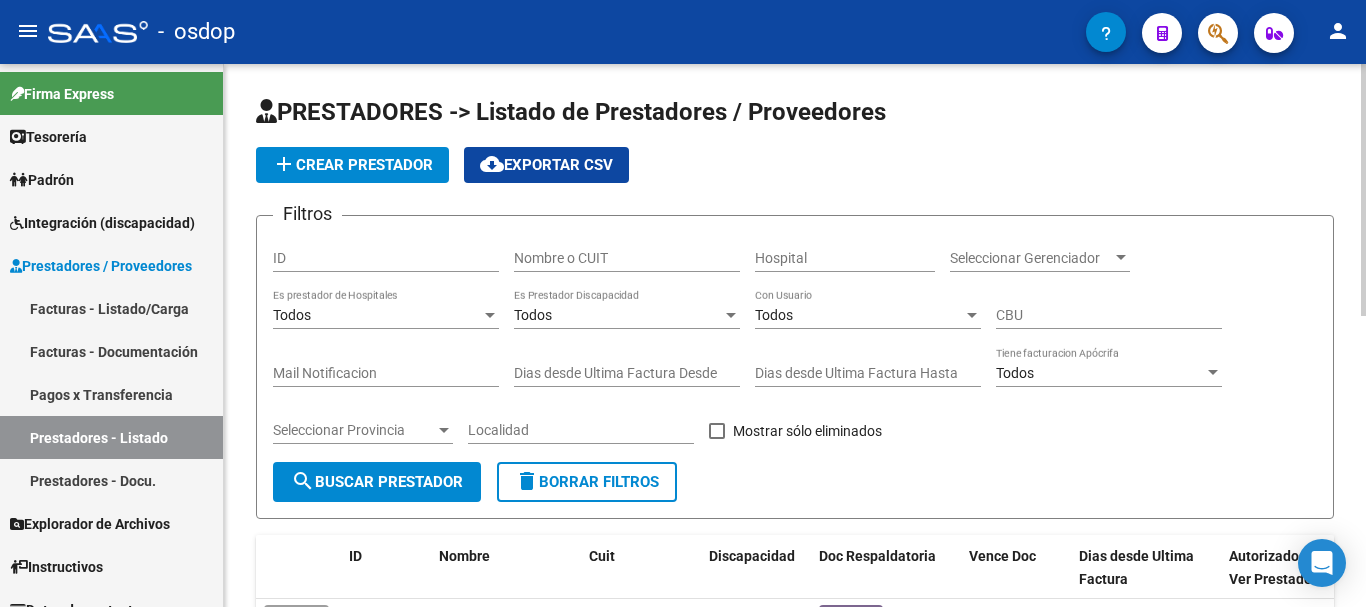 click on "Nombre o CUIT" at bounding box center (627, 258) 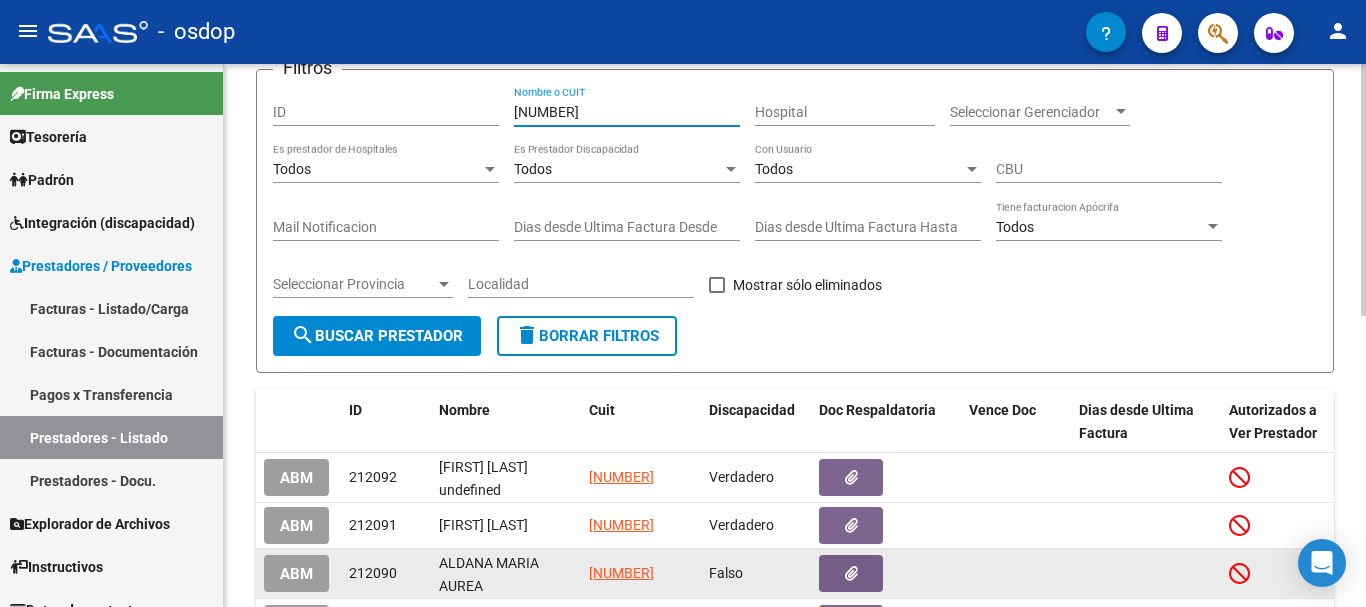 scroll, scrollTop: 300, scrollLeft: 0, axis: vertical 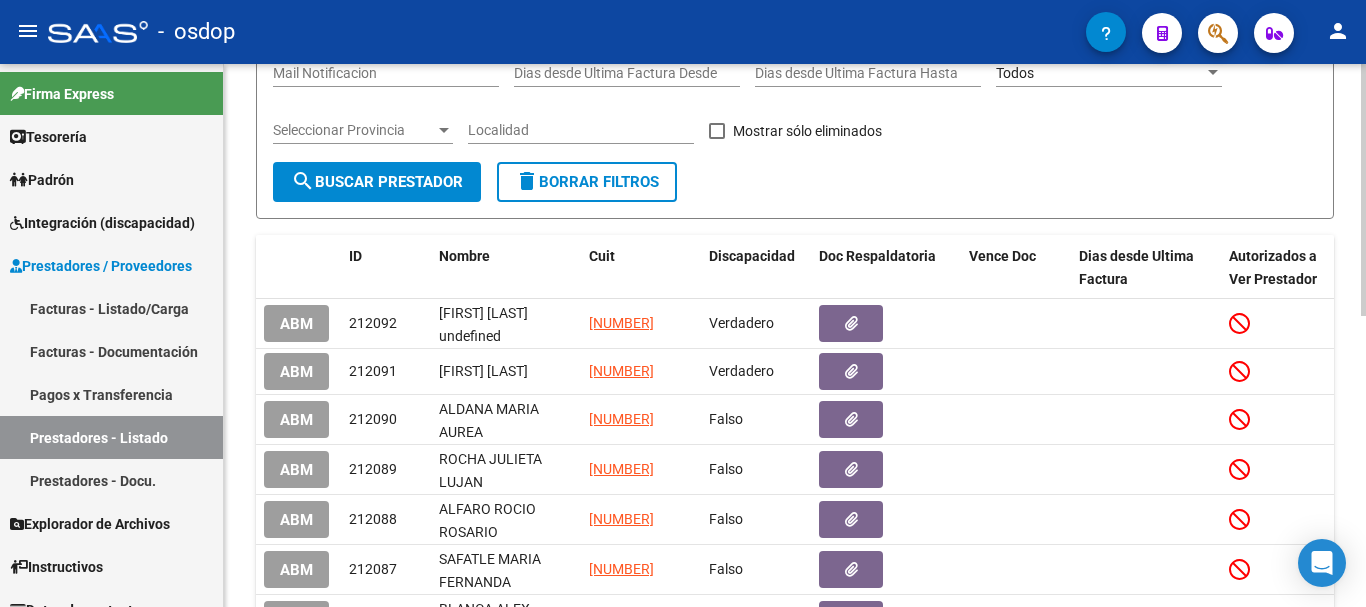type on "27326478348" 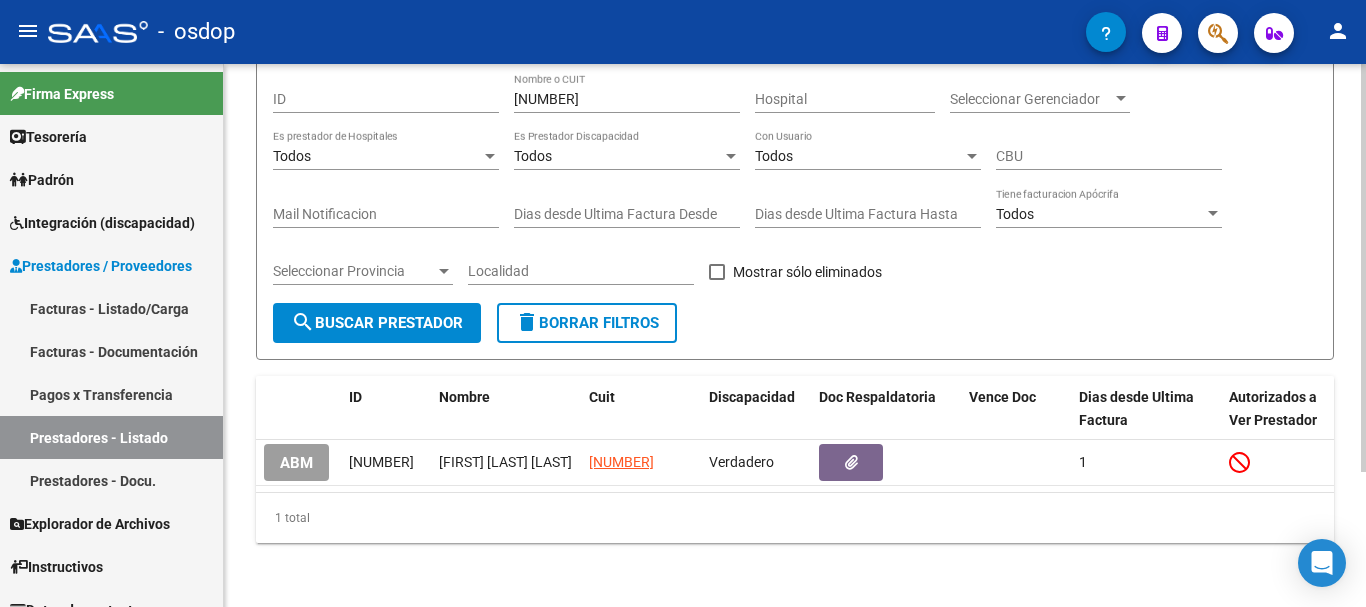scroll, scrollTop: 179, scrollLeft: 0, axis: vertical 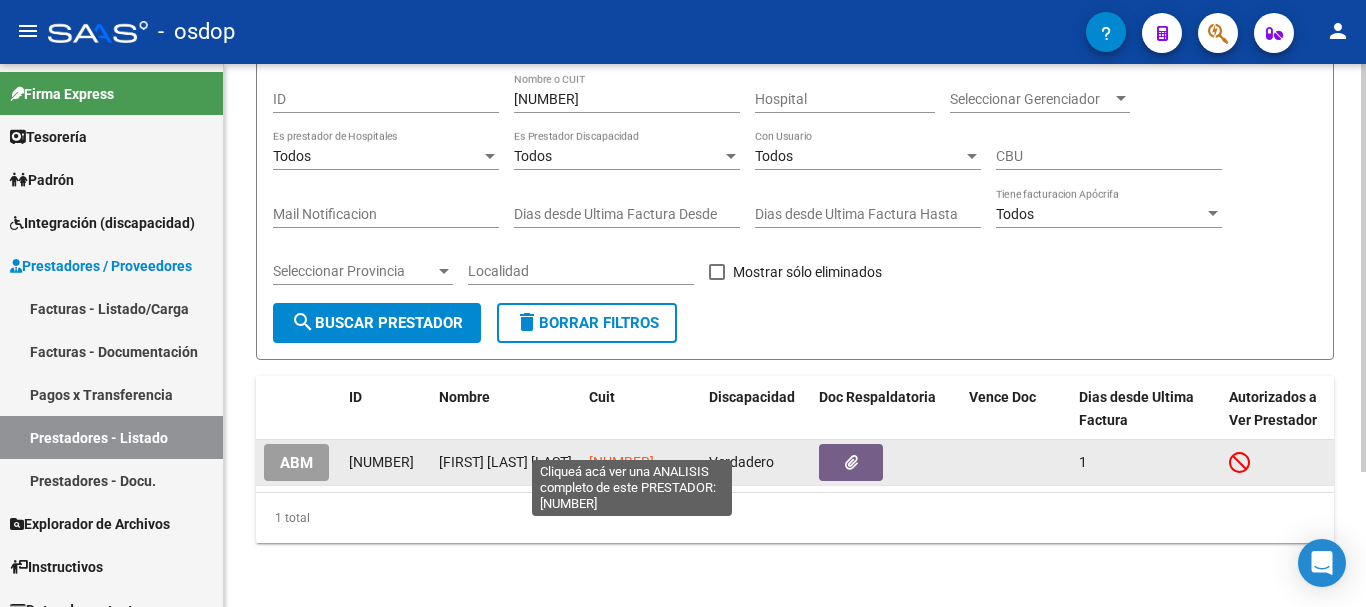 click on "27326478348" 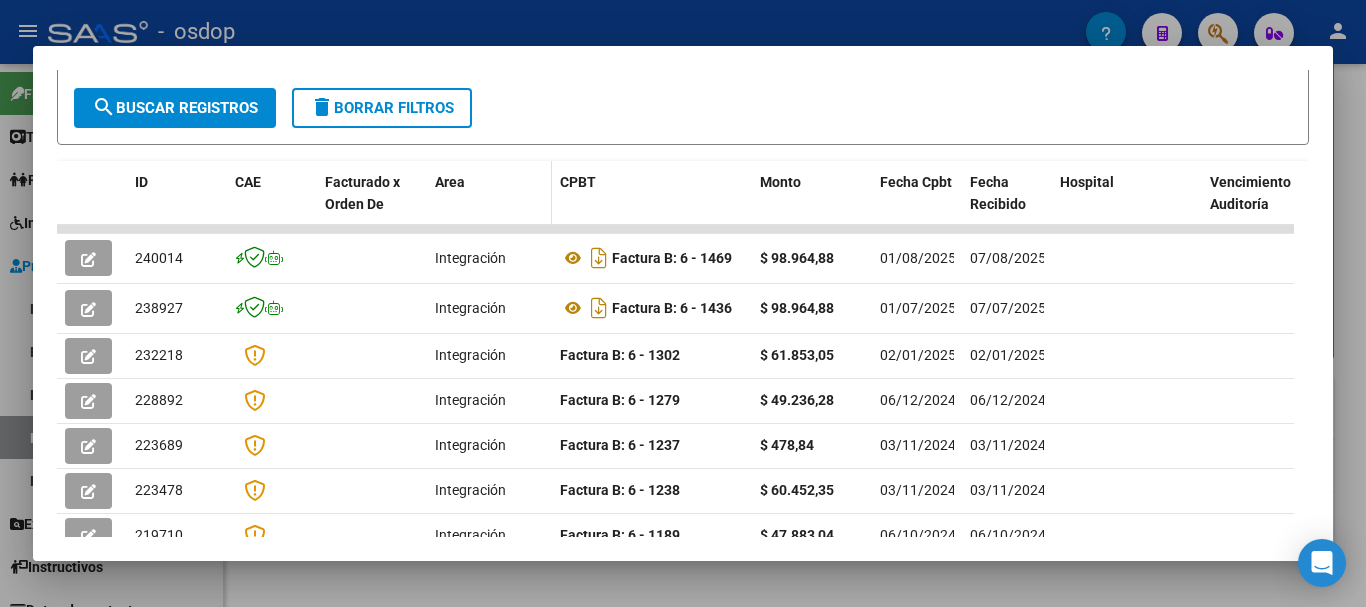 scroll, scrollTop: 400, scrollLeft: 0, axis: vertical 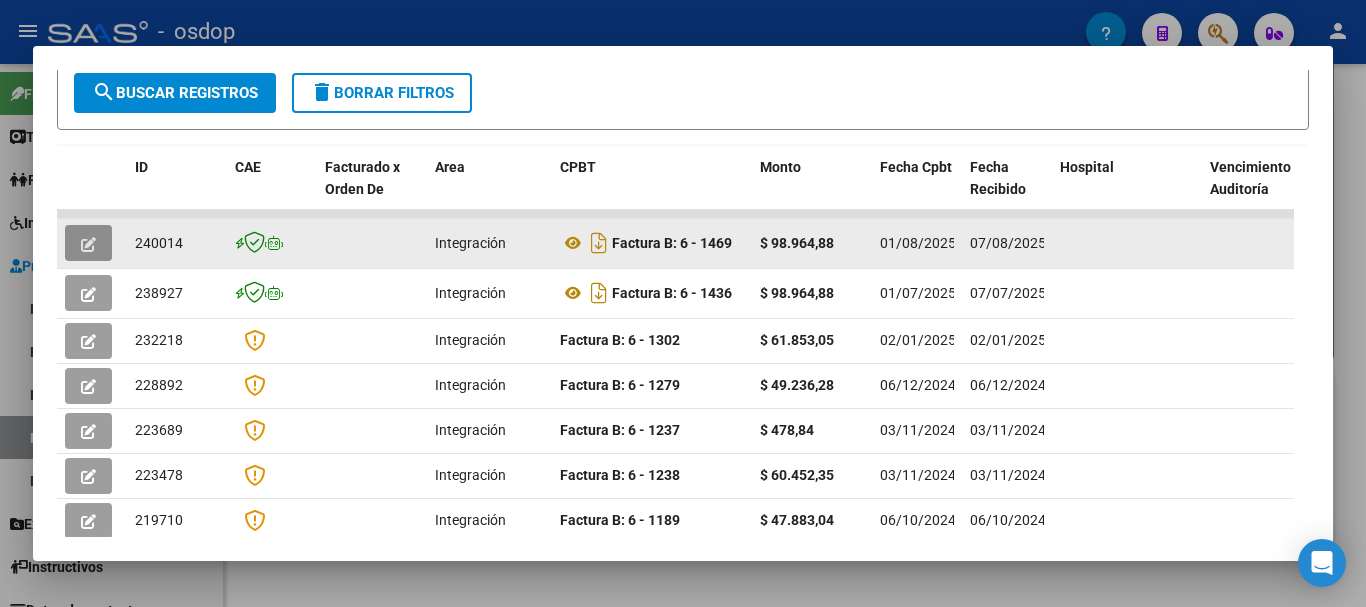 click 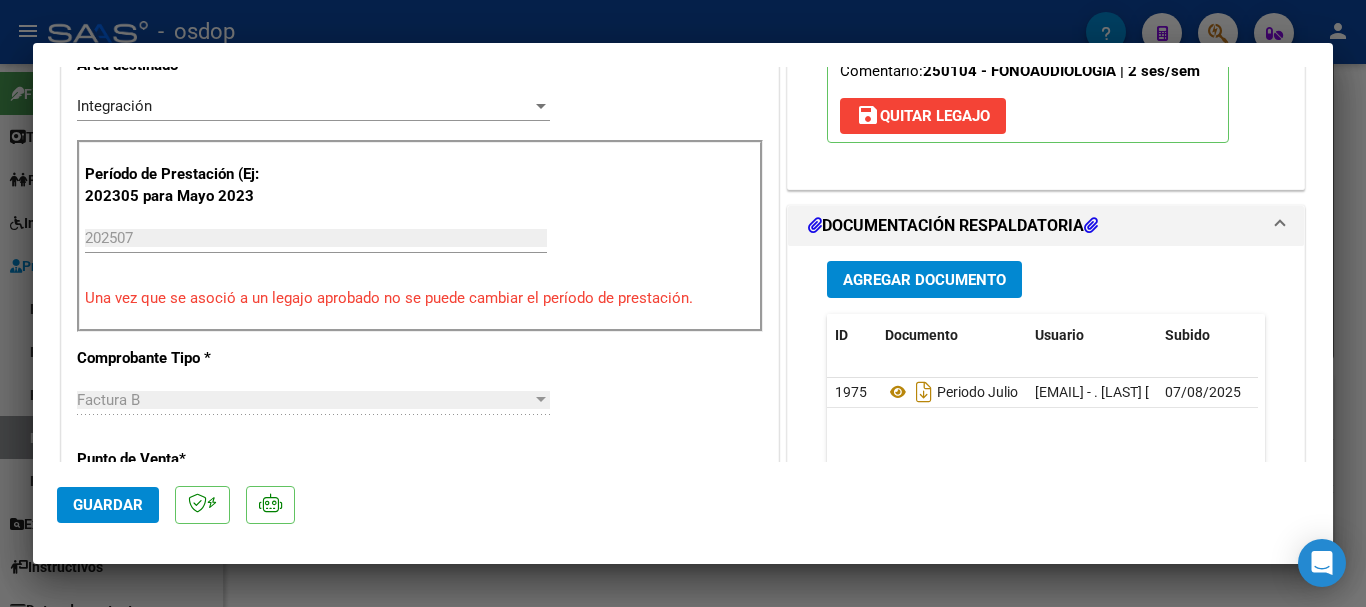 scroll, scrollTop: 500, scrollLeft: 0, axis: vertical 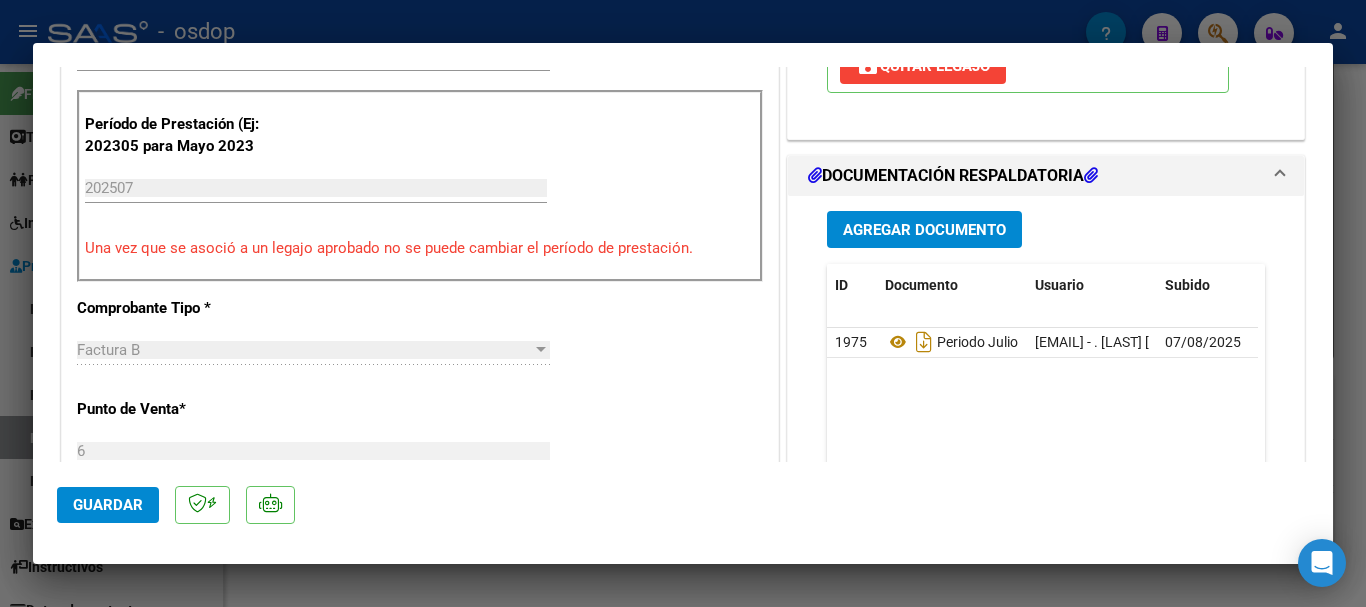 click on "DOCUMENTACIÓN RESPALDATORIA" at bounding box center [953, 176] 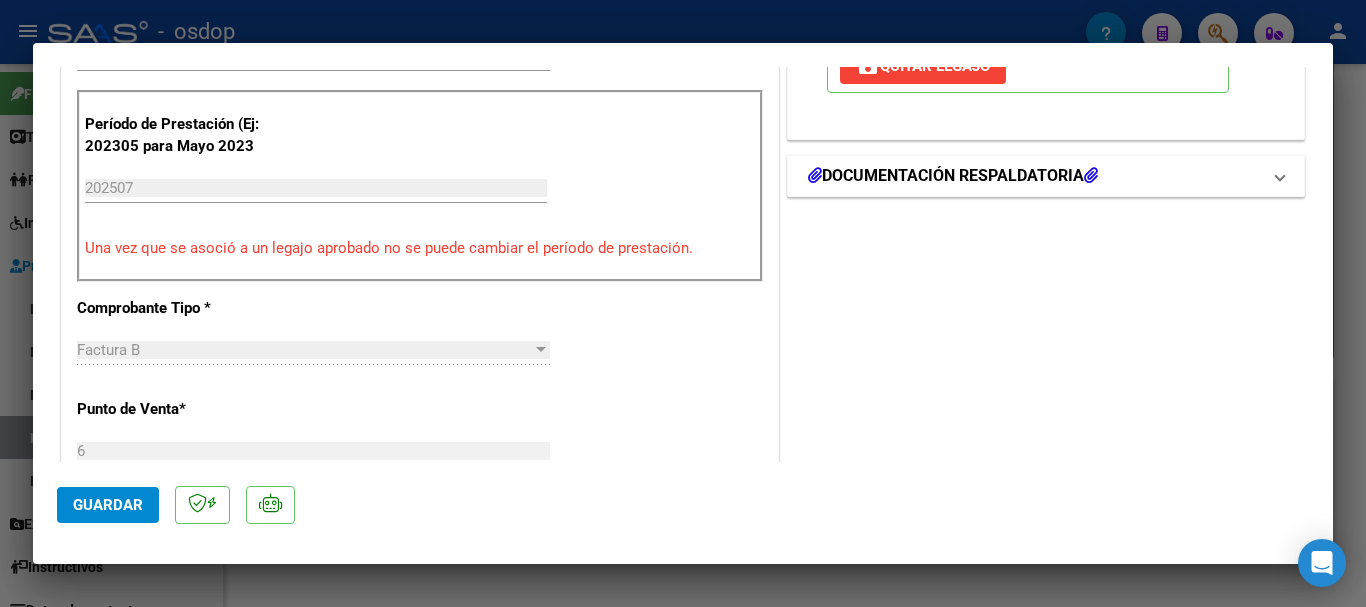click on "DOCUMENTACIÓN RESPALDATORIA" at bounding box center (953, 176) 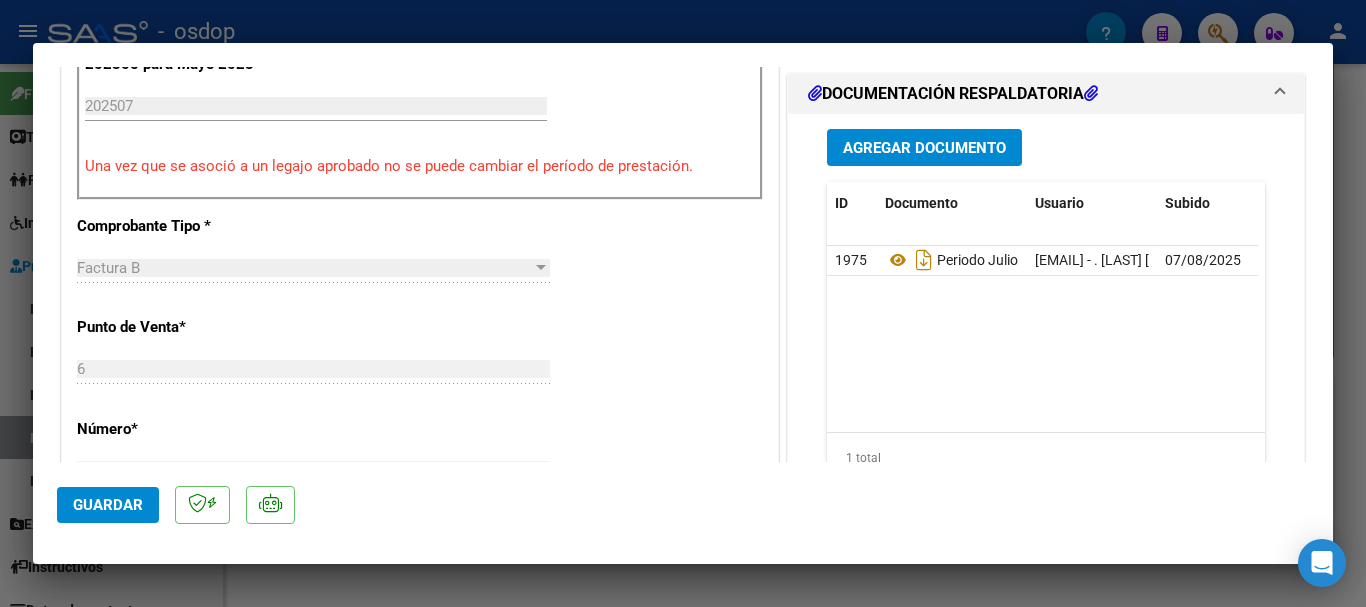 scroll, scrollTop: 600, scrollLeft: 0, axis: vertical 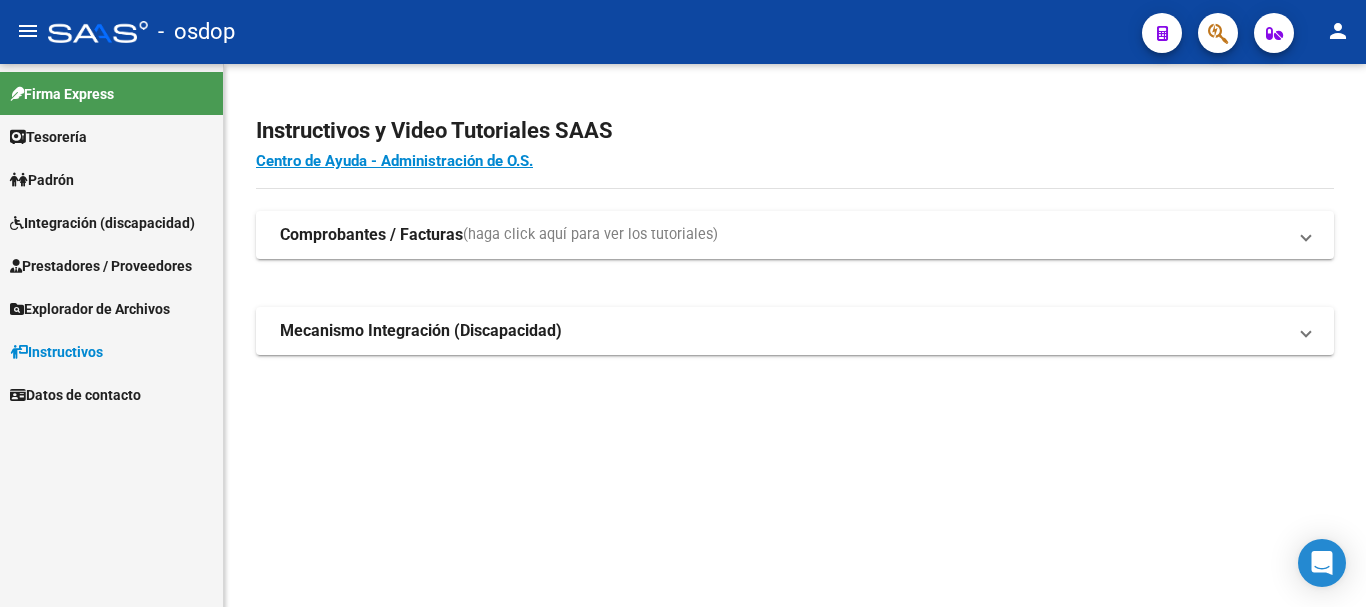 click on "Prestadores / Proveedores" at bounding box center [101, 266] 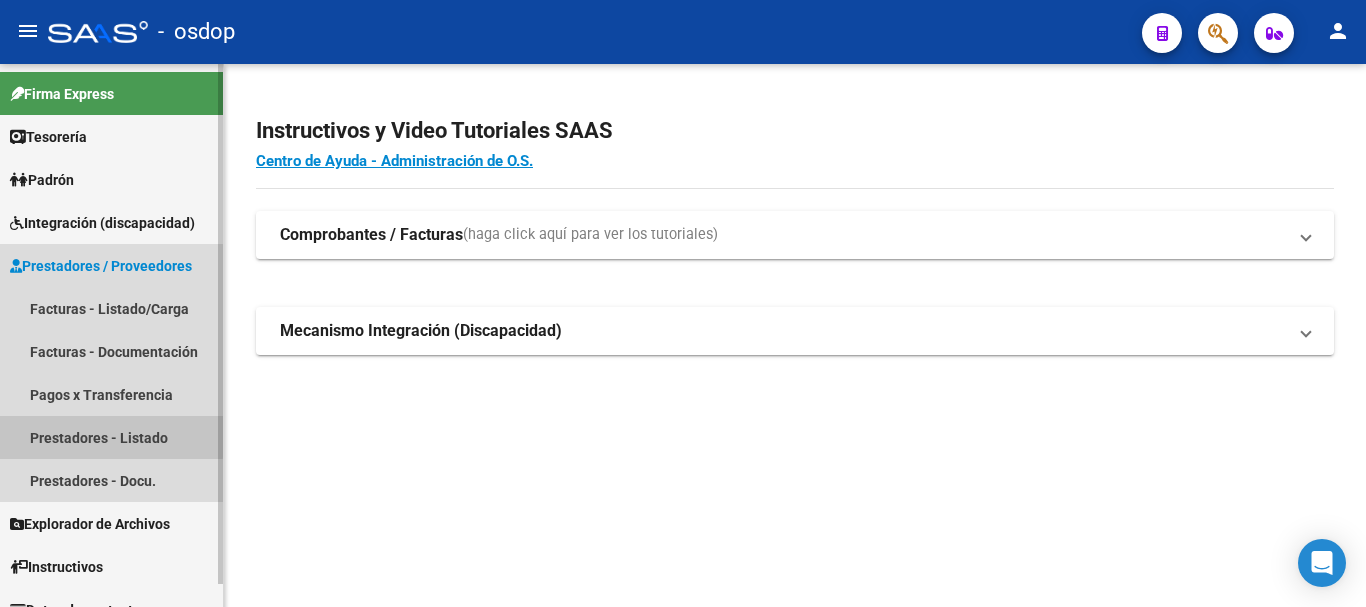 click on "Prestadores - Listado" at bounding box center [111, 437] 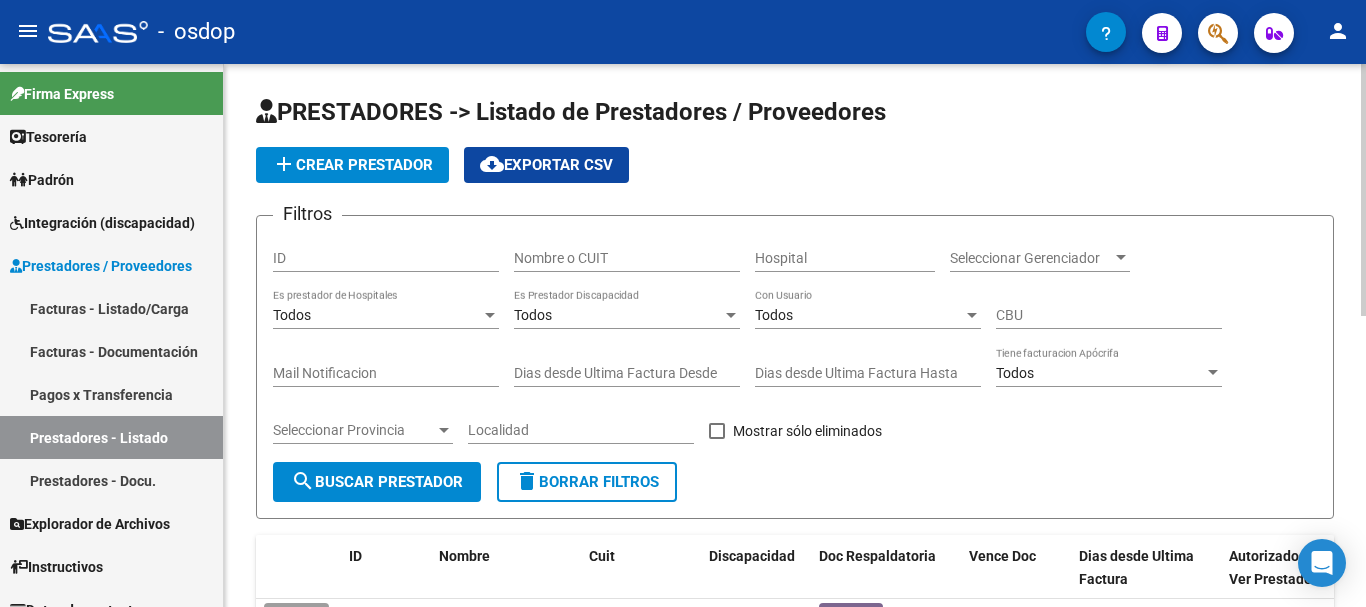 click on "Nombre o CUIT" at bounding box center (627, 258) 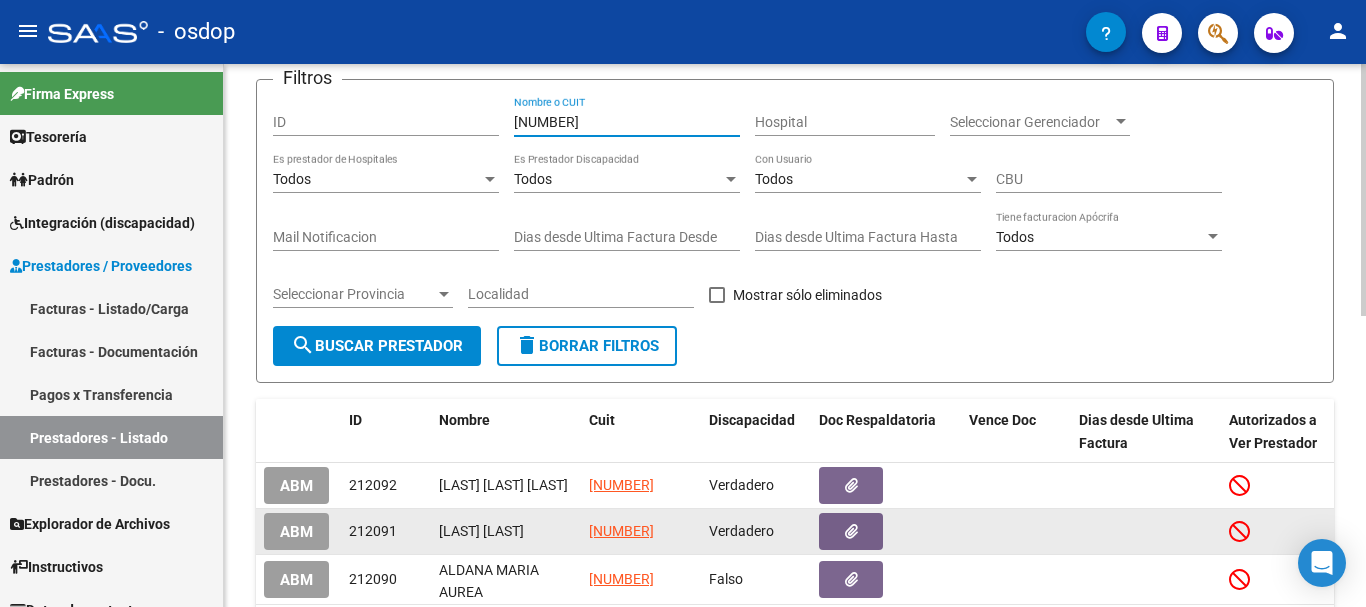scroll, scrollTop: 100, scrollLeft: 0, axis: vertical 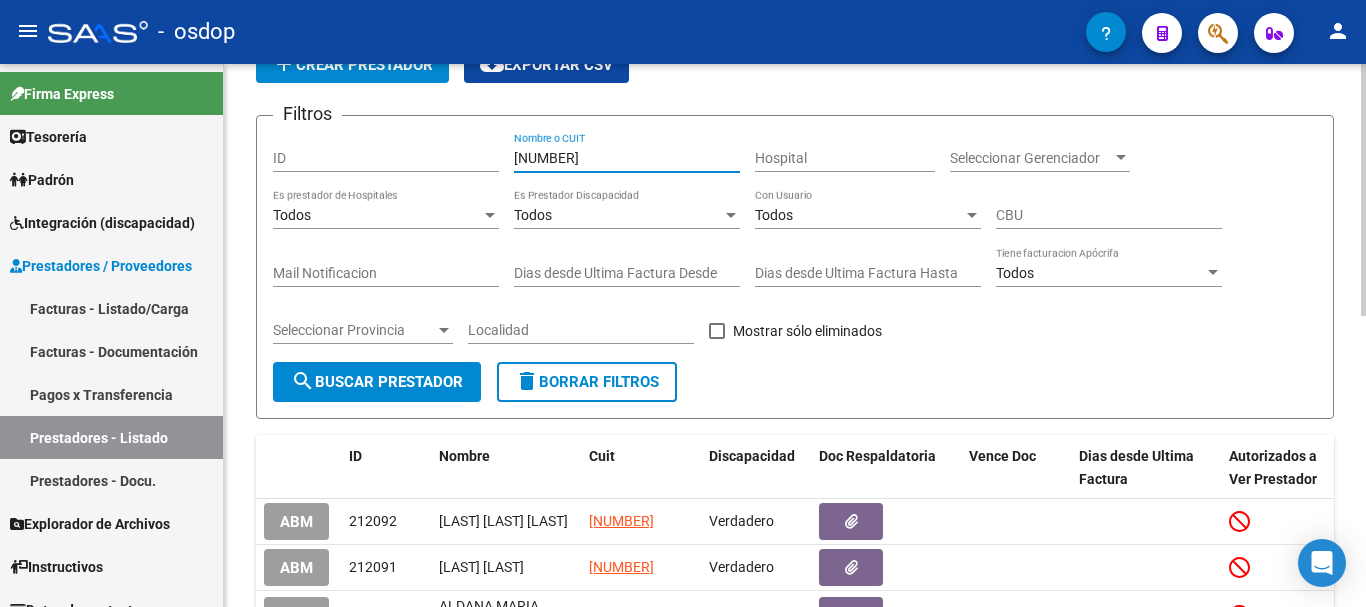 type on "[NUMBER]" 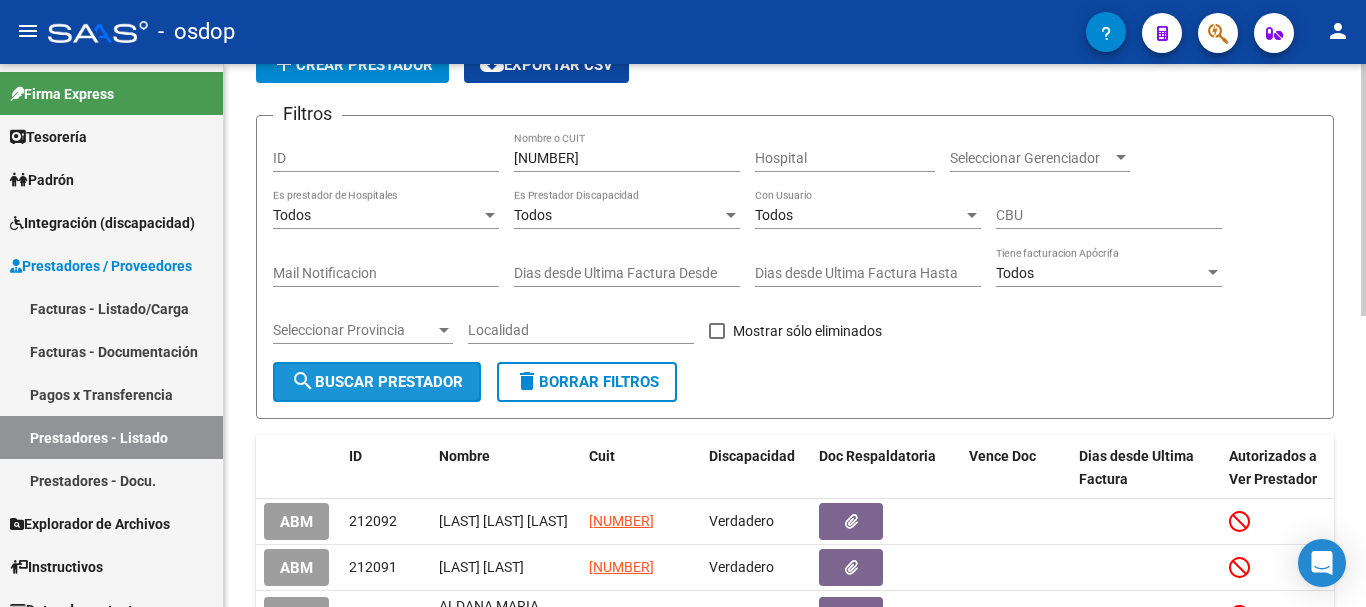 click on "search  Buscar Prestador" 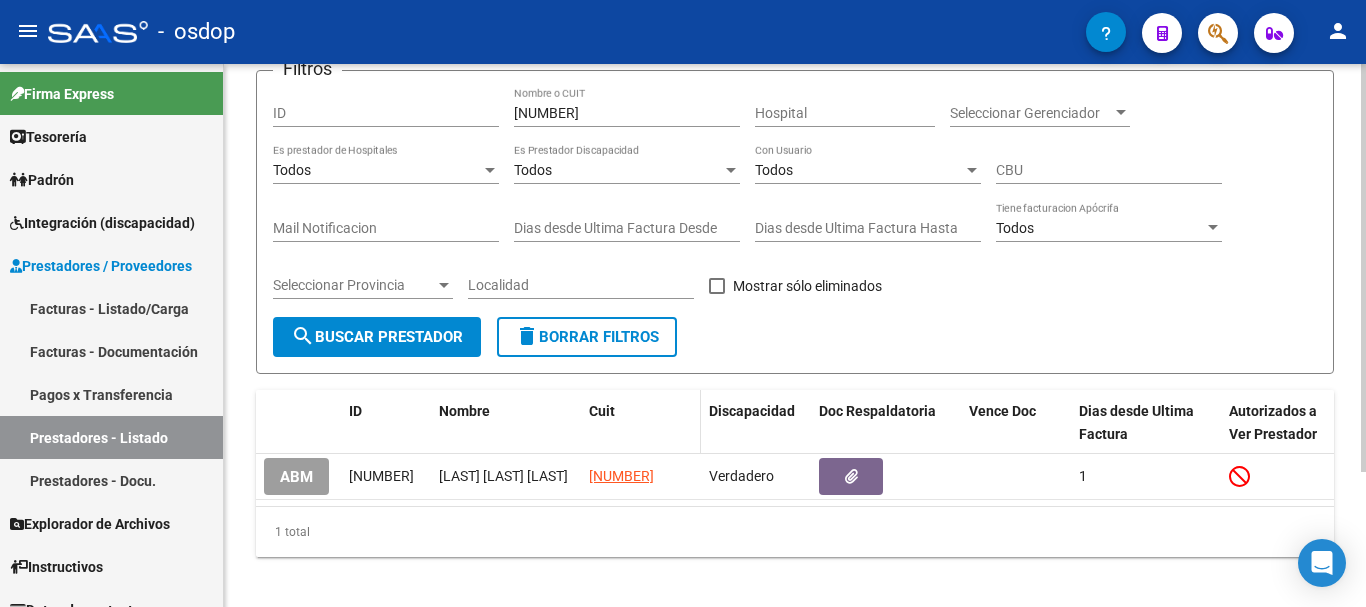scroll, scrollTop: 179, scrollLeft: 0, axis: vertical 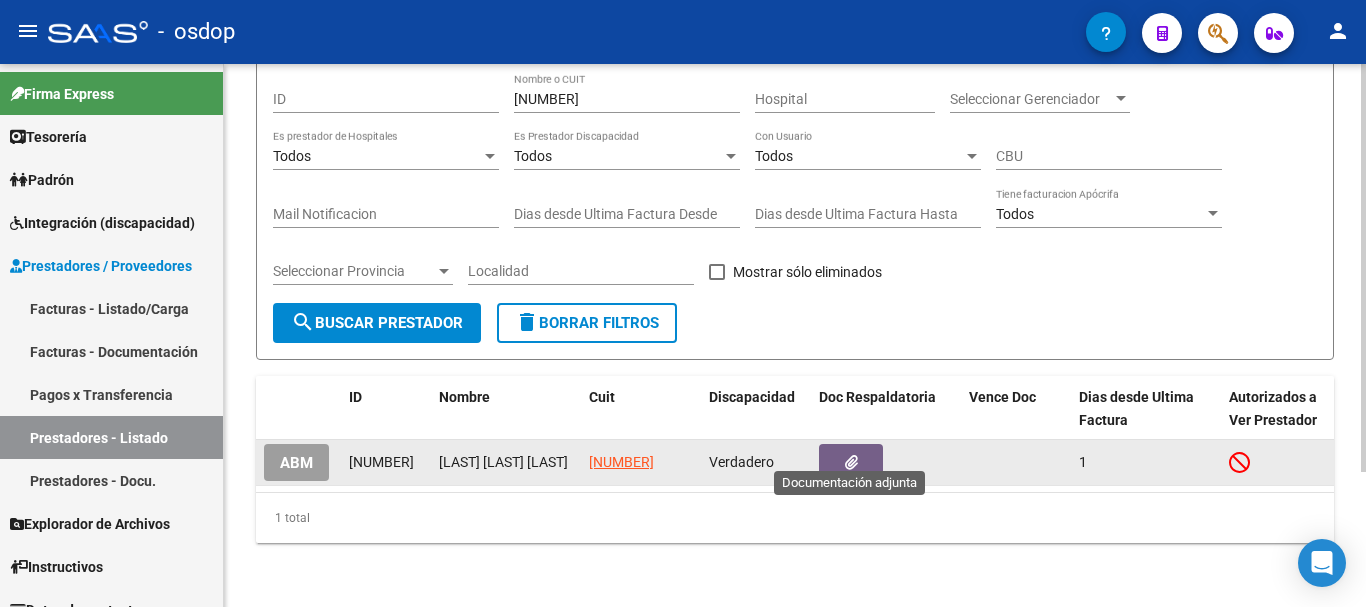 click 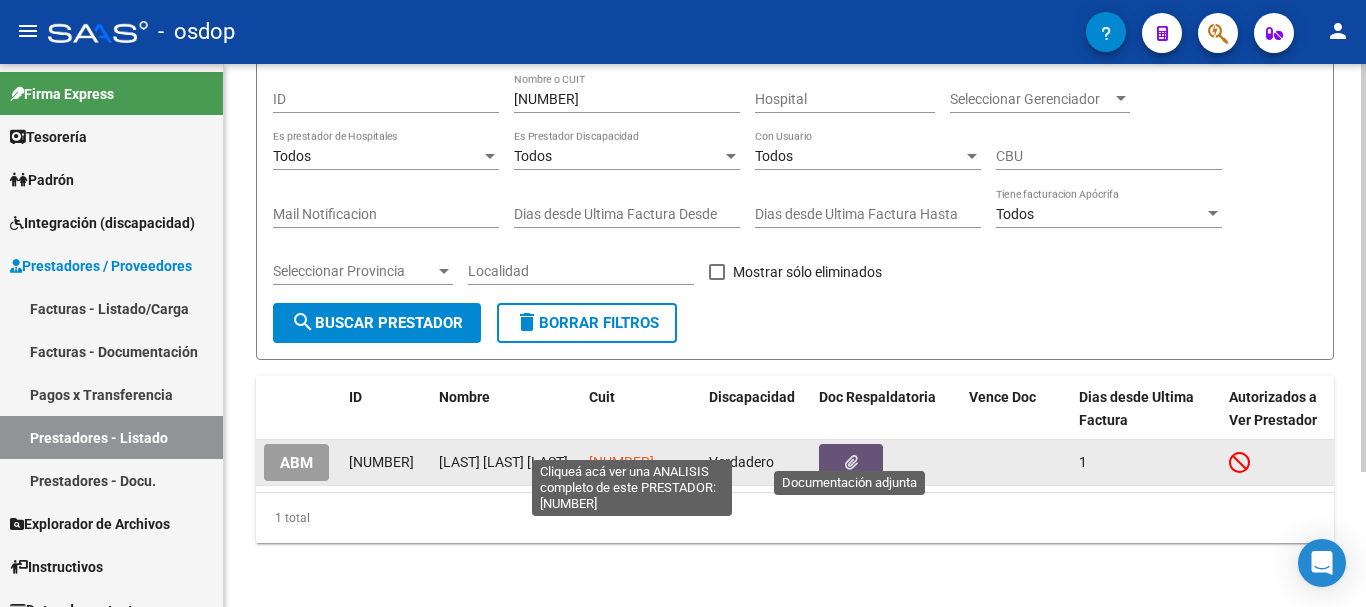 click on "[NUMBER]" 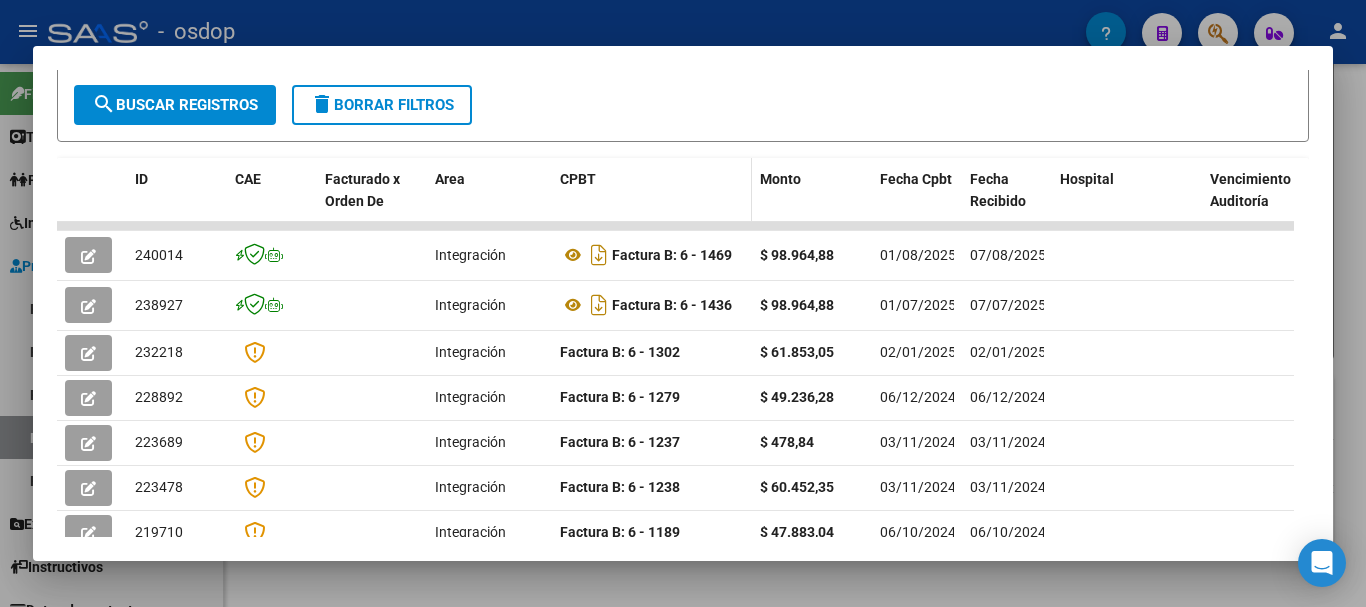 scroll, scrollTop: 175, scrollLeft: 0, axis: vertical 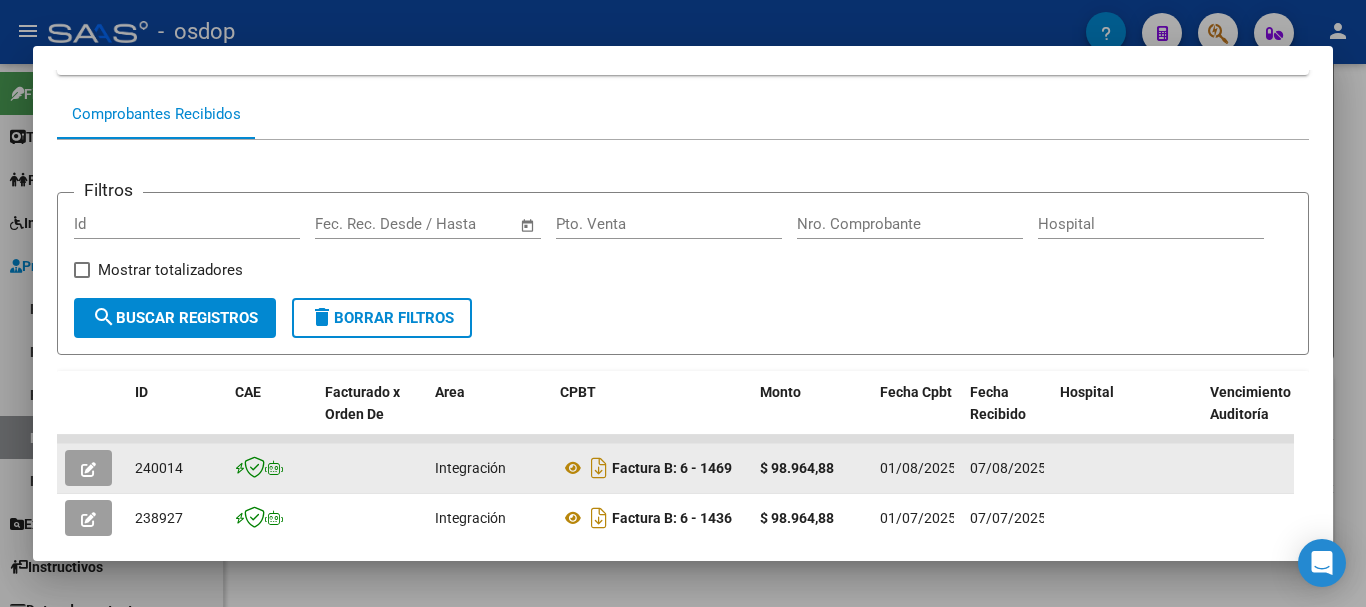 click 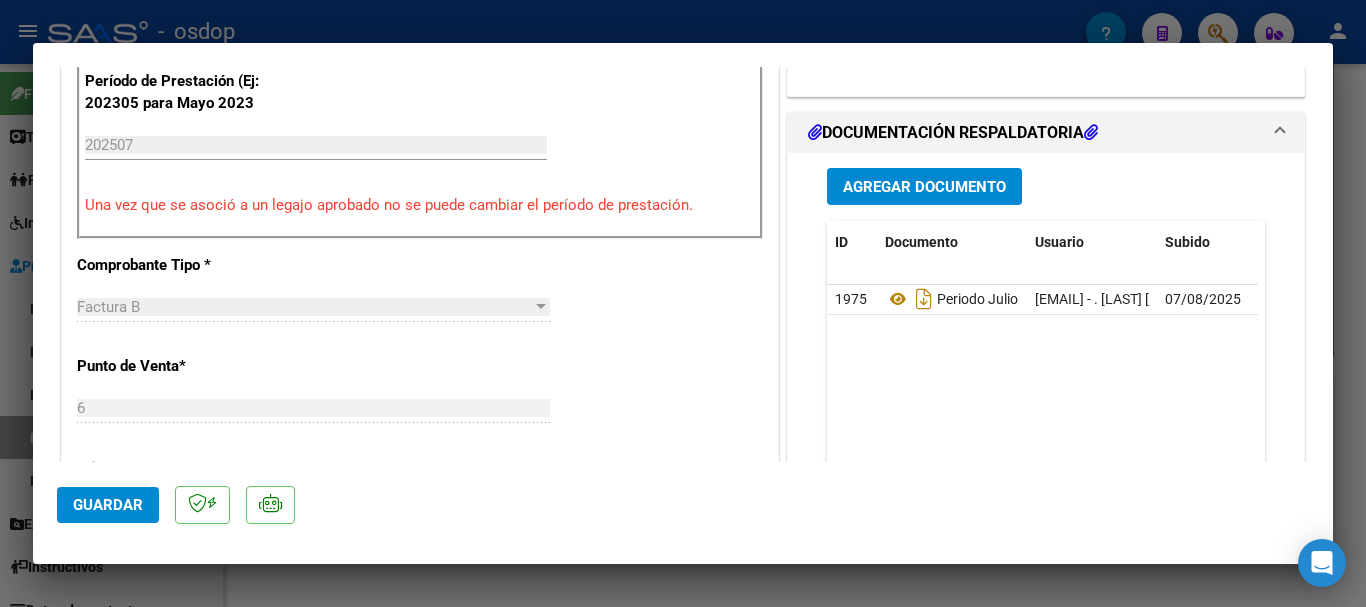 scroll, scrollTop: 500, scrollLeft: 0, axis: vertical 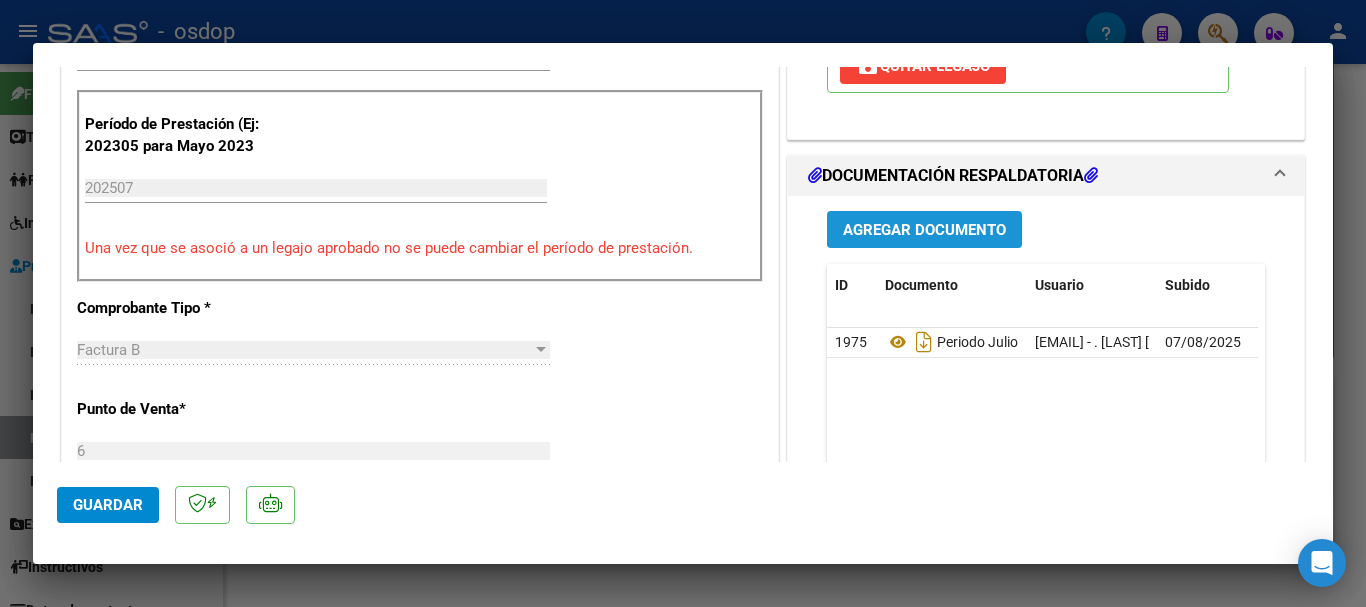 click on "Agregar Documento" at bounding box center [924, 230] 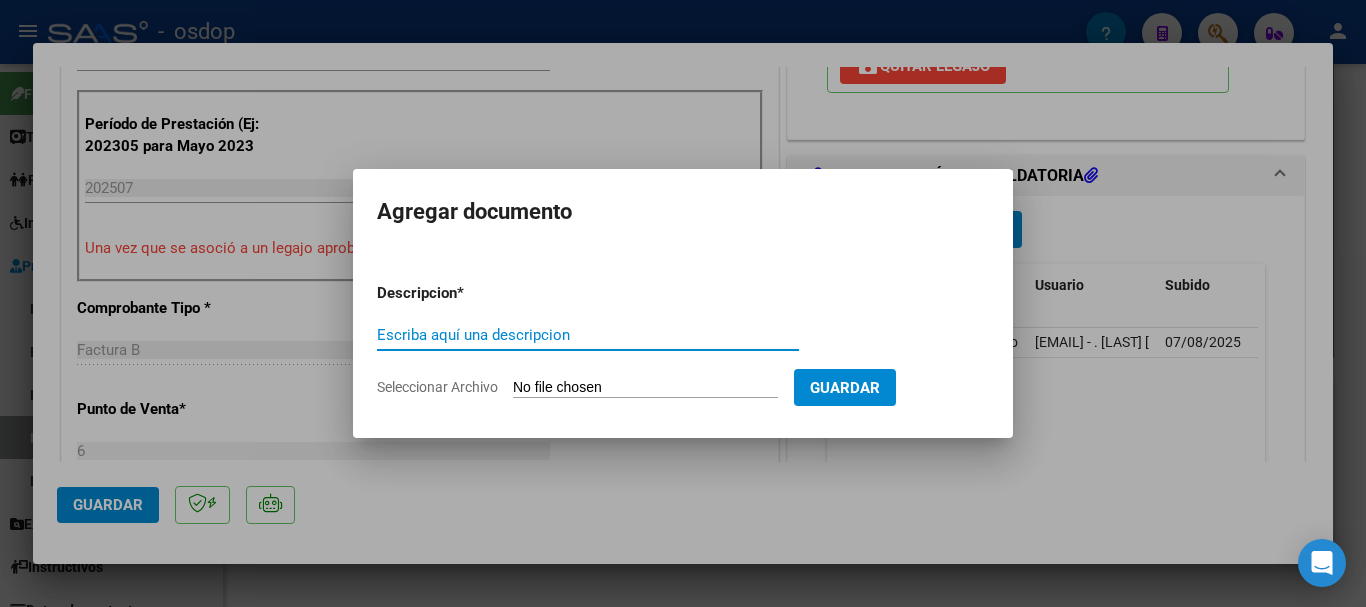 click on "Escriba aquí una descripcion" at bounding box center (588, 335) 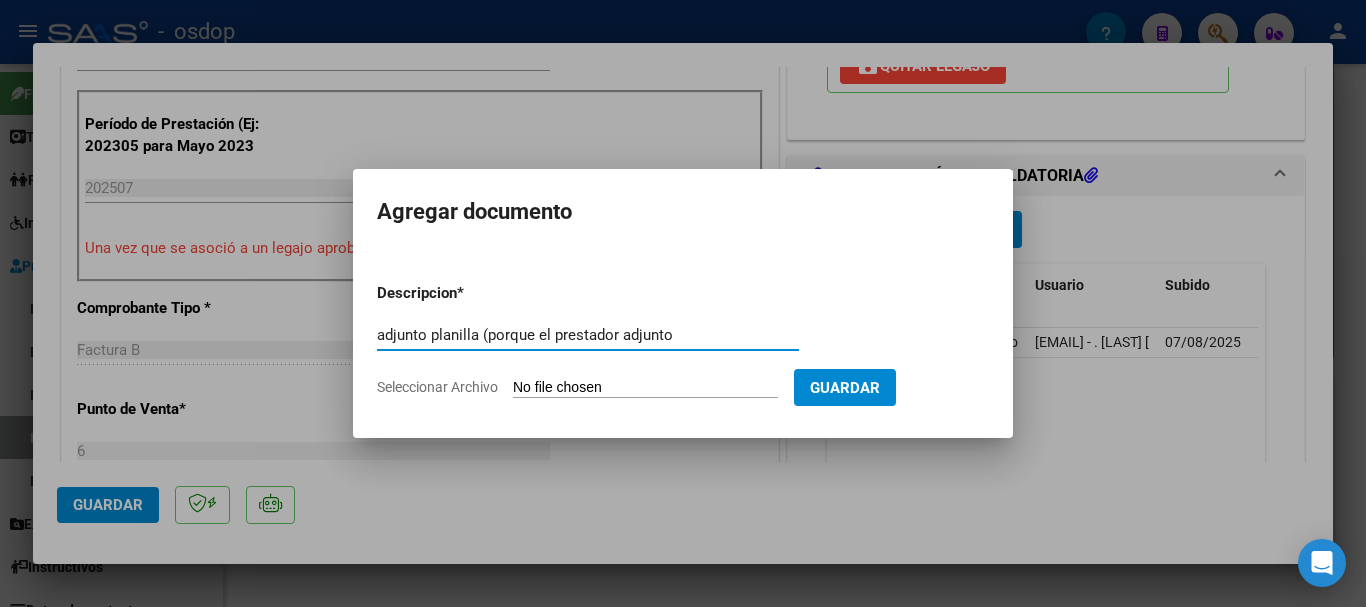 click on "adjunto planilla (porque el prestador adjunto" at bounding box center [588, 335] 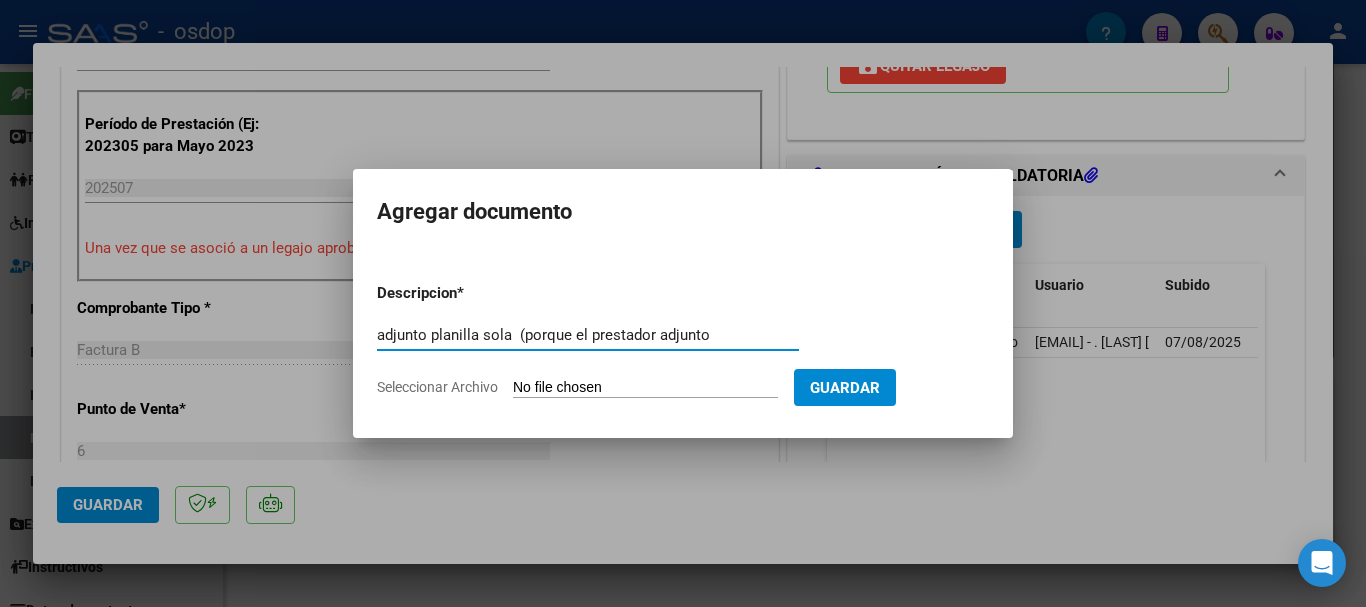 click on "adjunto planilla sola  (porque el prestador adjunto" at bounding box center (588, 335) 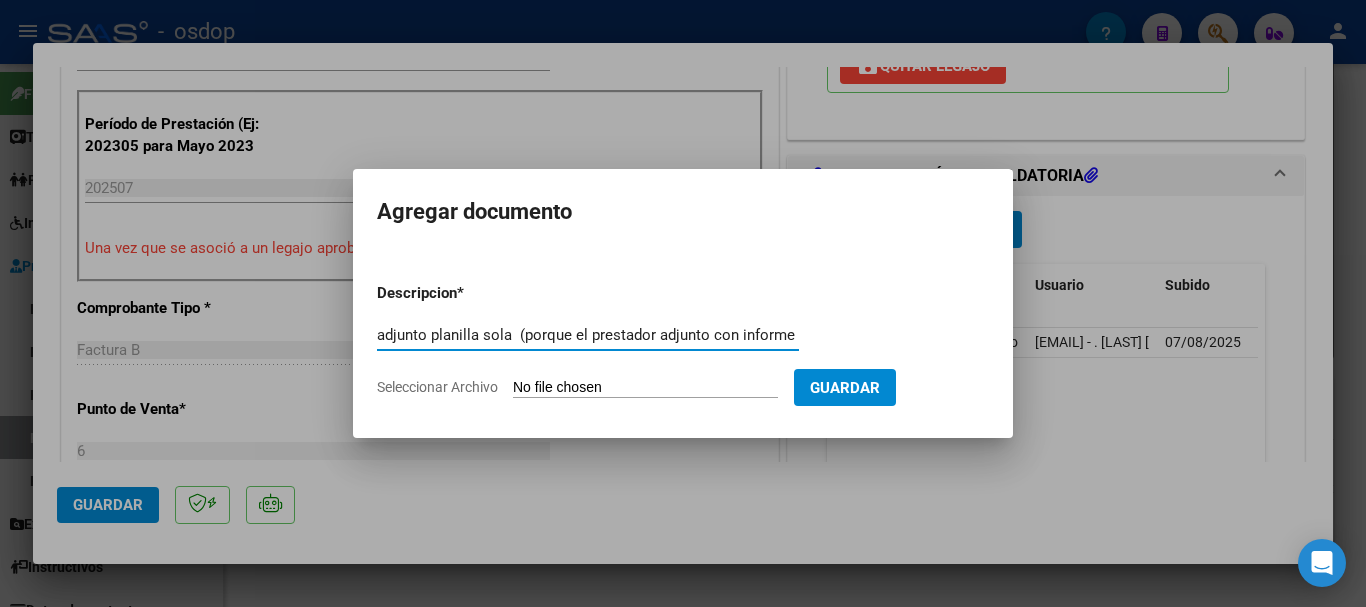 scroll, scrollTop: 0, scrollLeft: 1, axis: horizontal 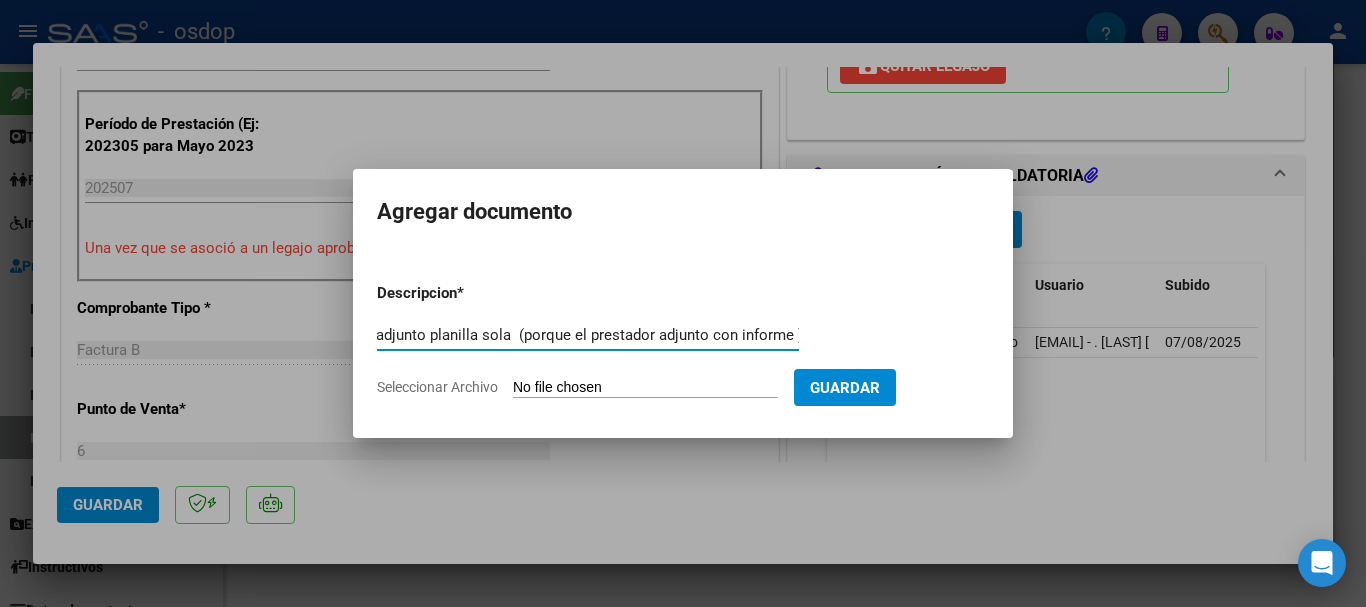 type on "adjunto planilla sola  (porque el prestador adjunto con informe )" 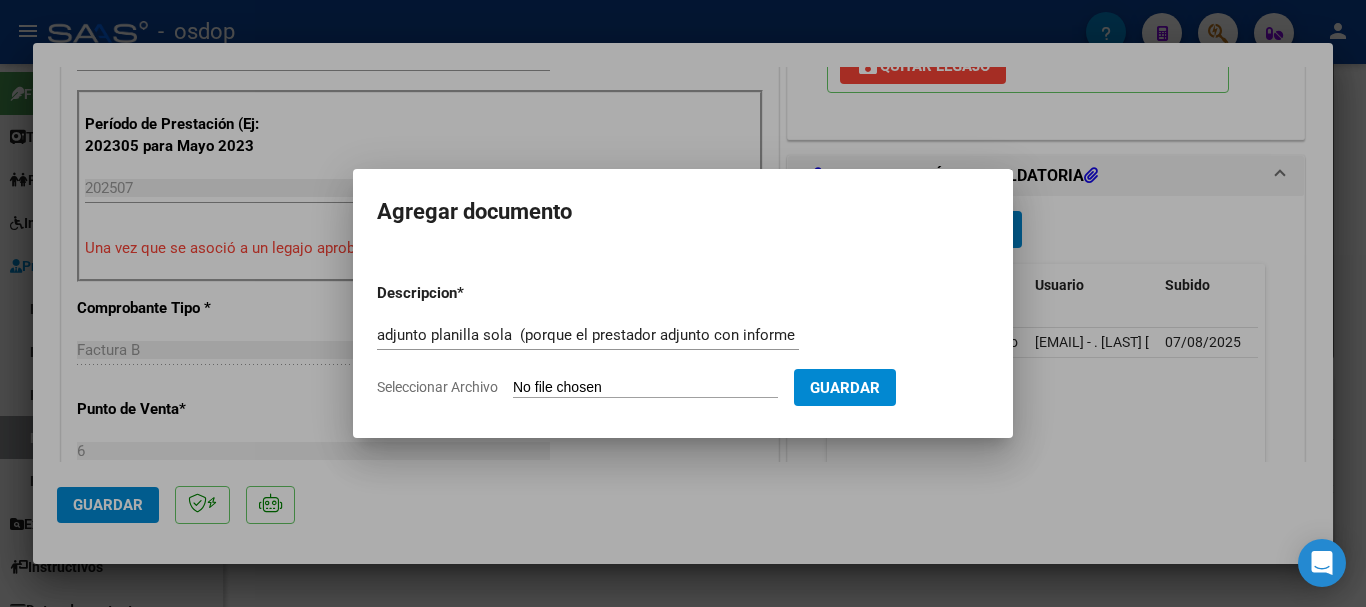 type on "C:\fakepath\planilla asistencia .pdf" 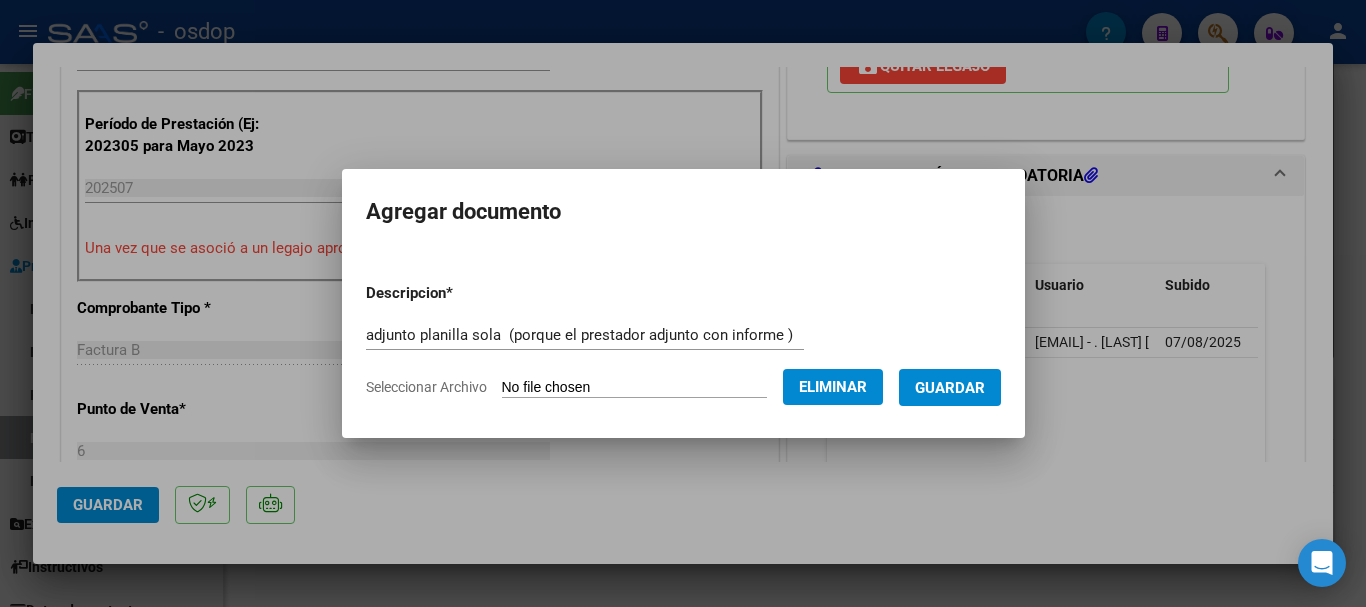 click on "Guardar" at bounding box center [950, 388] 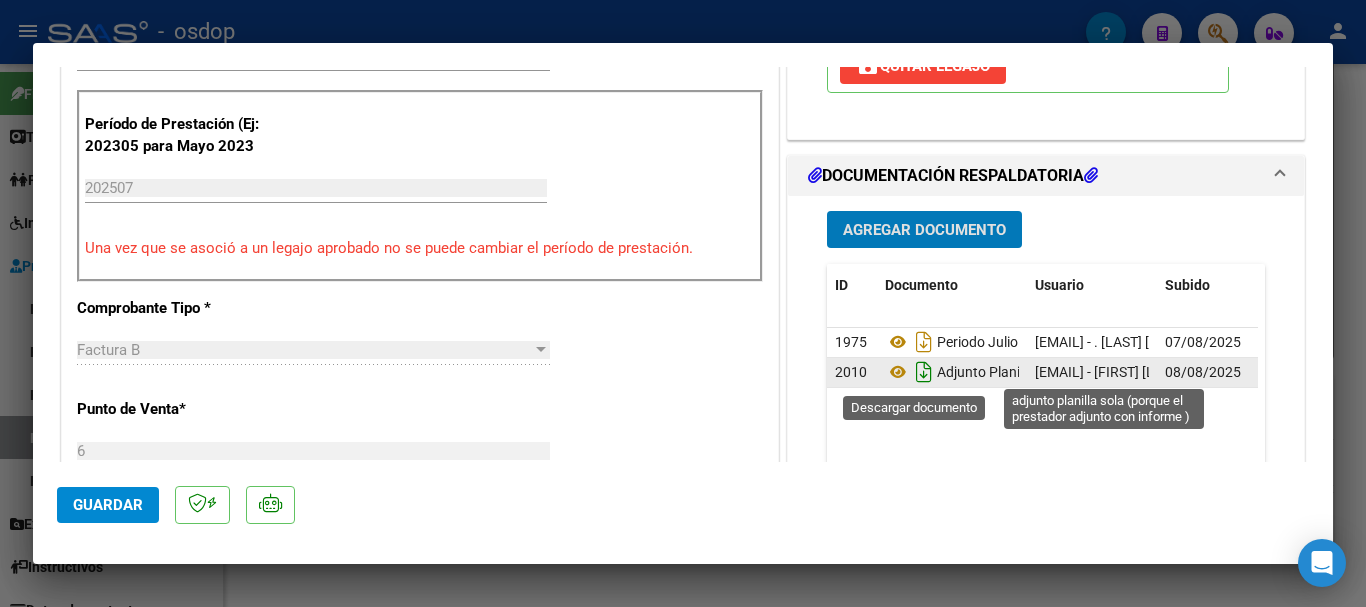click 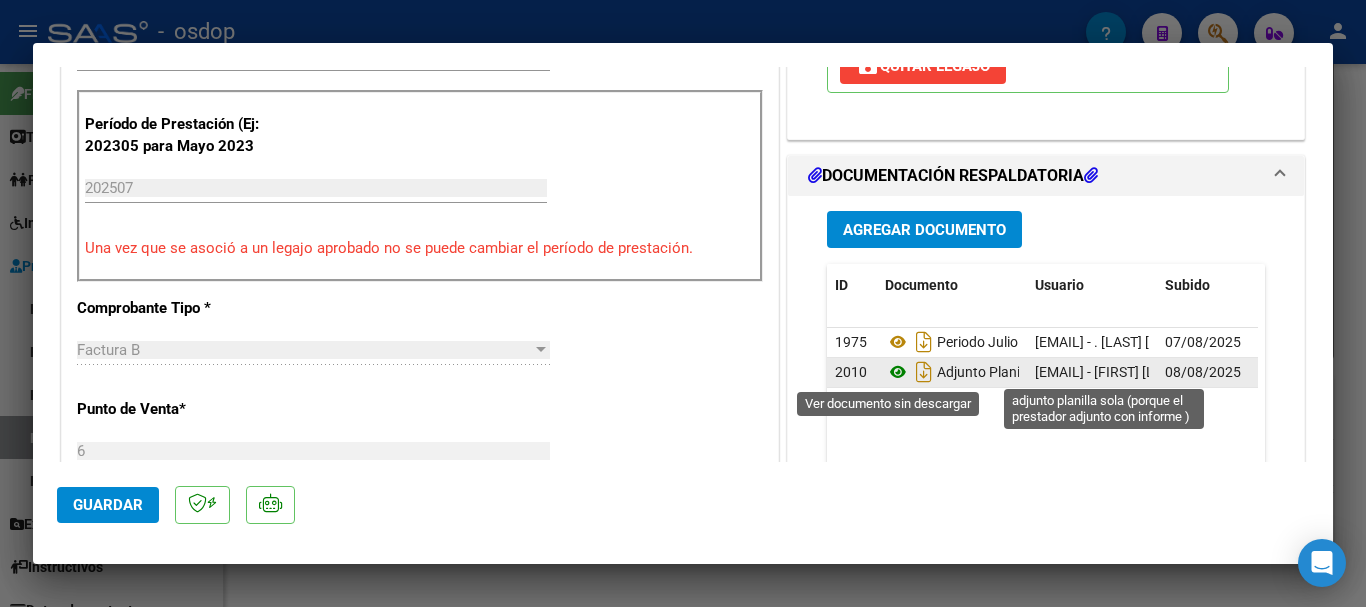 click 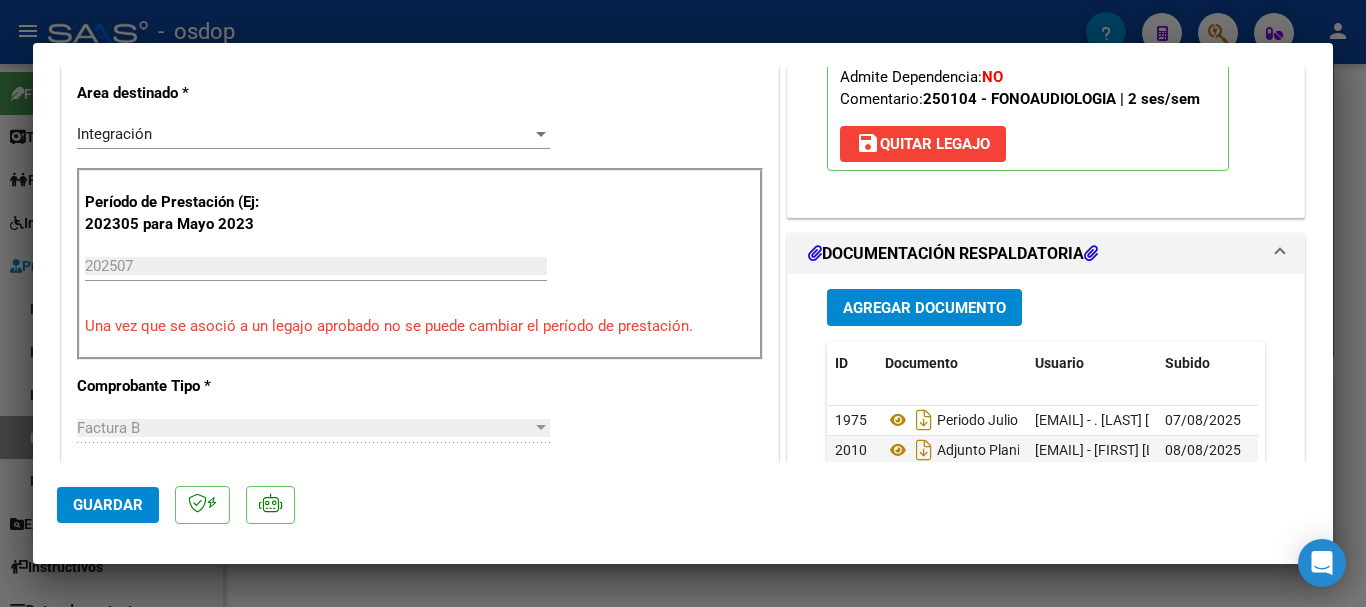 scroll, scrollTop: 400, scrollLeft: 0, axis: vertical 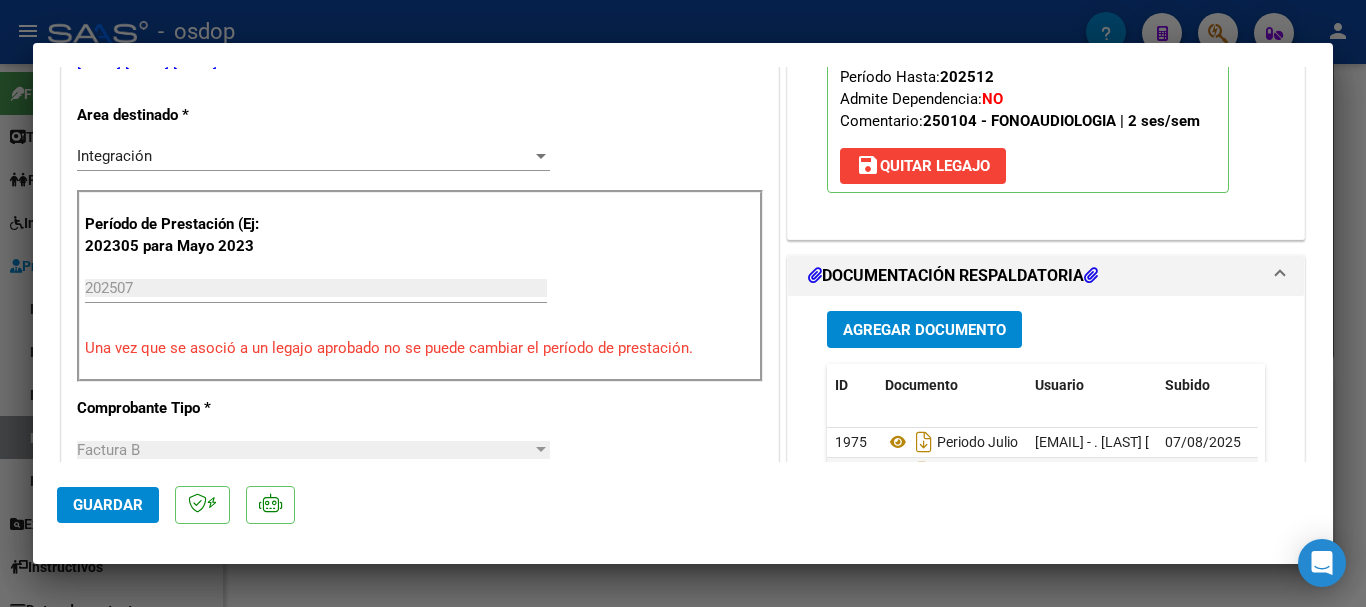 type 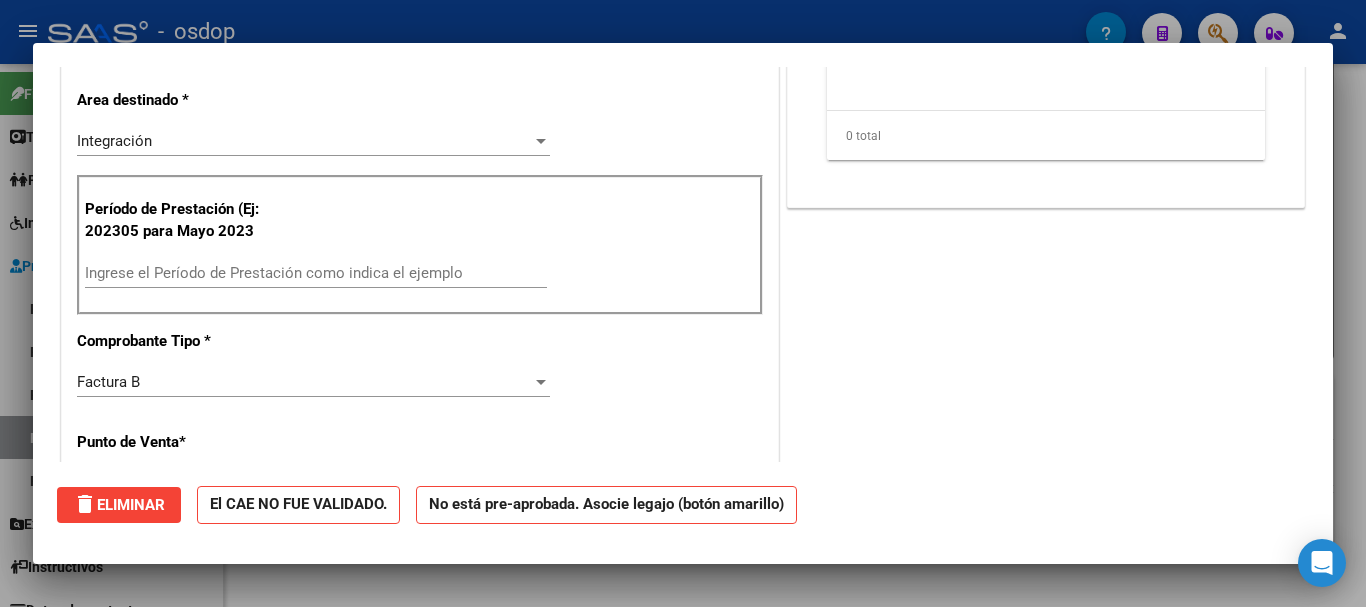 scroll, scrollTop: 385, scrollLeft: 0, axis: vertical 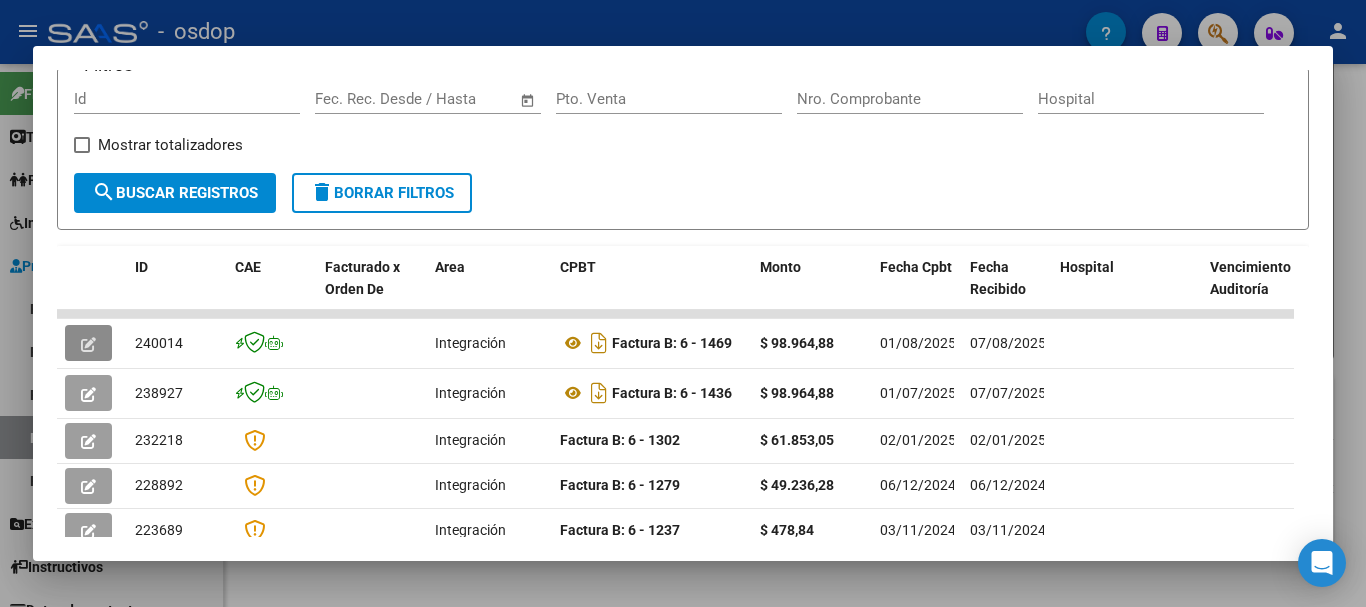 type 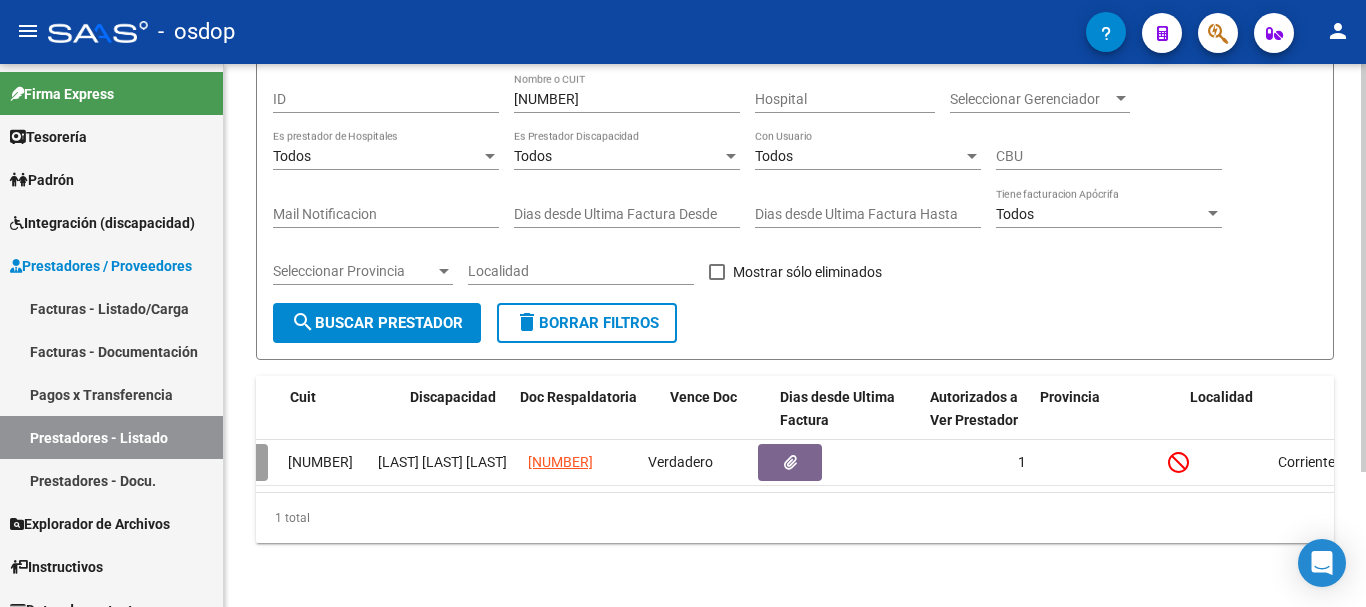 scroll, scrollTop: 0, scrollLeft: 0, axis: both 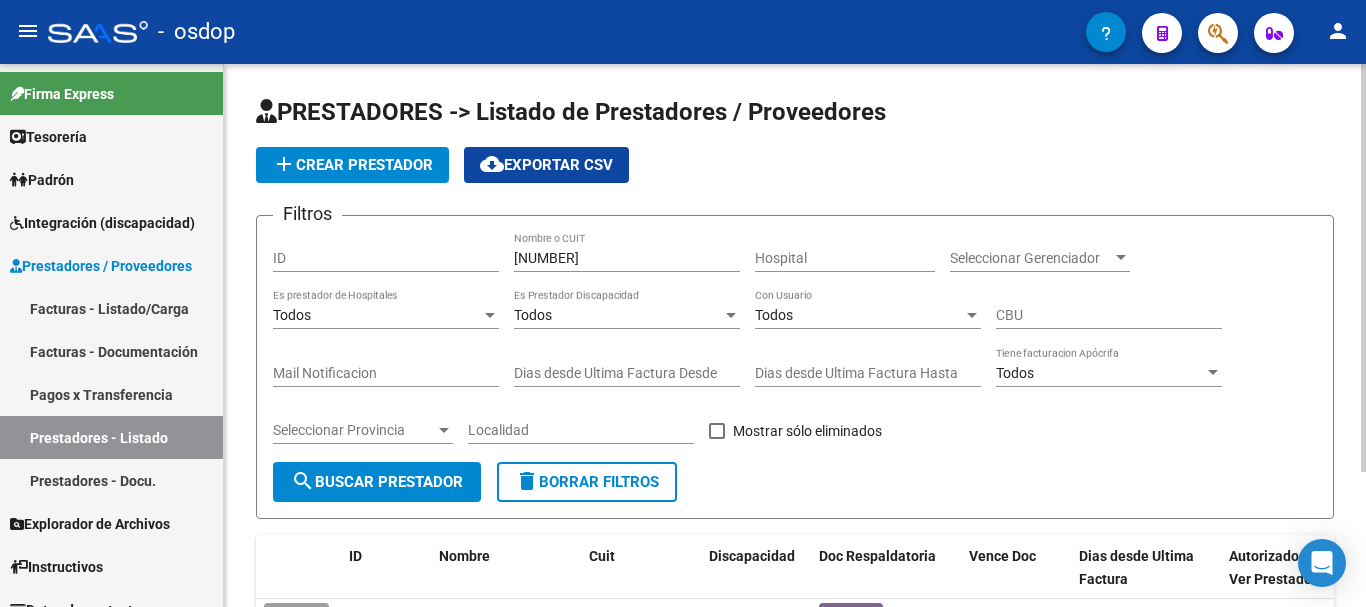 drag, startPoint x: 607, startPoint y: 244, endPoint x: 602, endPoint y: 255, distance: 12.083046 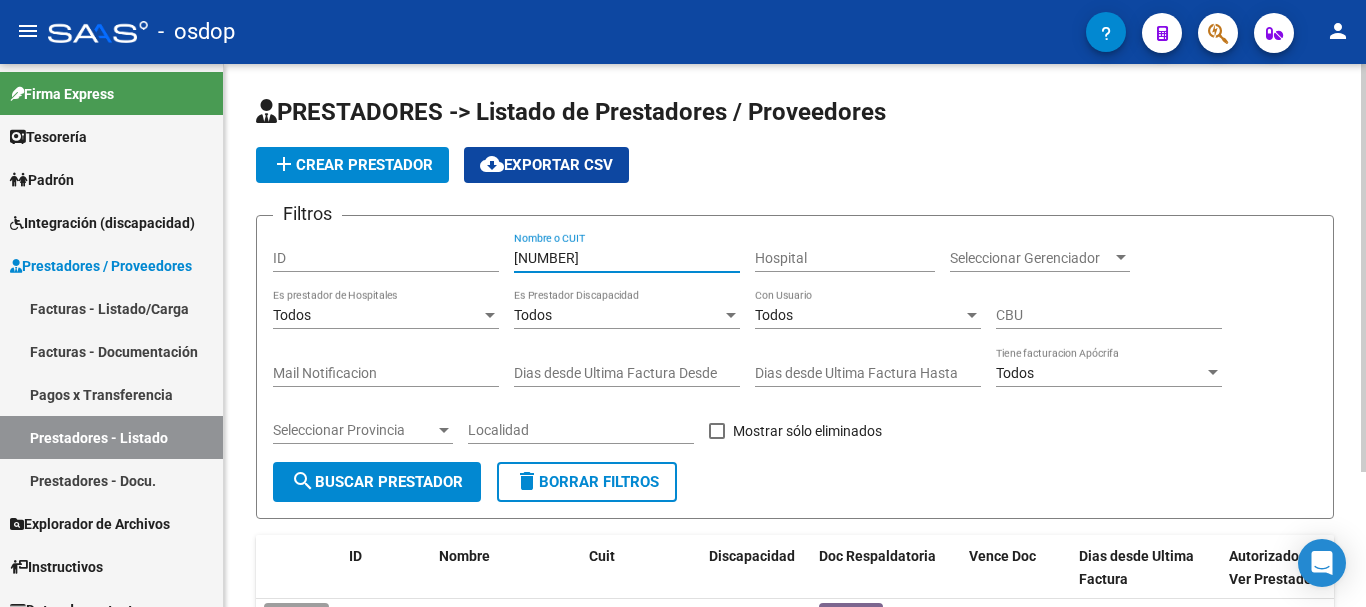 click on "27326478348" at bounding box center [627, 258] 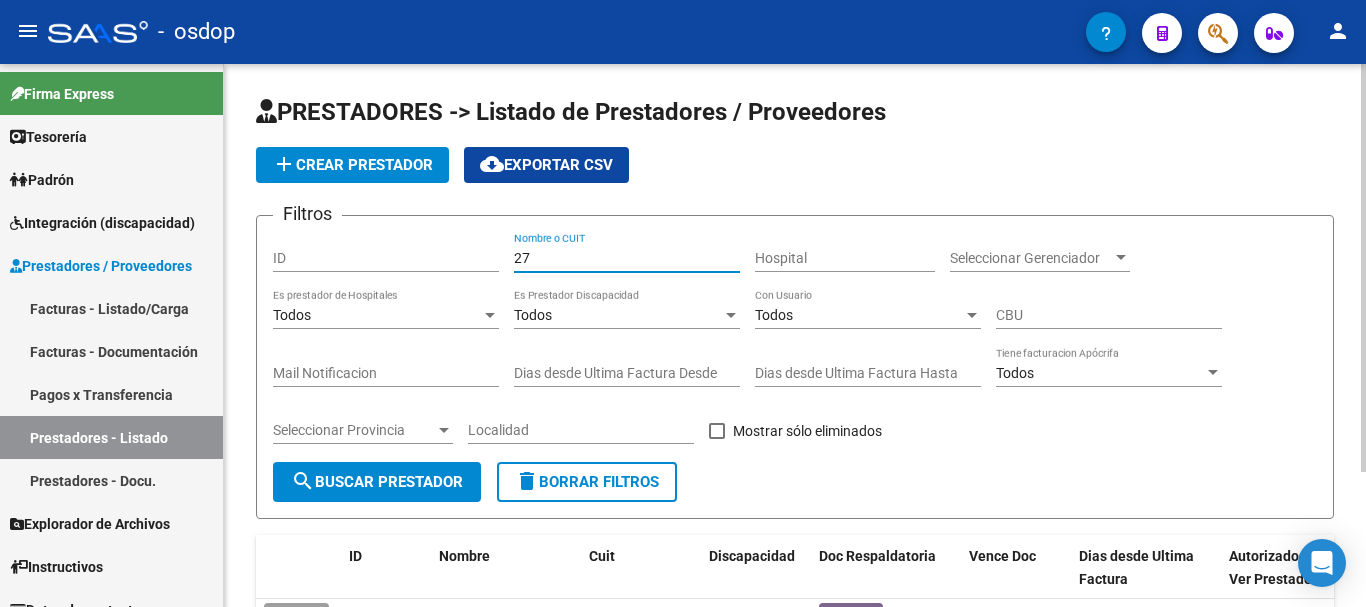 type on "2" 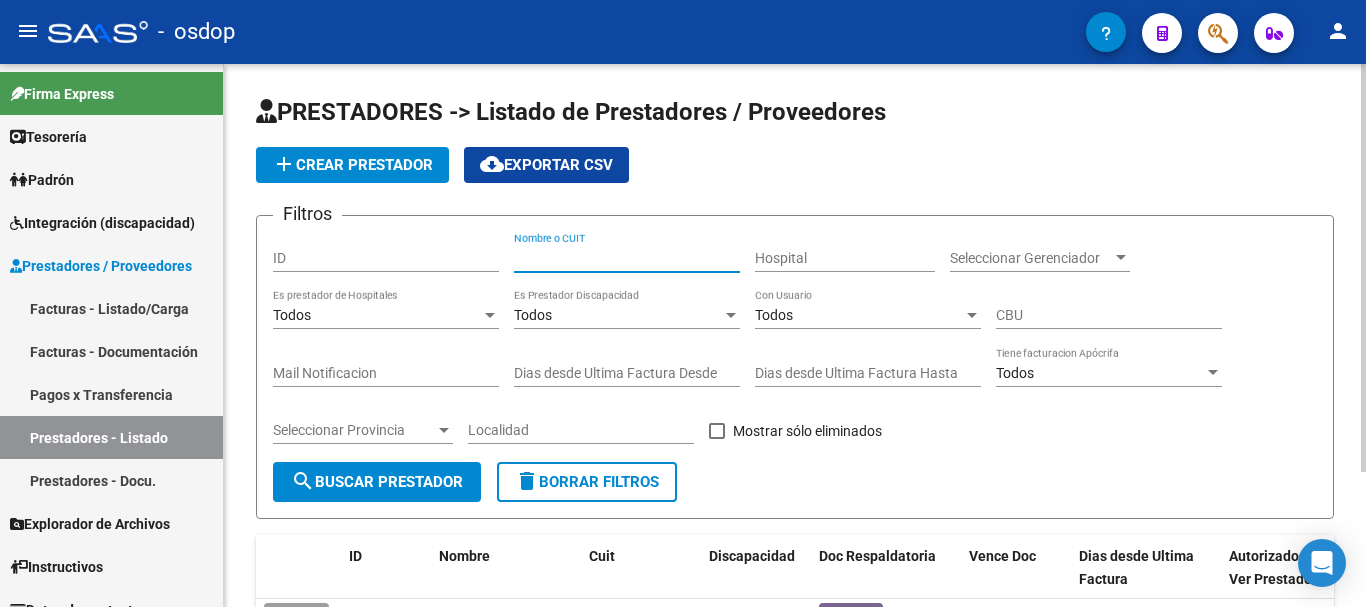 click on "Nombre o CUIT" at bounding box center [627, 258] 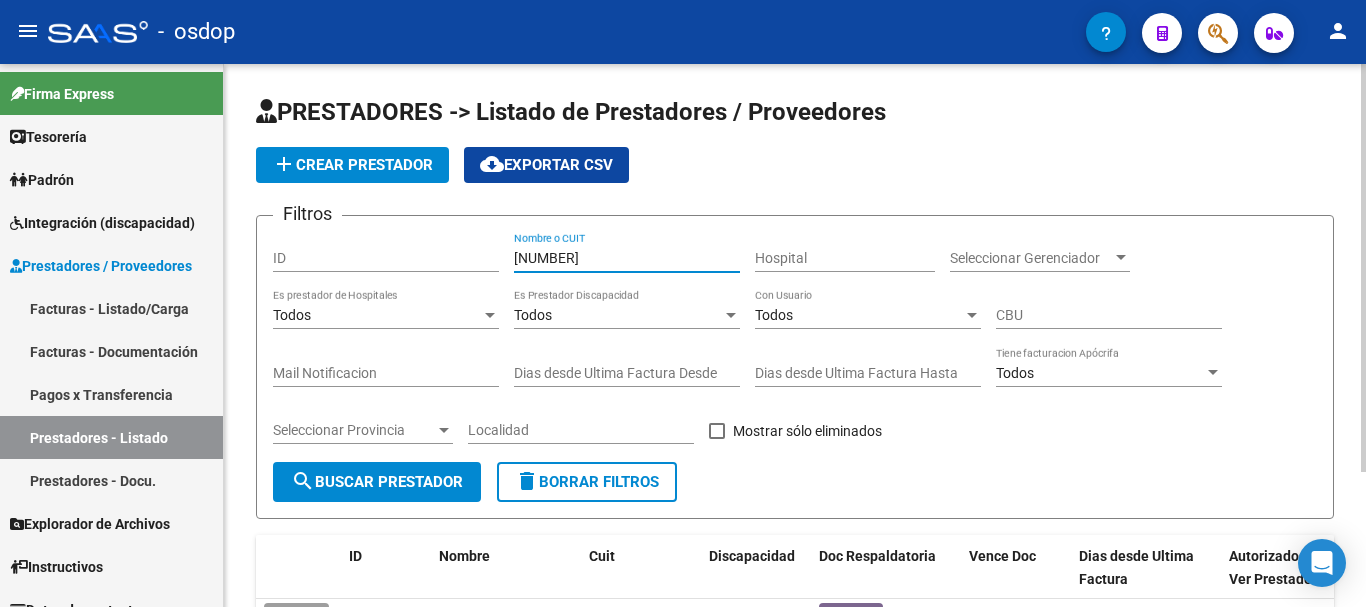 type on "[PHONE]" 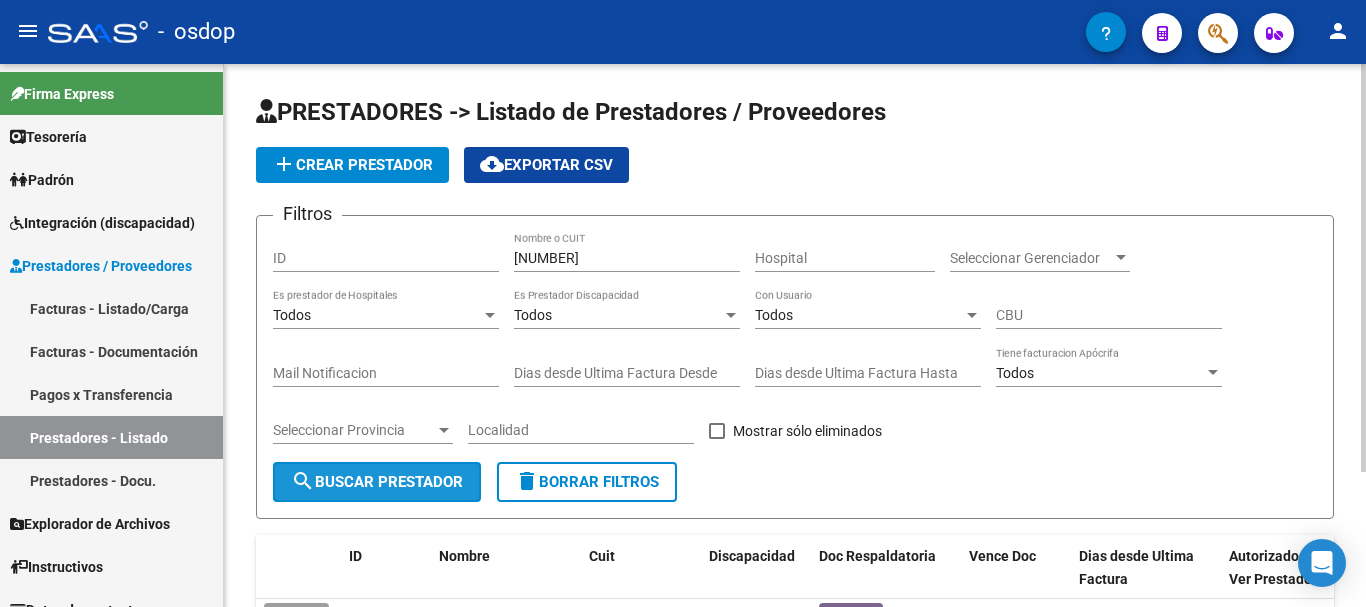 click on "search  Buscar Prestador" 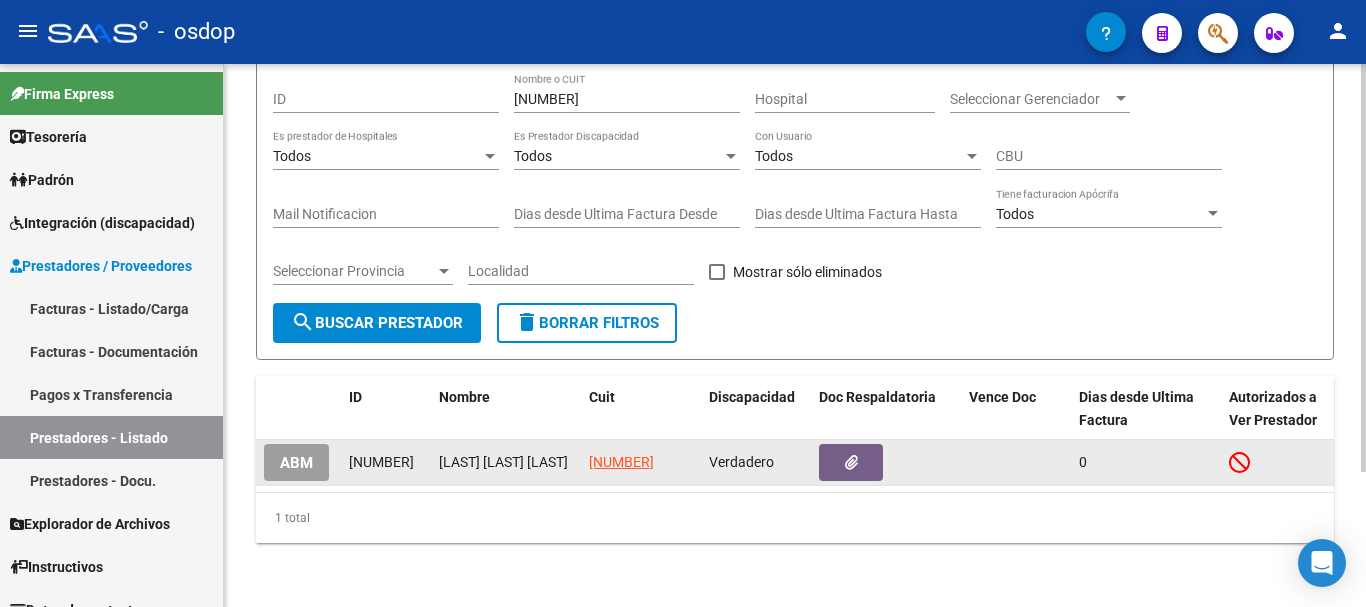 scroll, scrollTop: 179, scrollLeft: 0, axis: vertical 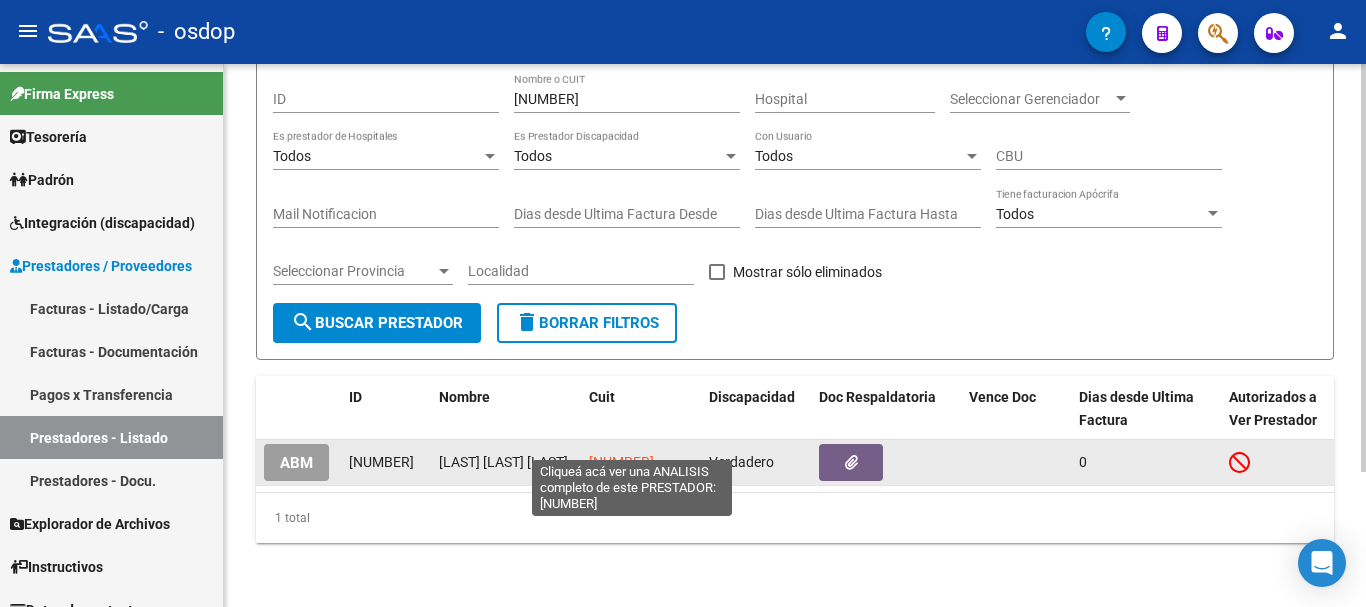 click on "[PHONE]" 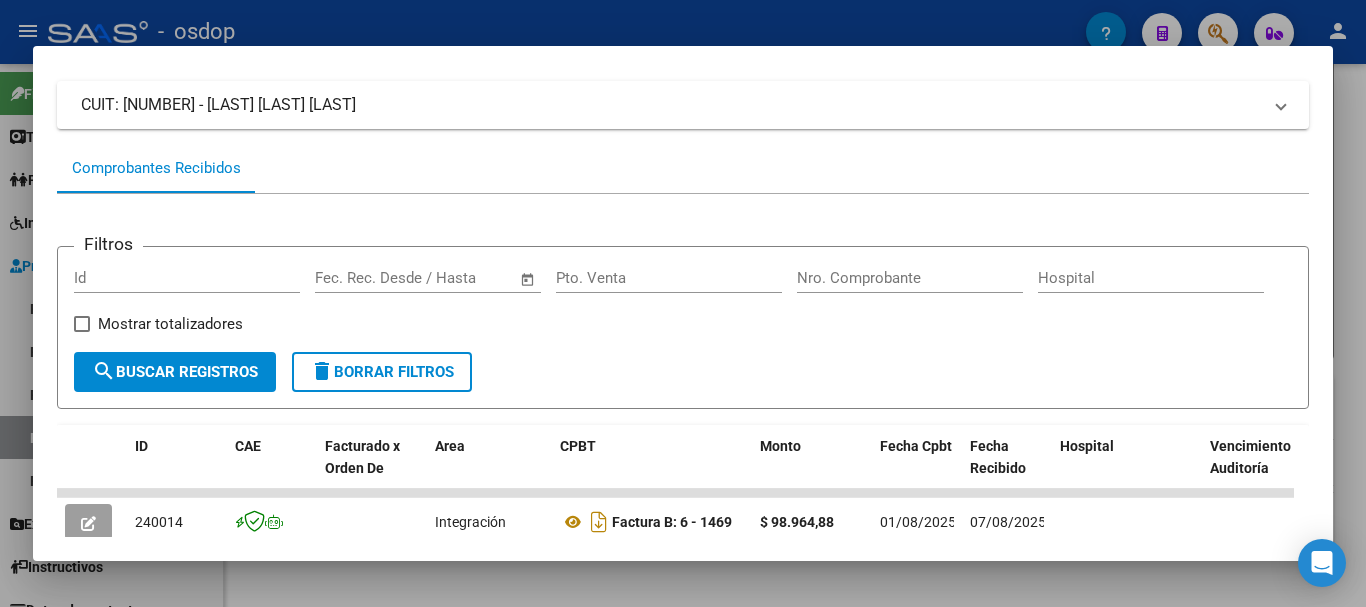 scroll, scrollTop: 400, scrollLeft: 0, axis: vertical 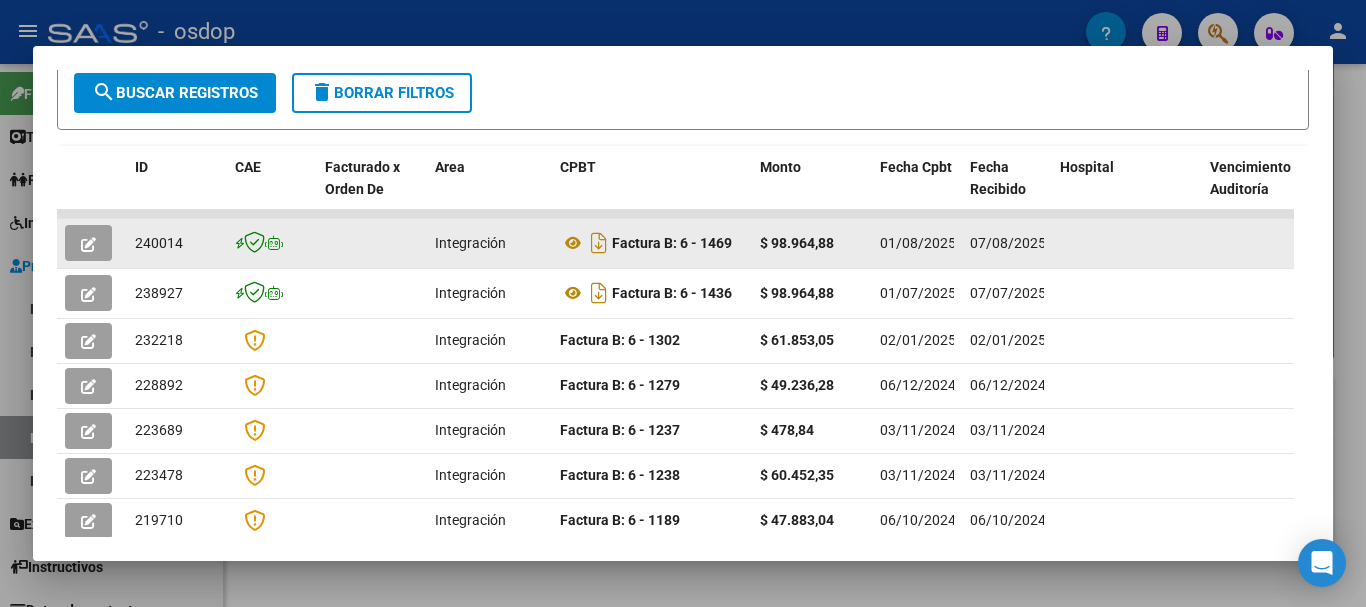 click 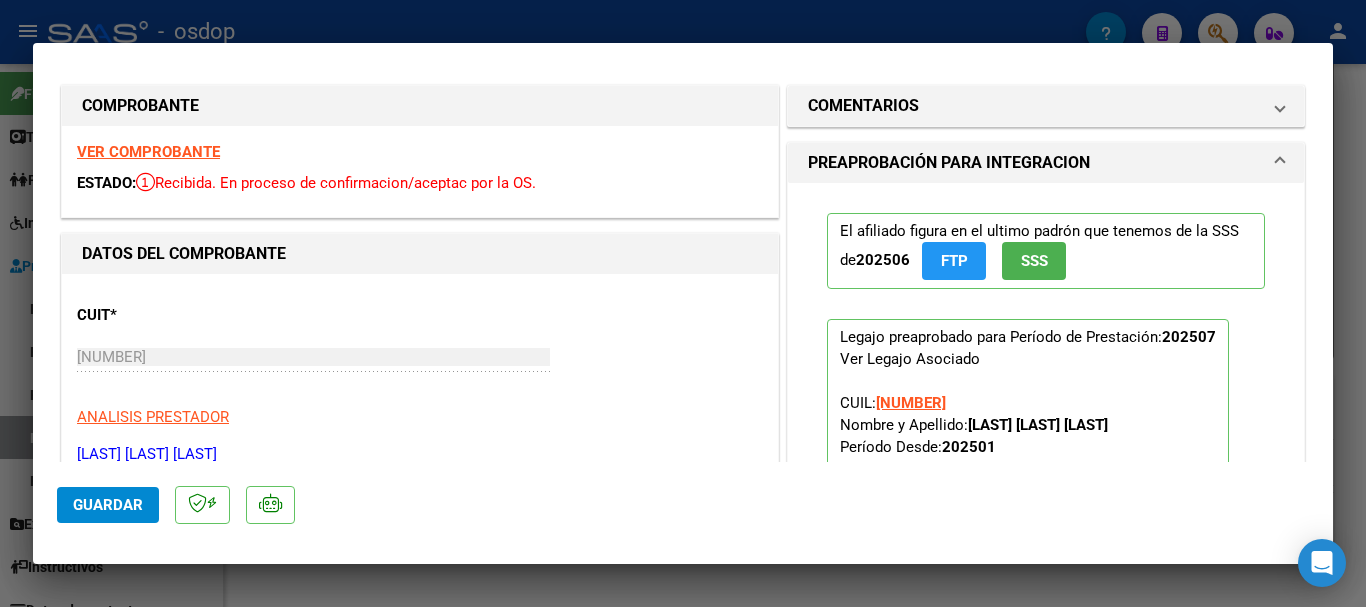 scroll, scrollTop: 0, scrollLeft: 0, axis: both 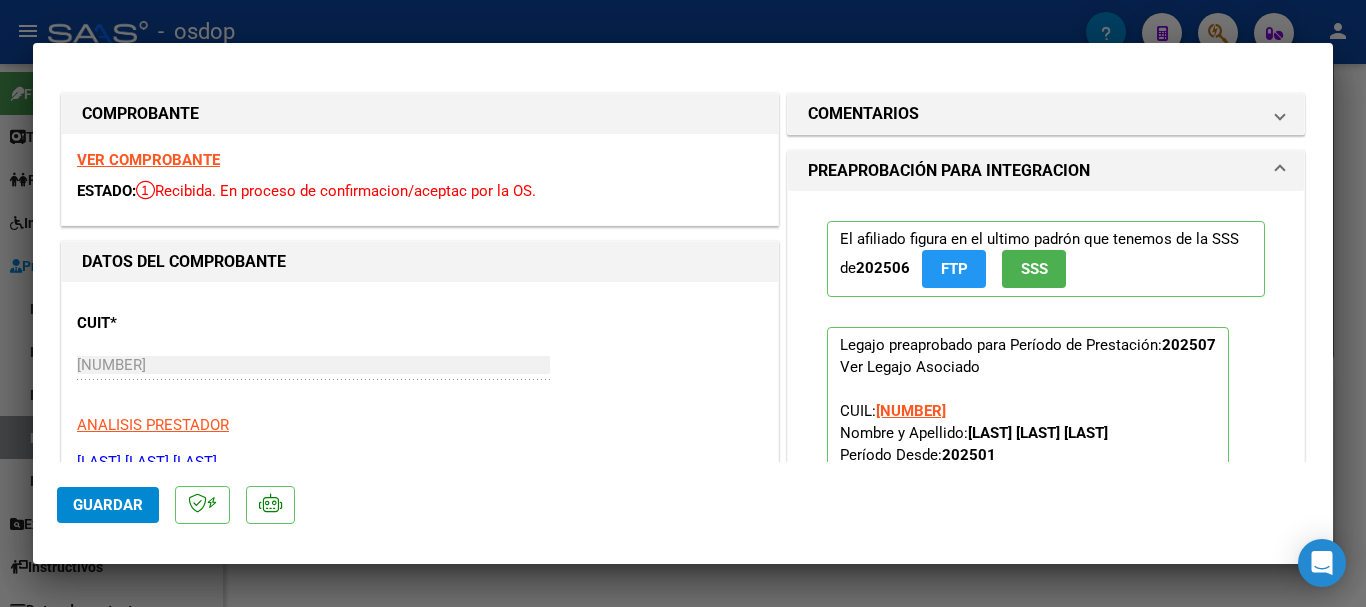 type 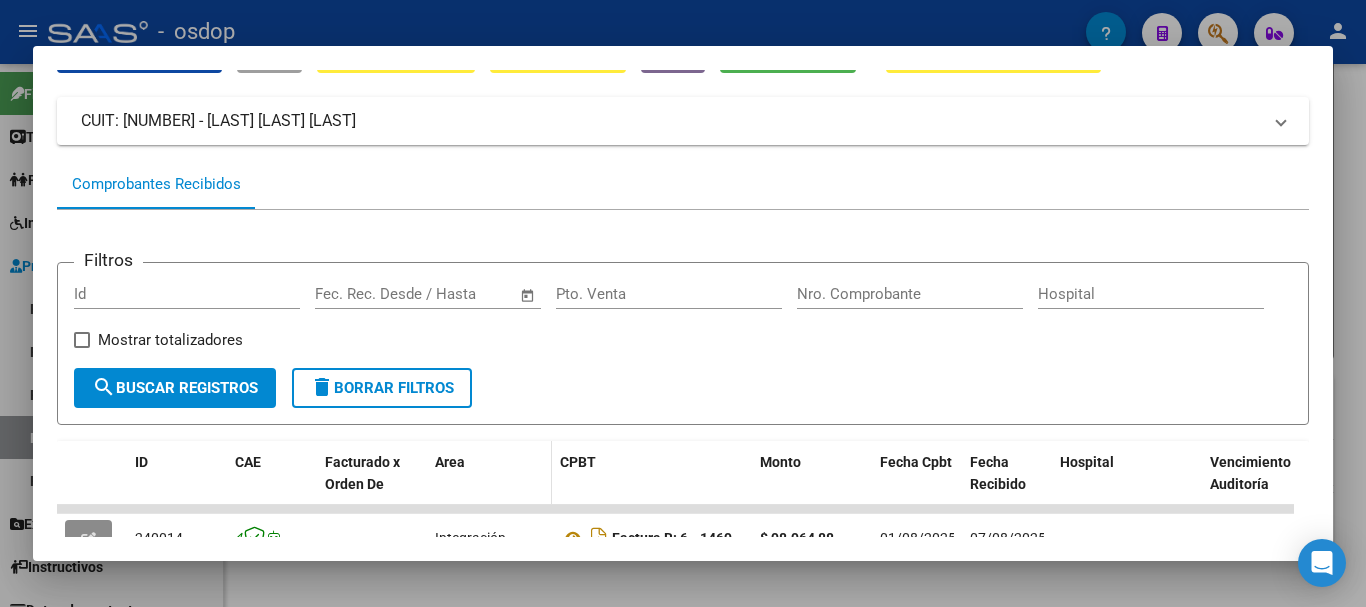 scroll, scrollTop: 300, scrollLeft: 0, axis: vertical 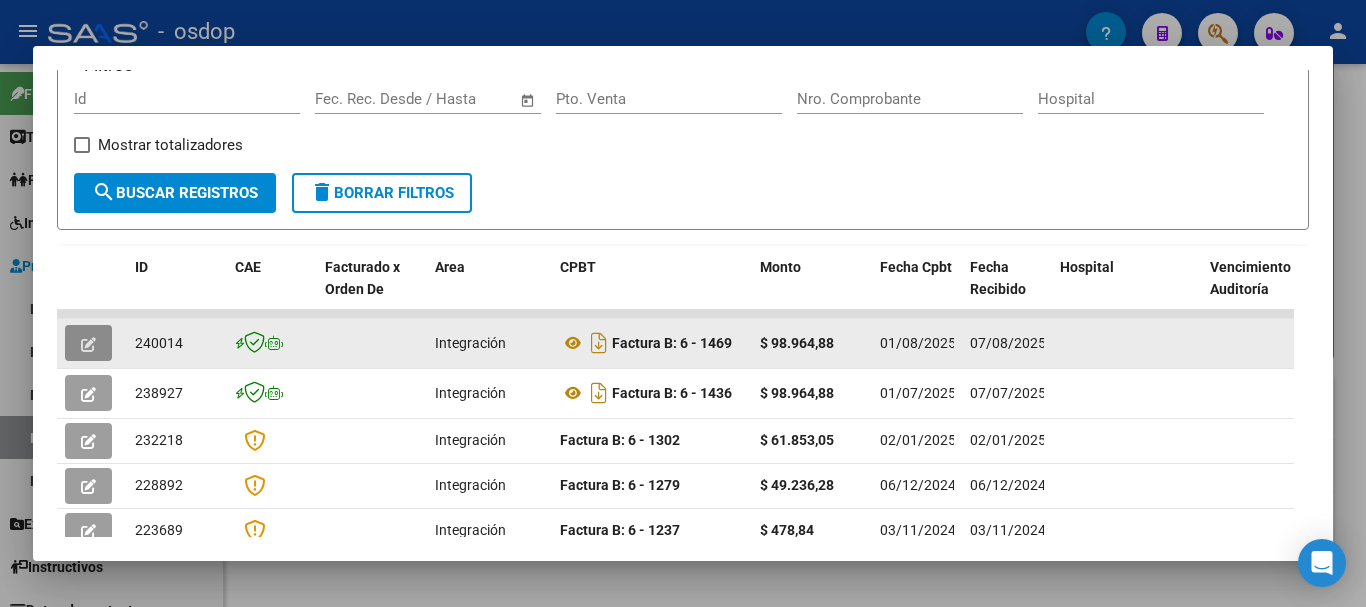 click 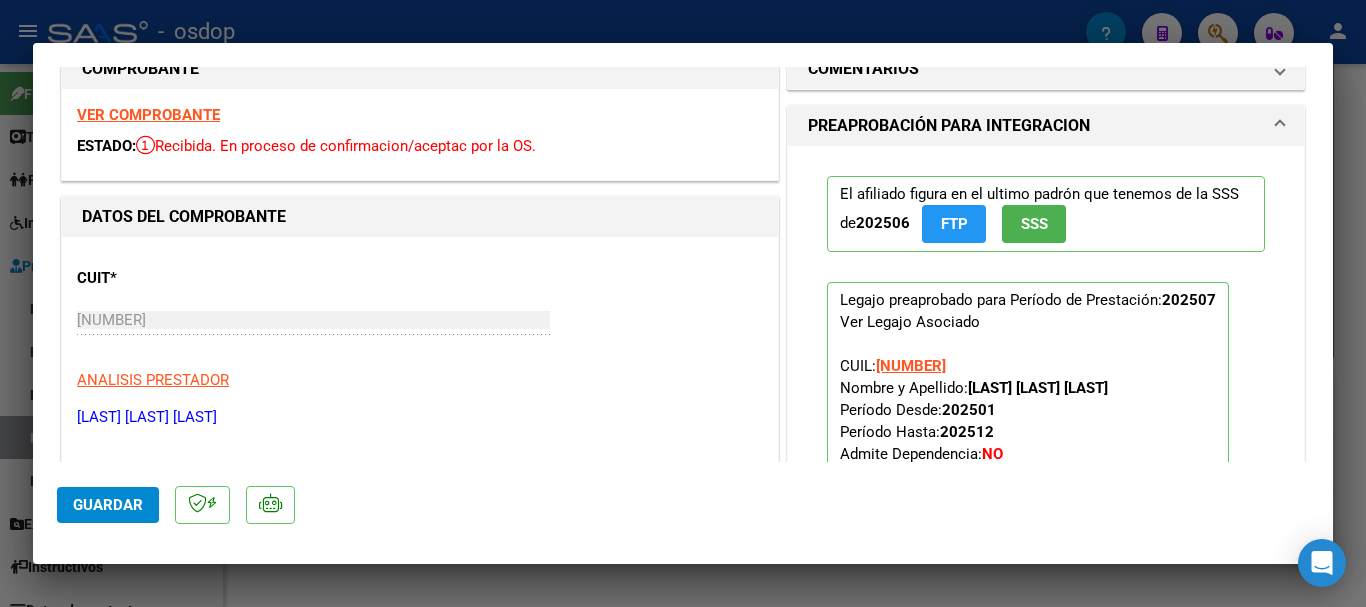 scroll, scrollTop: 0, scrollLeft: 0, axis: both 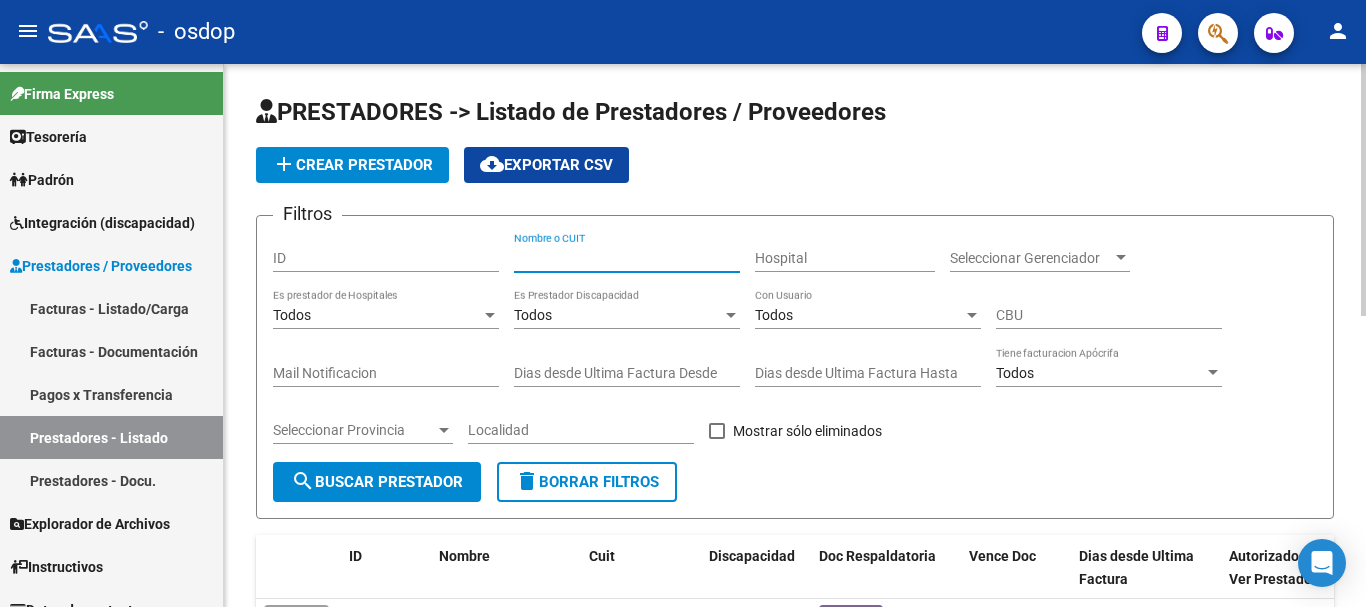 click on "Nombre o CUIT" at bounding box center [627, 258] 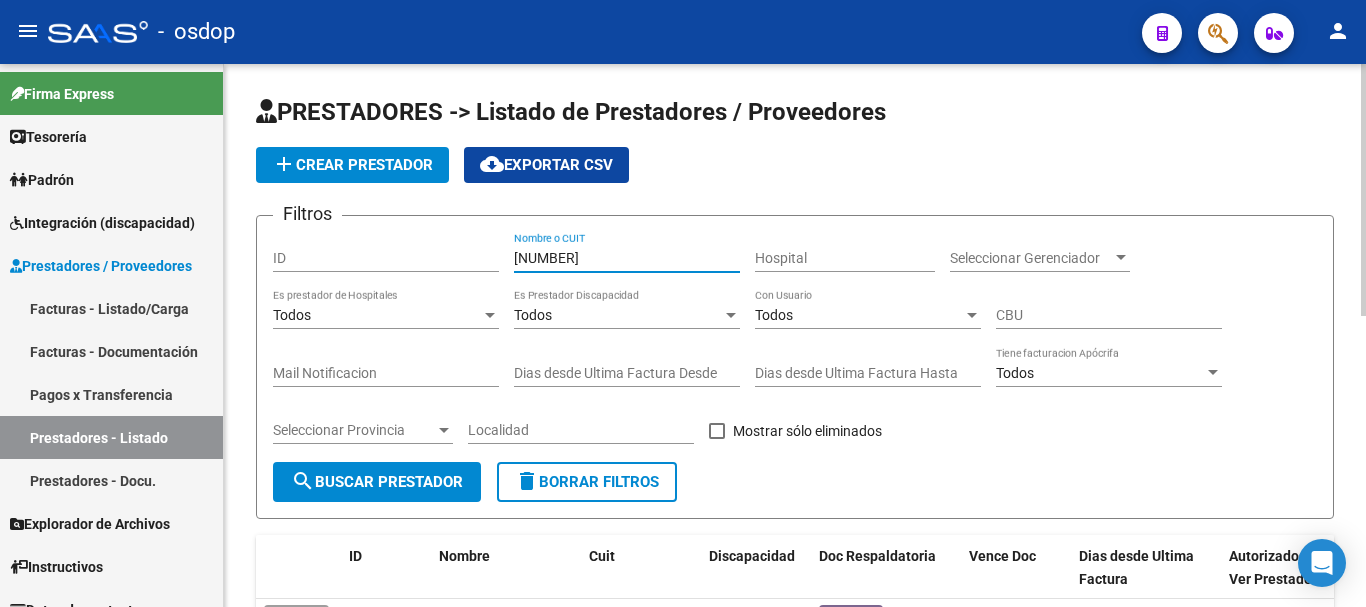 type on "[NUMBER]" 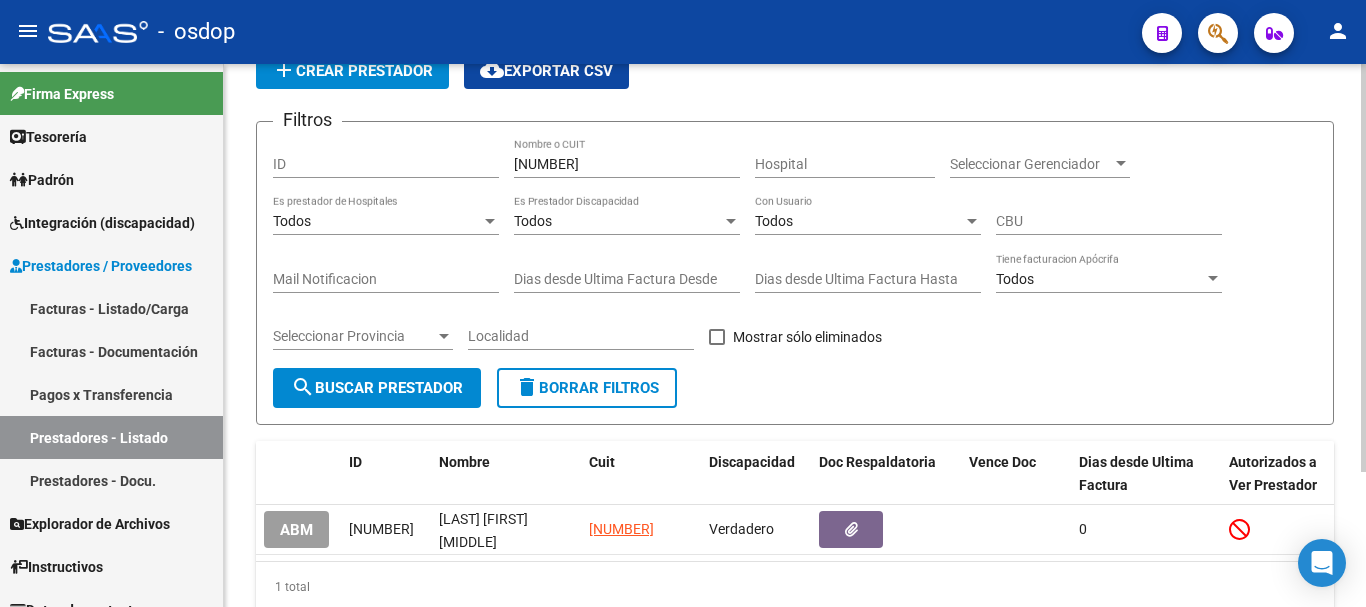 scroll, scrollTop: 179, scrollLeft: 0, axis: vertical 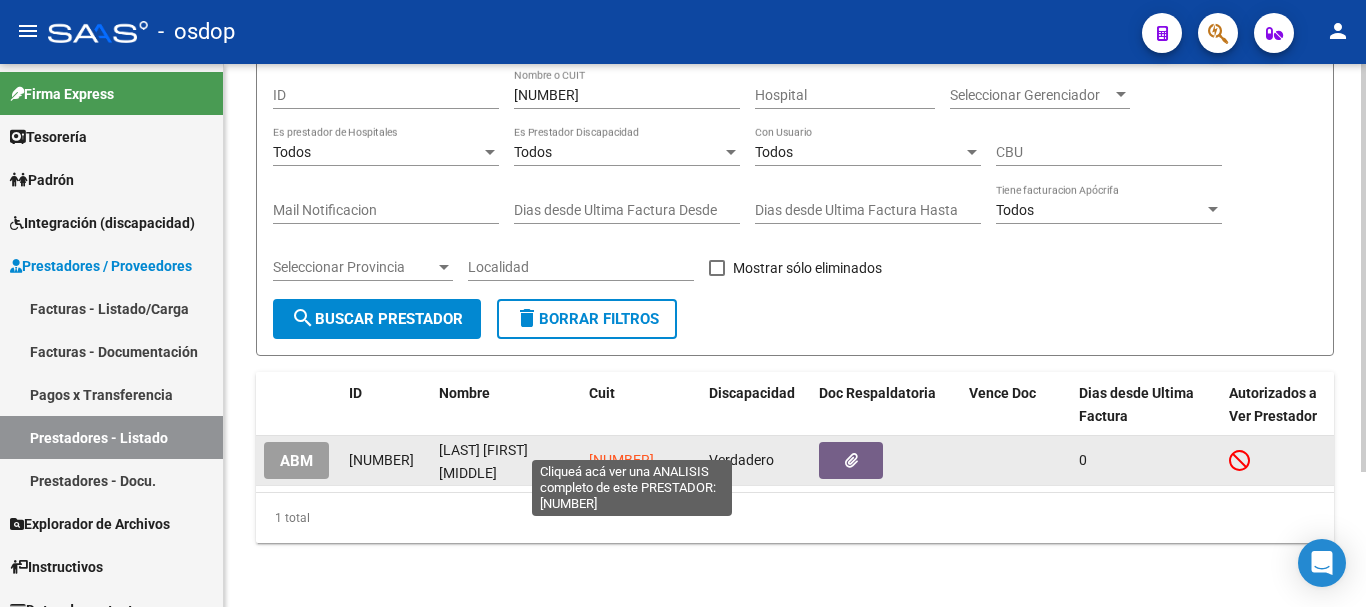 click on "27359395731" 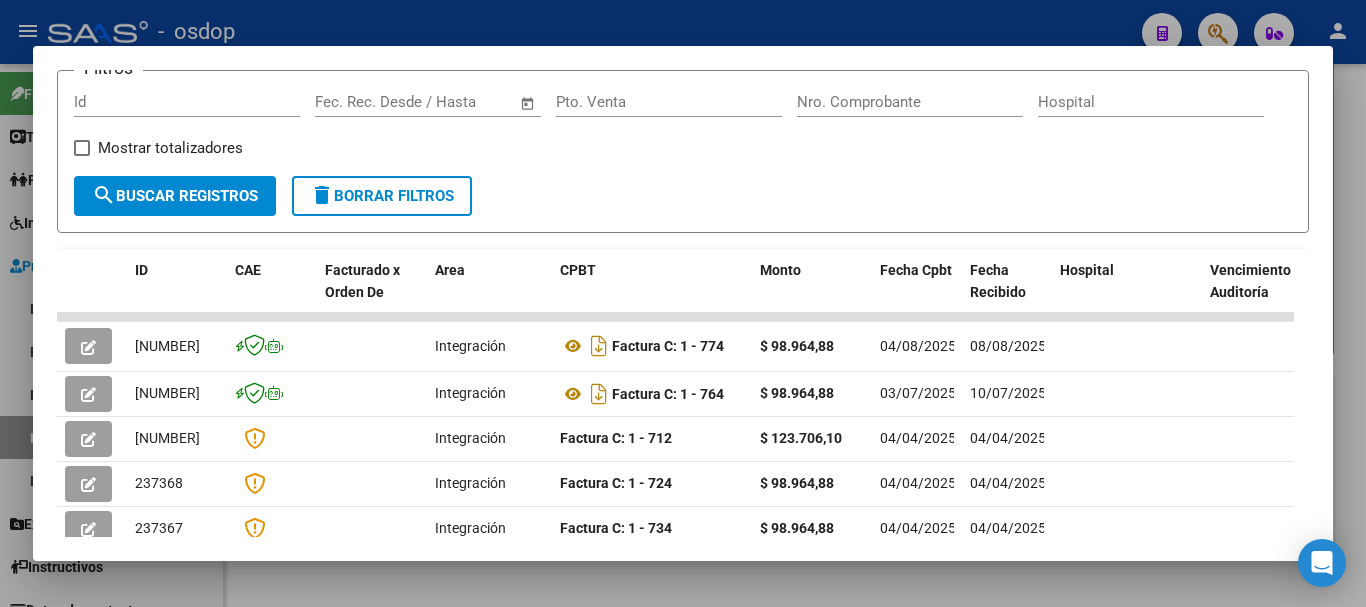 scroll, scrollTop: 300, scrollLeft: 0, axis: vertical 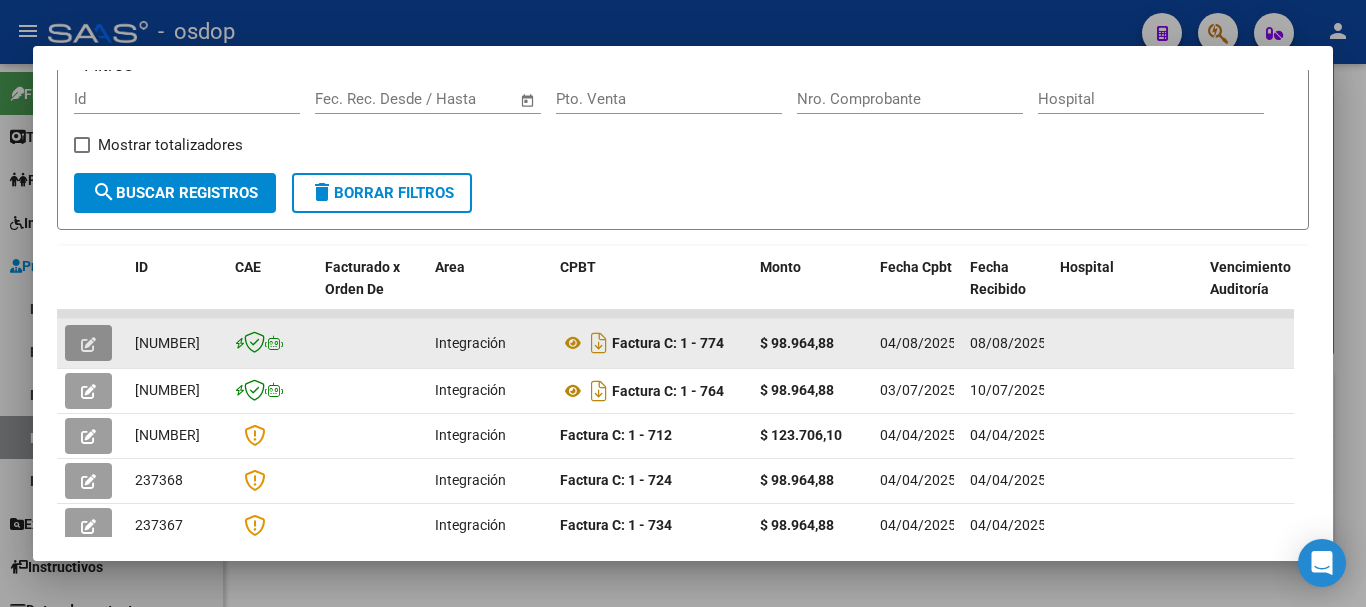 click 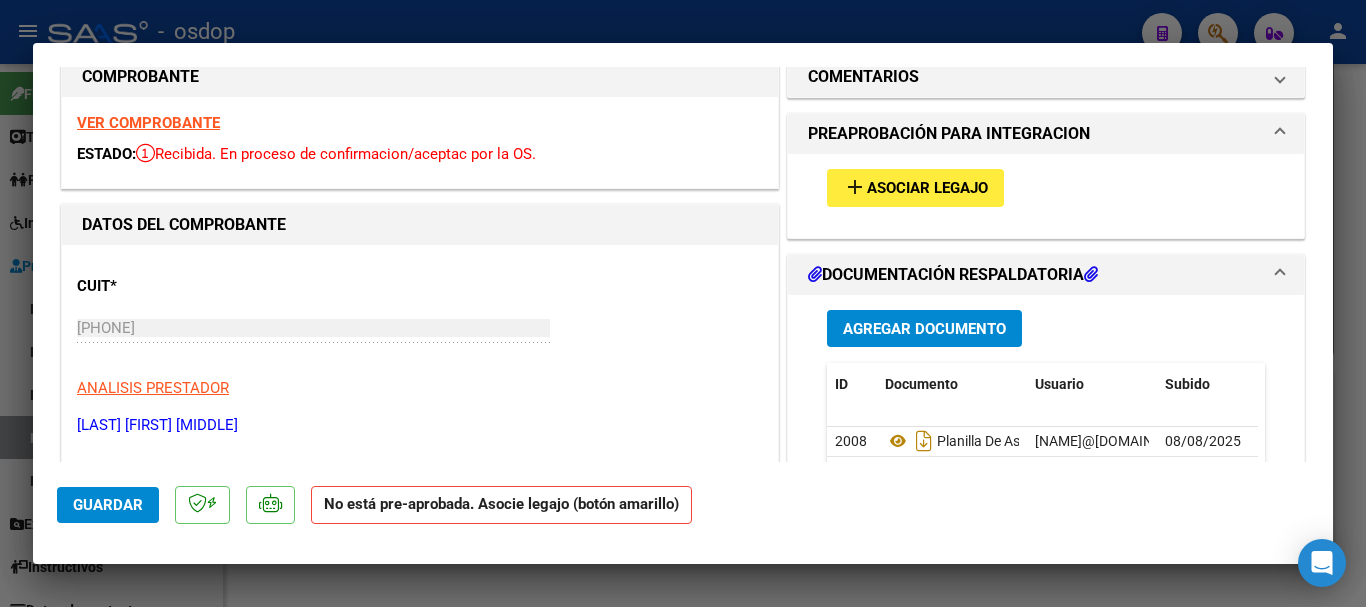 scroll, scrollTop: 100, scrollLeft: 0, axis: vertical 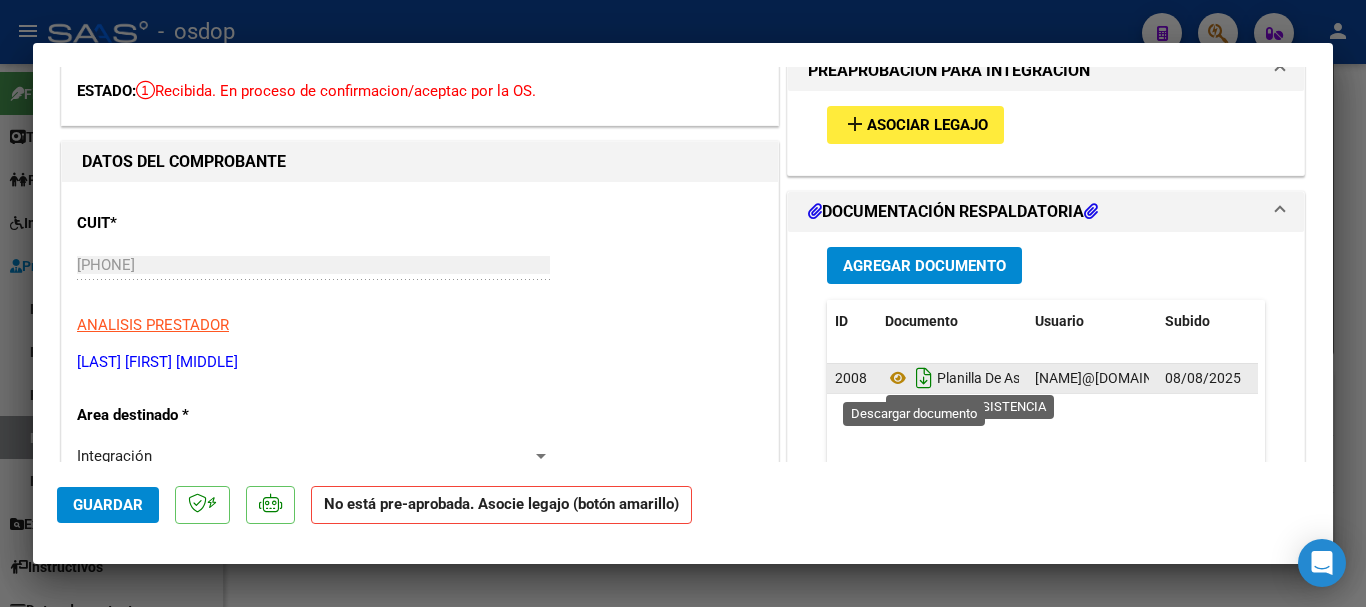 click 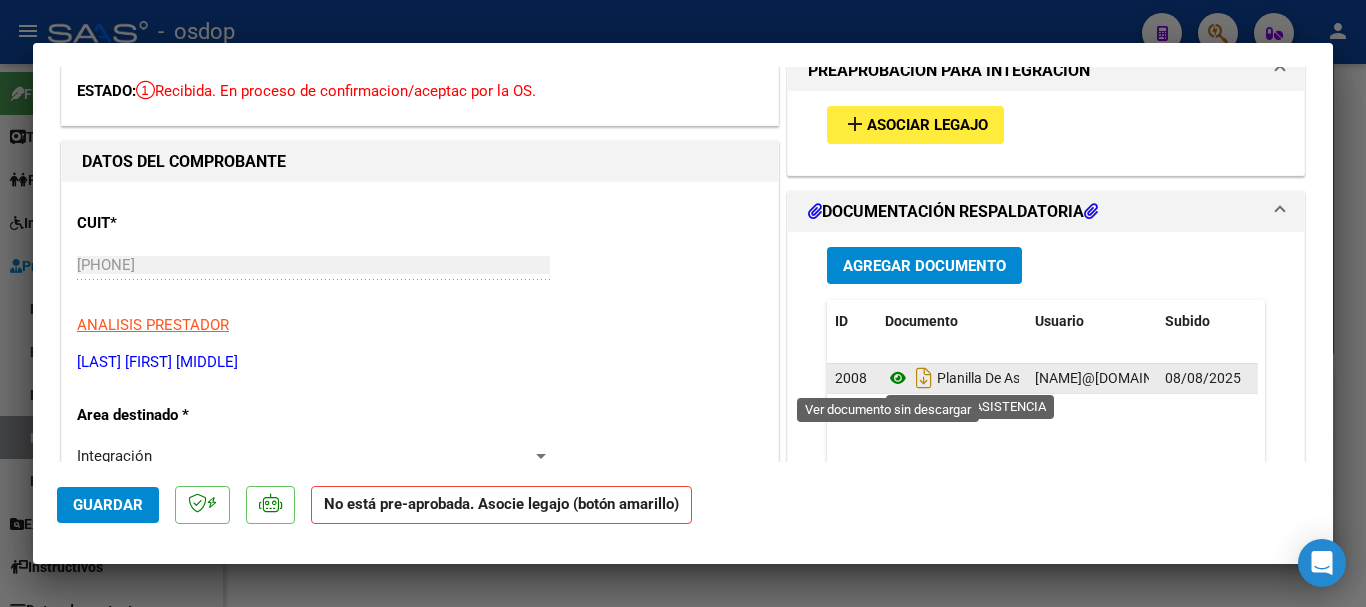 click 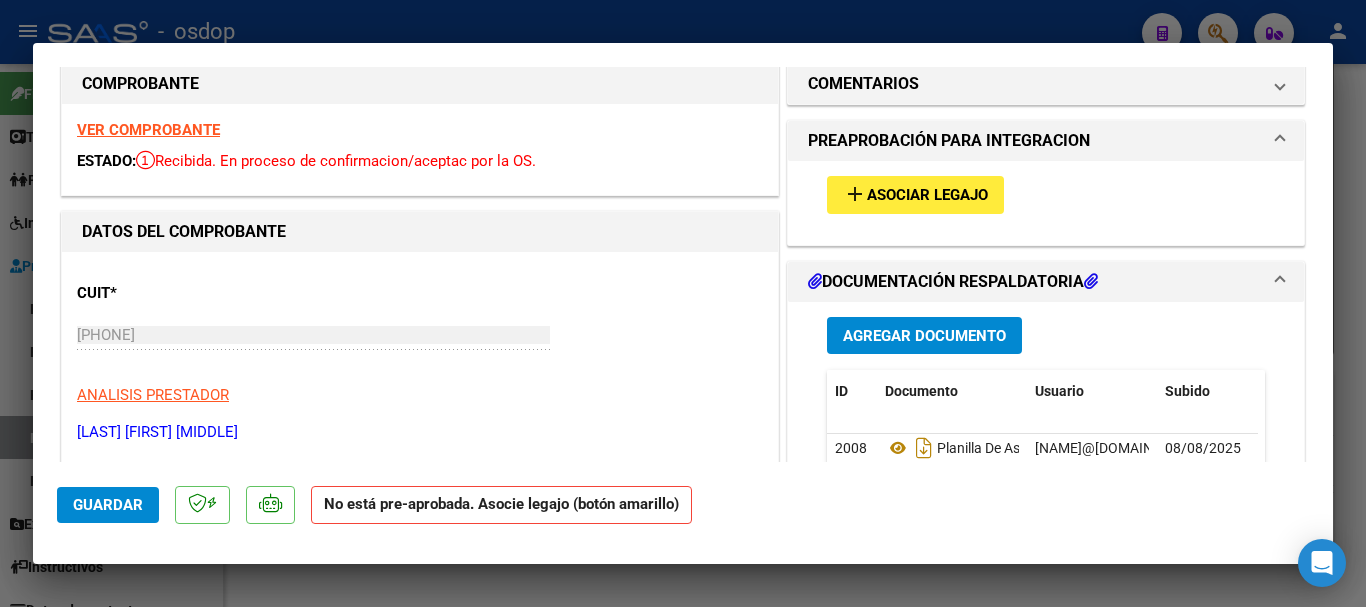 scroll, scrollTop: 0, scrollLeft: 0, axis: both 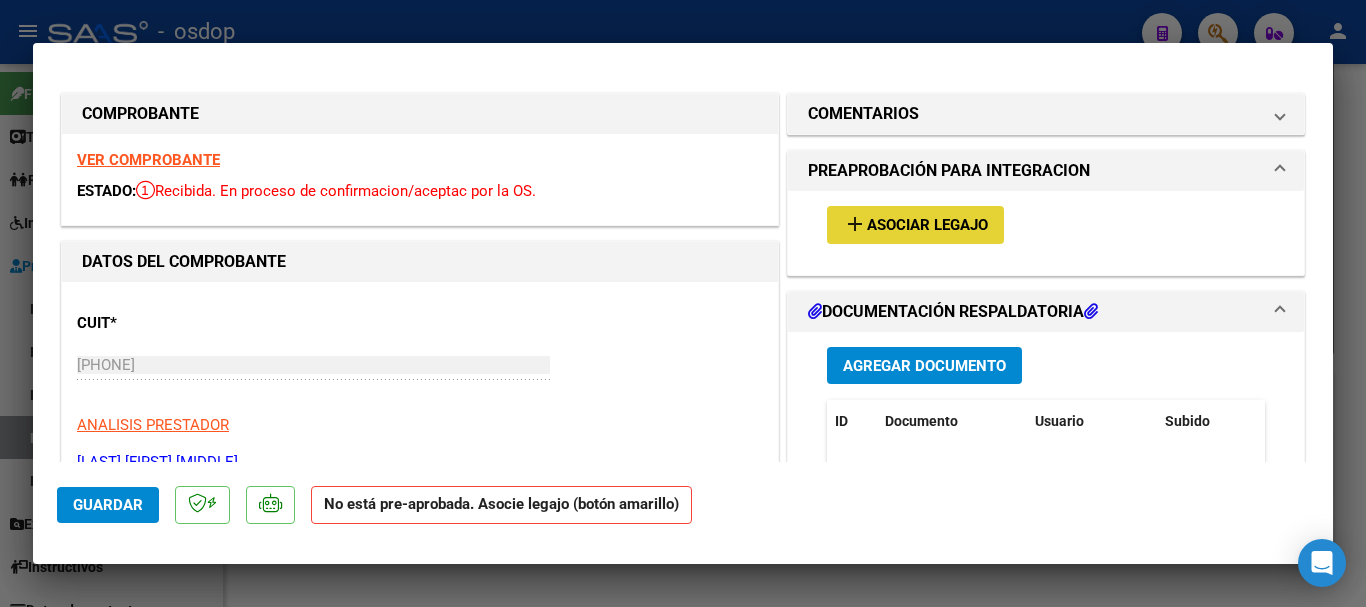 click on "Asociar Legajo" at bounding box center (927, 226) 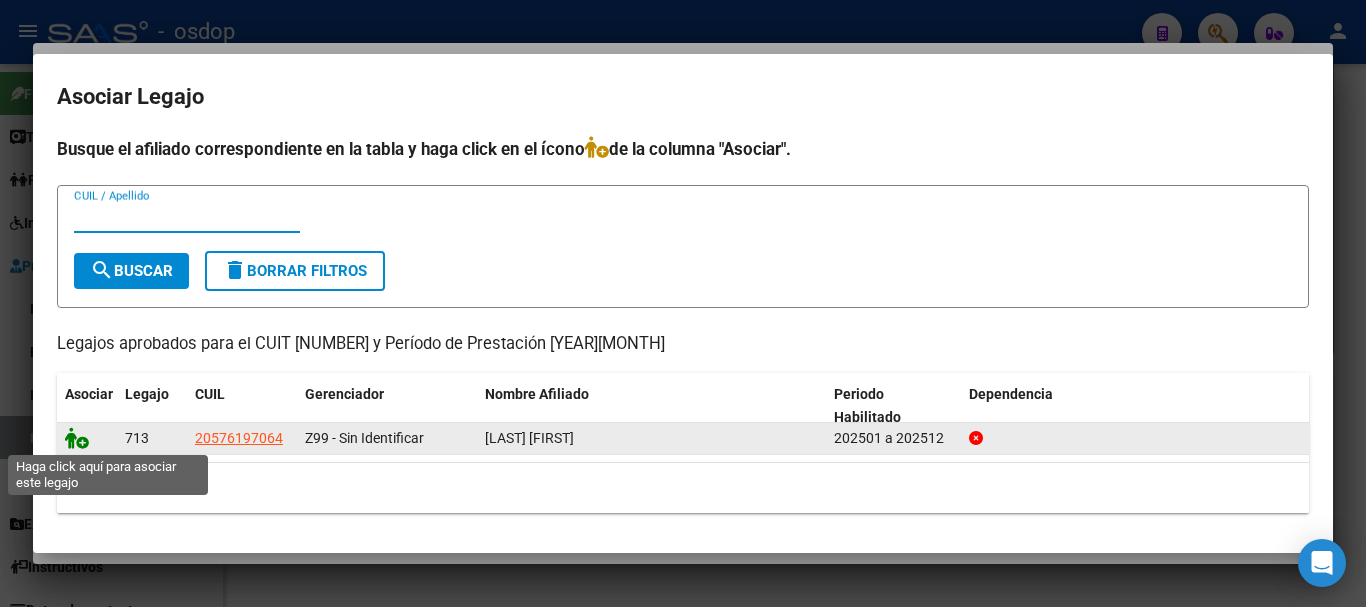 click 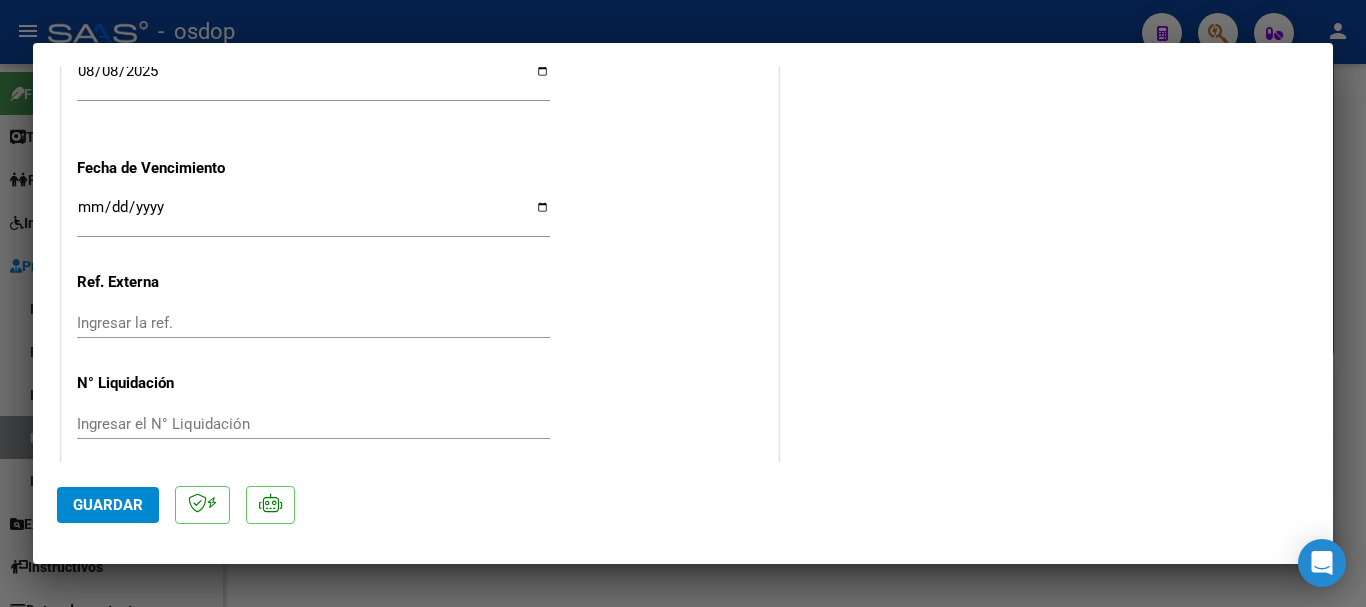 scroll, scrollTop: 1435, scrollLeft: 0, axis: vertical 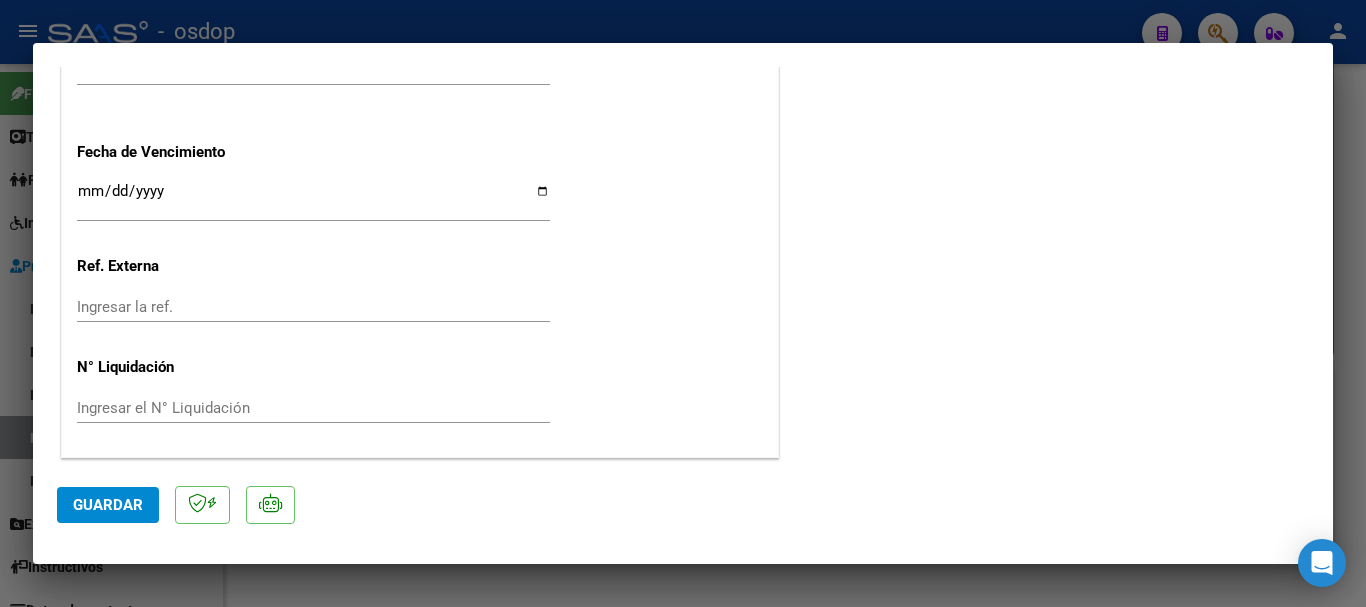 type 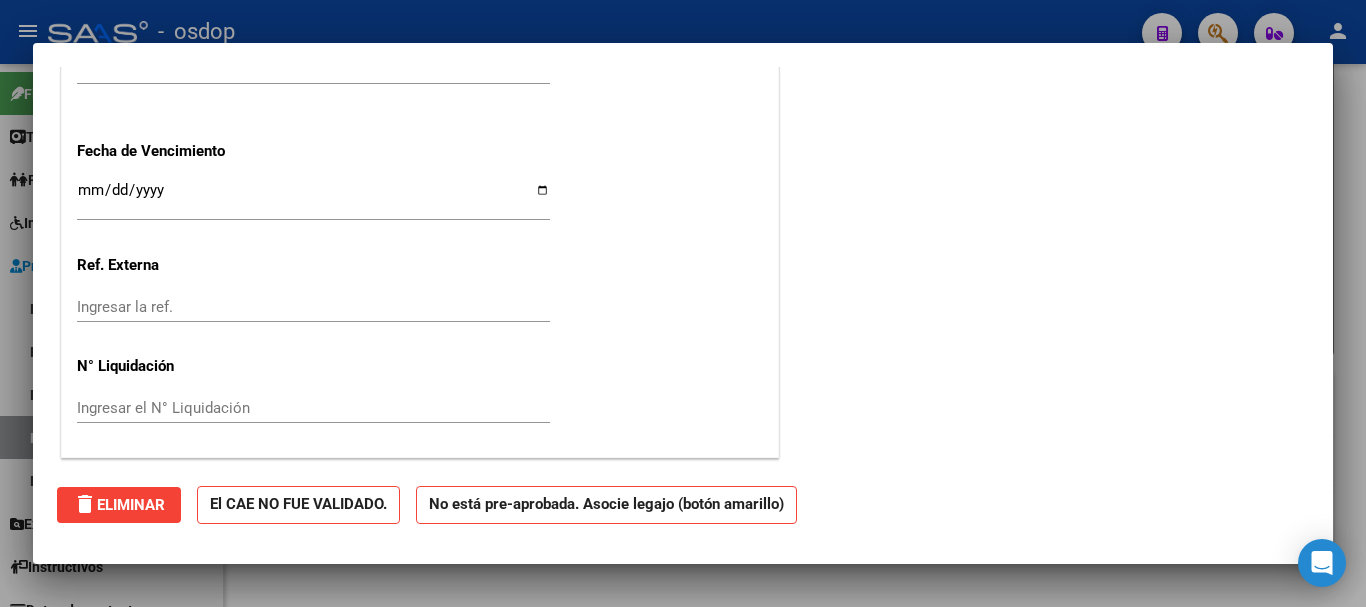 scroll, scrollTop: 0, scrollLeft: 0, axis: both 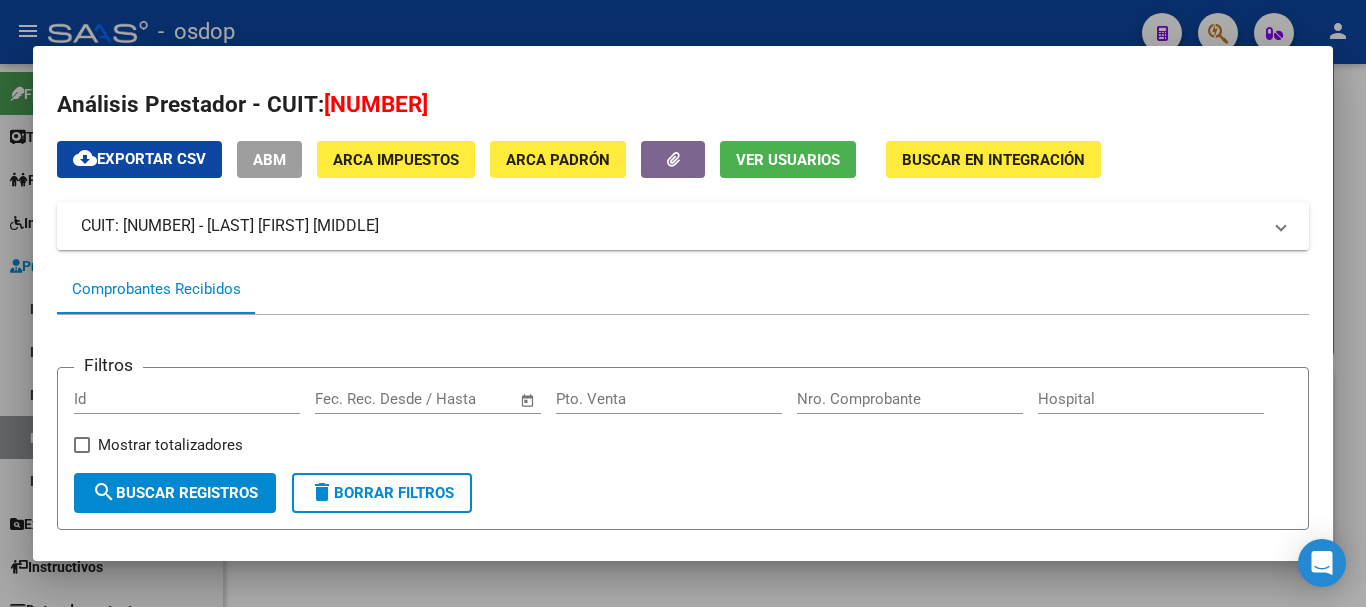 type 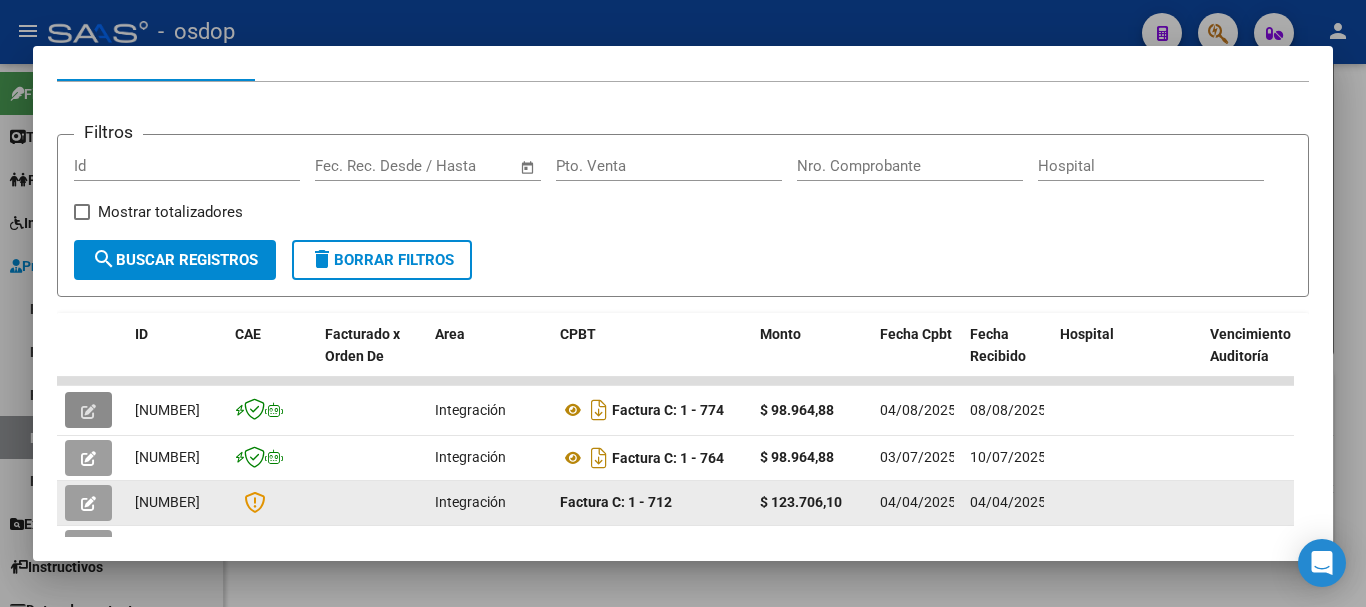 scroll, scrollTop: 300, scrollLeft: 0, axis: vertical 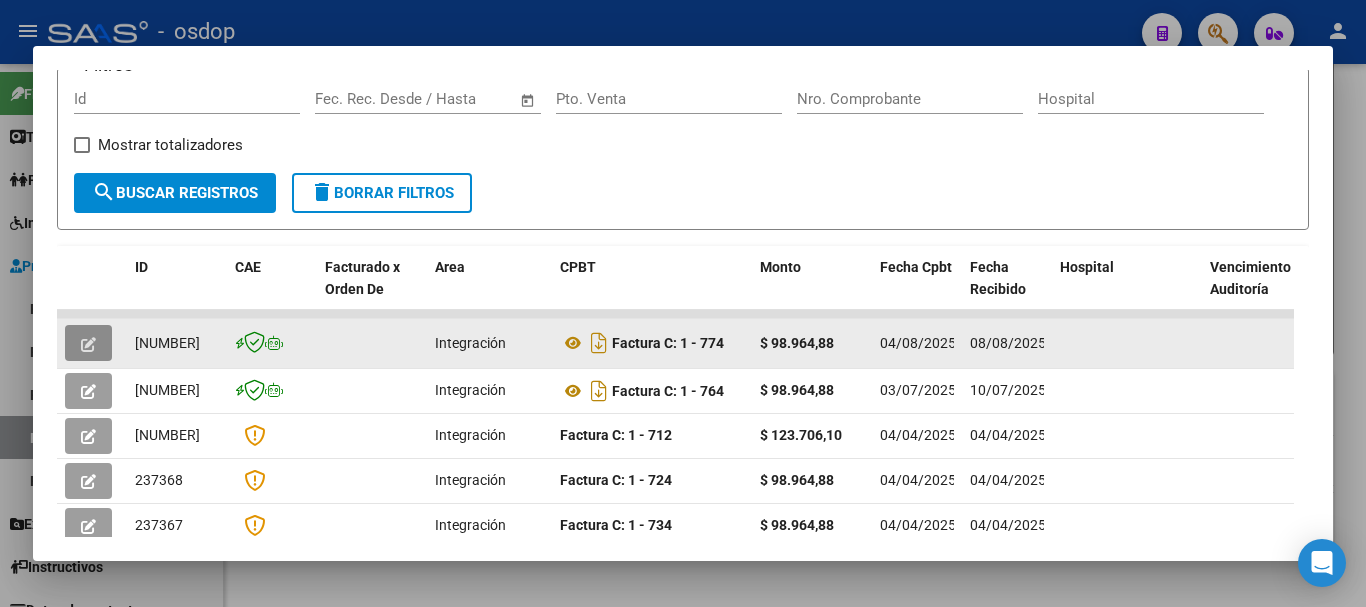 click 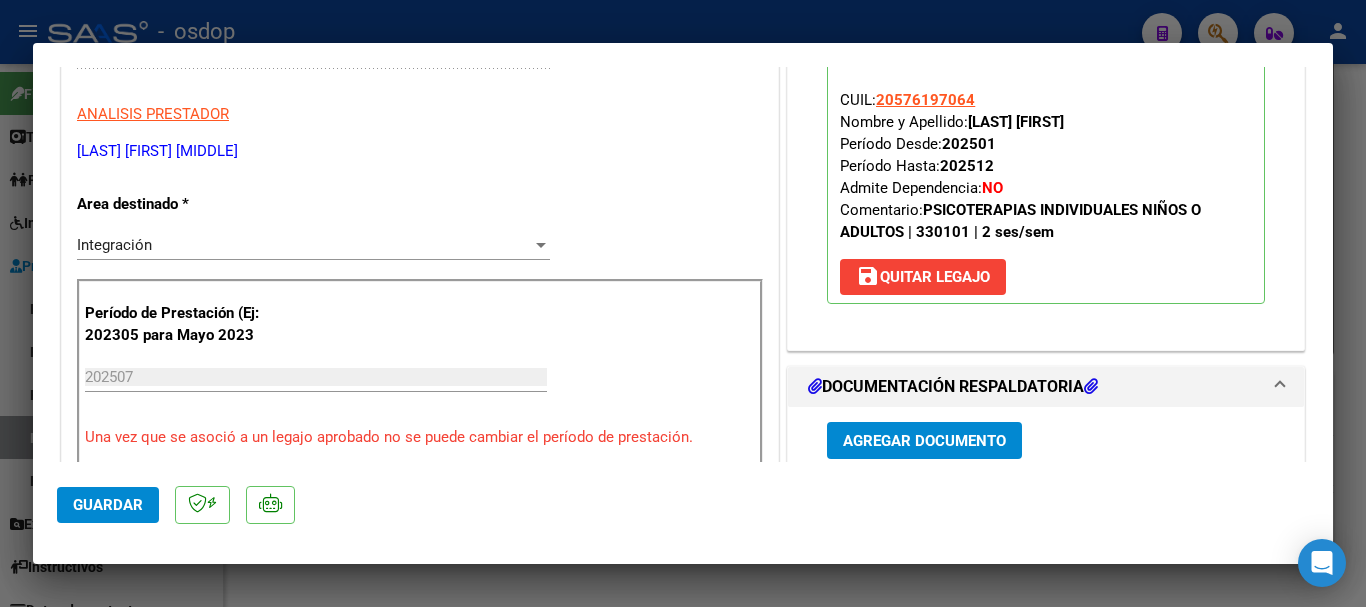 scroll, scrollTop: 200, scrollLeft: 0, axis: vertical 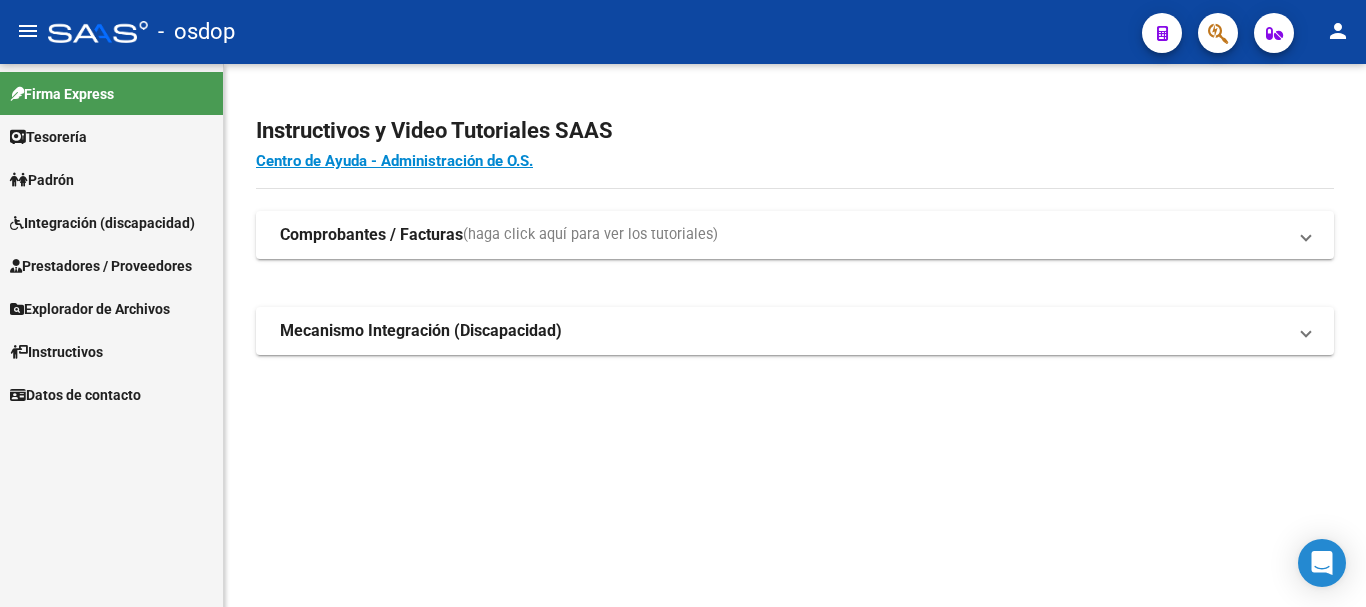 click on "Prestadores / Proveedores" at bounding box center [101, 266] 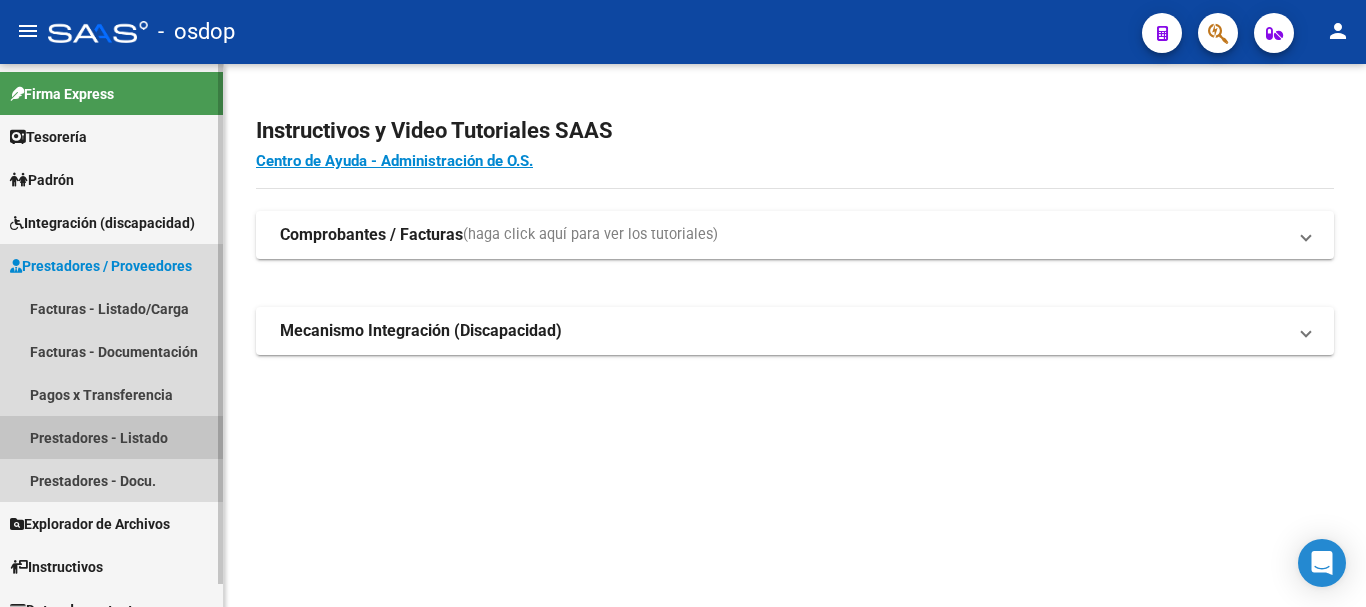 click on "Prestadores - Listado" at bounding box center (111, 437) 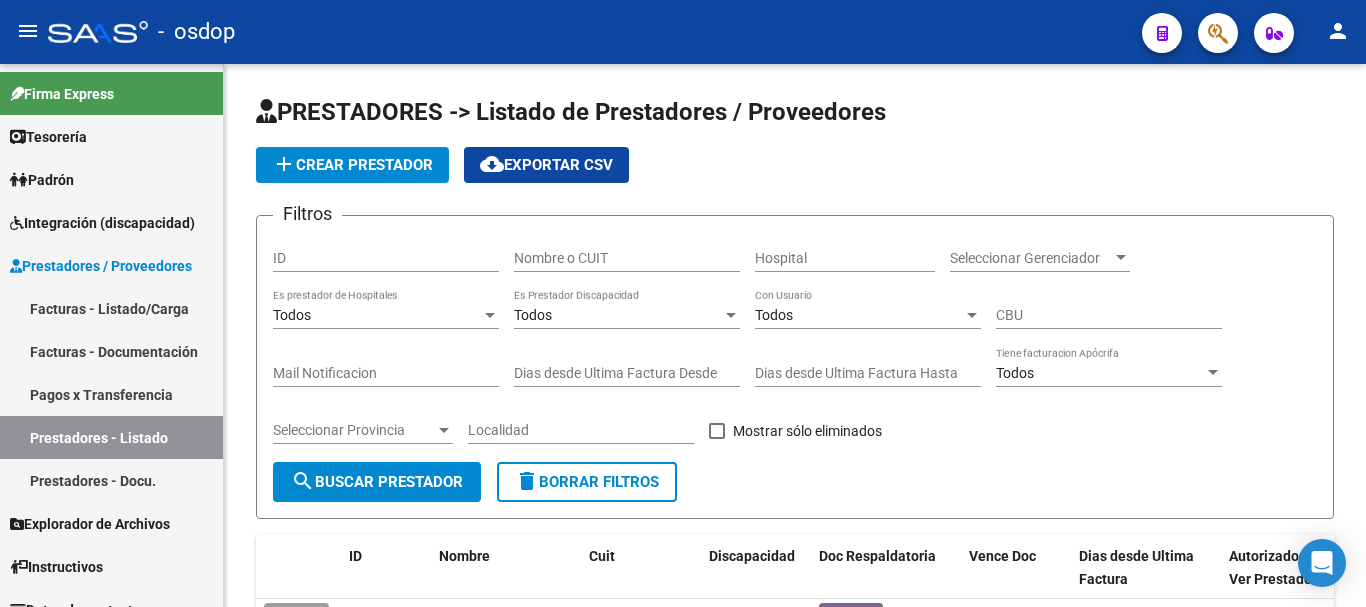 scroll, scrollTop: 0, scrollLeft: 0, axis: both 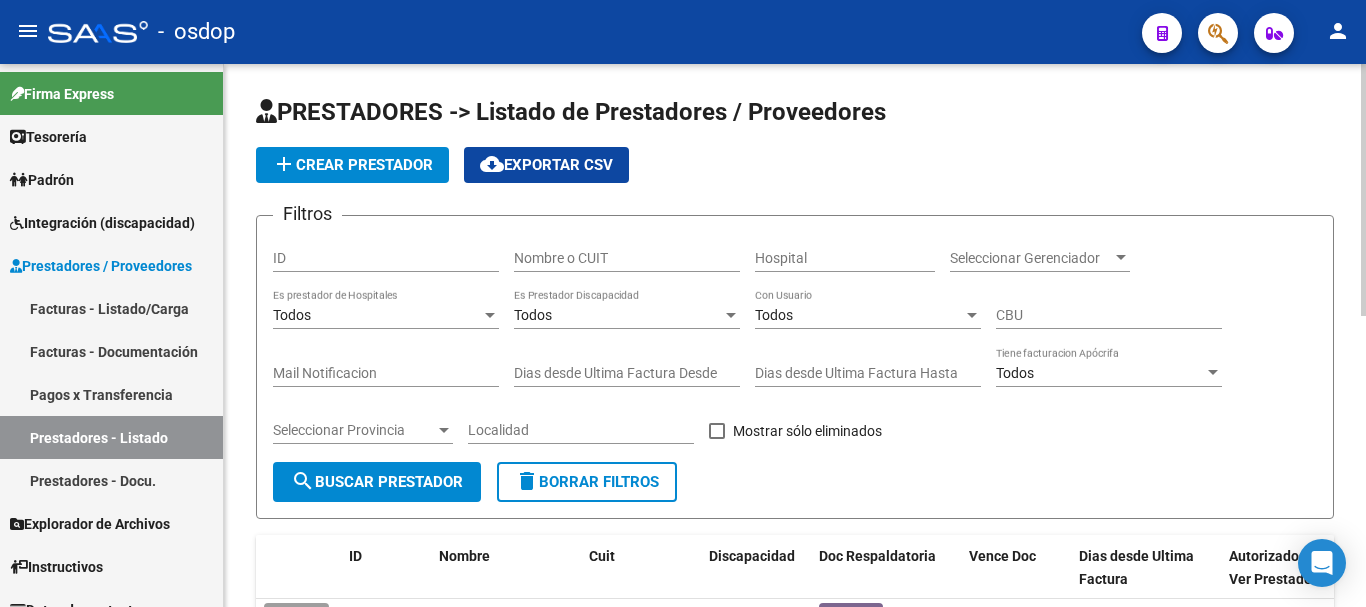 click on "Nombre o CUIT" at bounding box center [627, 258] 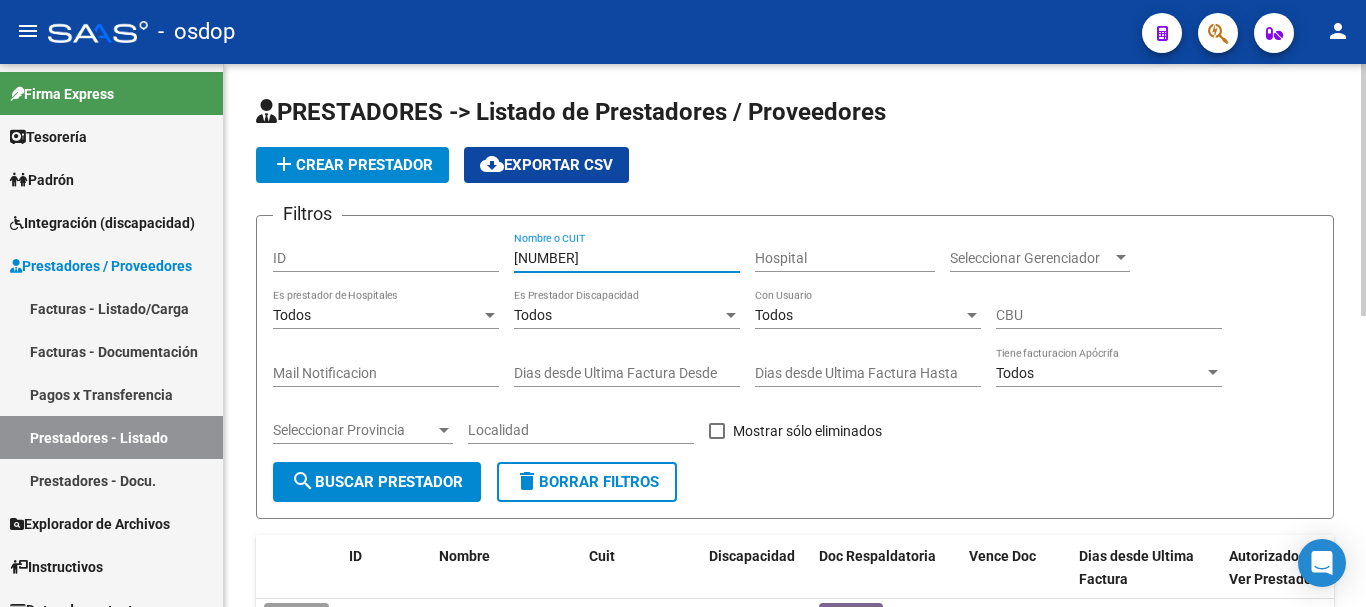 type on "30716946688" 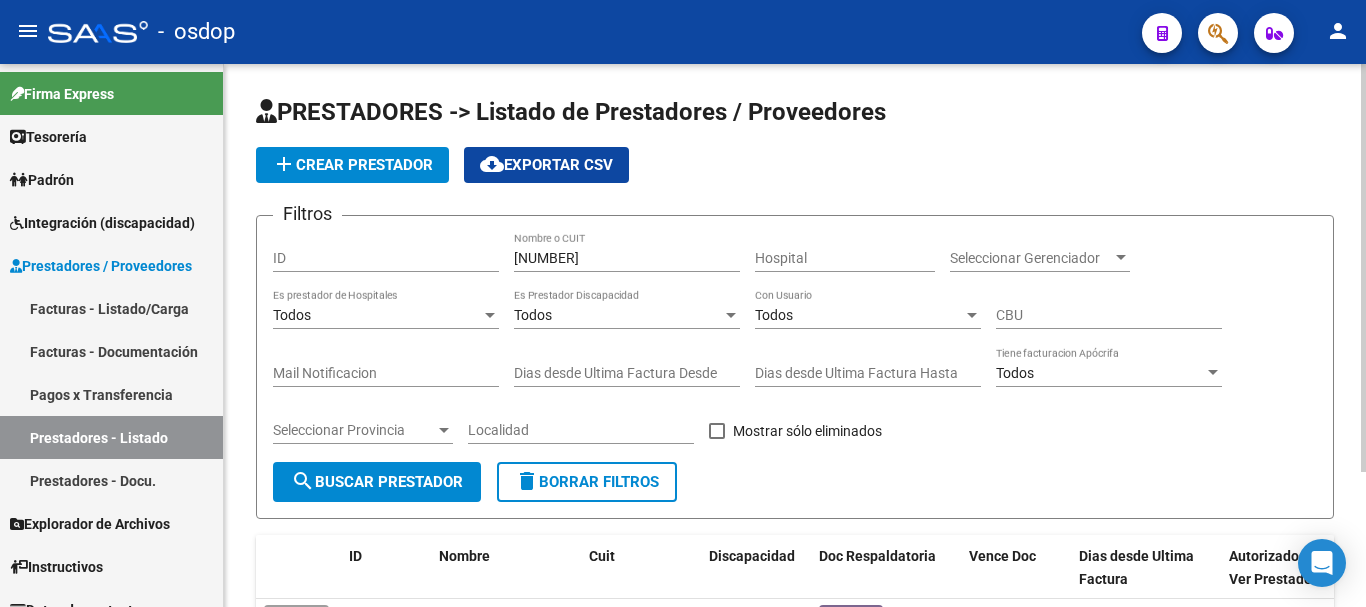 scroll, scrollTop: 179, scrollLeft: 0, axis: vertical 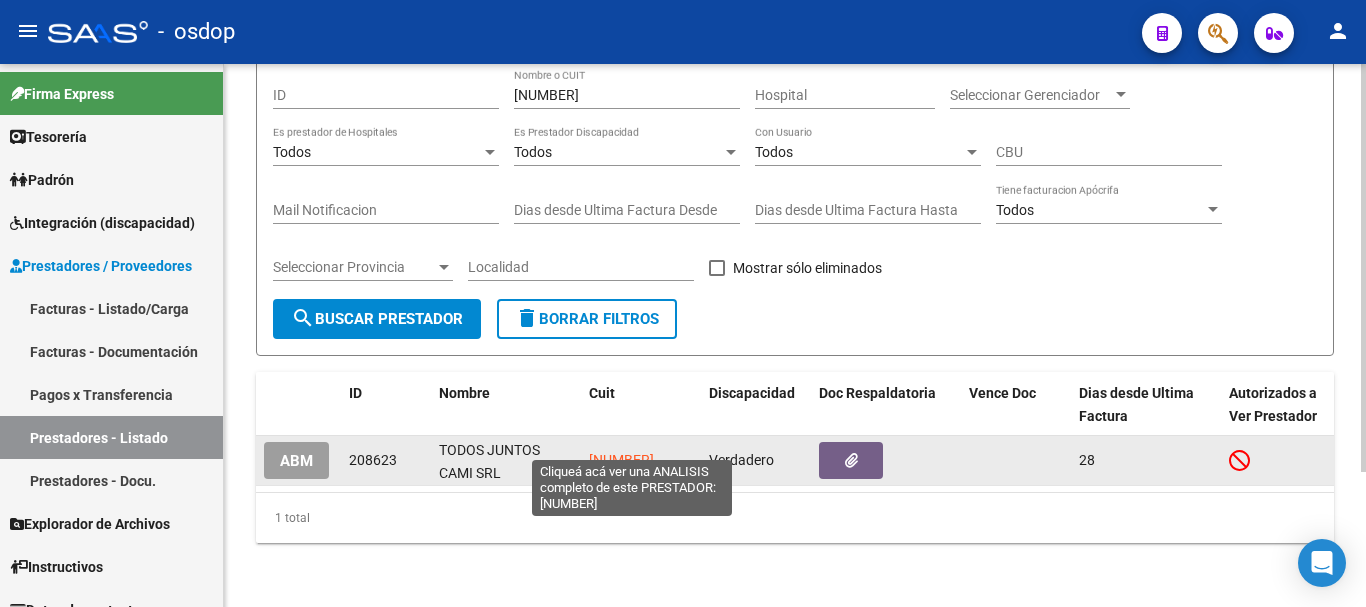 click on "30716946688" 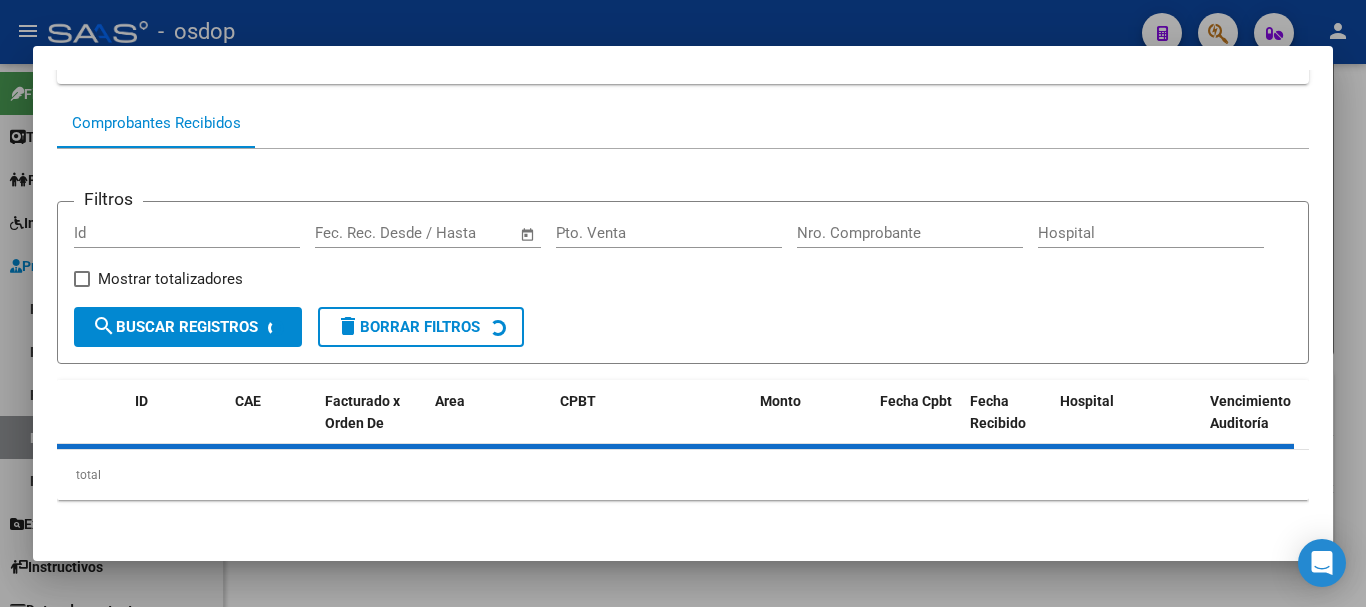 scroll, scrollTop: 175, scrollLeft: 0, axis: vertical 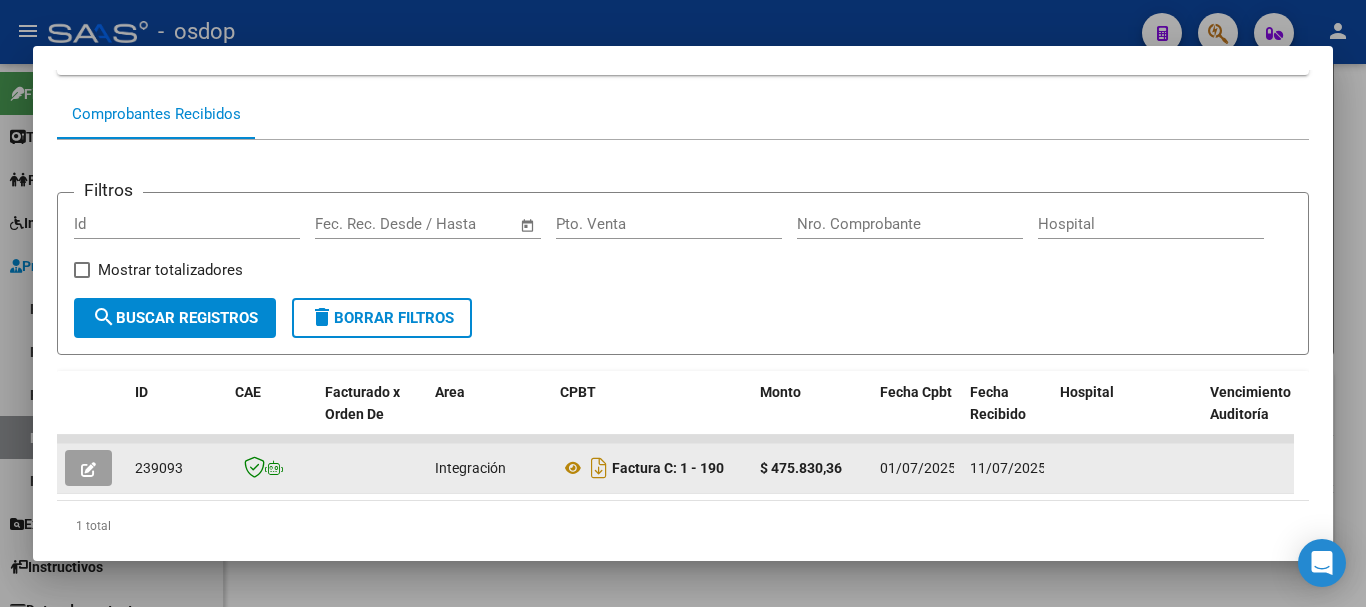 click 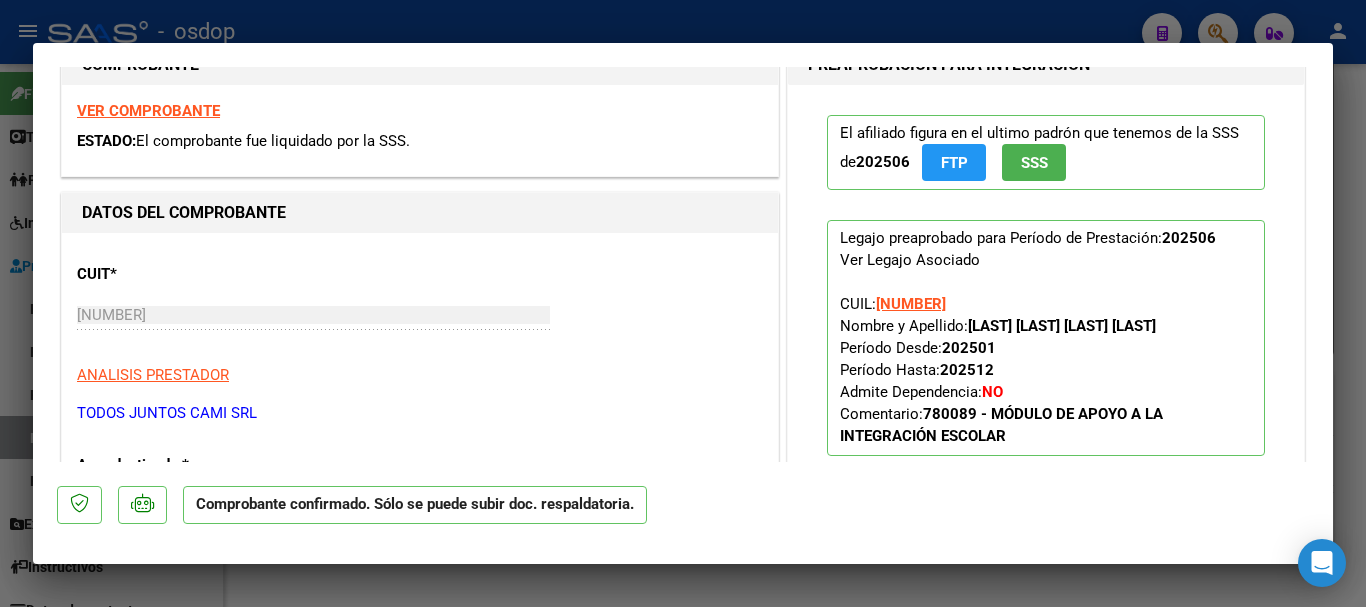 scroll, scrollTop: 300, scrollLeft: 0, axis: vertical 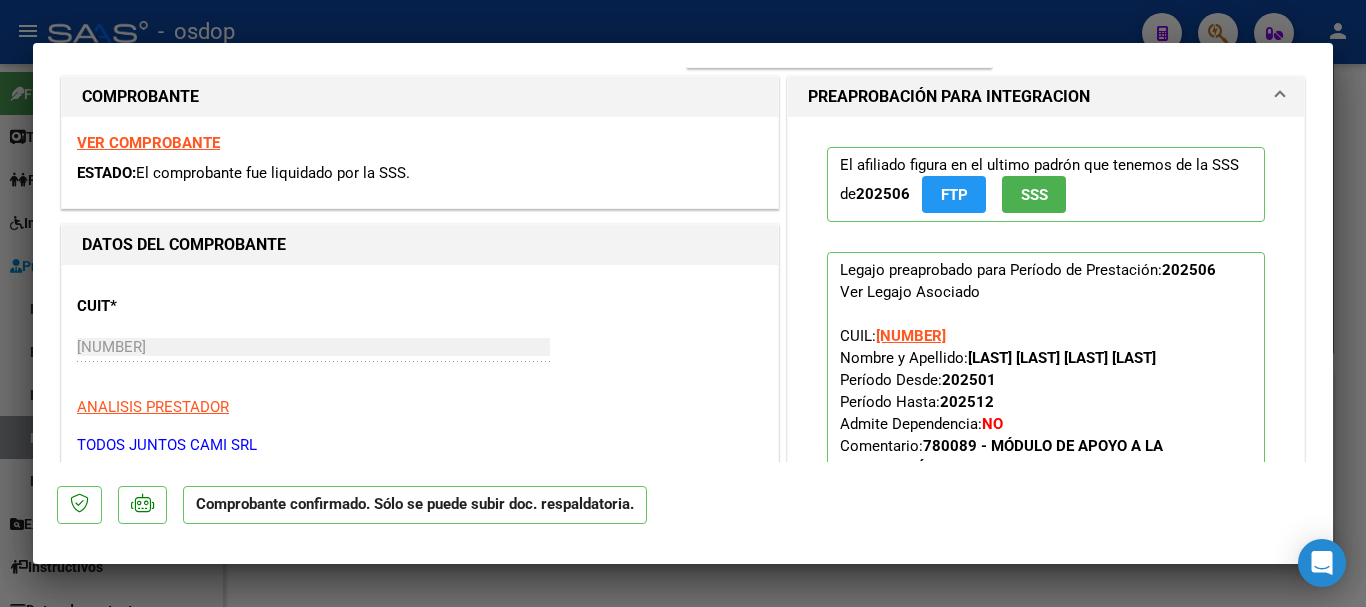 type 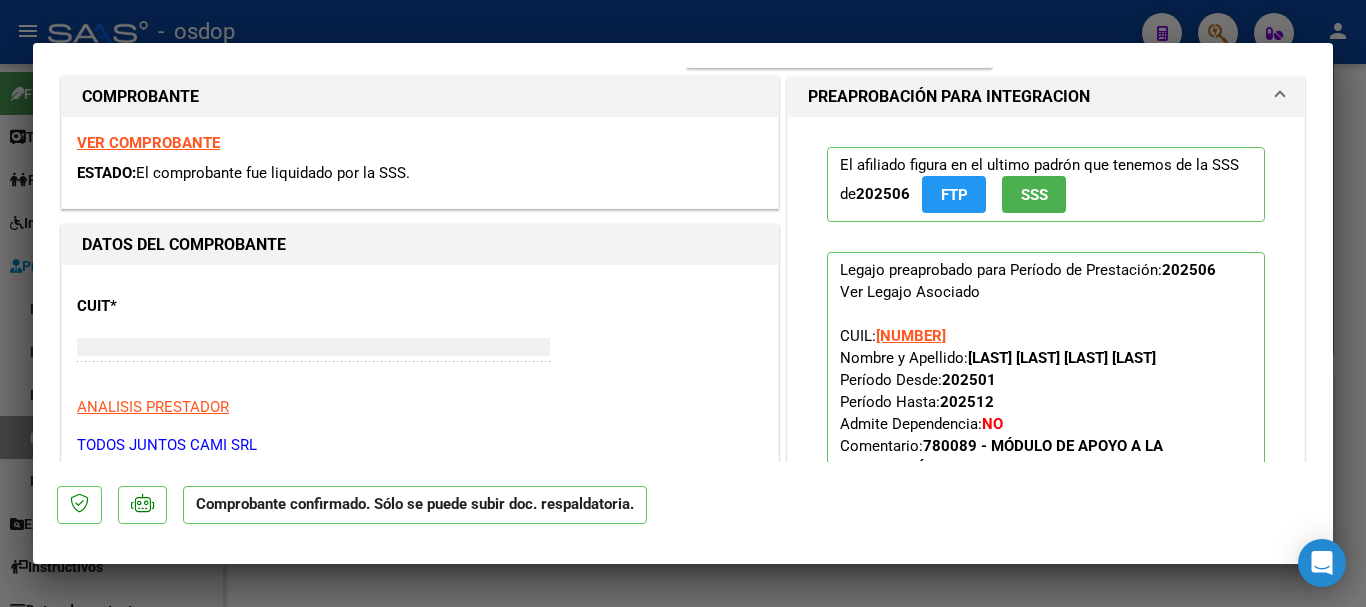 type 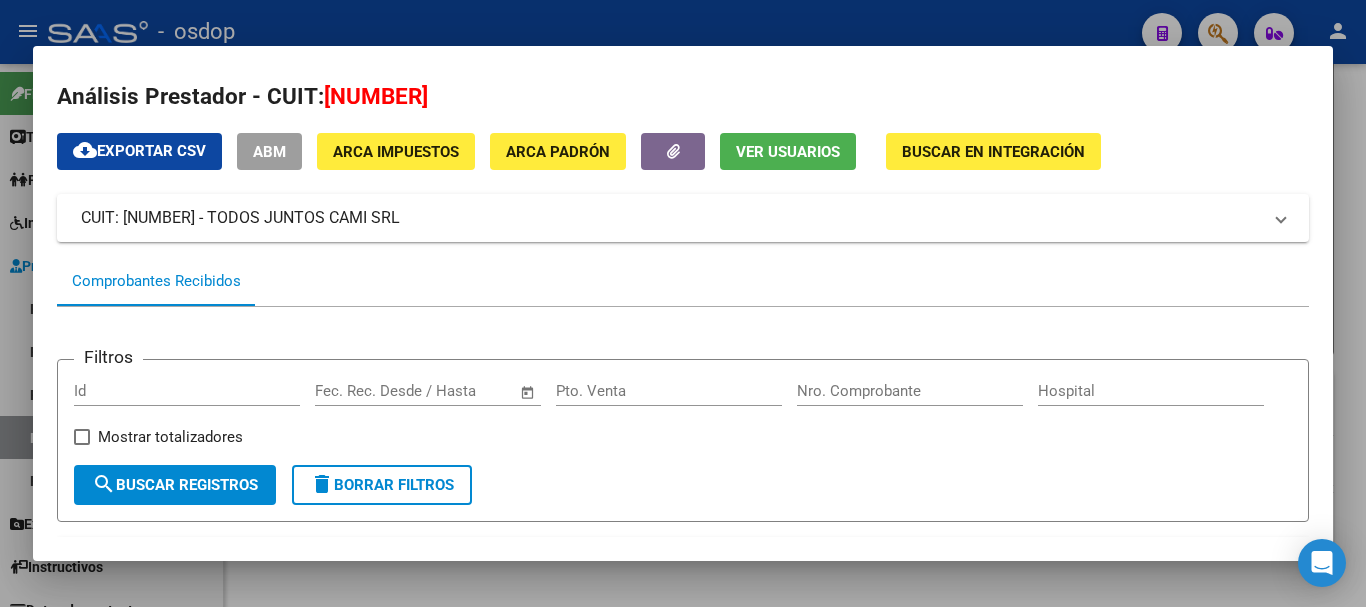scroll, scrollTop: 0, scrollLeft: 0, axis: both 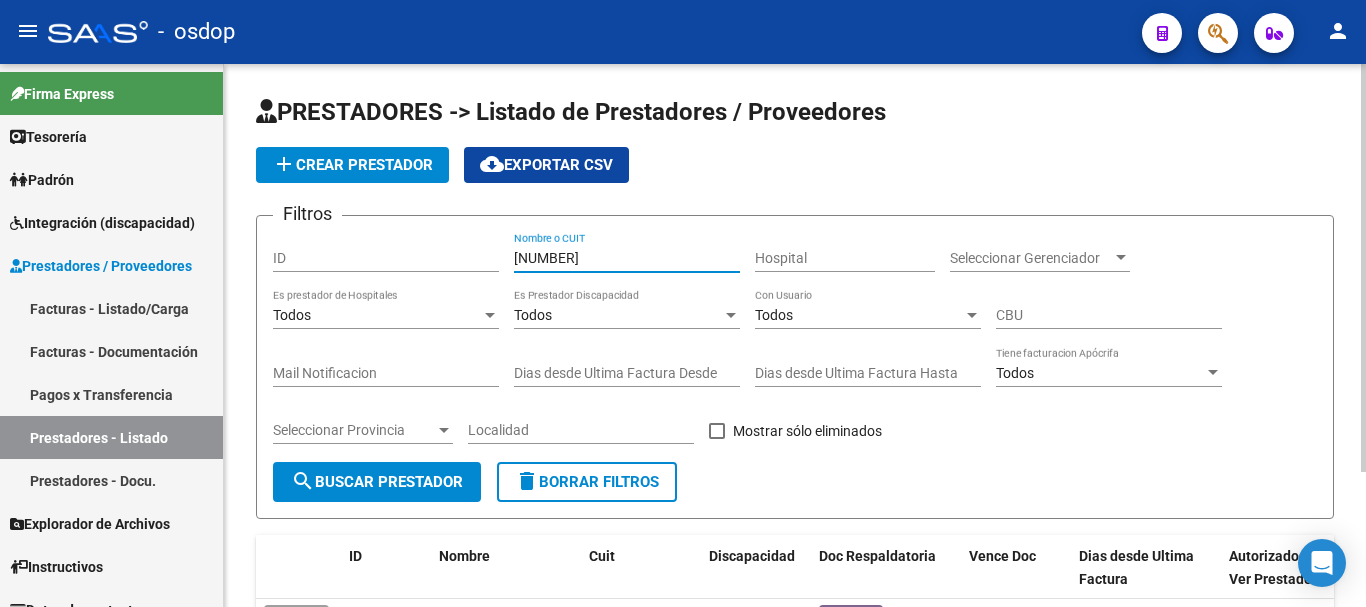 click on "30716946688" at bounding box center [627, 258] 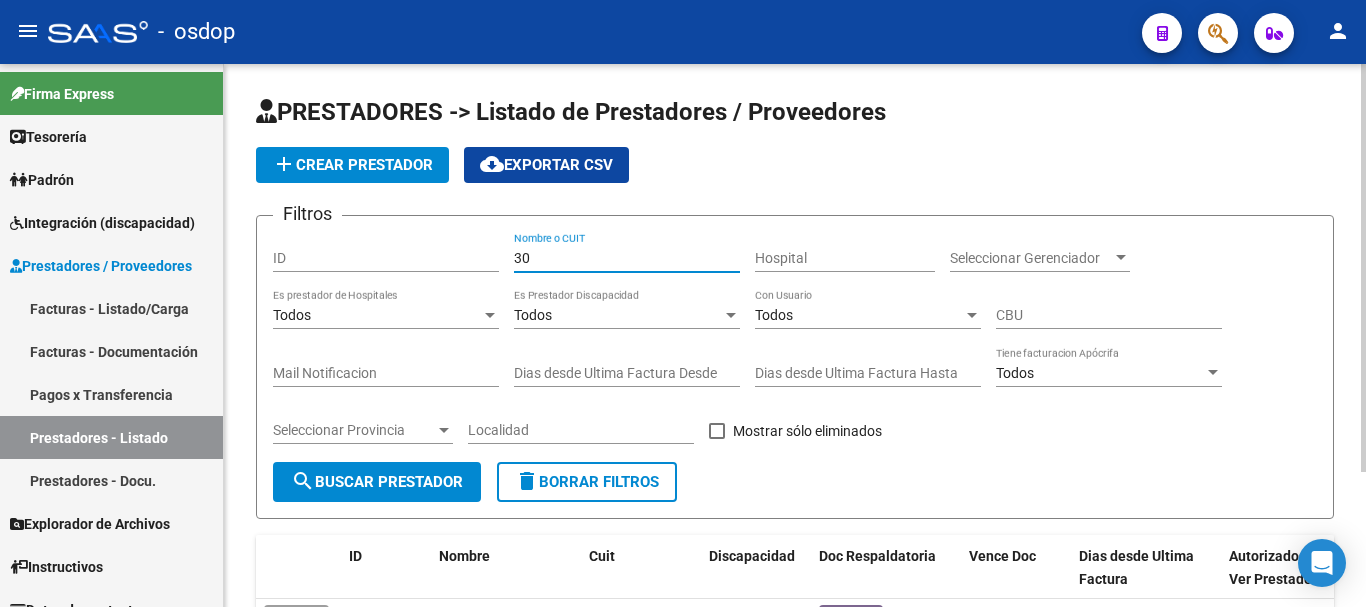 type on "3" 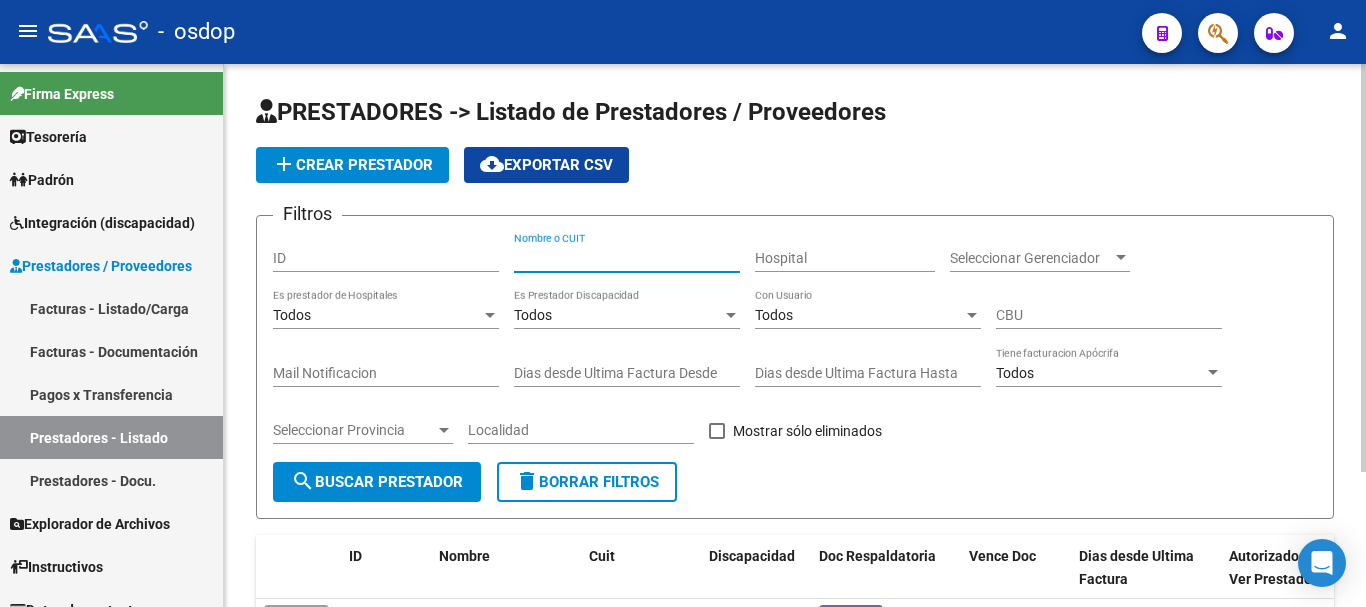 click on "Nombre o CUIT" at bounding box center (627, 258) 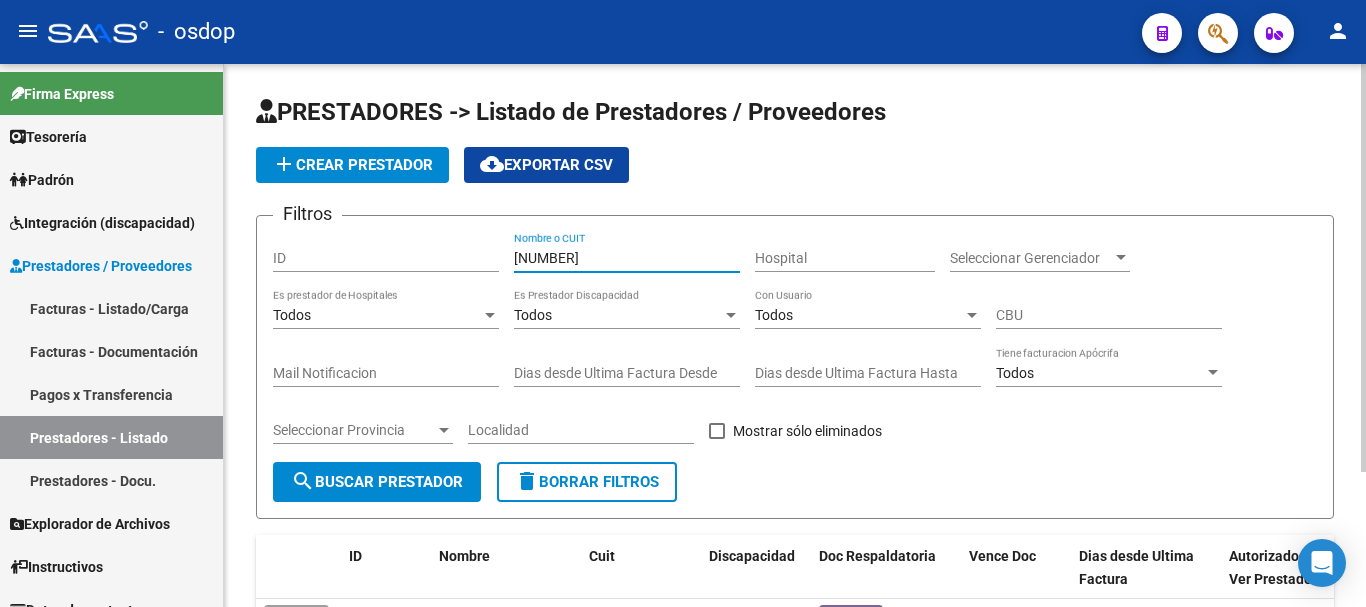type on "27363890127" 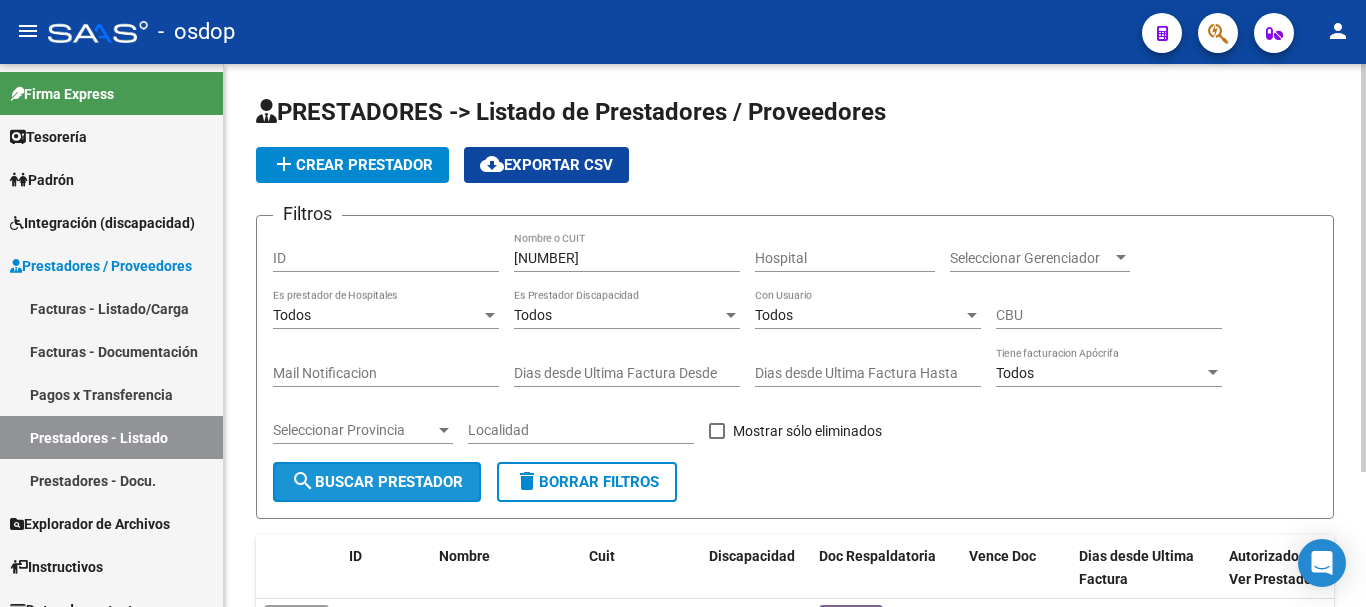 click on "search  Buscar Prestador" 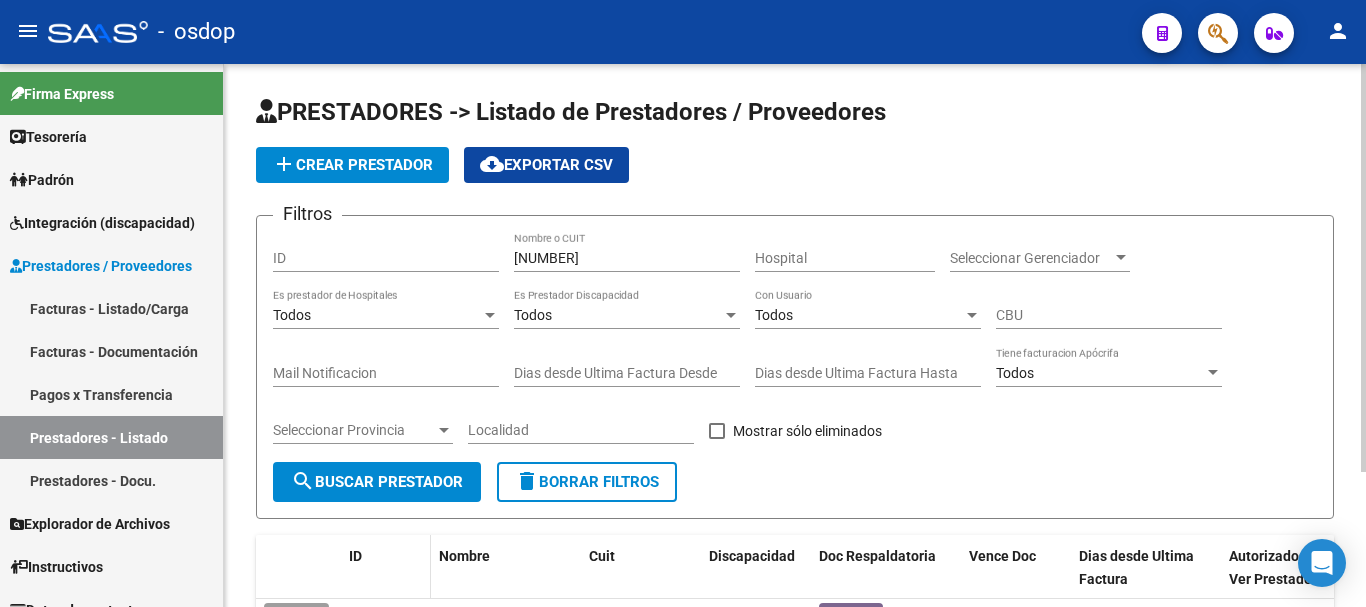 scroll, scrollTop: 179, scrollLeft: 0, axis: vertical 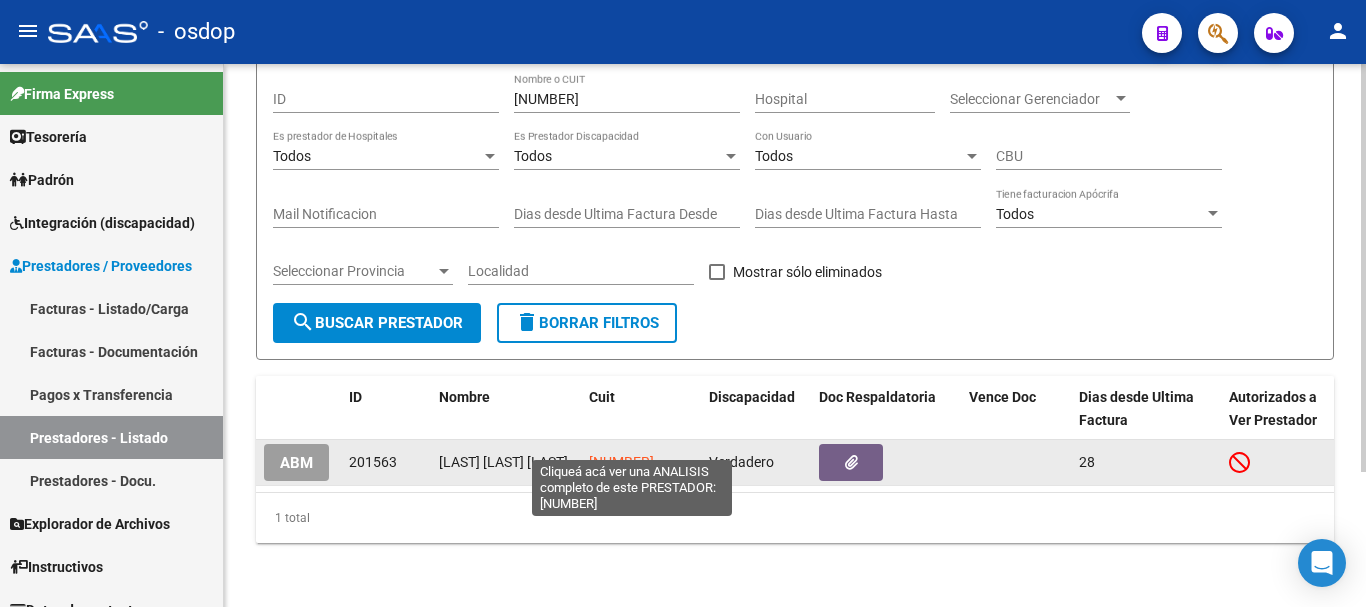 click on "27363890127" 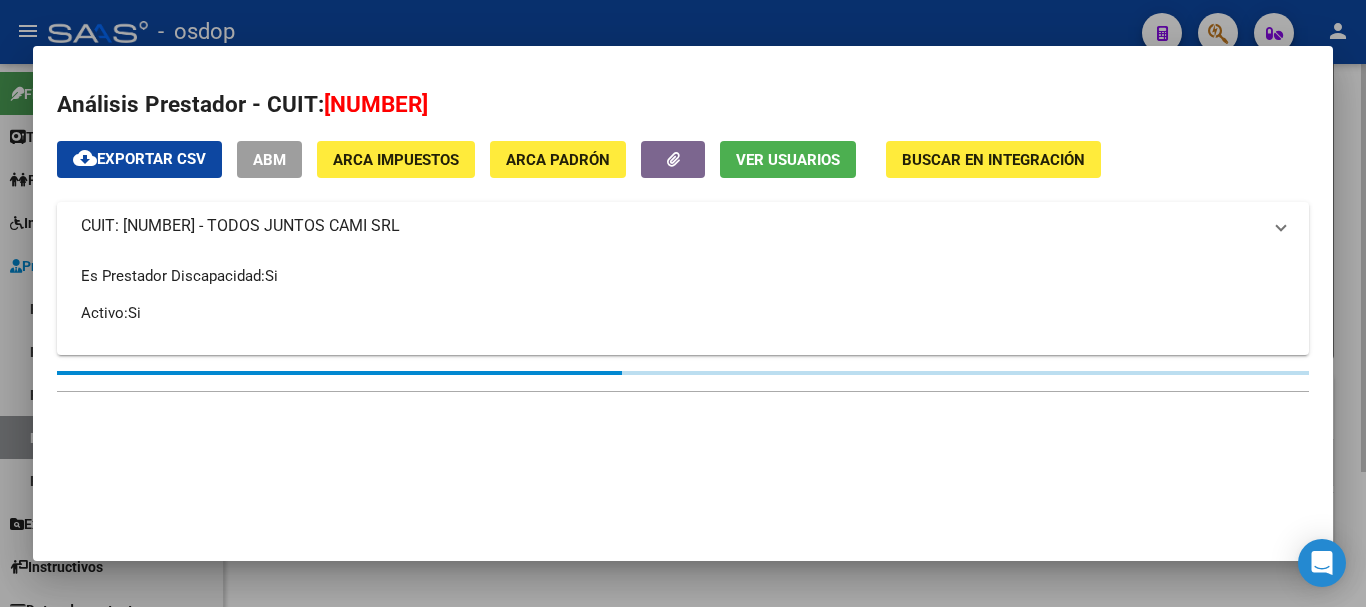 type on "27363890127" 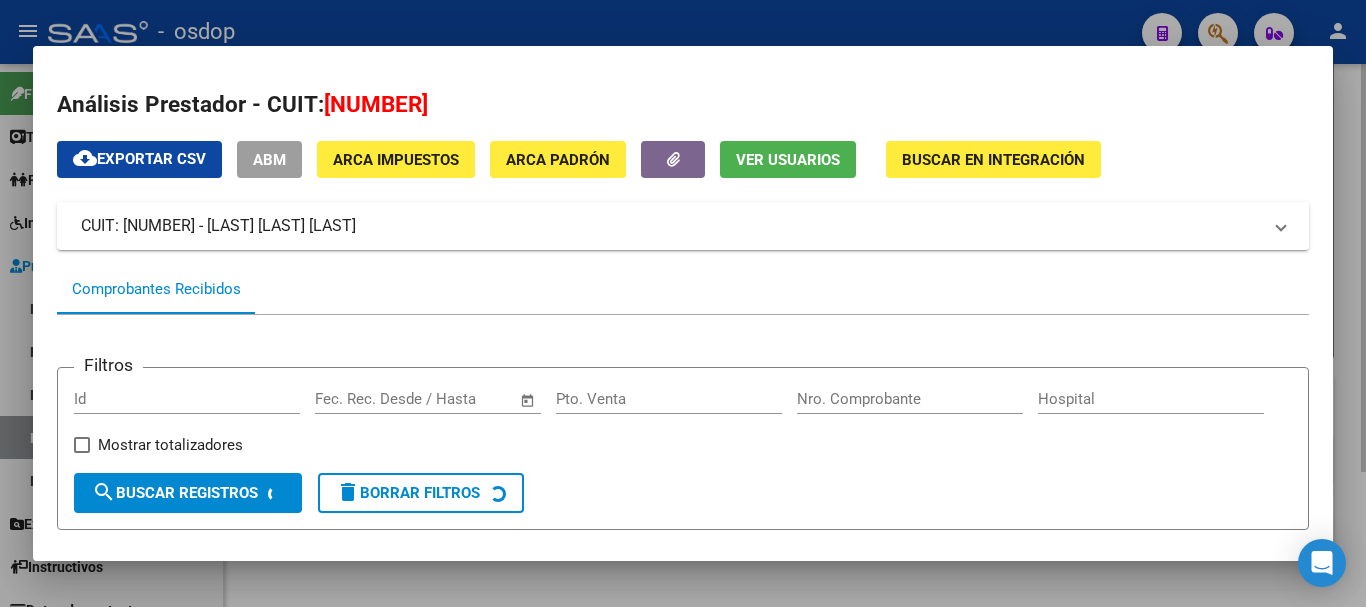 scroll, scrollTop: 220, scrollLeft: 0, axis: vertical 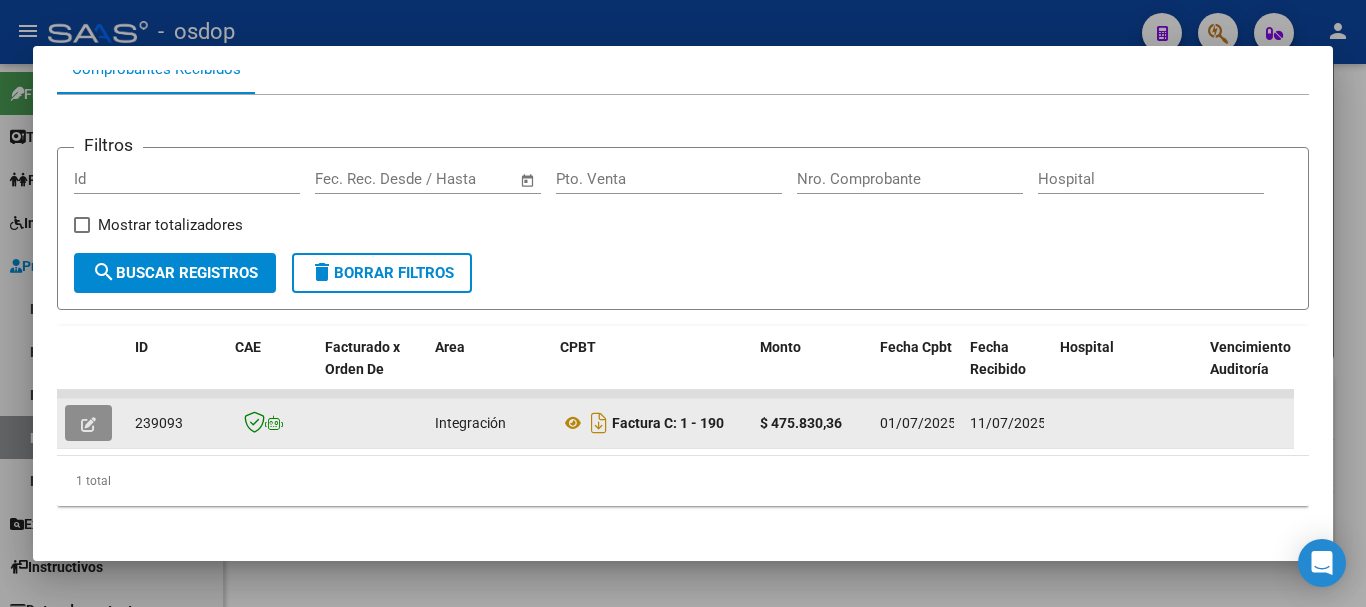 click 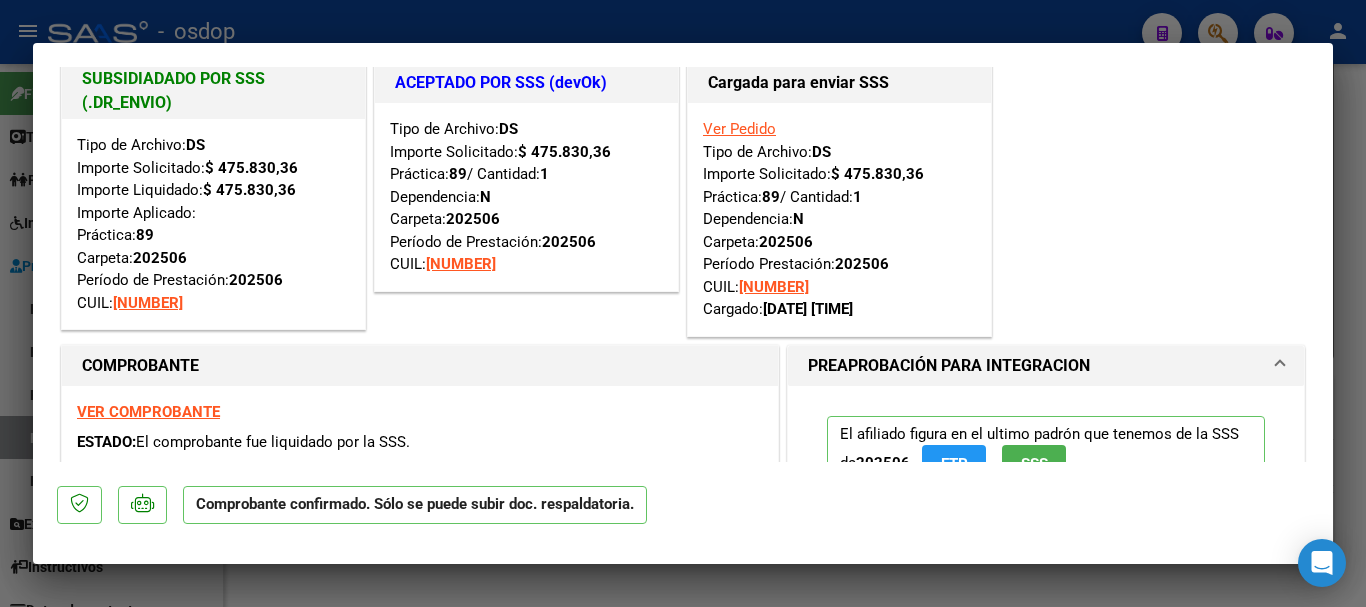 scroll, scrollTop: 0, scrollLeft: 0, axis: both 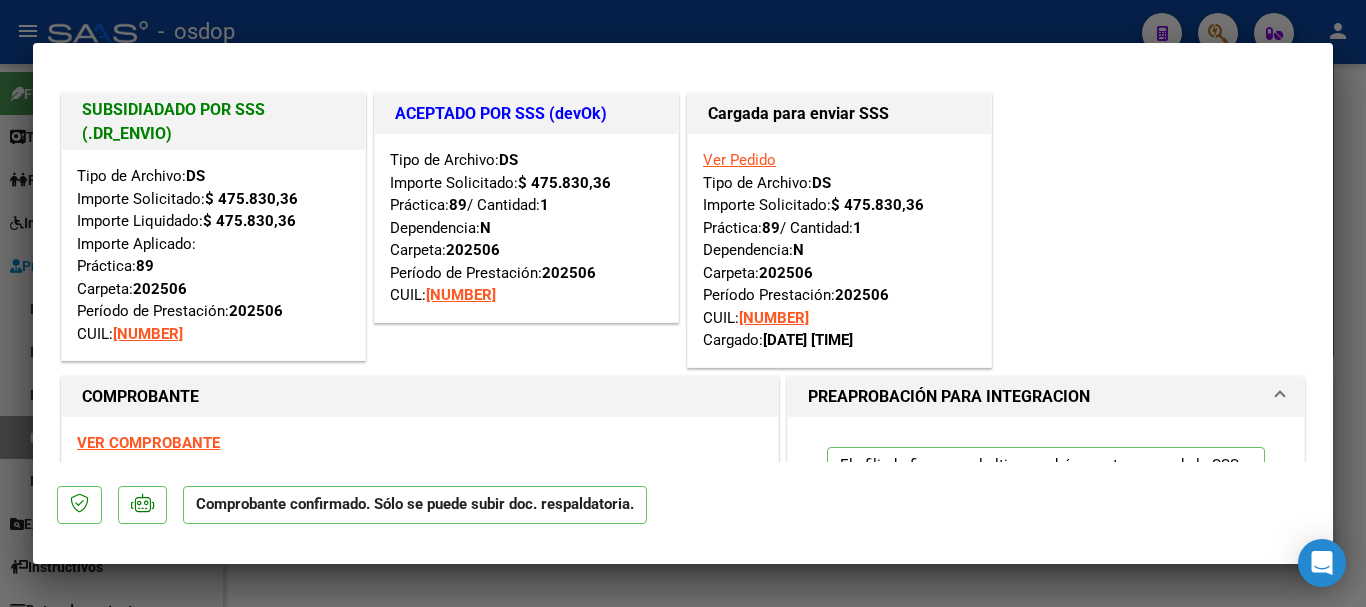 type 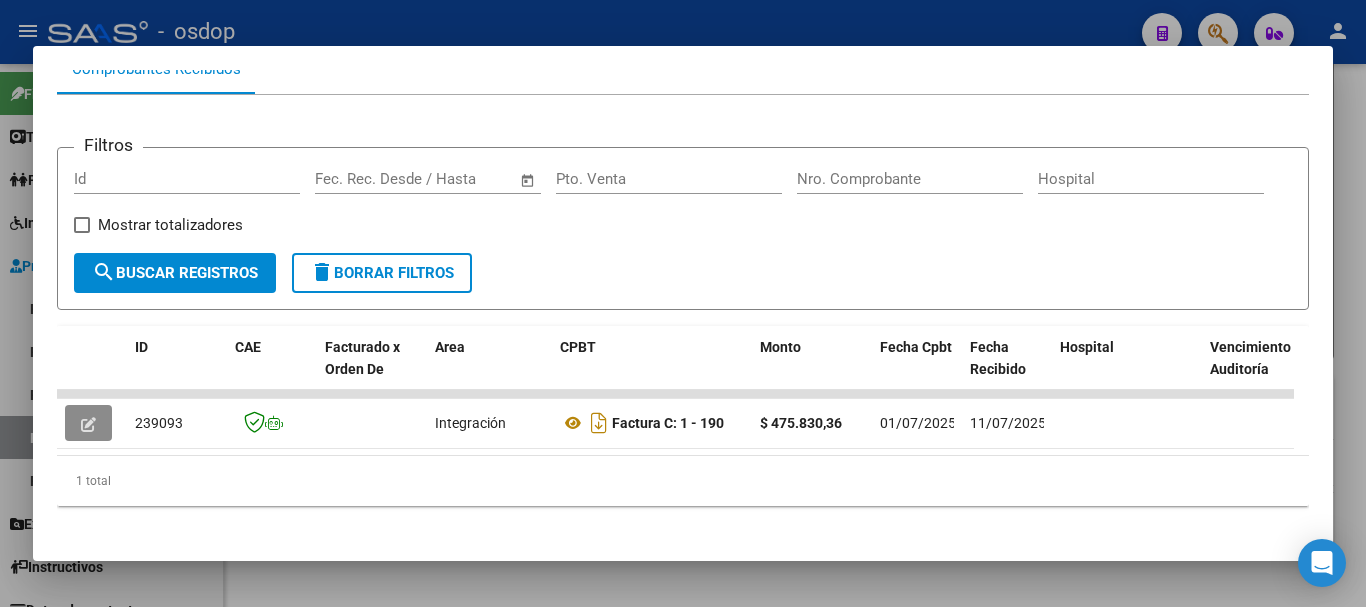 type 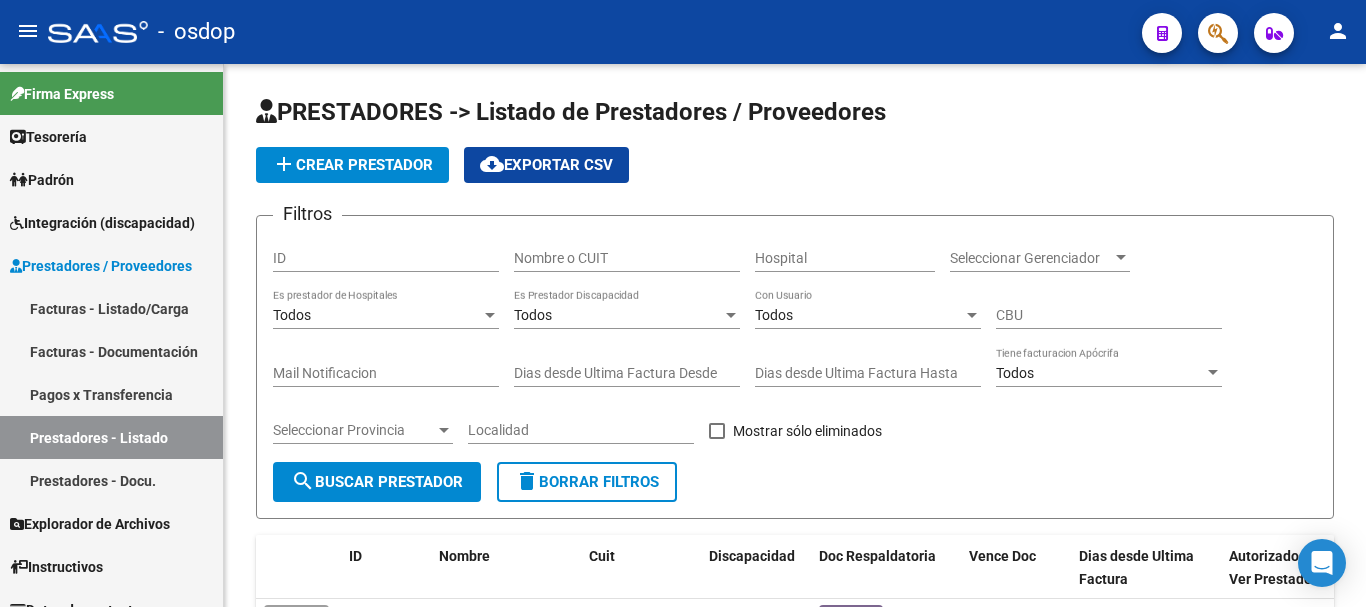 scroll, scrollTop: 0, scrollLeft: 0, axis: both 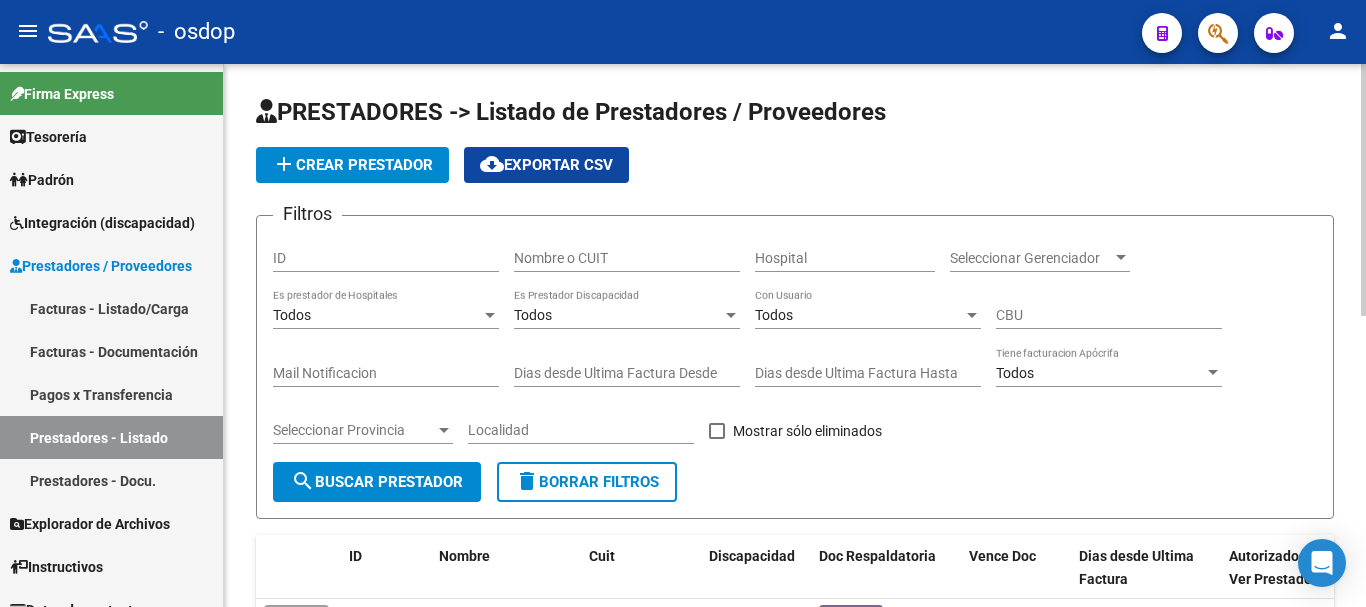 drag, startPoint x: 556, startPoint y: 258, endPoint x: 504, endPoint y: 250, distance: 52.611786 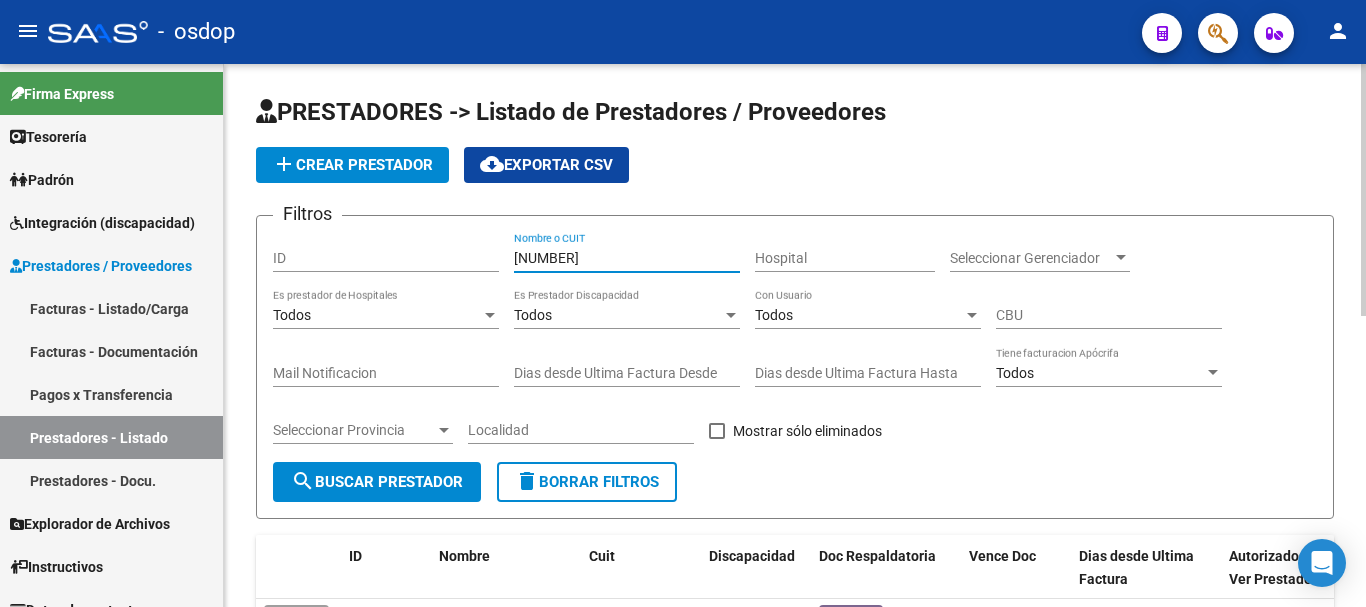 type on "[NUMBER]" 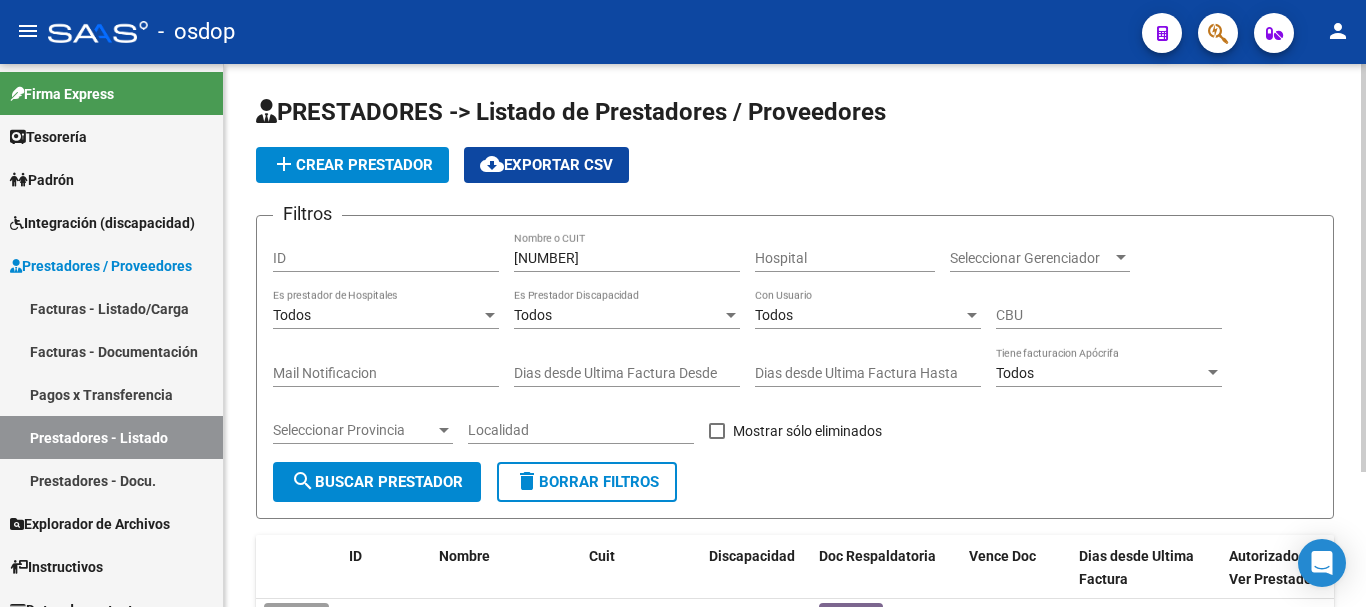 scroll, scrollTop: 179, scrollLeft: 0, axis: vertical 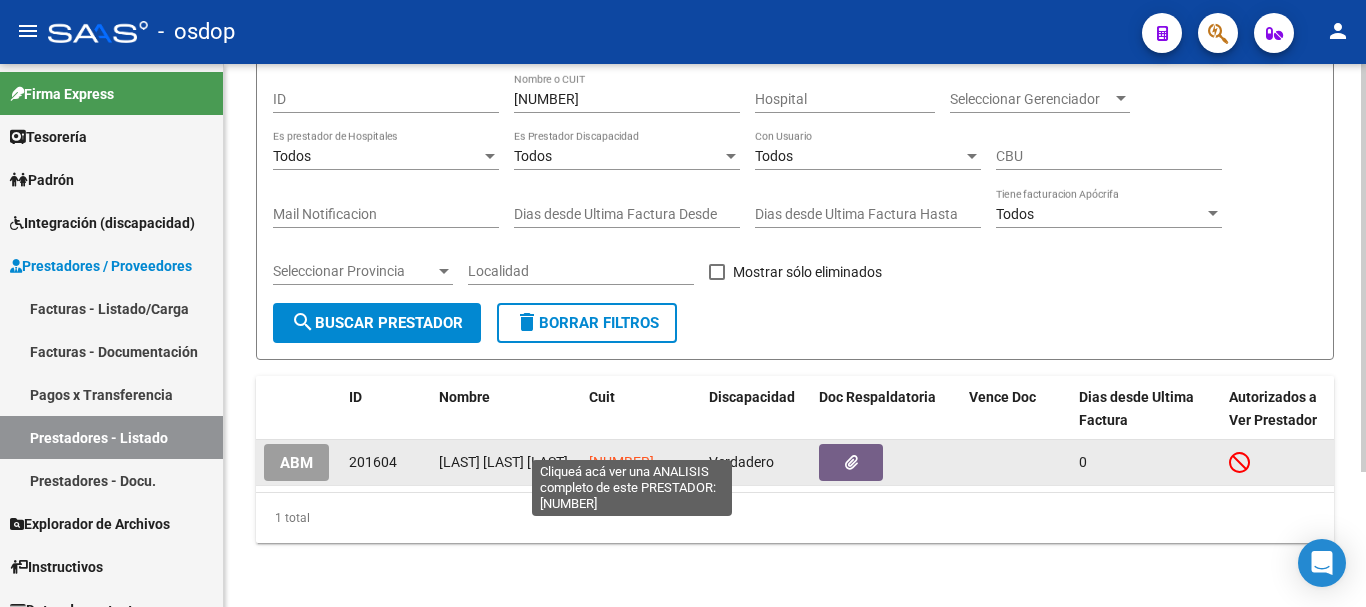 click on "[NUMBER]" 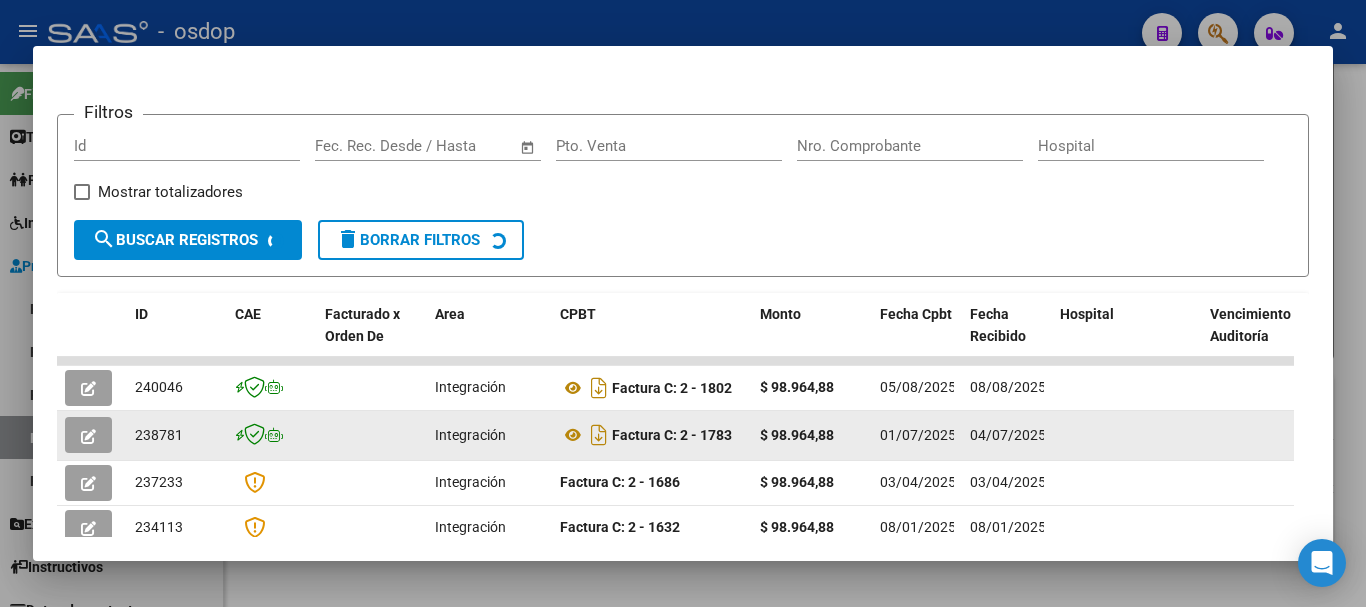 scroll, scrollTop: 300, scrollLeft: 0, axis: vertical 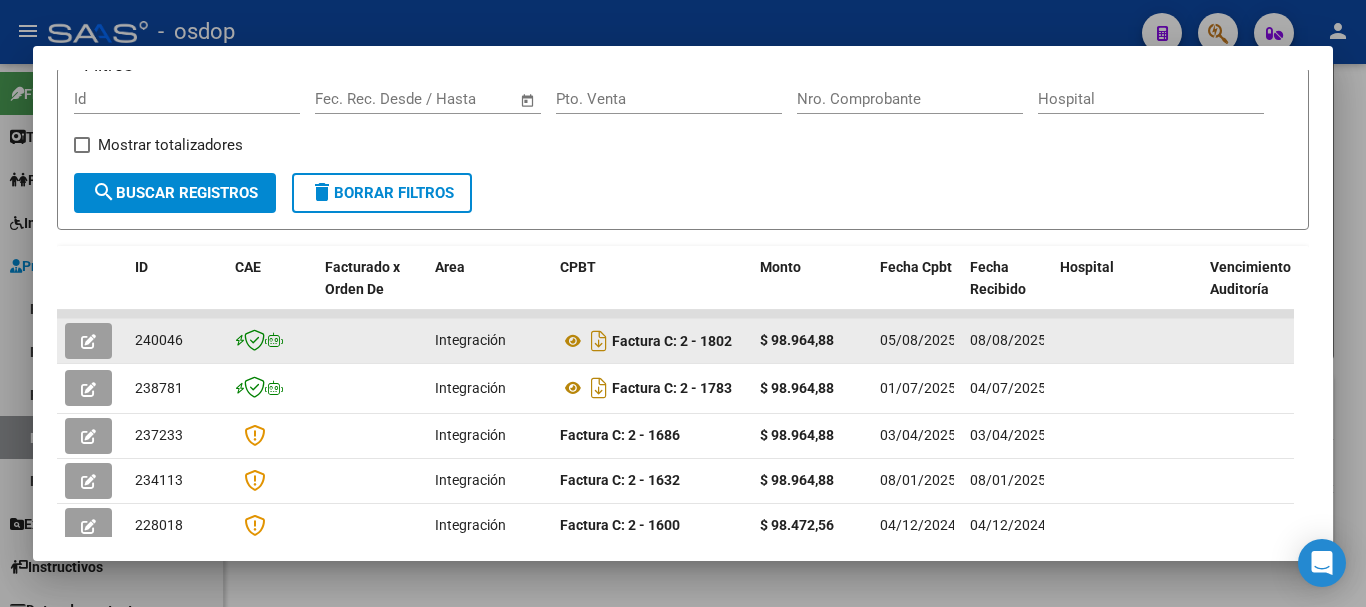 click 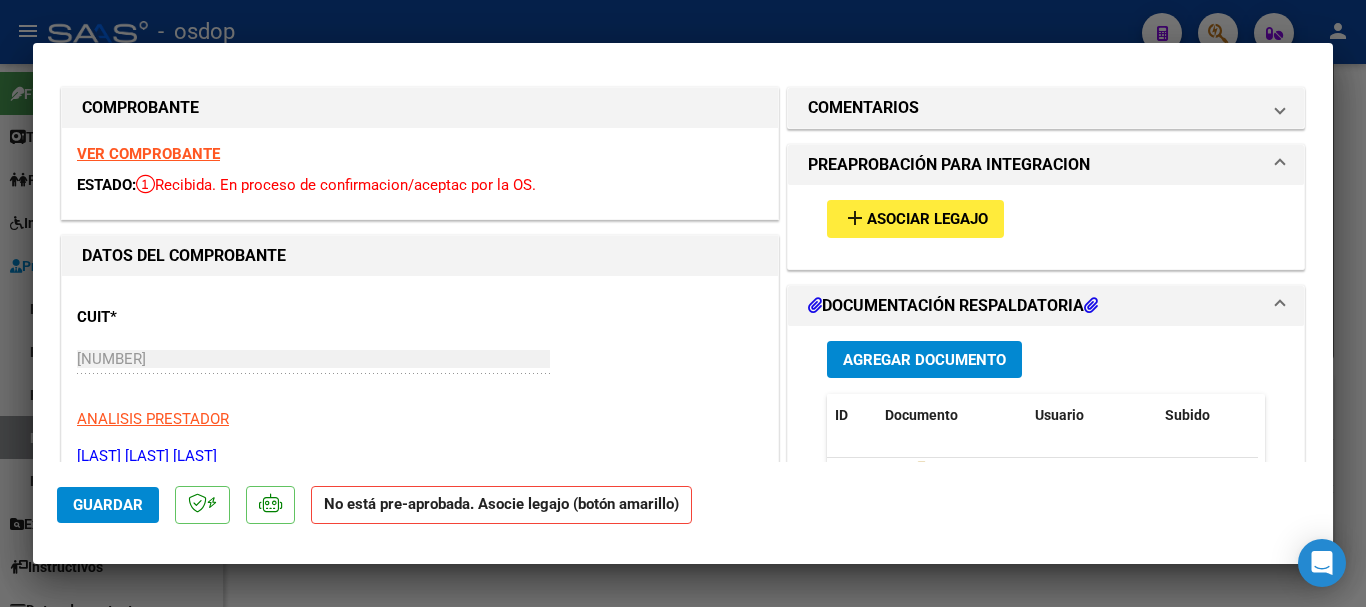 scroll, scrollTop: 0, scrollLeft: 0, axis: both 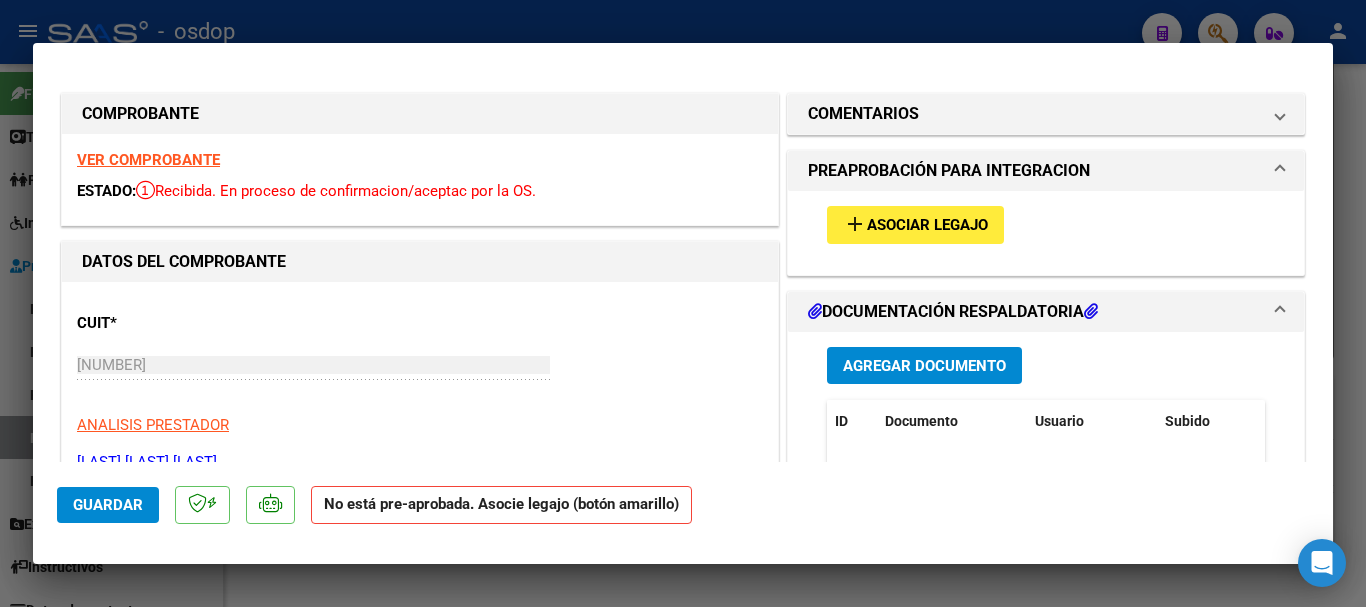 click on "Asociar Legajo" at bounding box center (927, 226) 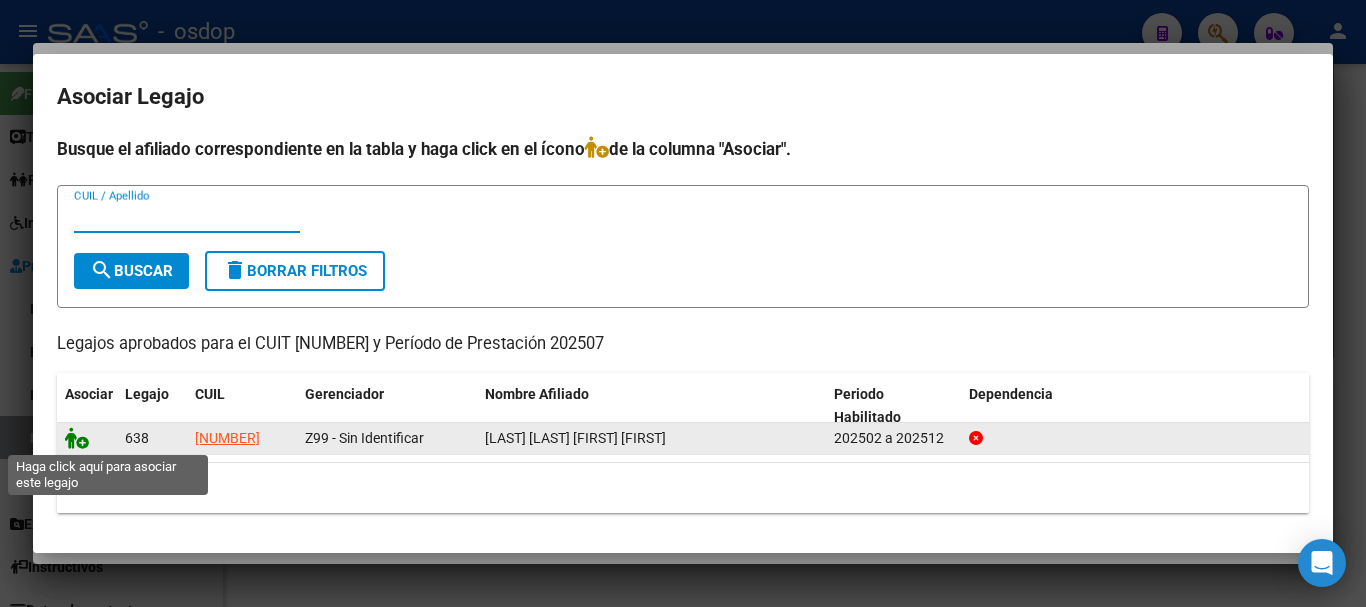 click 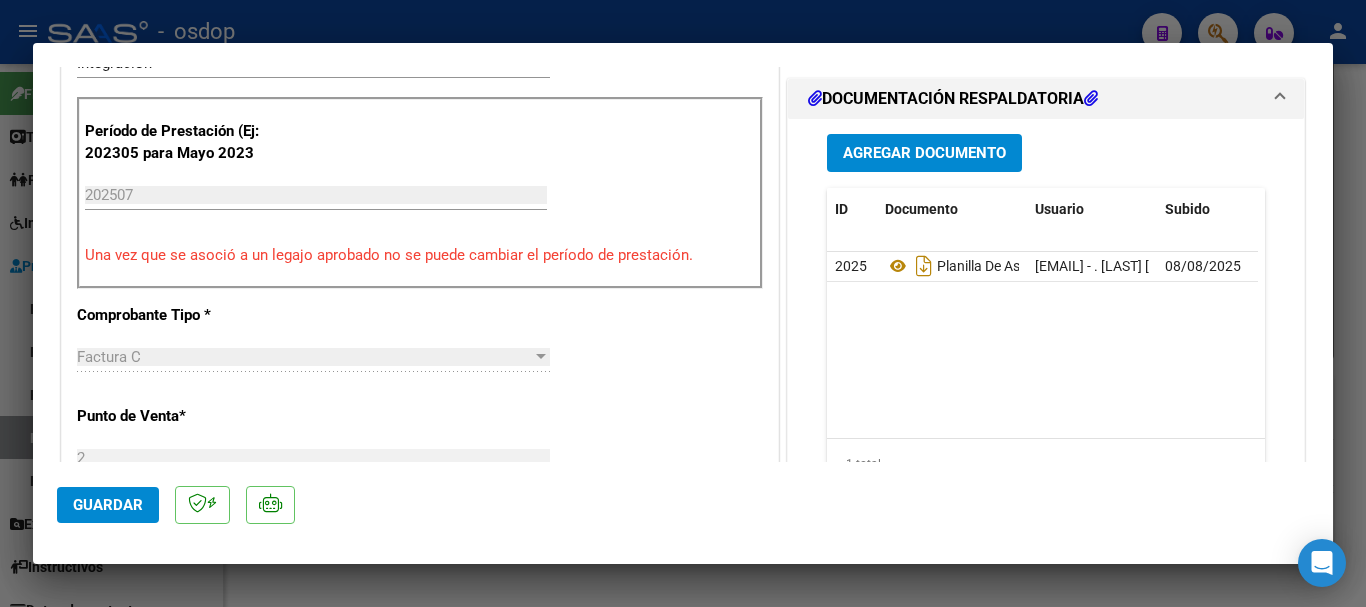 scroll, scrollTop: 500, scrollLeft: 0, axis: vertical 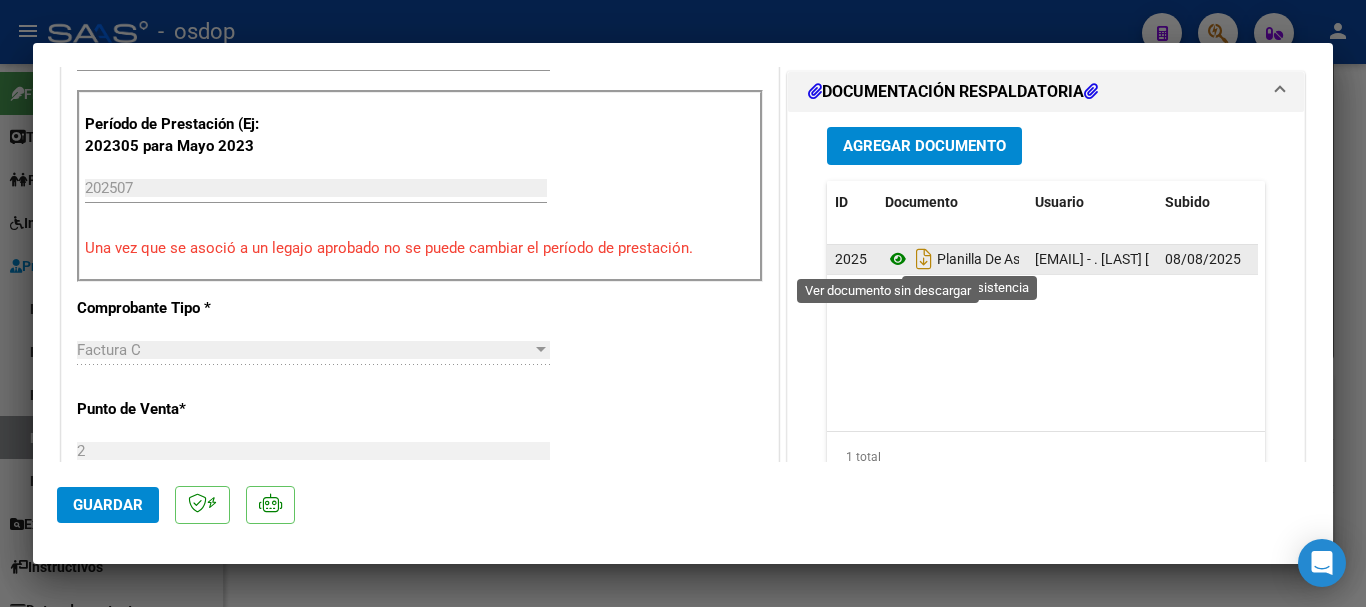 click 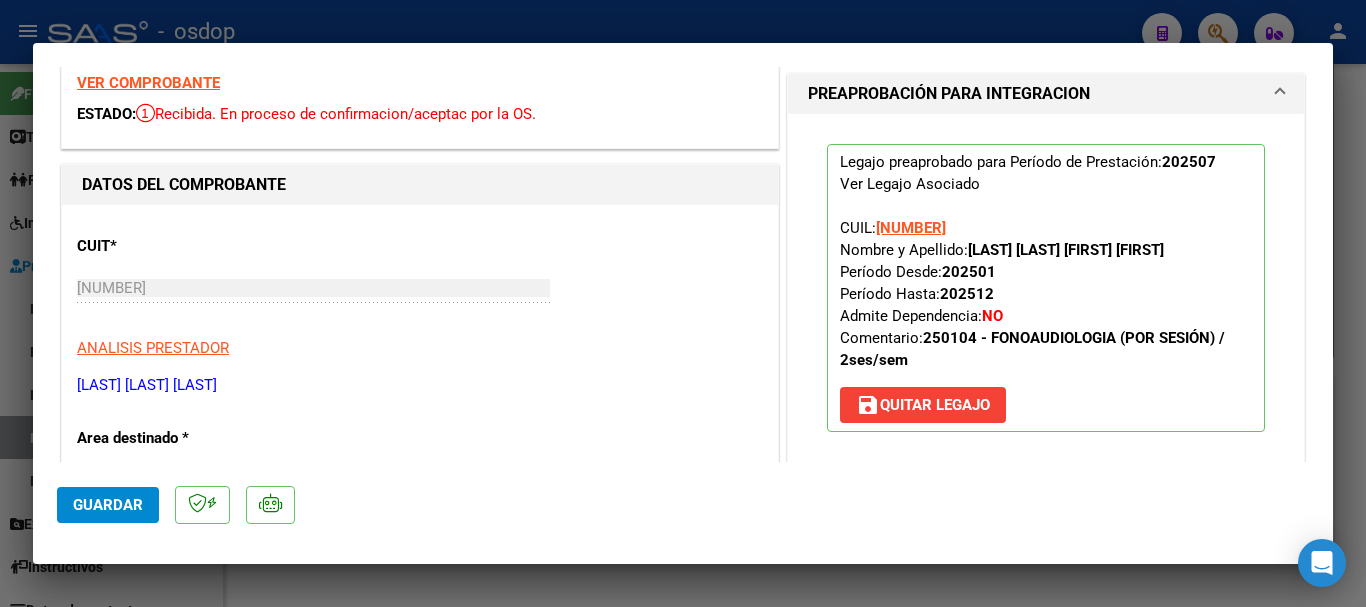 scroll, scrollTop: 35, scrollLeft: 0, axis: vertical 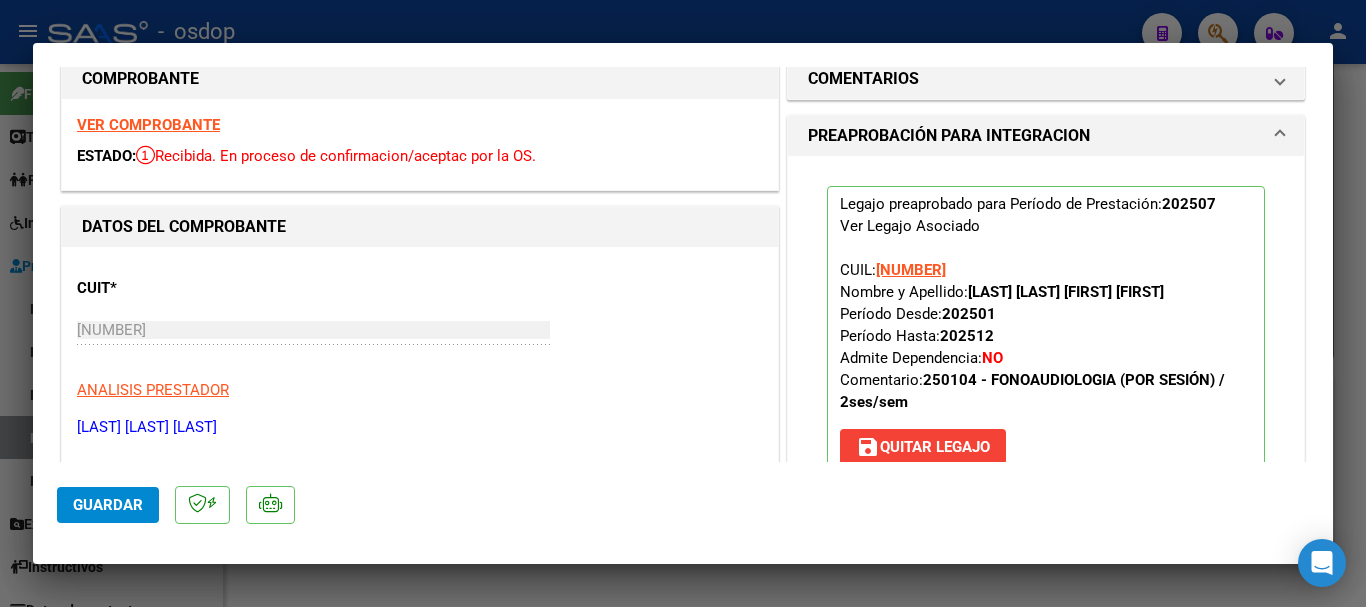 type 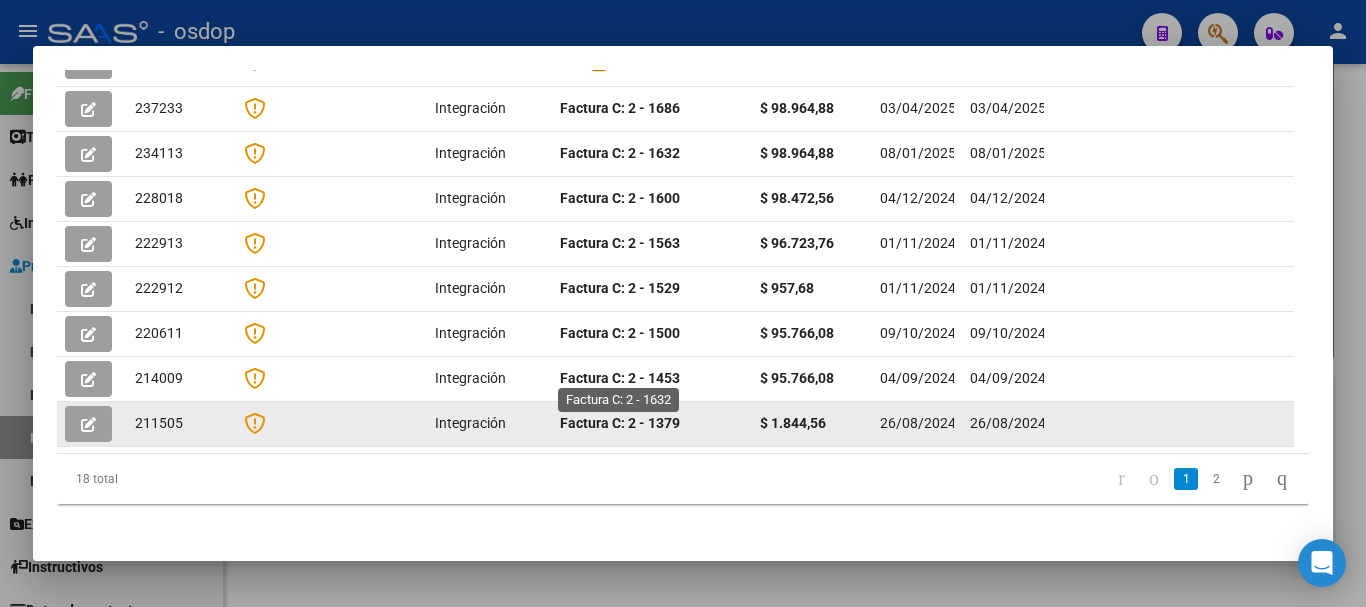 scroll, scrollTop: 661, scrollLeft: 0, axis: vertical 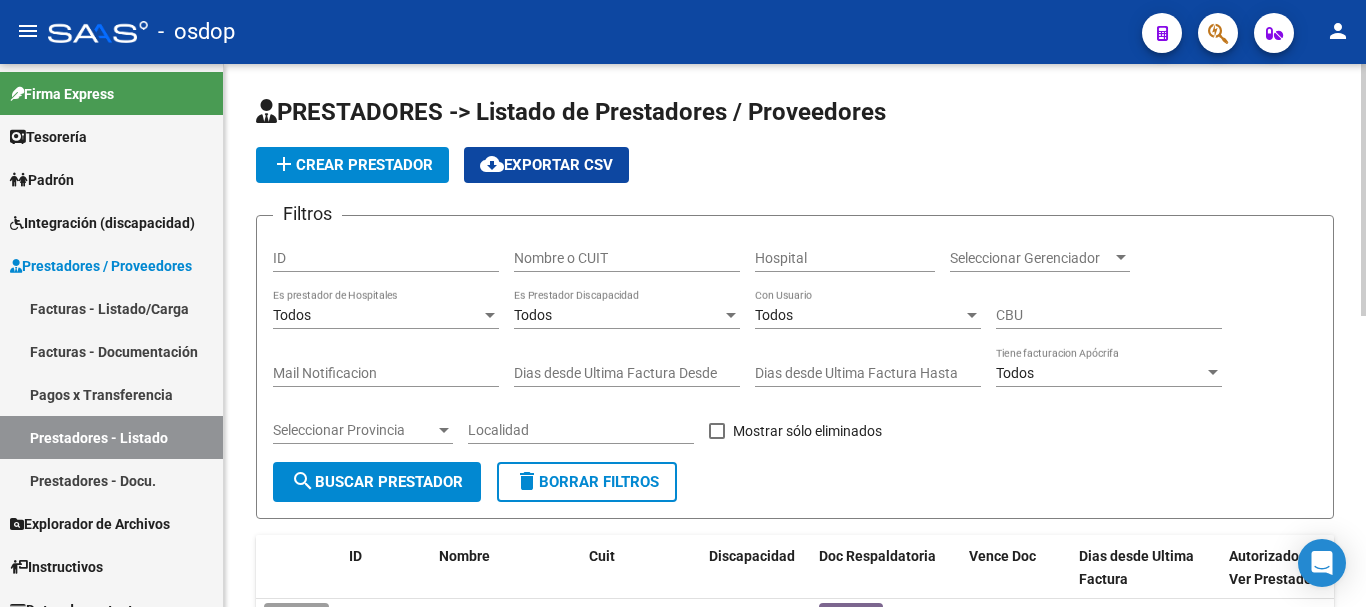 click on "Nombre o CUIT" at bounding box center [627, 258] 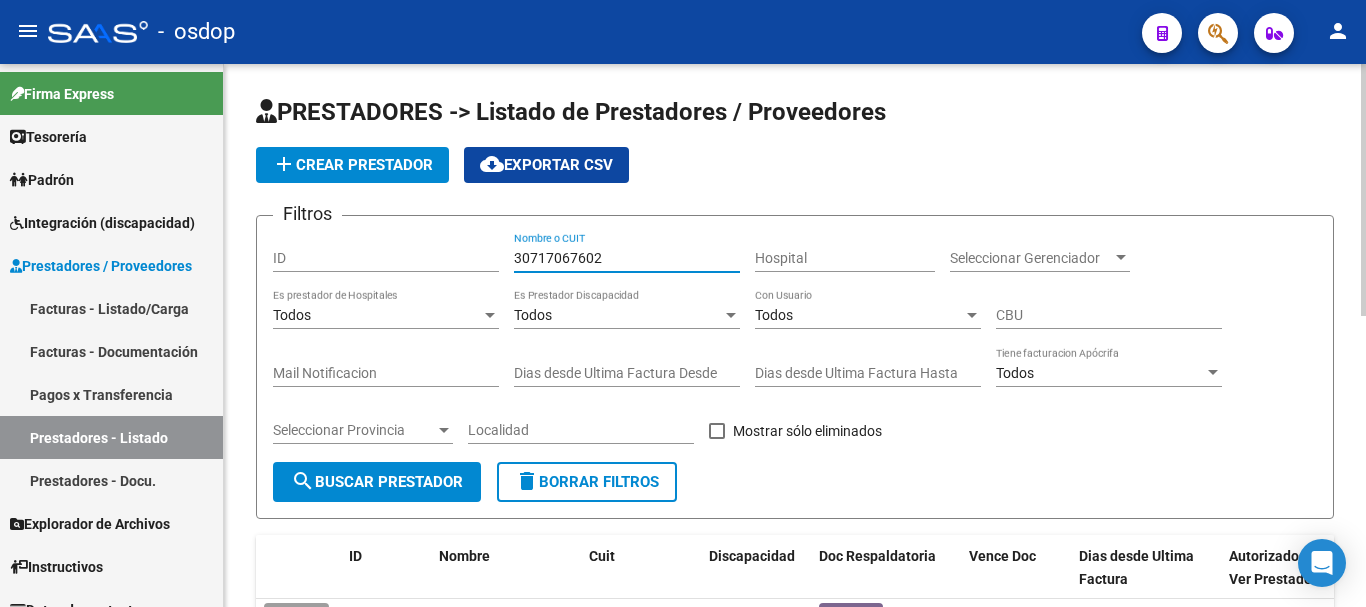 type on "30717067602" 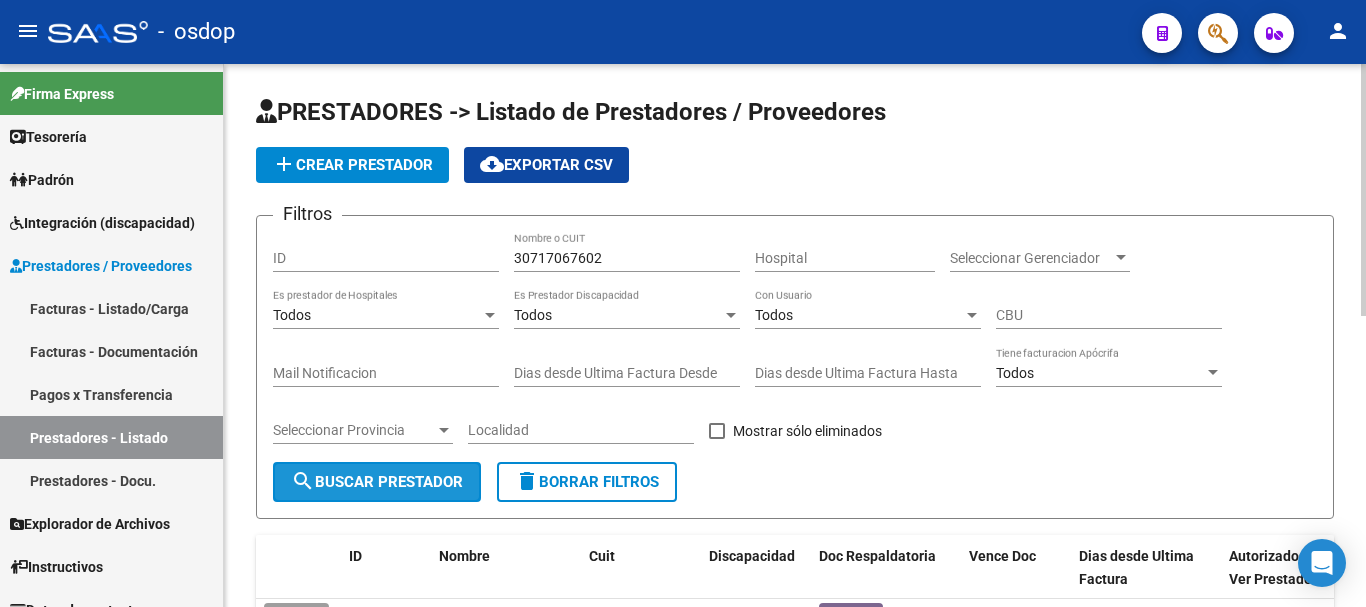 click on "search  Buscar Prestador" 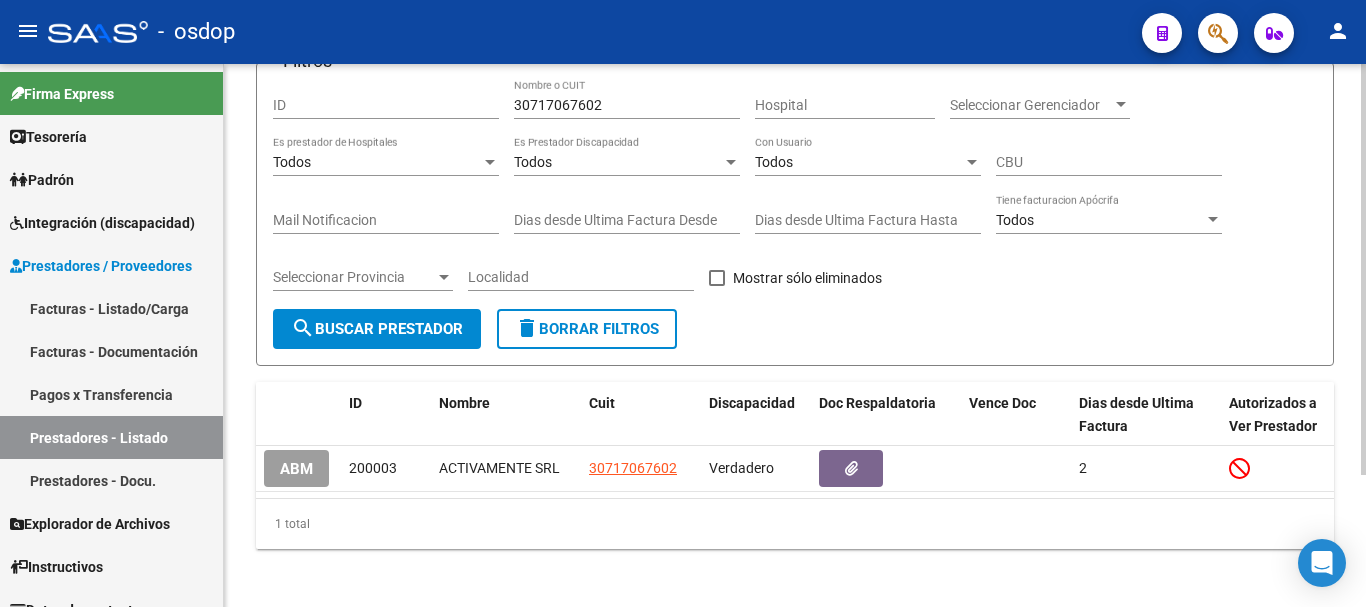 scroll, scrollTop: 175, scrollLeft: 0, axis: vertical 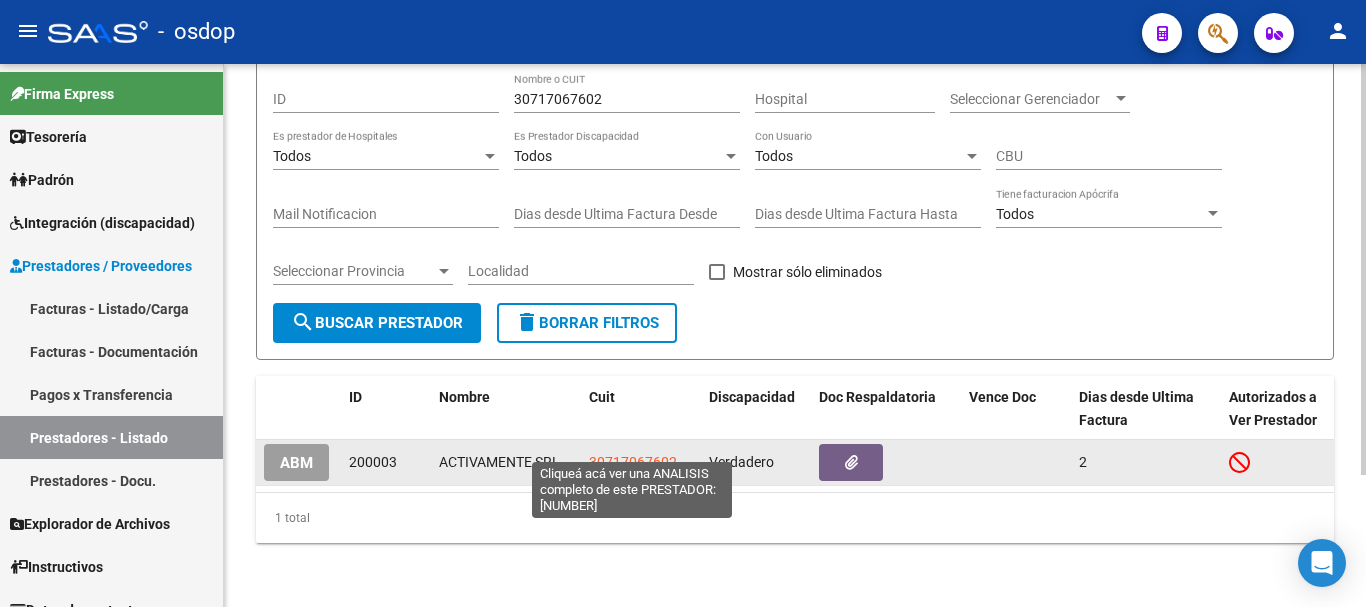 click on "30717067602" 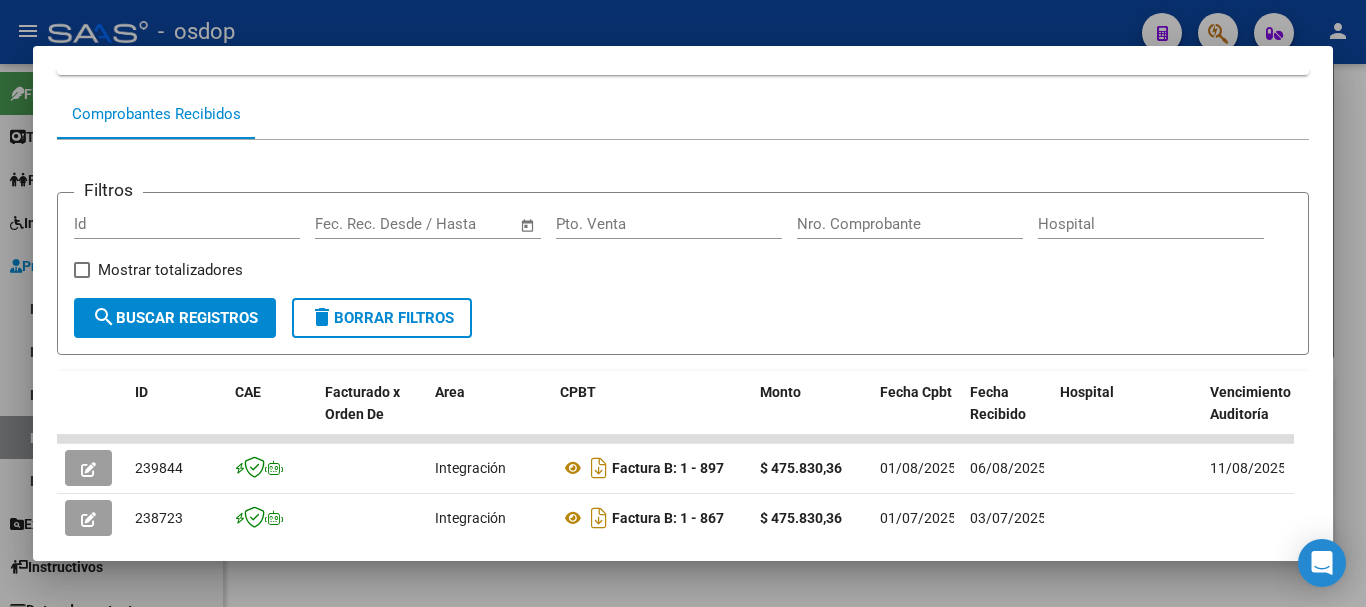 scroll, scrollTop: 275, scrollLeft: 0, axis: vertical 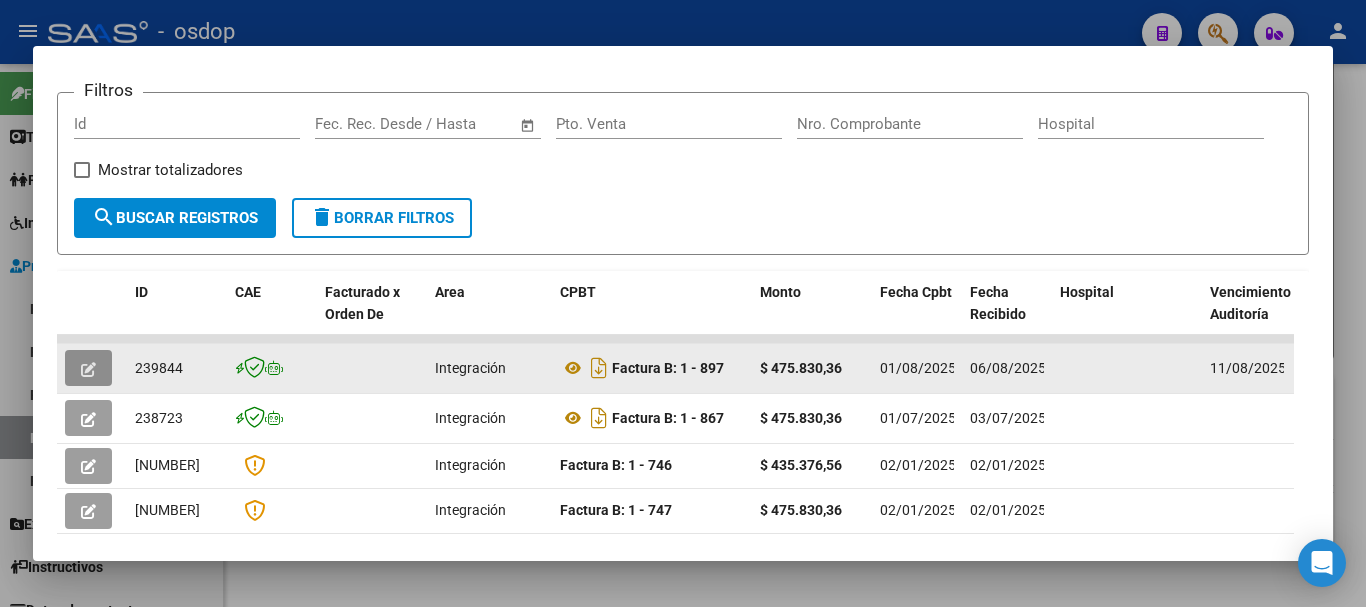 click 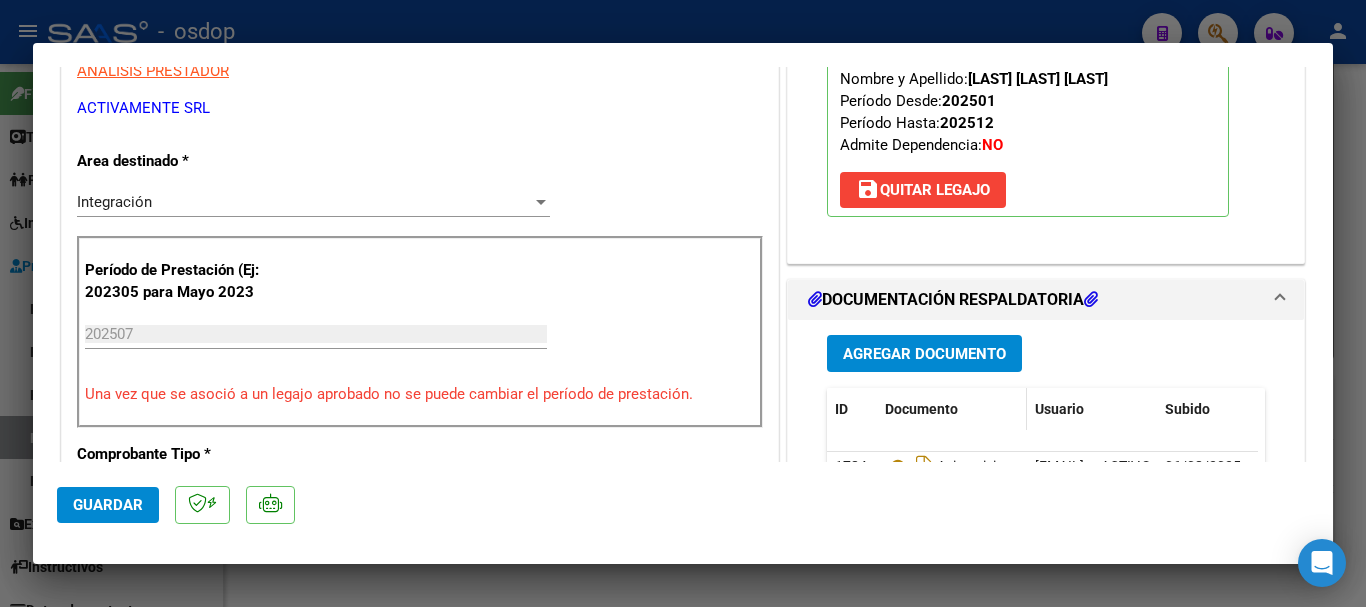 scroll, scrollTop: 400, scrollLeft: 0, axis: vertical 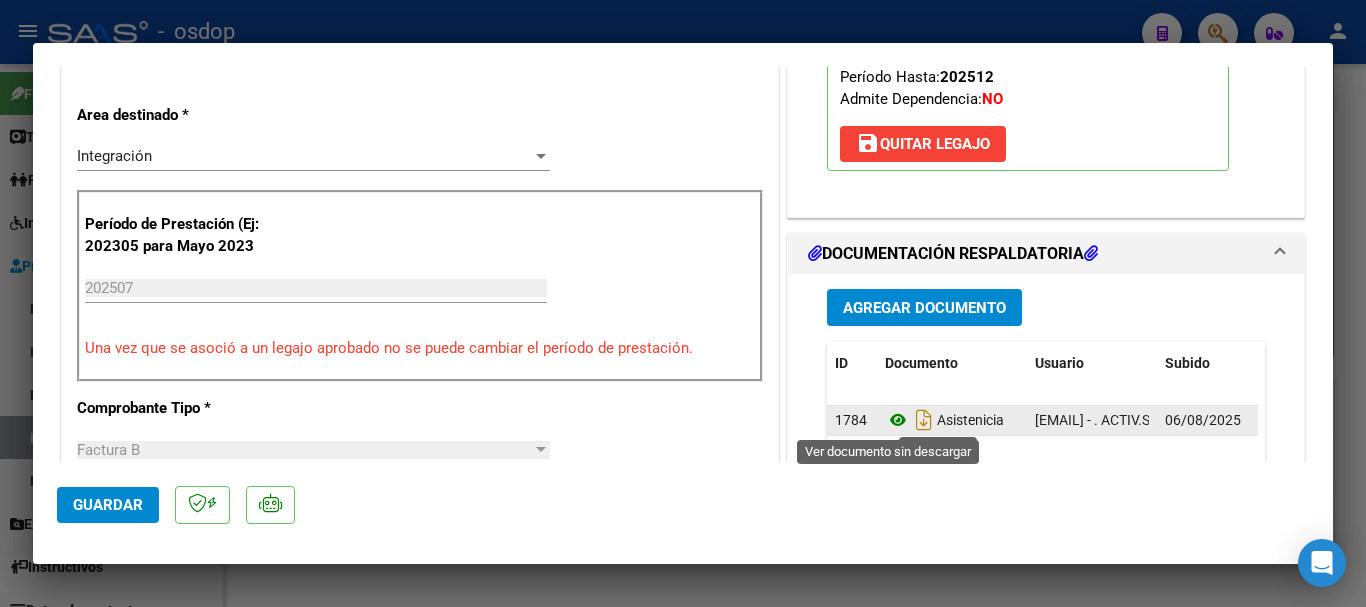 click 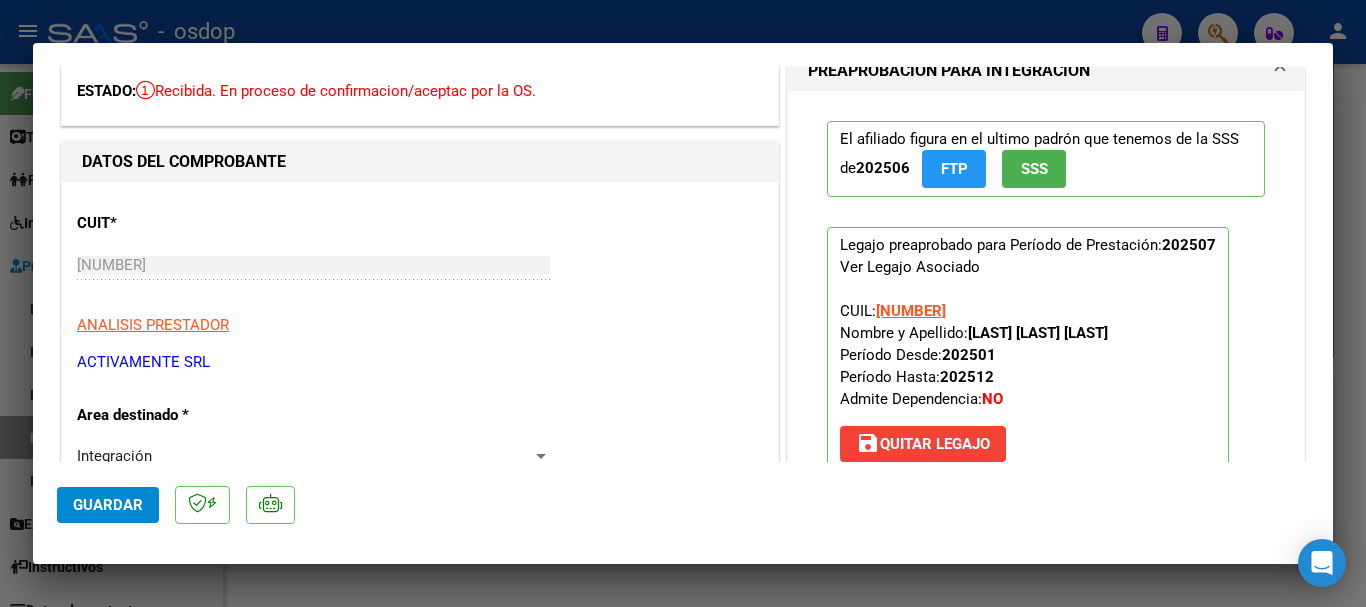 scroll, scrollTop: 0, scrollLeft: 0, axis: both 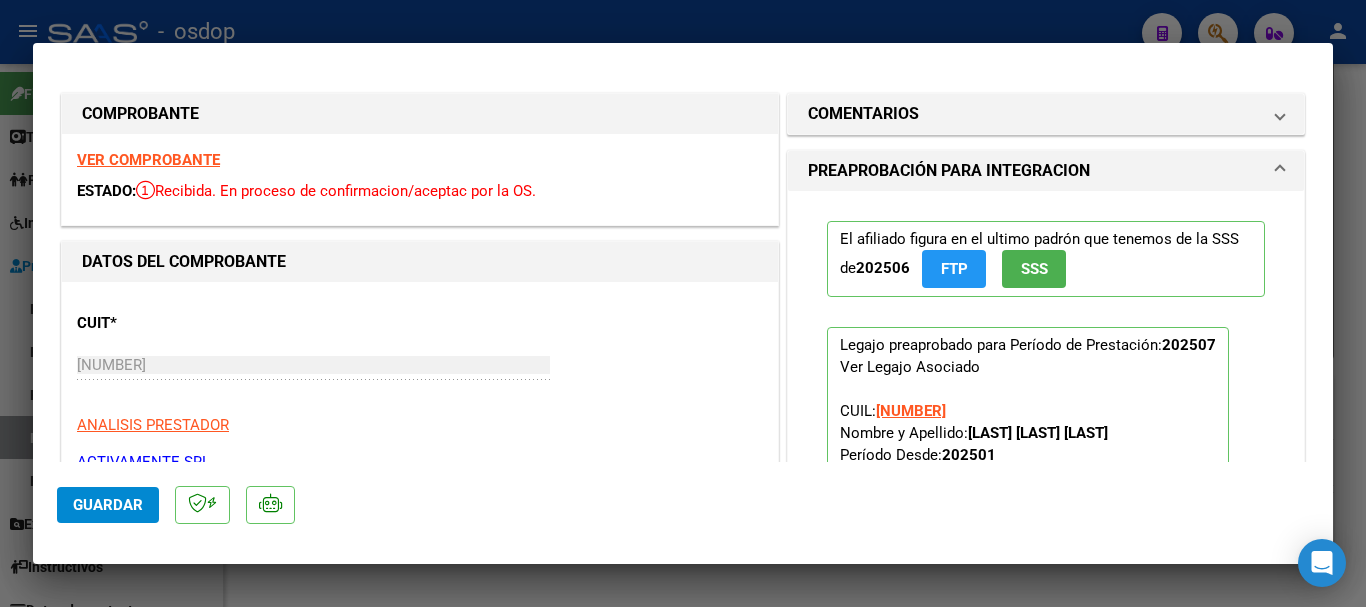 type 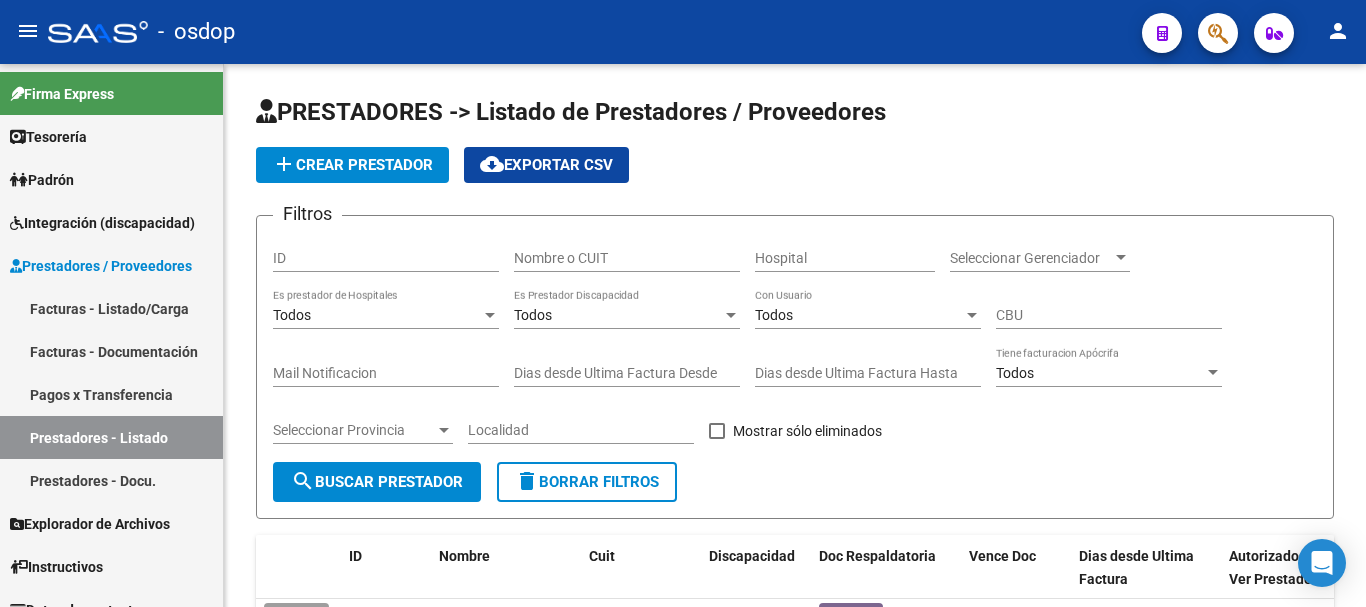 scroll, scrollTop: 0, scrollLeft: 0, axis: both 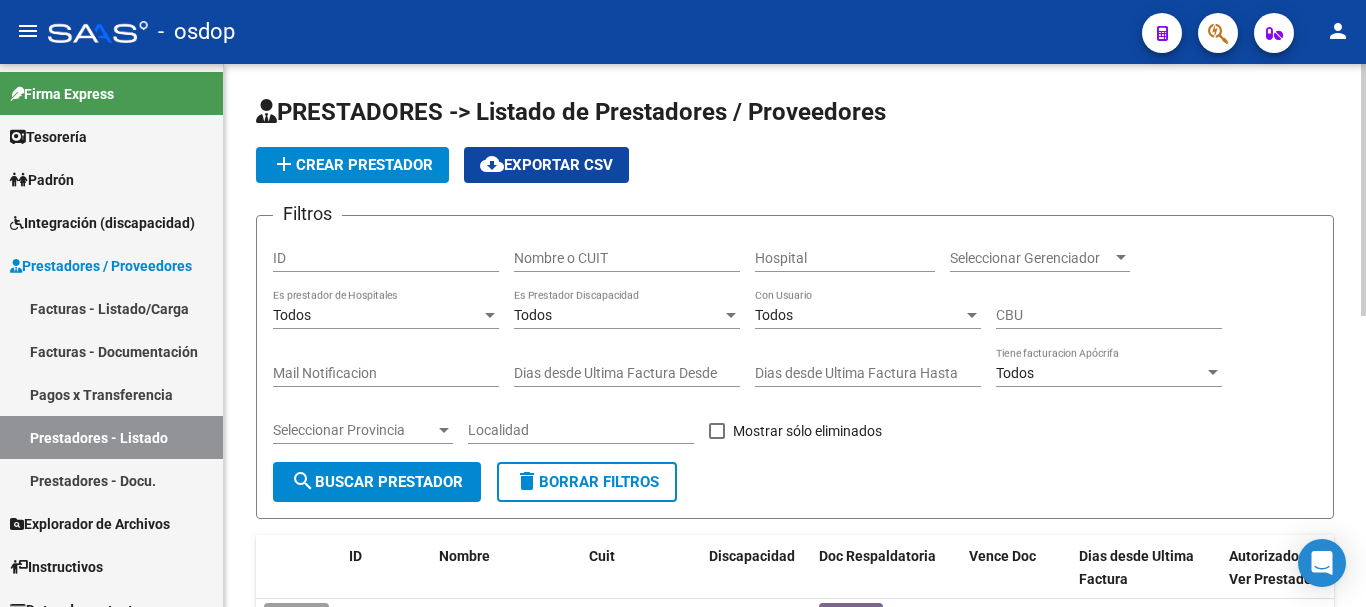 click on "ID" at bounding box center (386, 258) 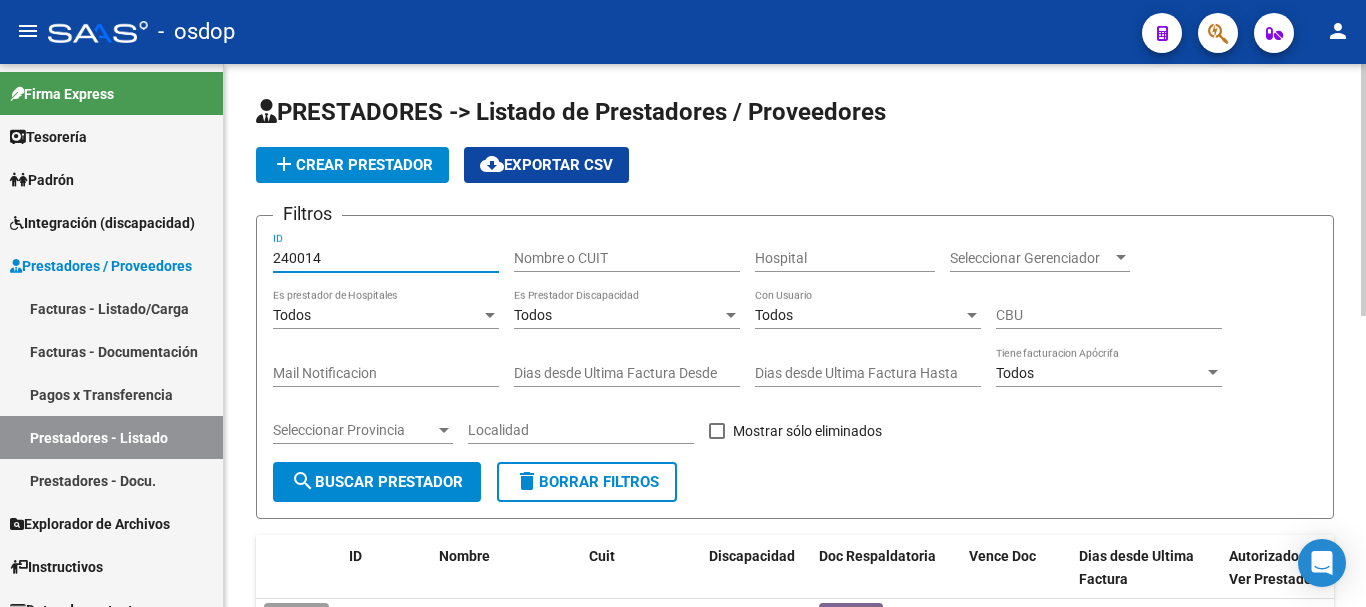 type on "240014" 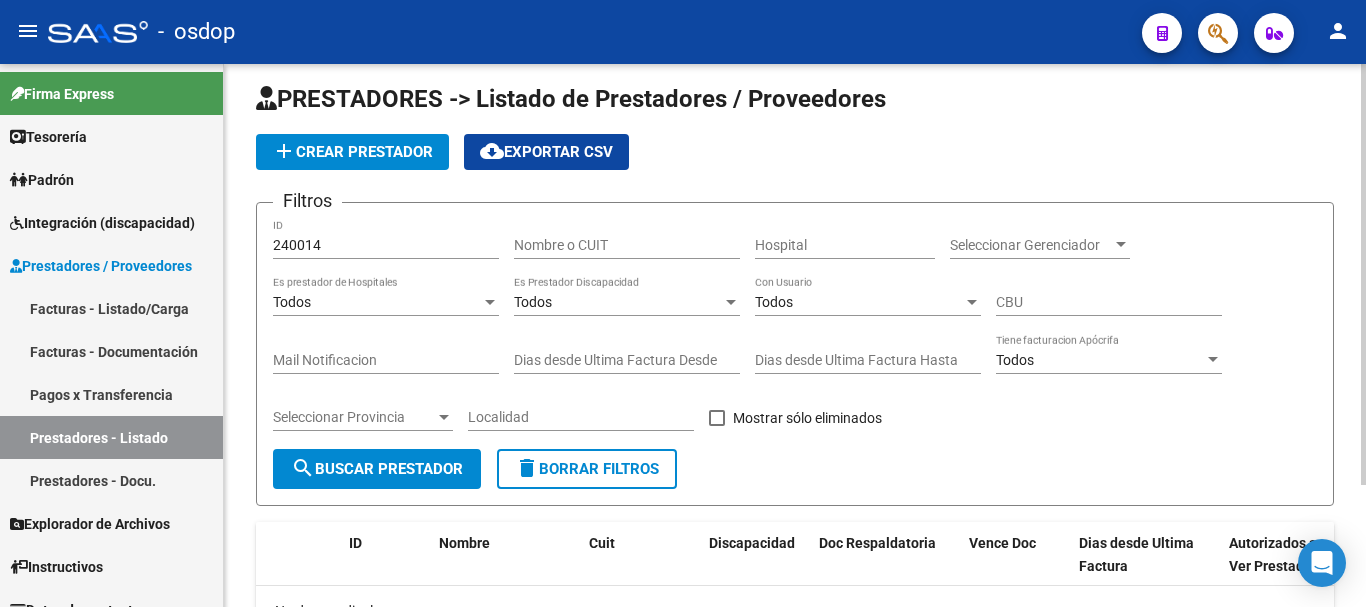 scroll, scrollTop: 0, scrollLeft: 0, axis: both 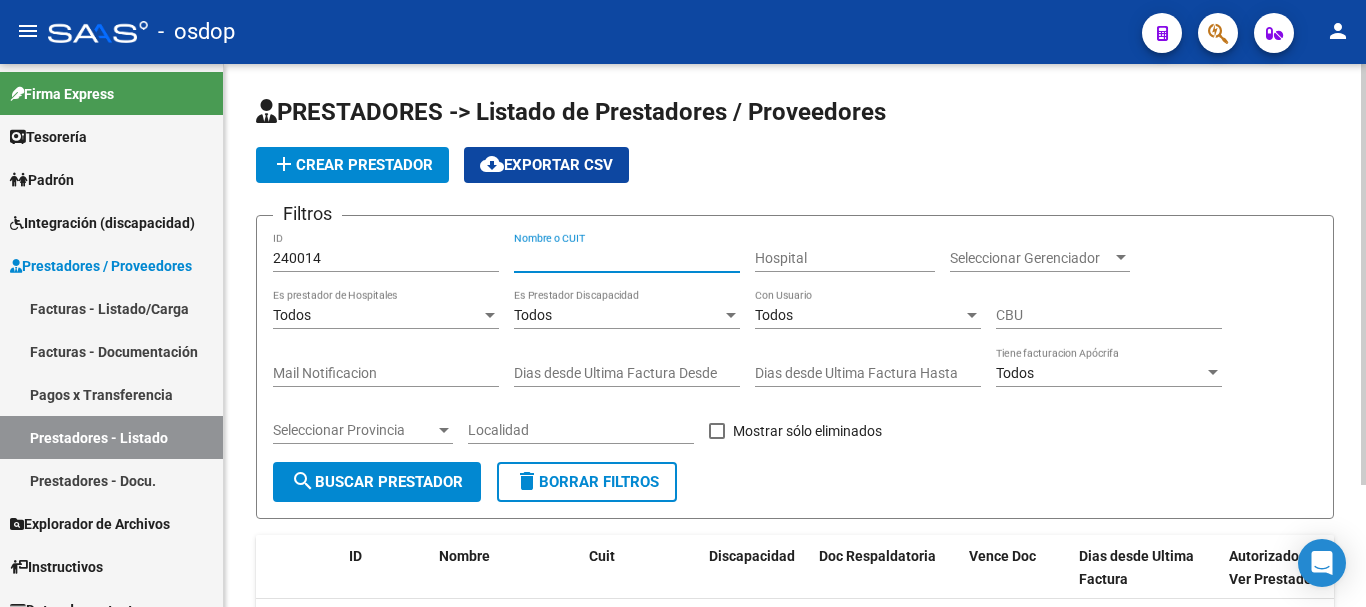 click on "Nombre o CUIT" at bounding box center (627, 258) 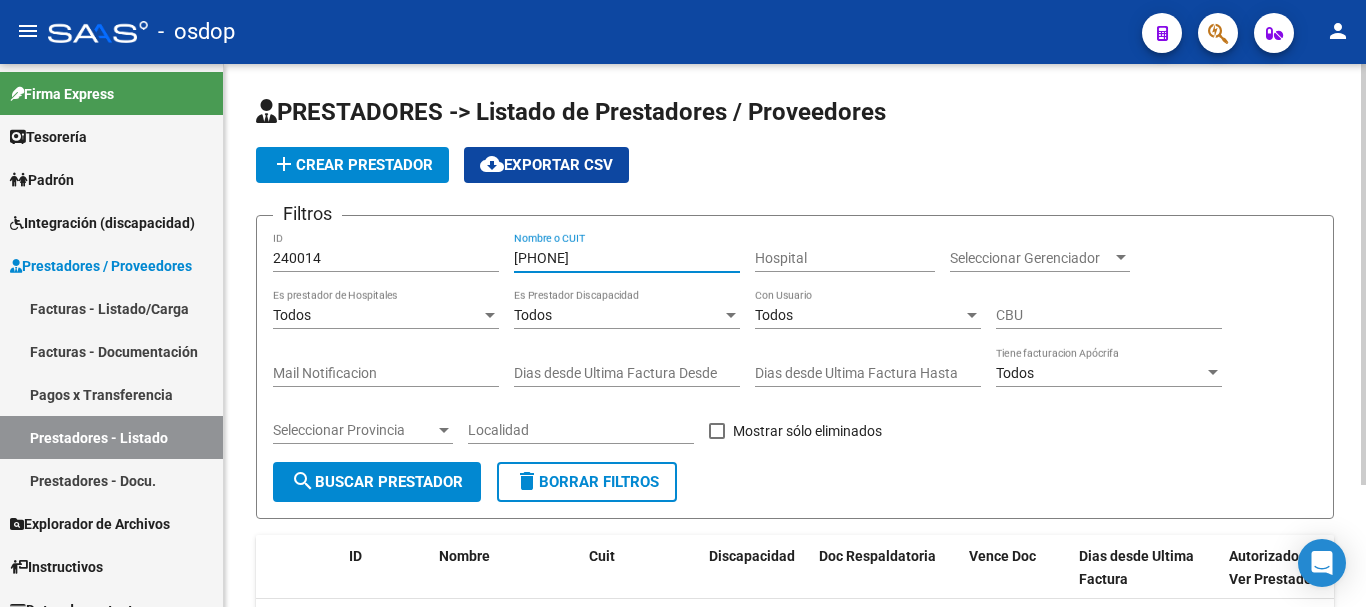 type on "[PHONE]" 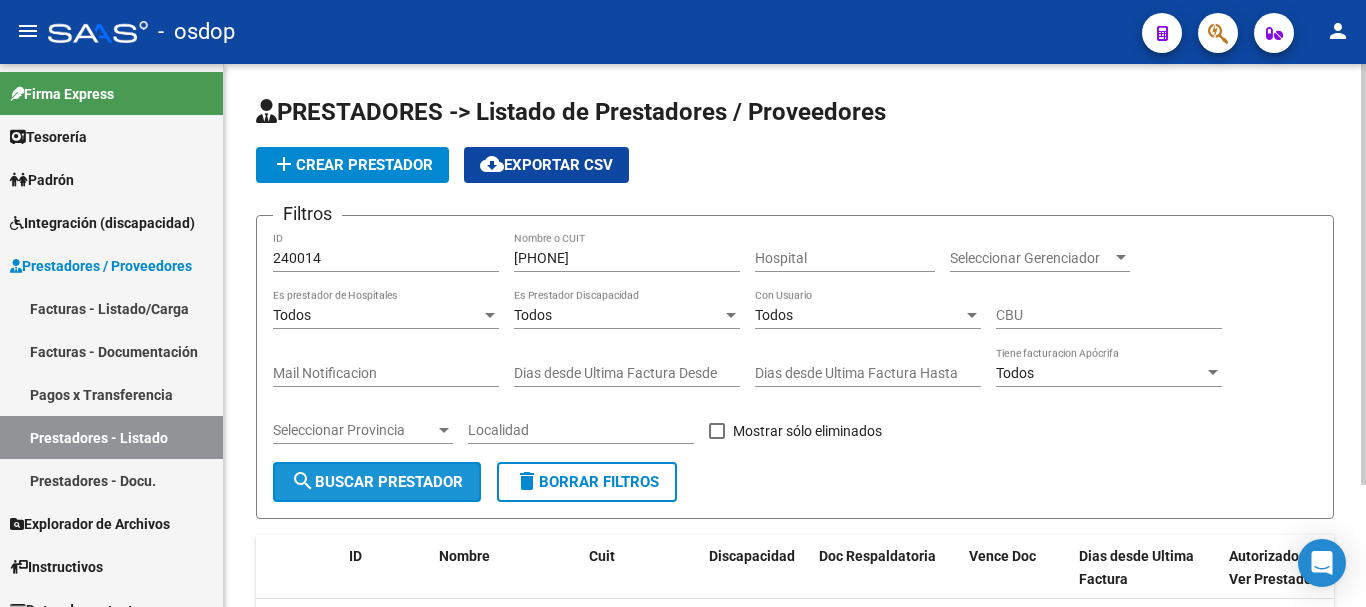 click on "search" 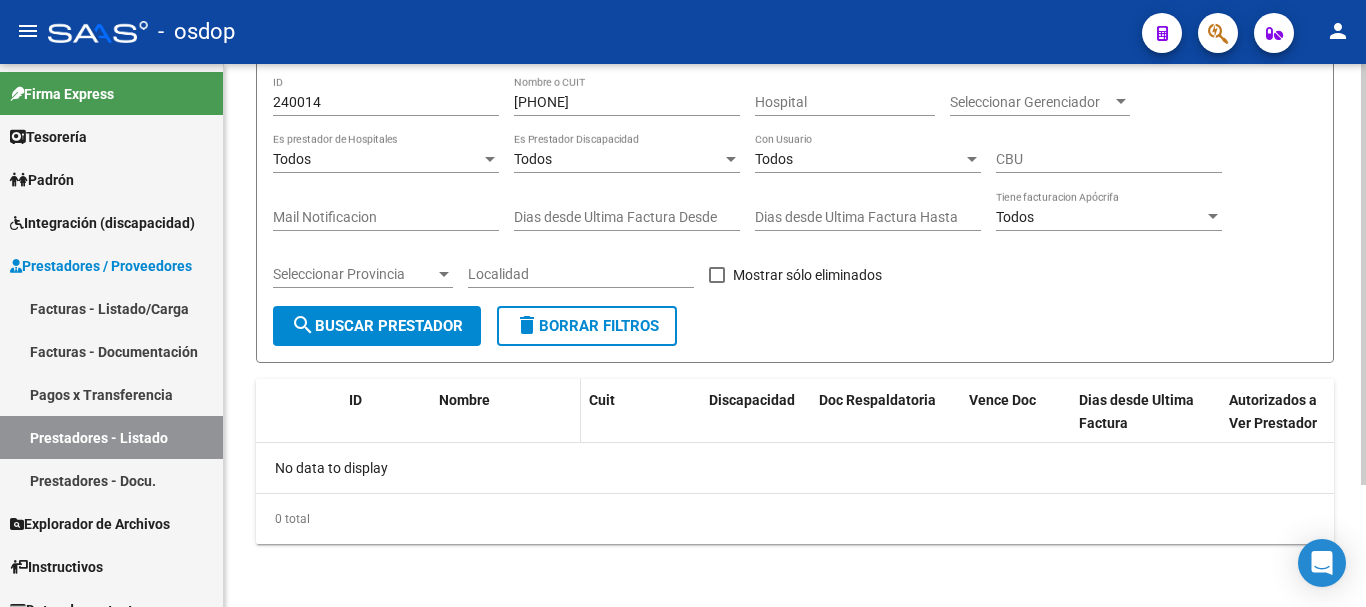 scroll, scrollTop: 157, scrollLeft: 0, axis: vertical 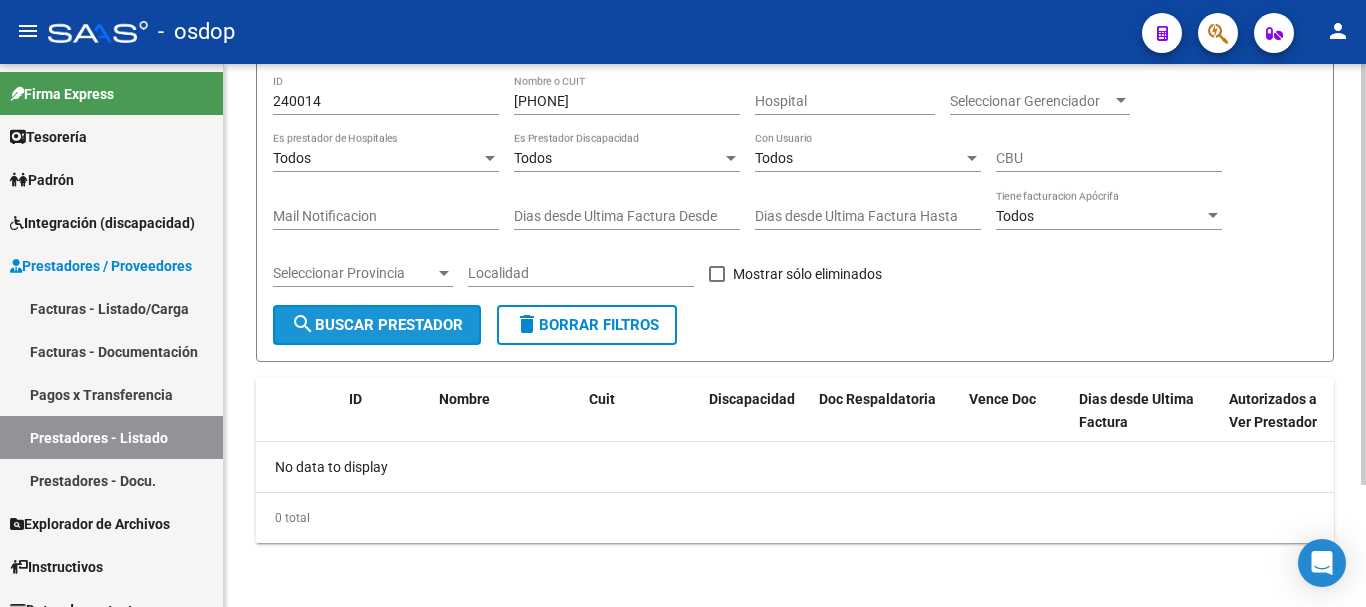 click on "search  Buscar Prestador" 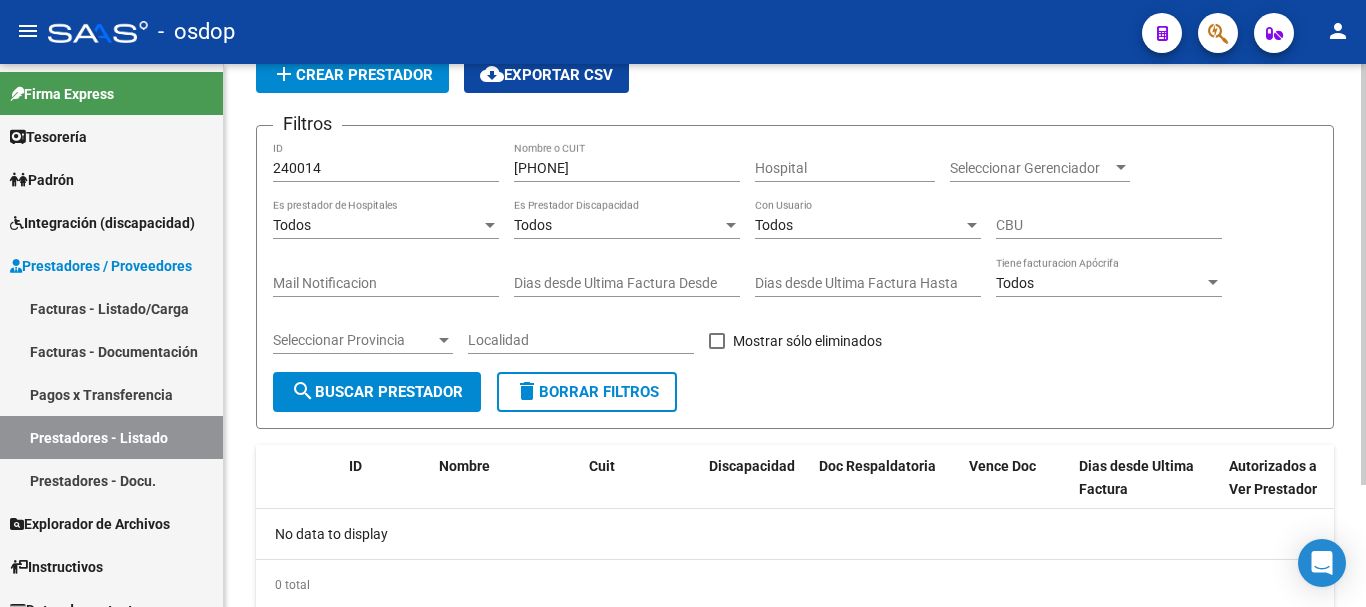 scroll, scrollTop: 0, scrollLeft: 0, axis: both 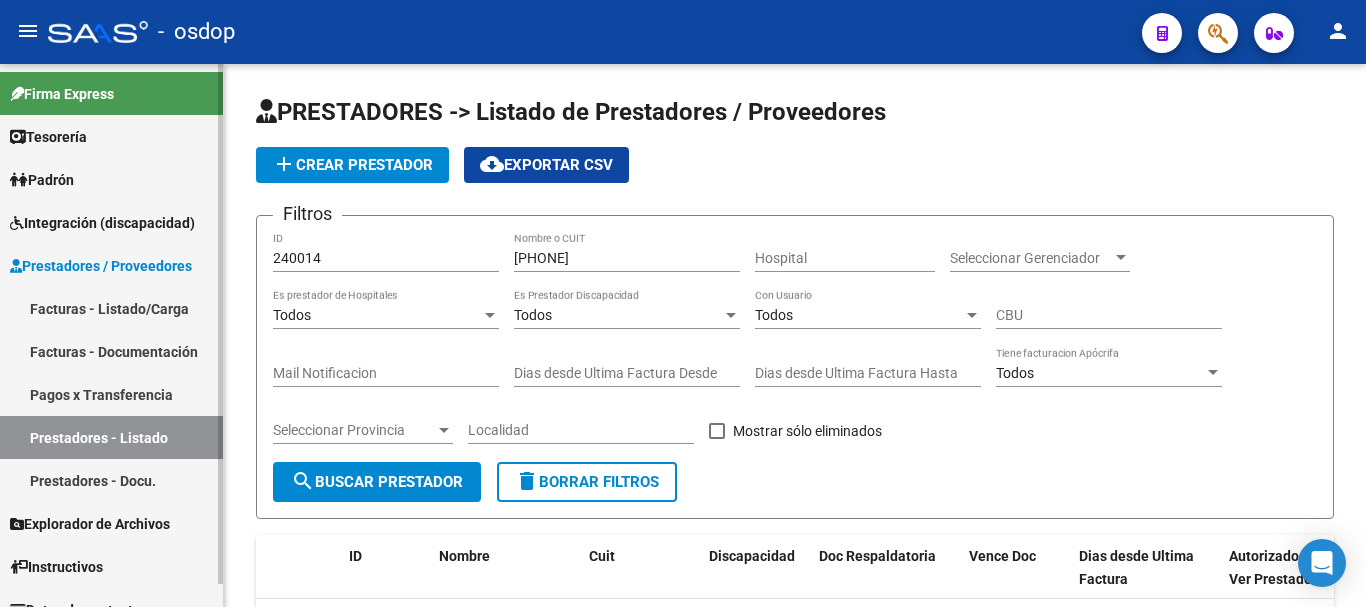 click on "Facturas - Listado/Carga" at bounding box center [111, 308] 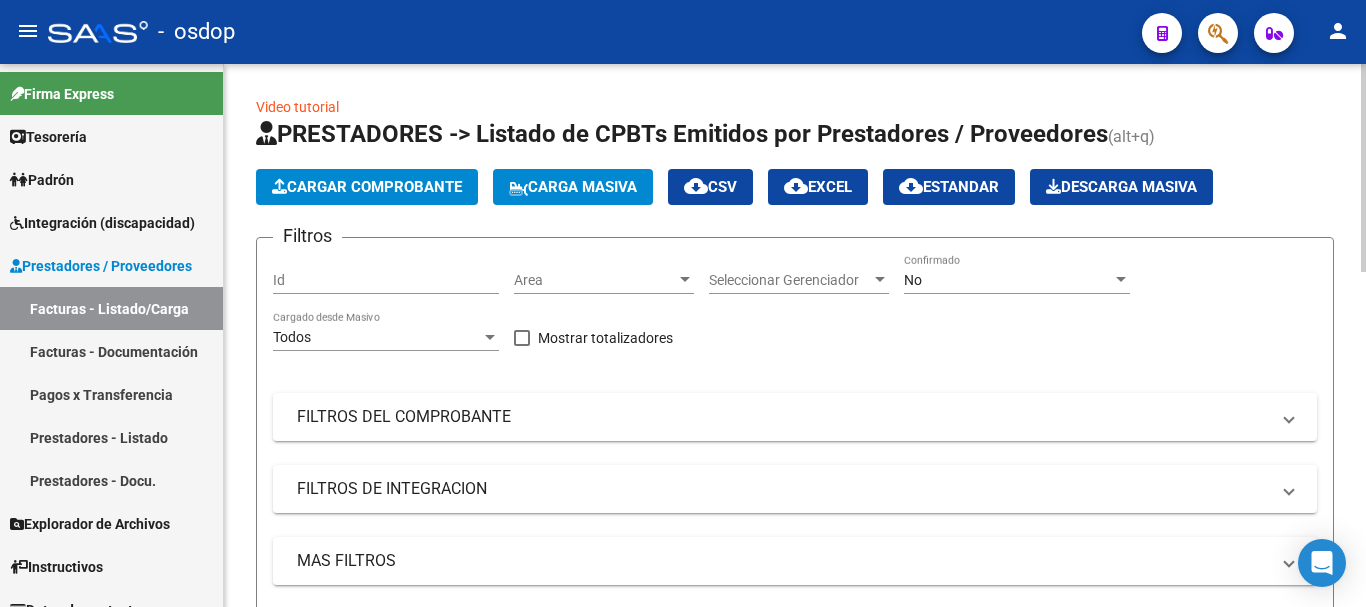 click on "Id" at bounding box center (386, 280) 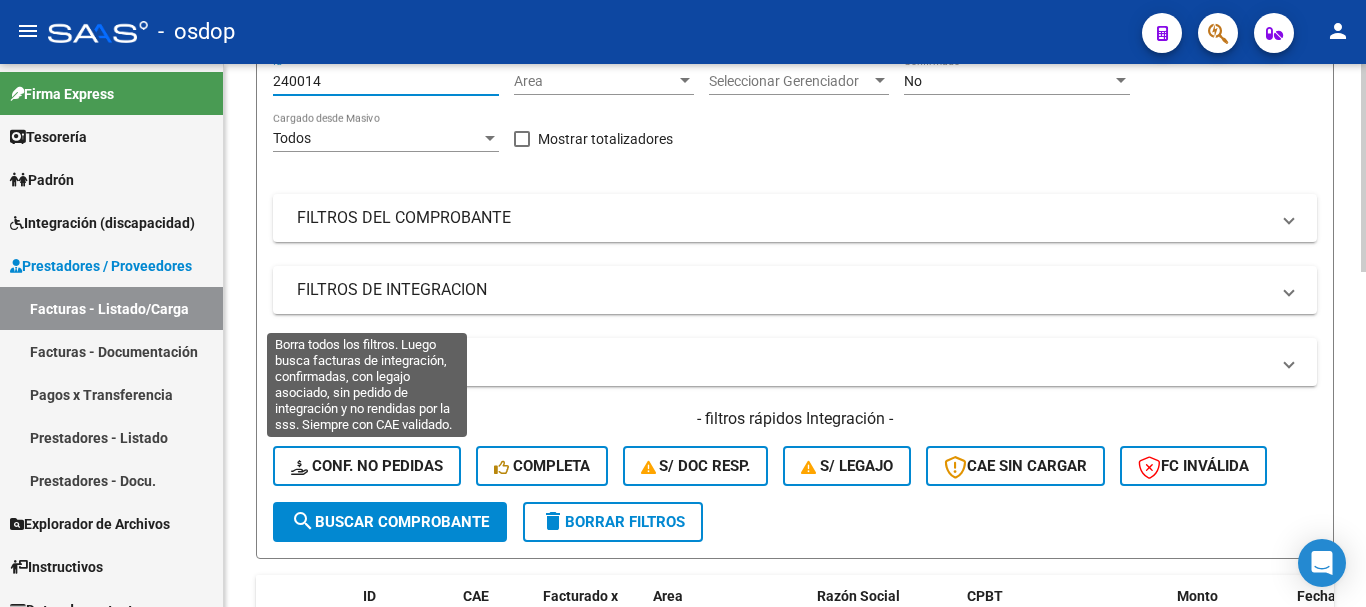 scroll, scrollTop: 200, scrollLeft: 0, axis: vertical 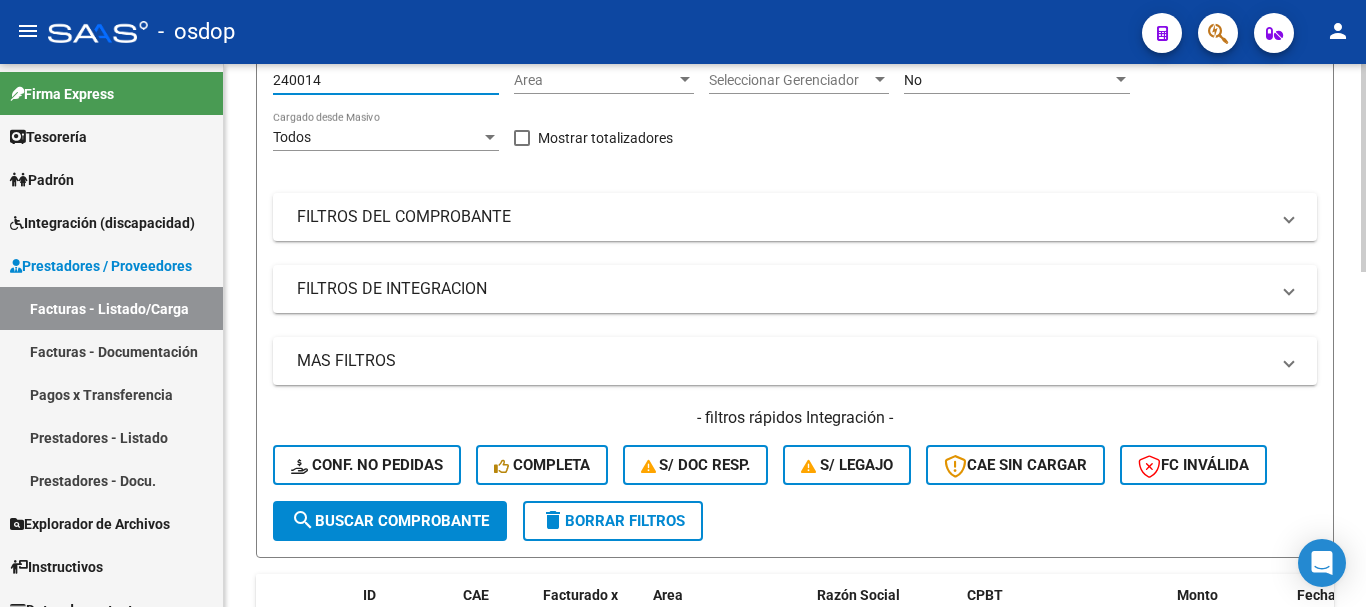 type on "240014" 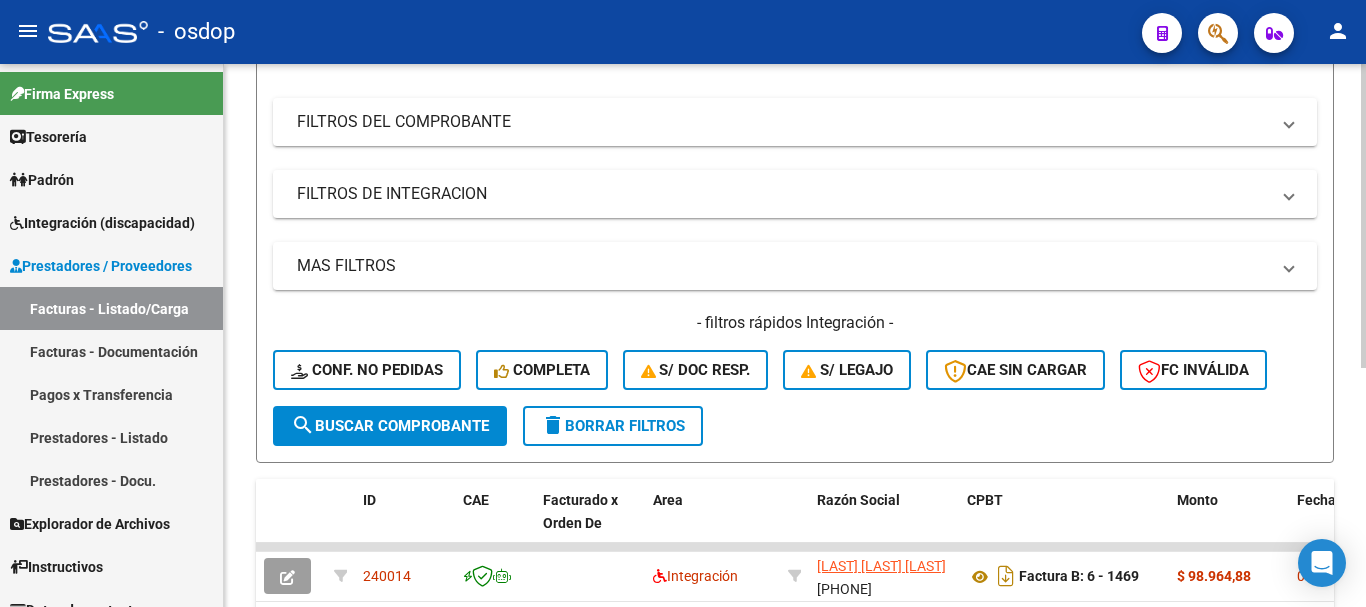 scroll, scrollTop: 427, scrollLeft: 0, axis: vertical 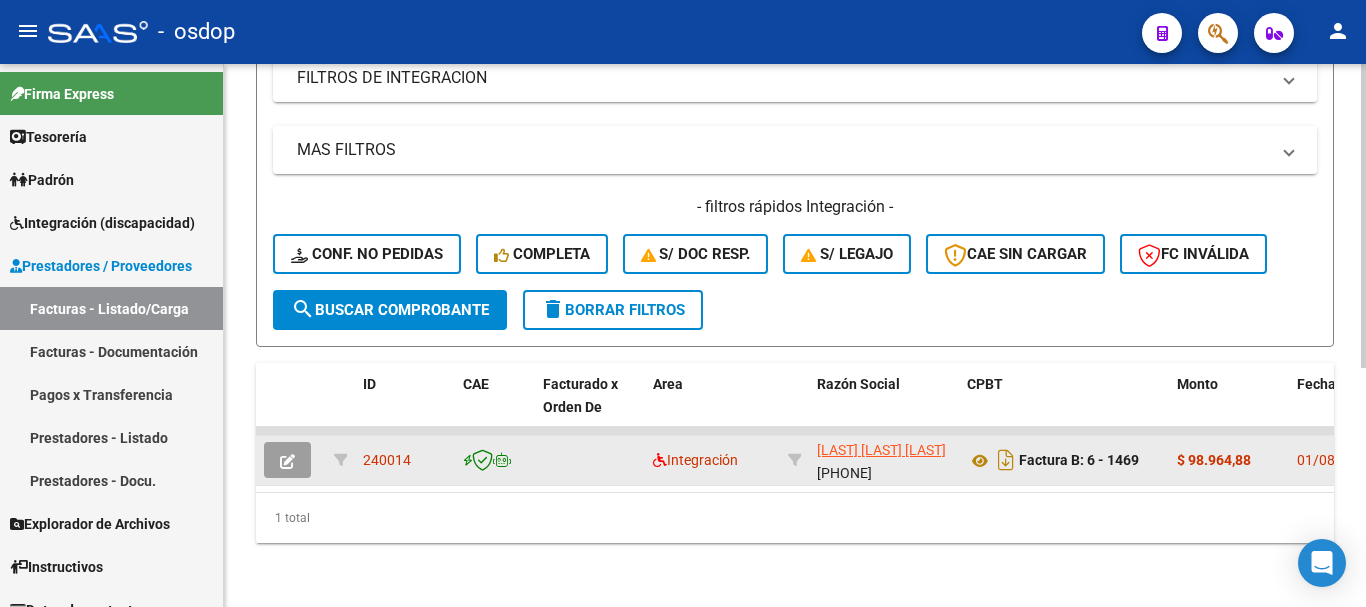 click 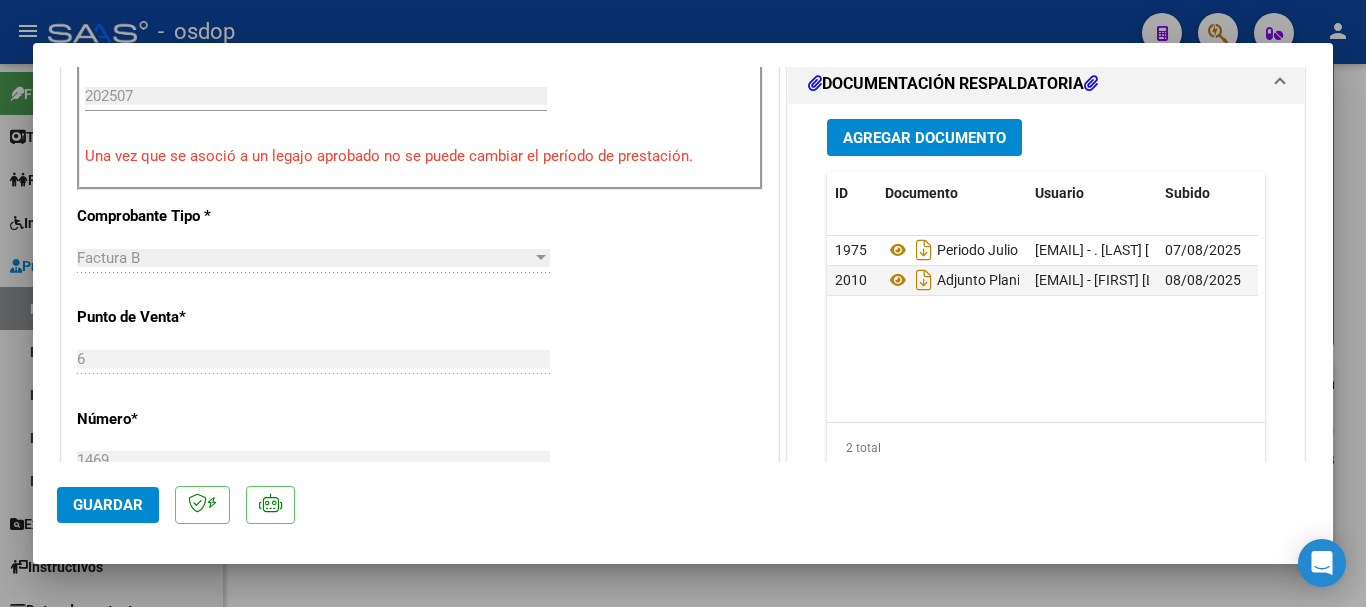 scroll, scrollTop: 600, scrollLeft: 0, axis: vertical 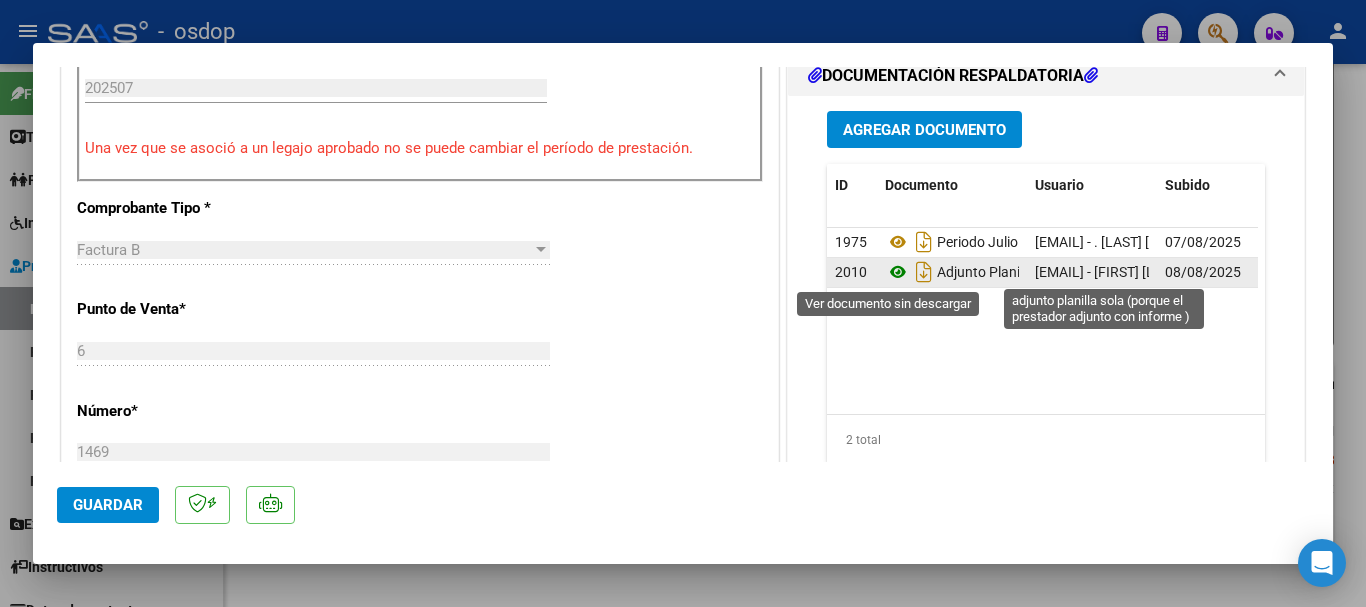 click 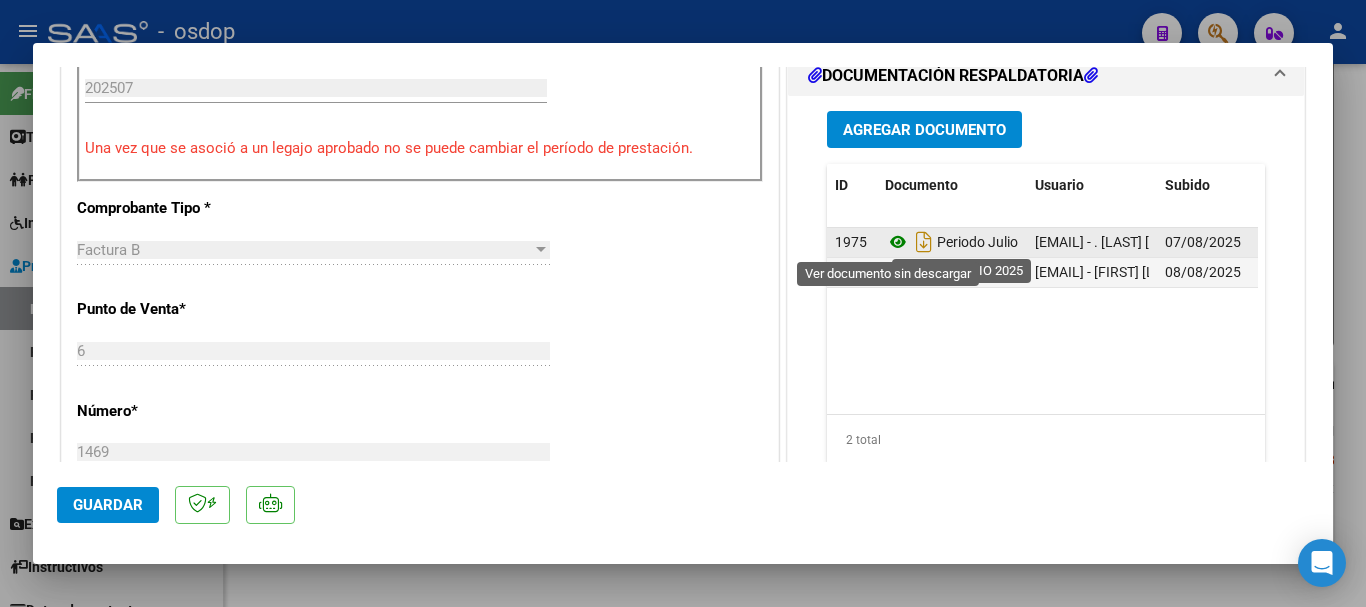 click 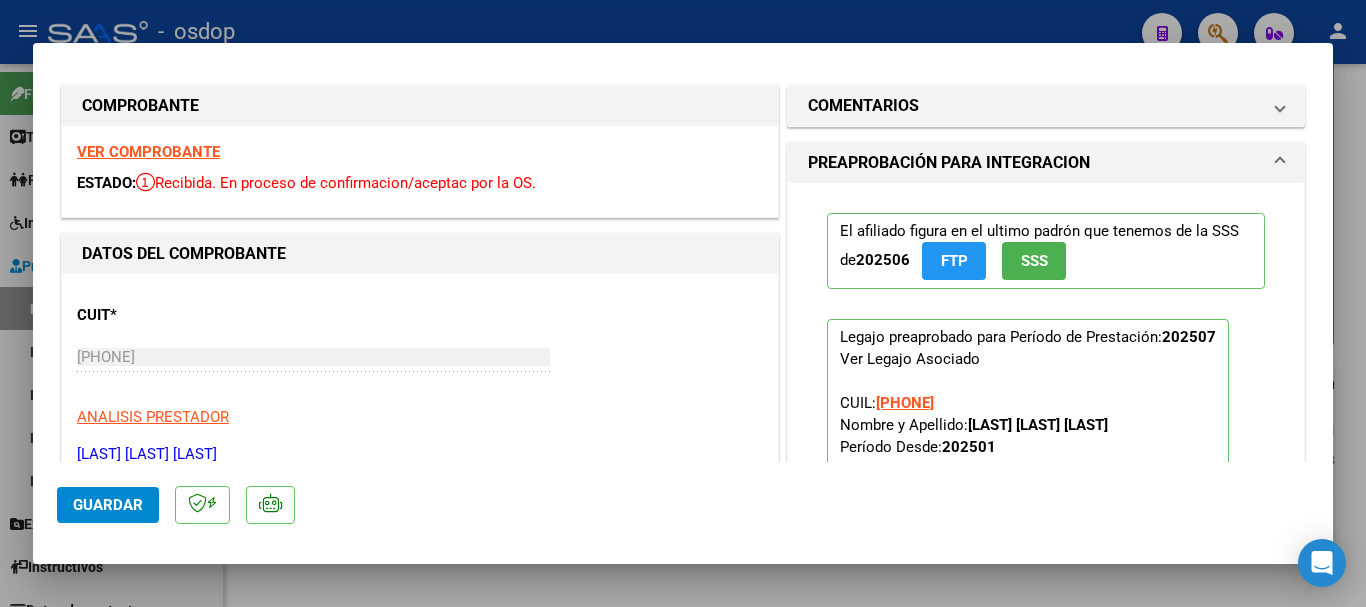 scroll, scrollTop: 0, scrollLeft: 0, axis: both 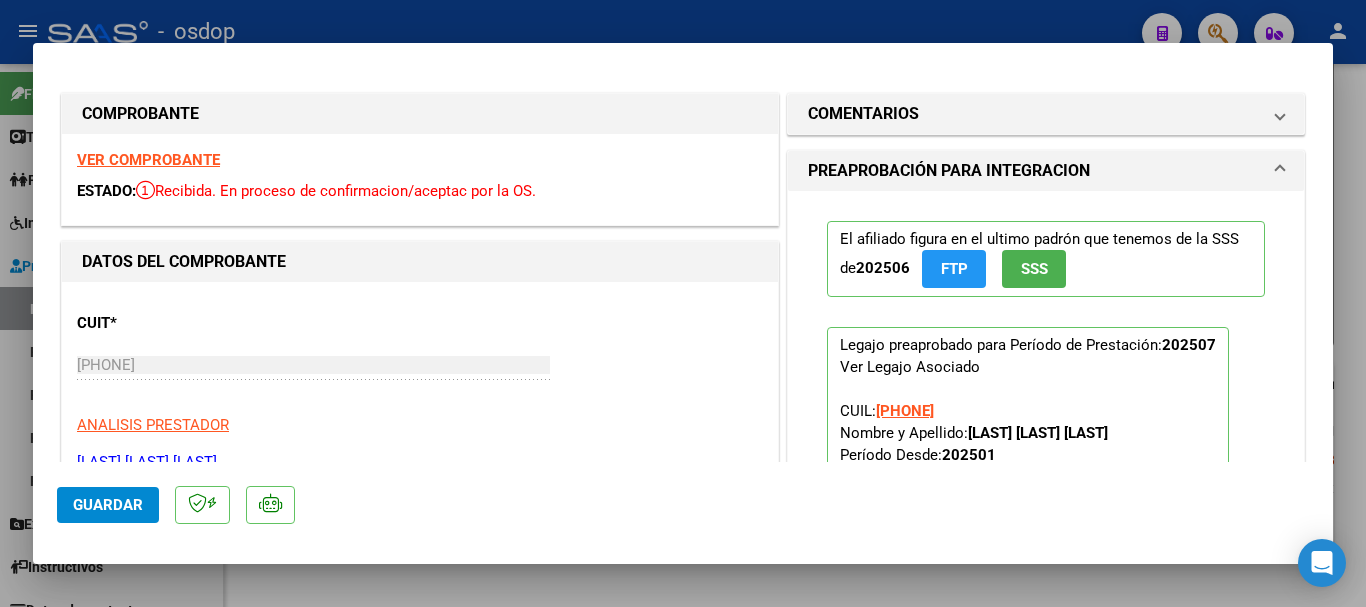 type 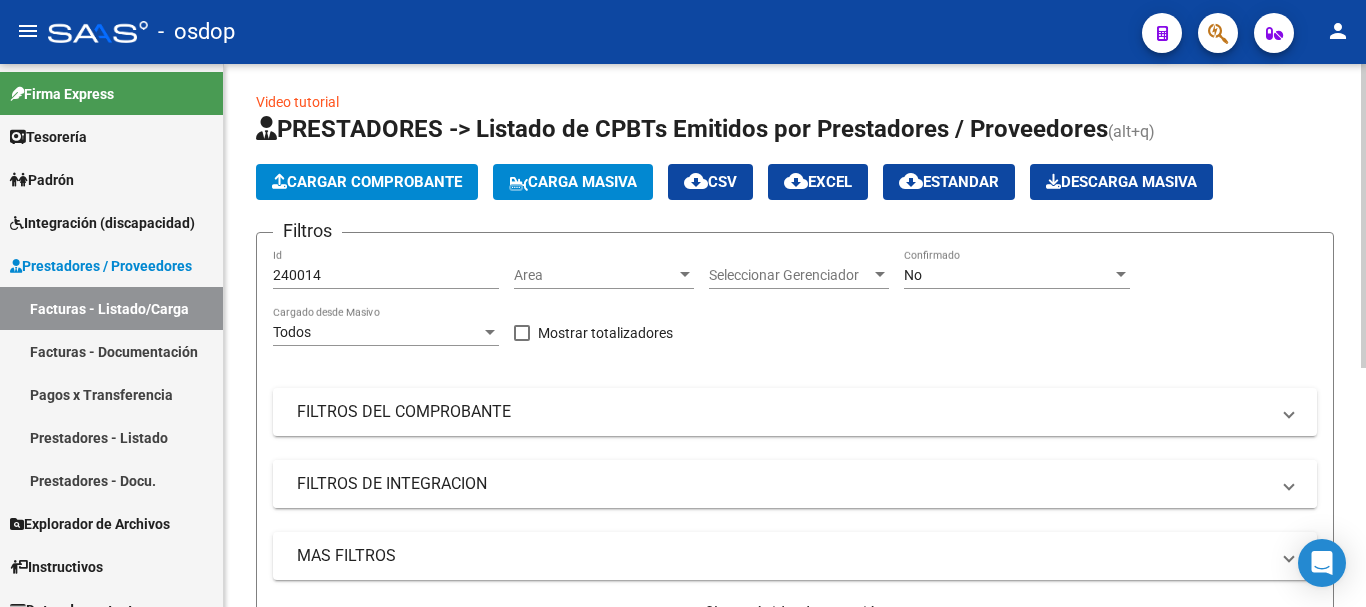 scroll, scrollTop: 0, scrollLeft: 0, axis: both 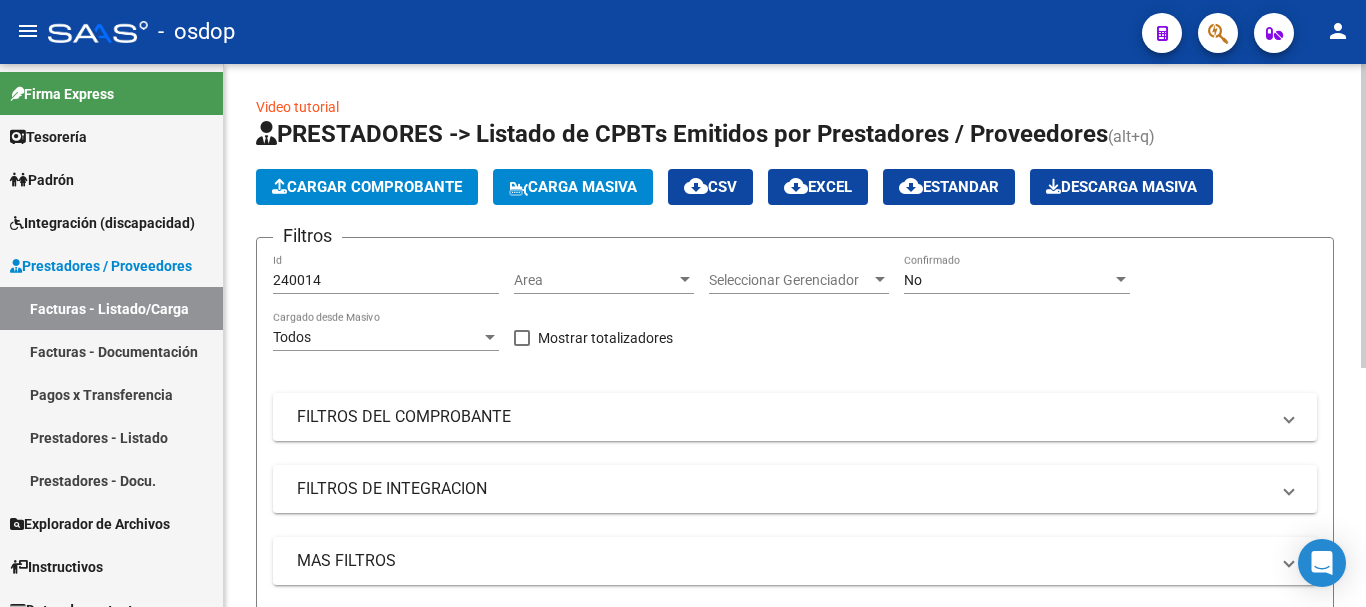 click on "240014 Id" 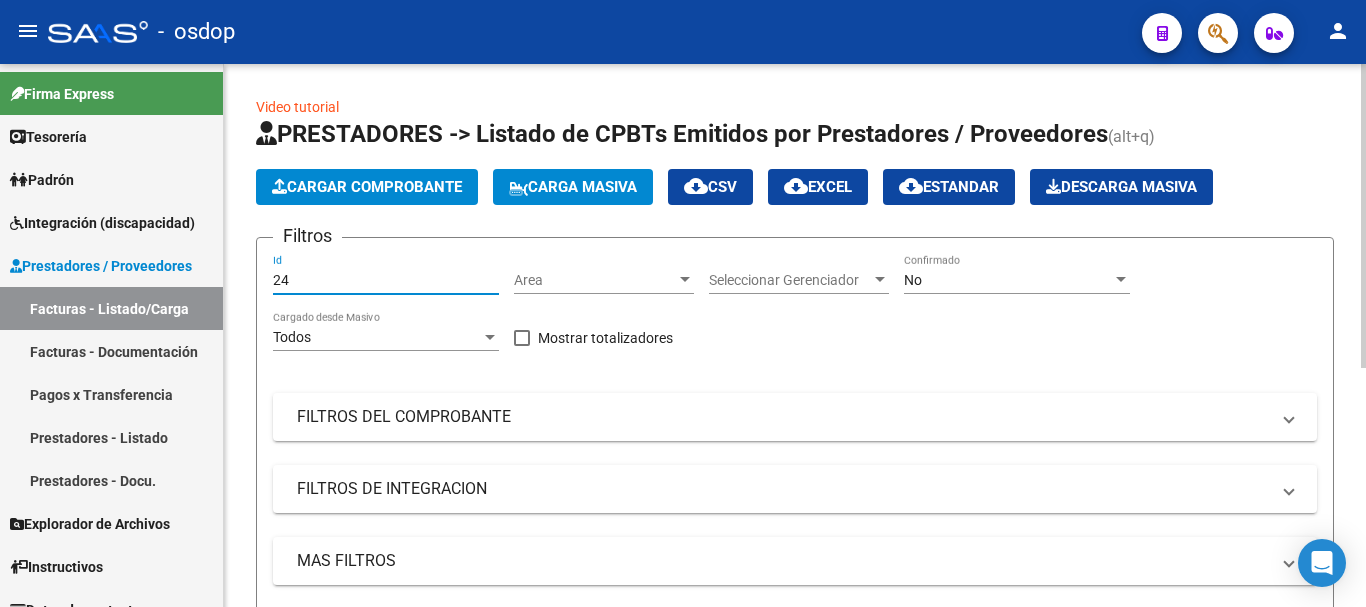 type on "2" 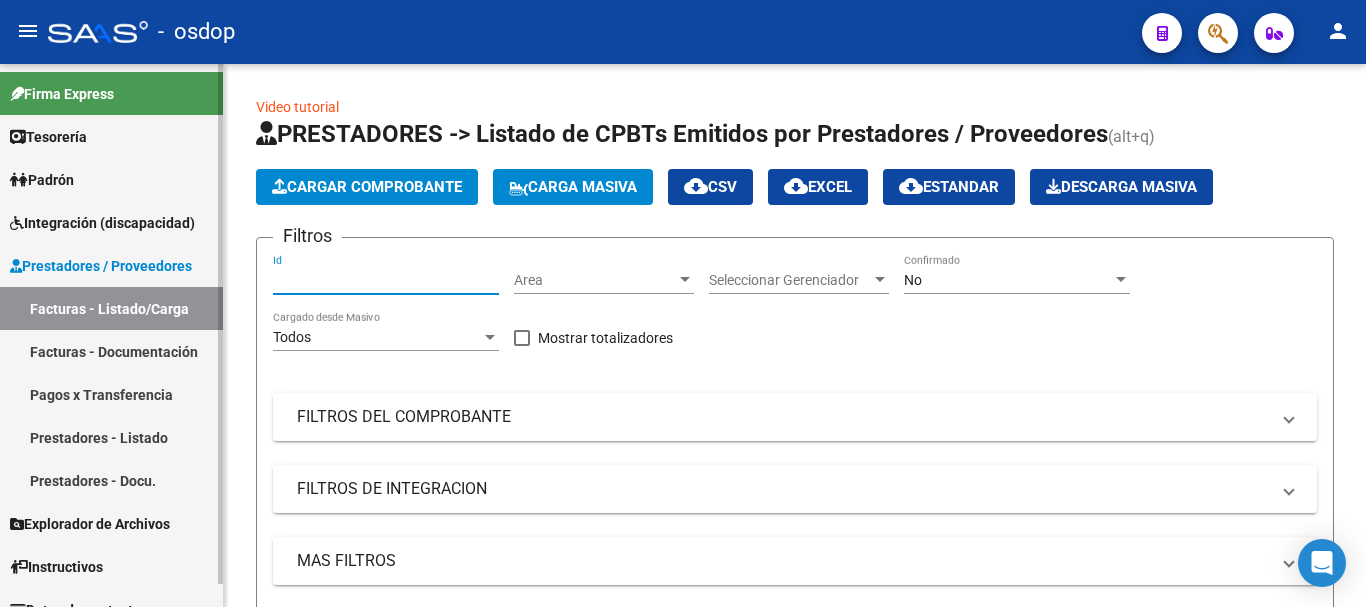 type 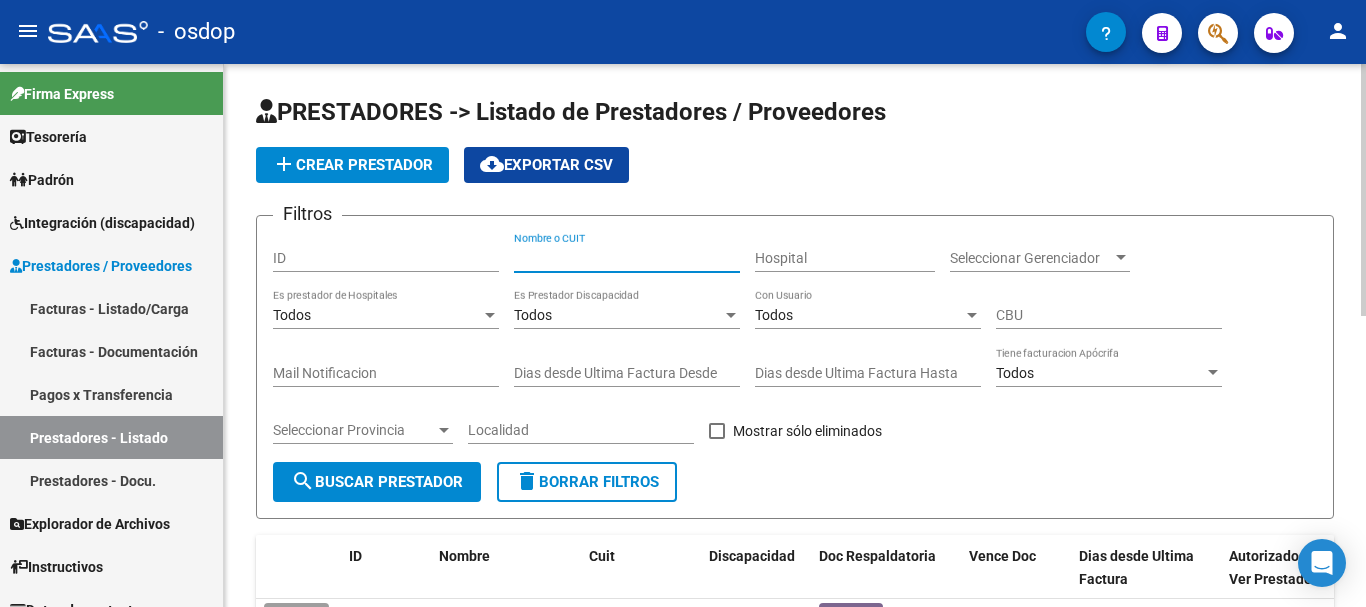 click on "Nombre o CUIT" at bounding box center [627, 258] 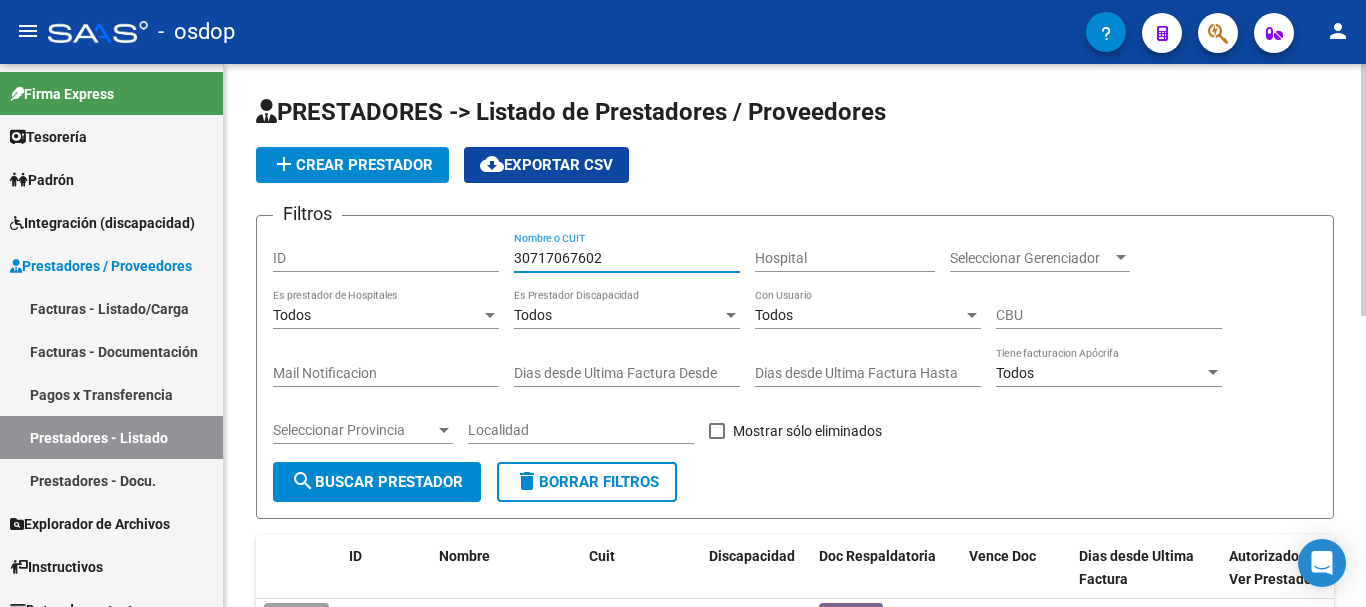 type on "30717067602" 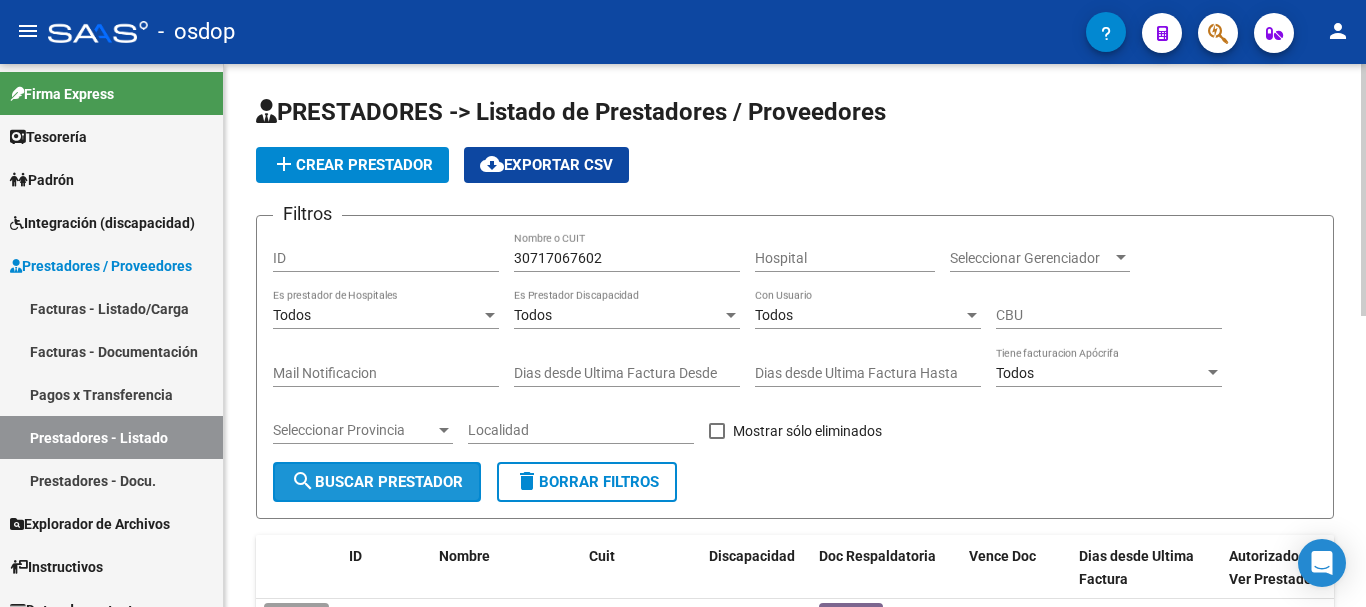 click on "search  Buscar Prestador" 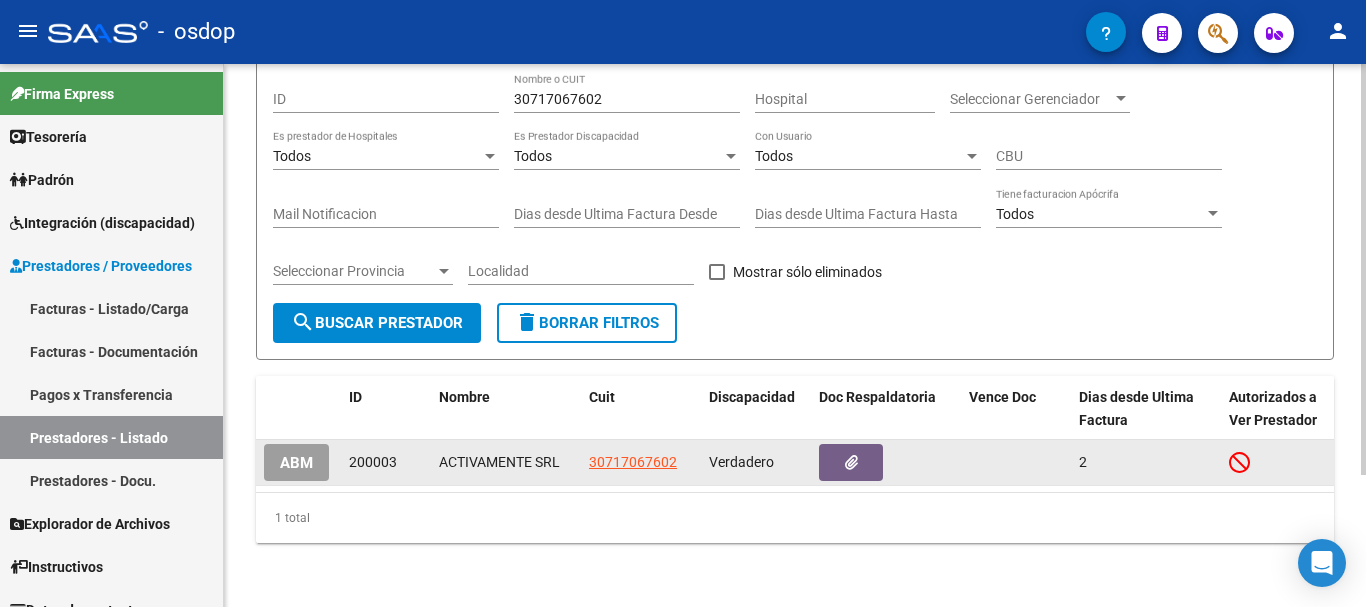 scroll, scrollTop: 175, scrollLeft: 0, axis: vertical 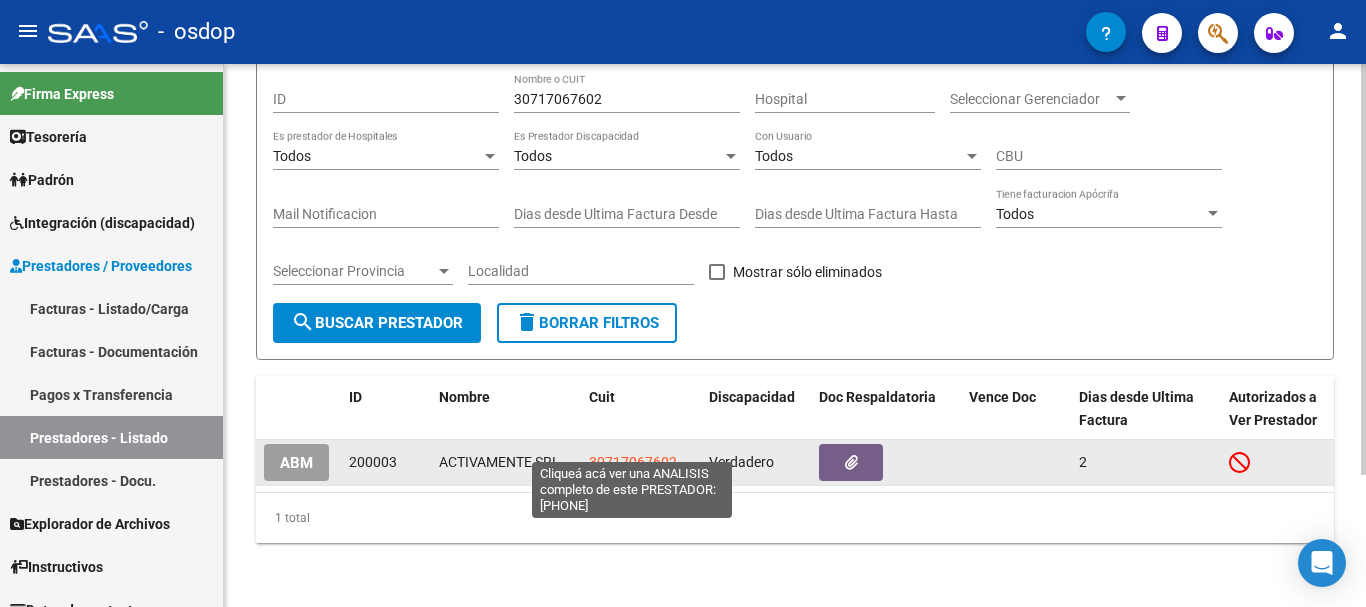 click on "30717067602" 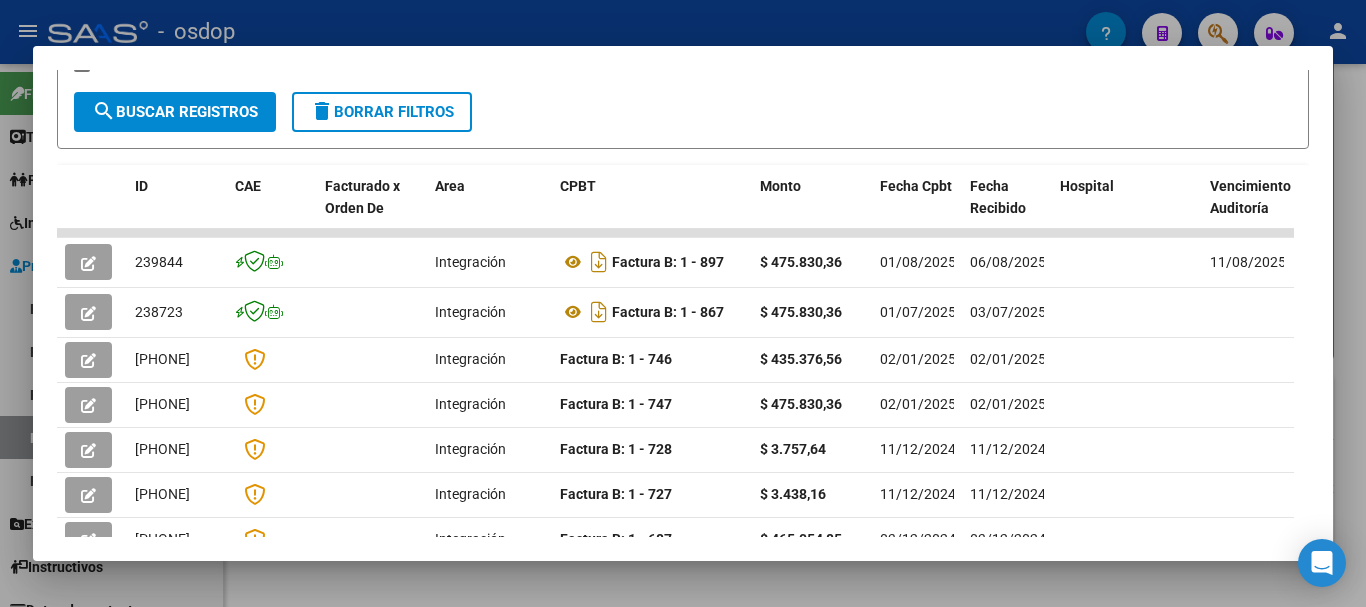 scroll, scrollTop: 400, scrollLeft: 0, axis: vertical 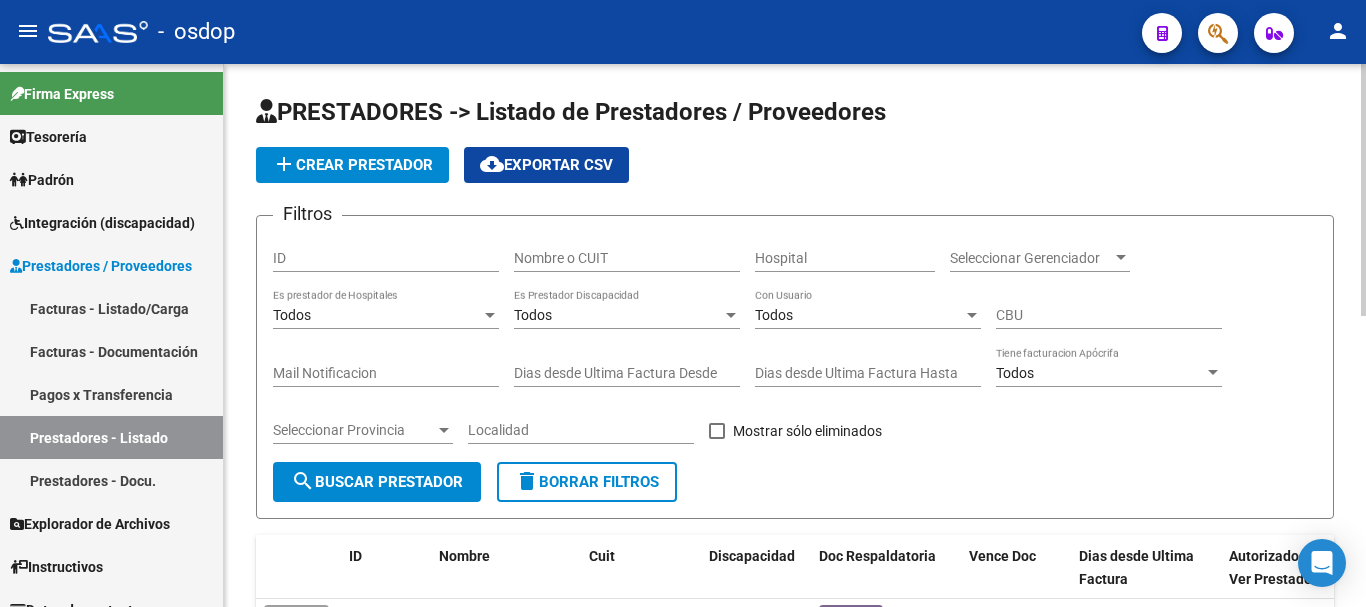 click on "Nombre o CUIT" at bounding box center [627, 258] 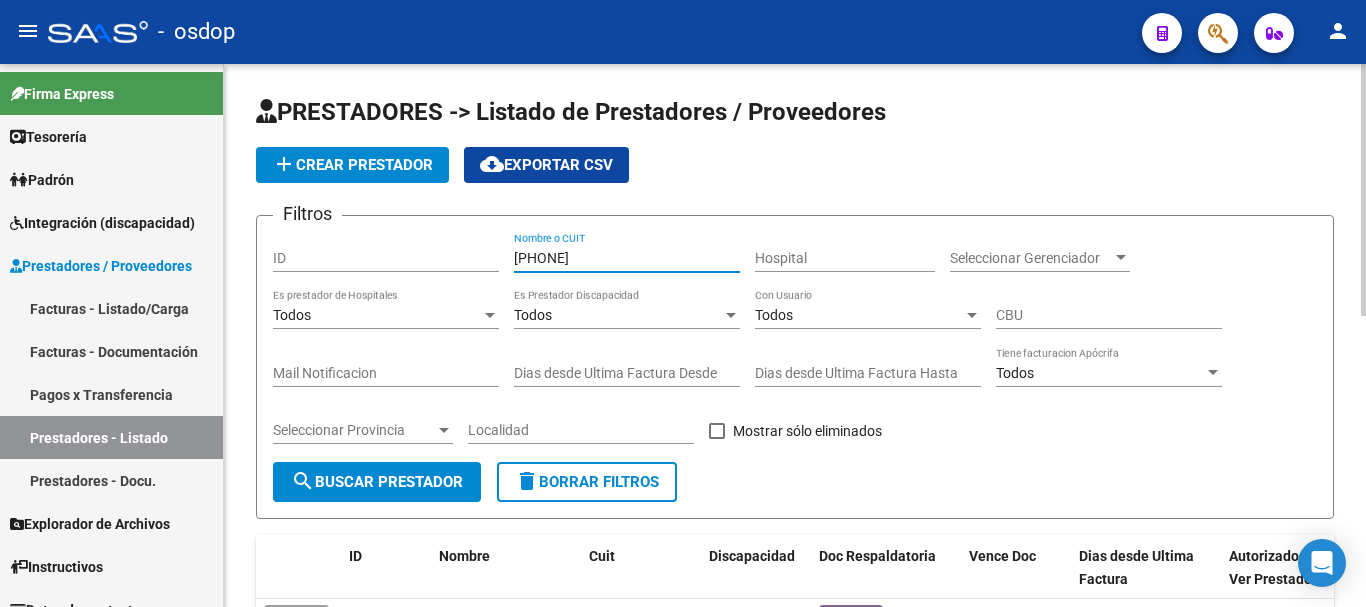 type on "[PHONE]" 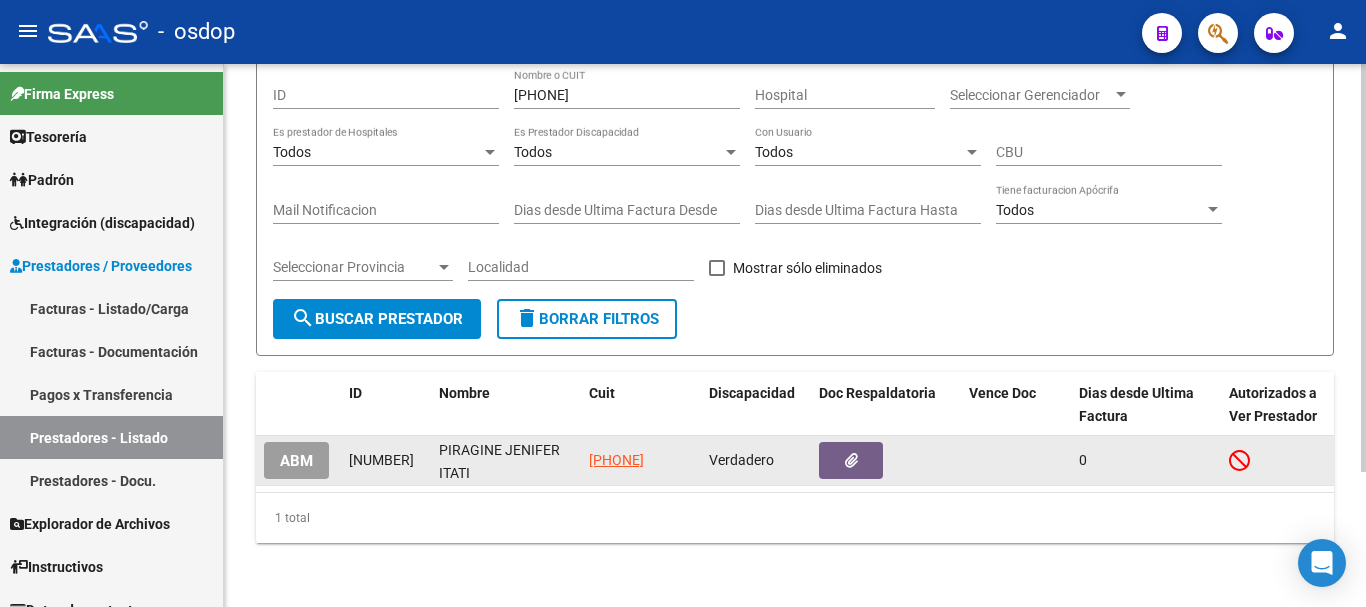 scroll, scrollTop: 179, scrollLeft: 0, axis: vertical 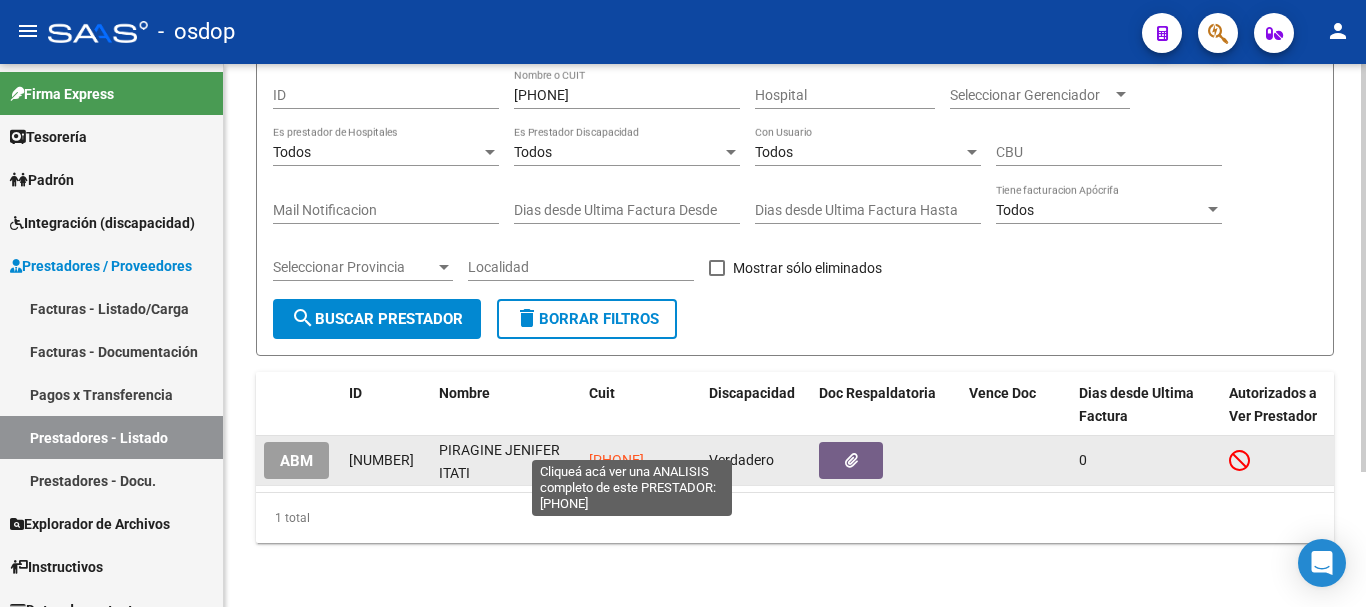 click on "[PHONE]" 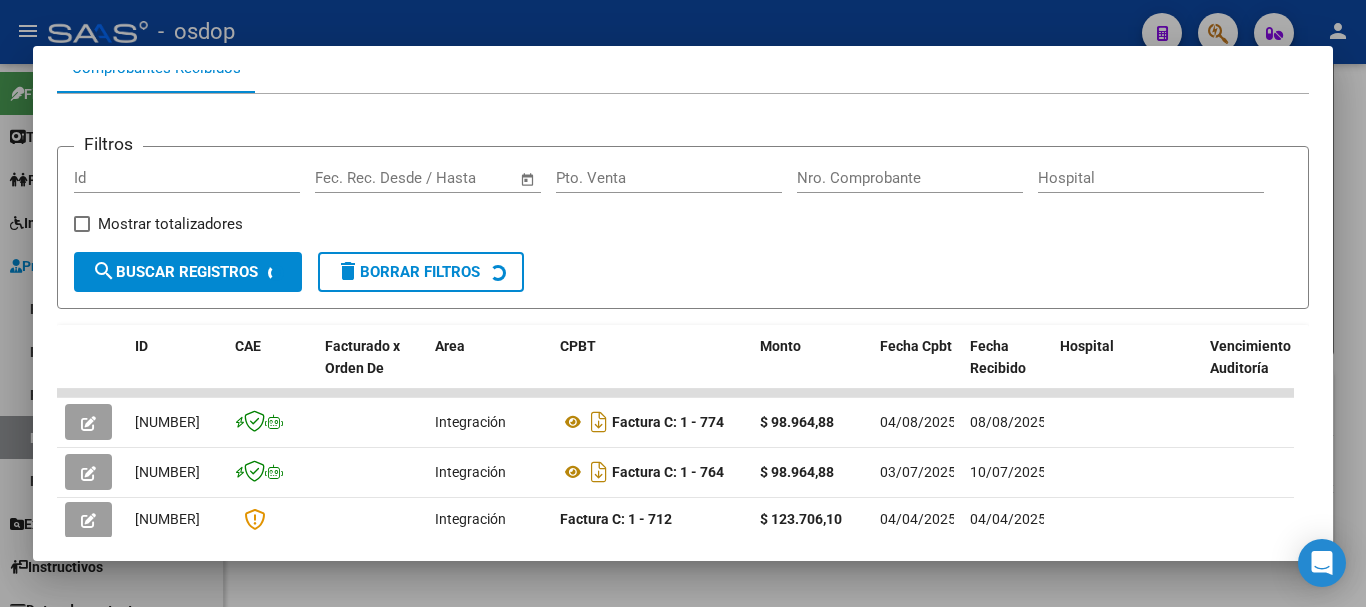 scroll, scrollTop: 400, scrollLeft: 0, axis: vertical 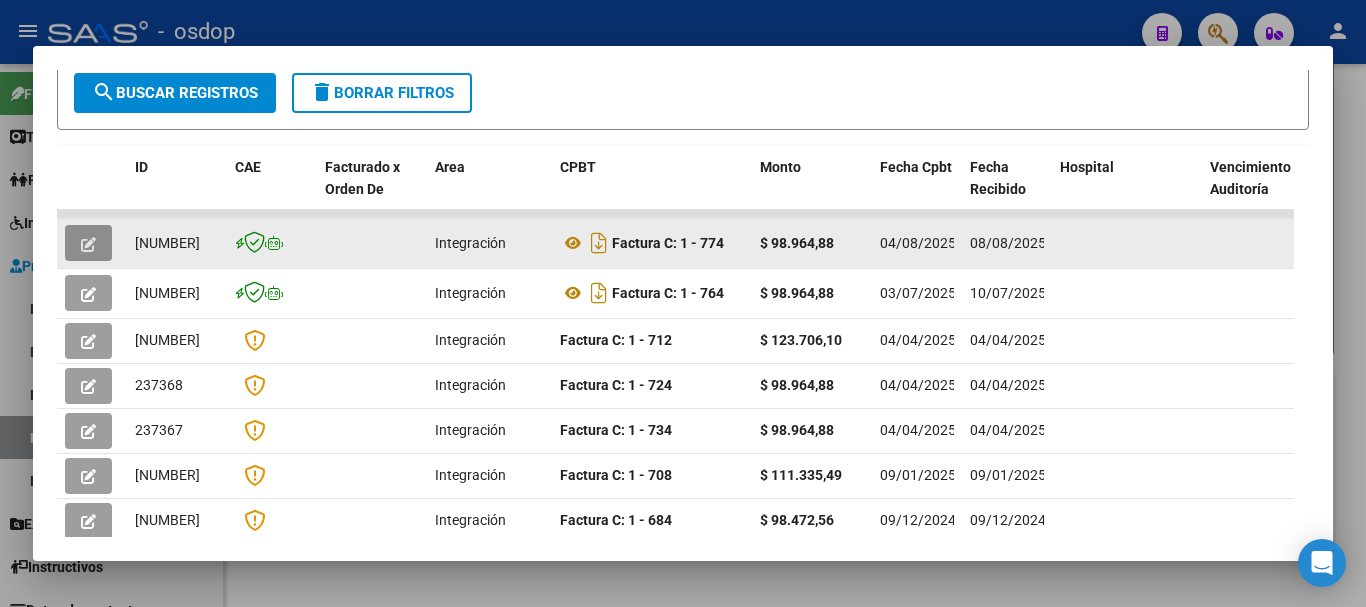 click 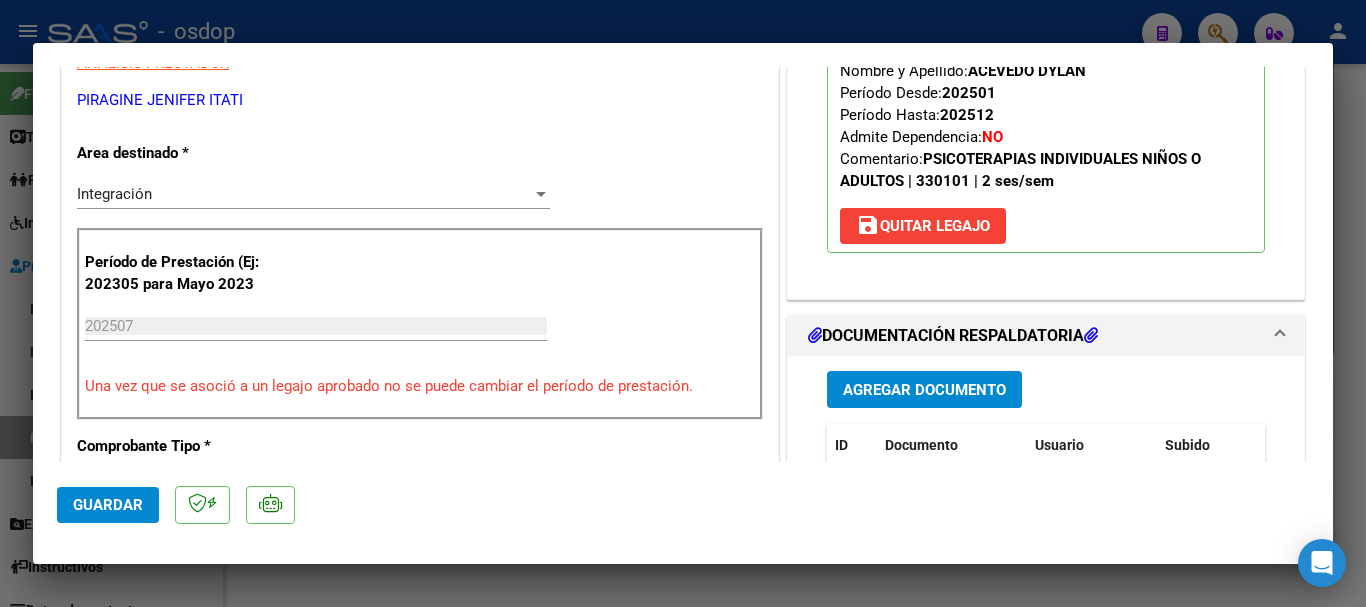 scroll, scrollTop: 600, scrollLeft: 0, axis: vertical 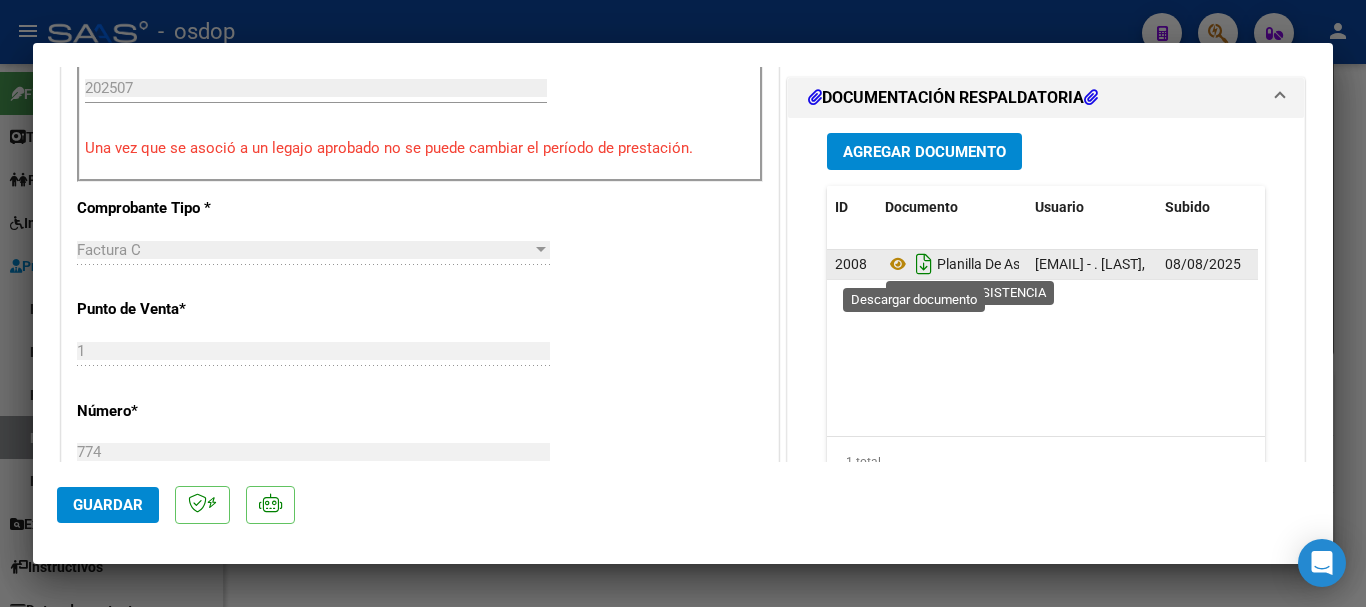 click 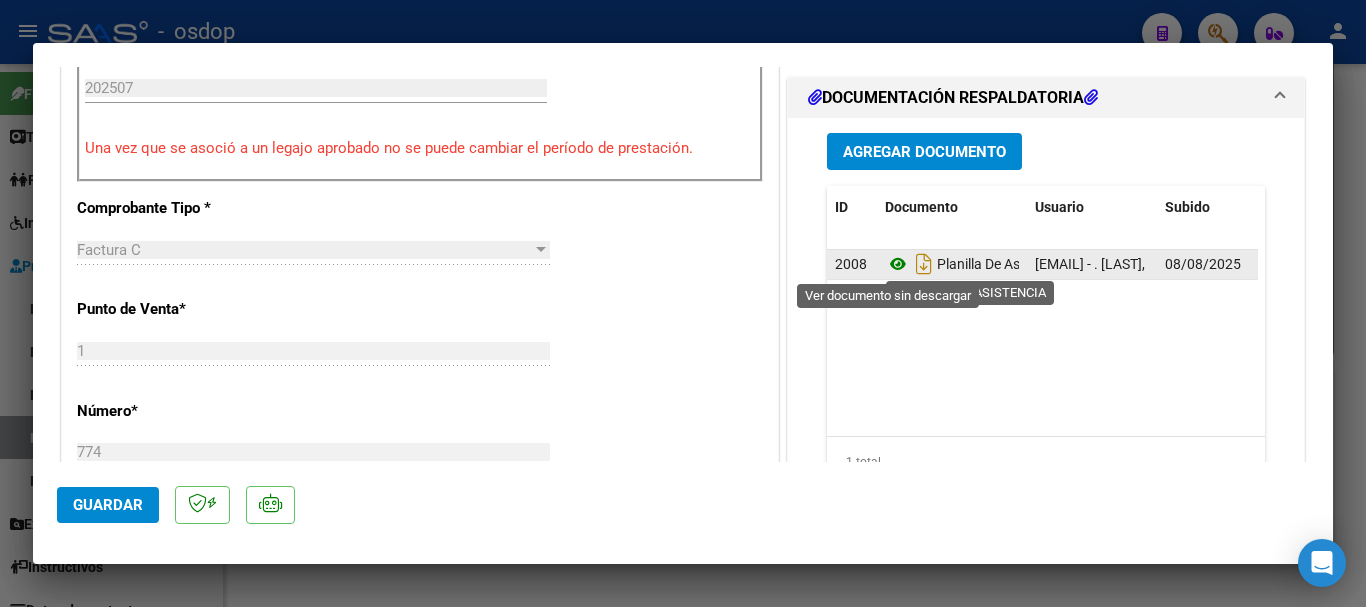 click 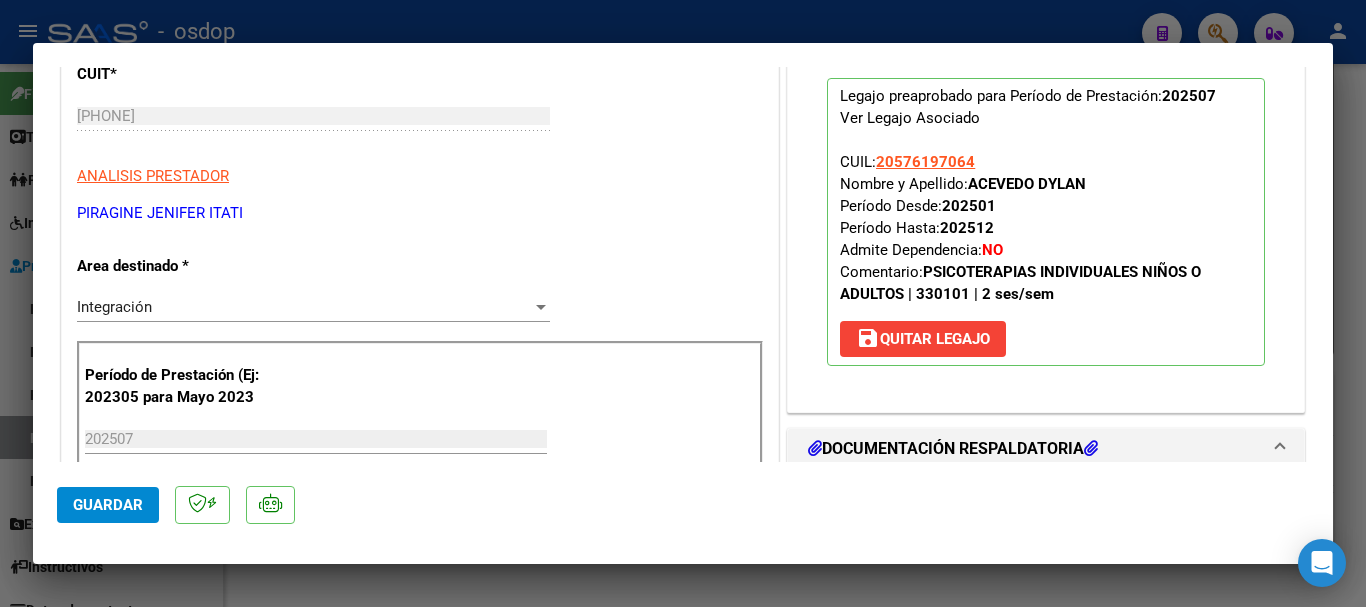 scroll, scrollTop: 400, scrollLeft: 0, axis: vertical 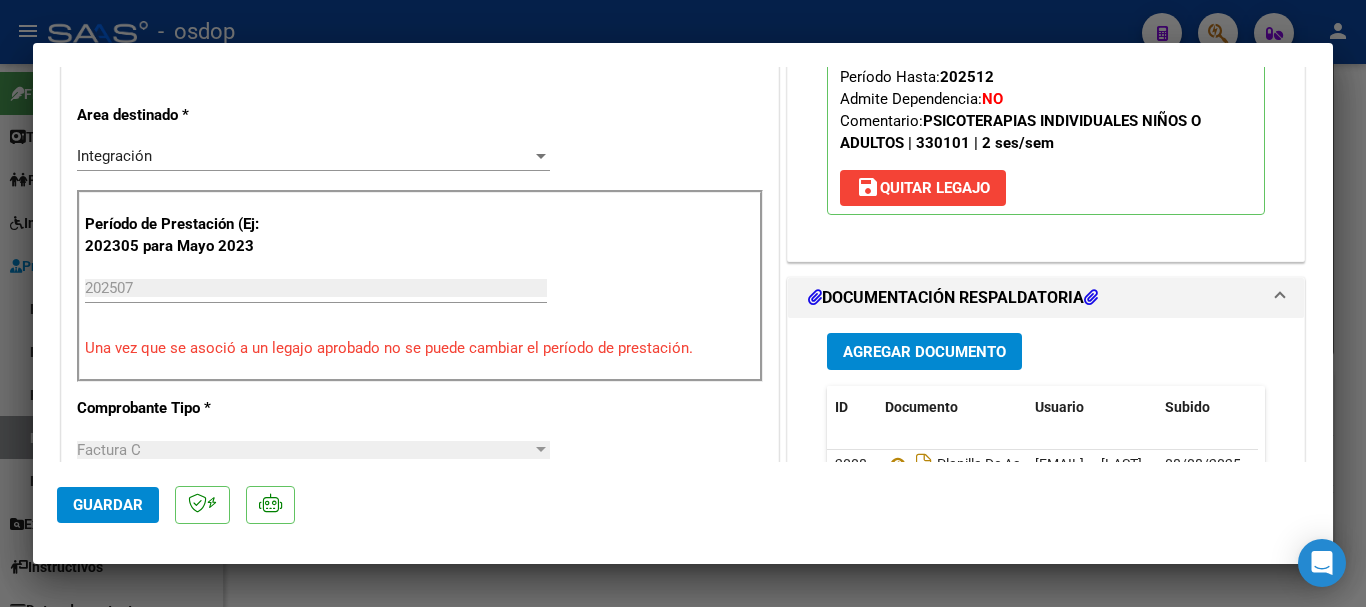 type 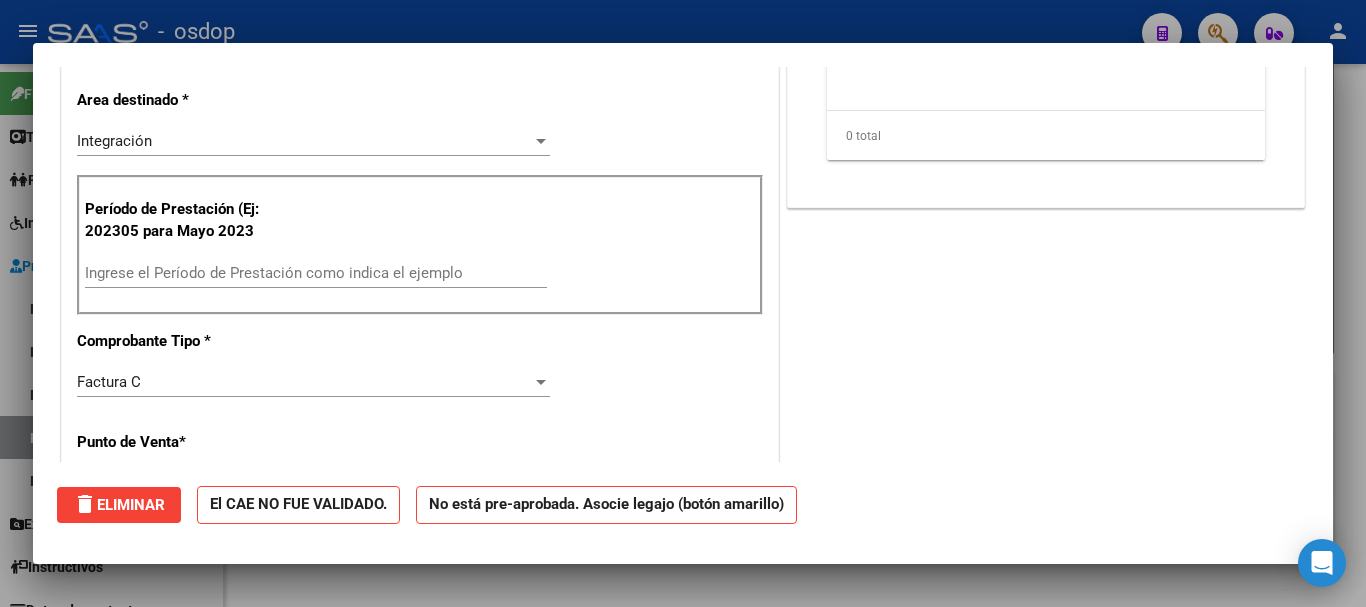 type 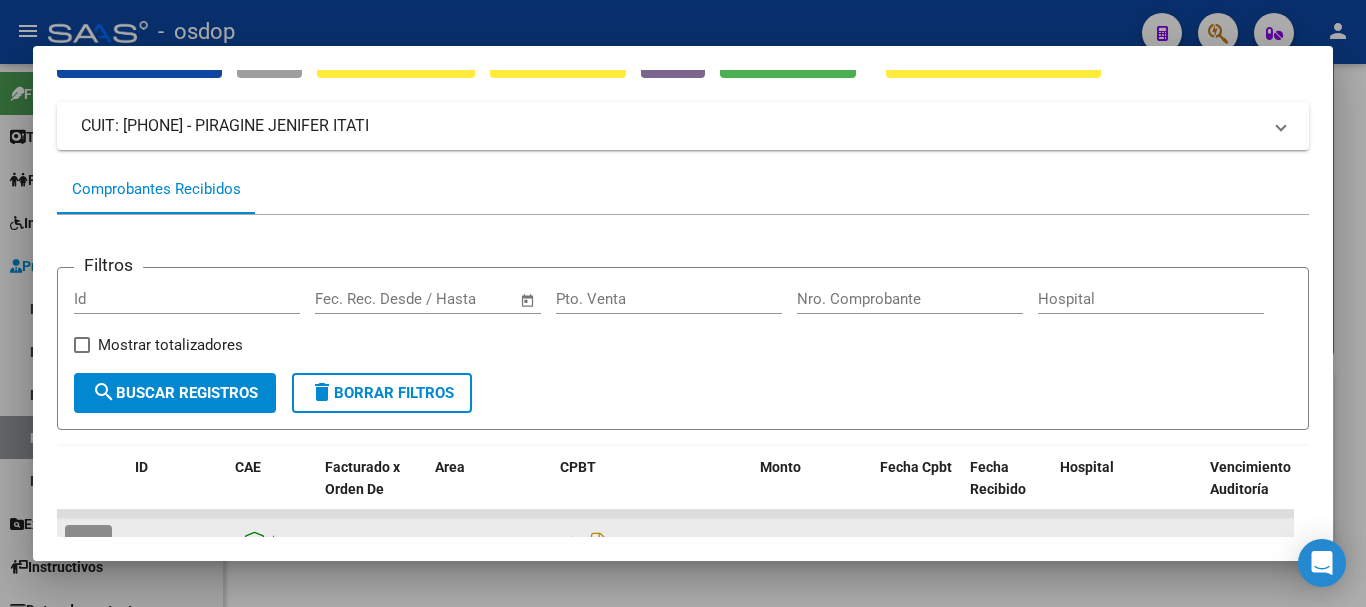 scroll, scrollTop: 0, scrollLeft: 0, axis: both 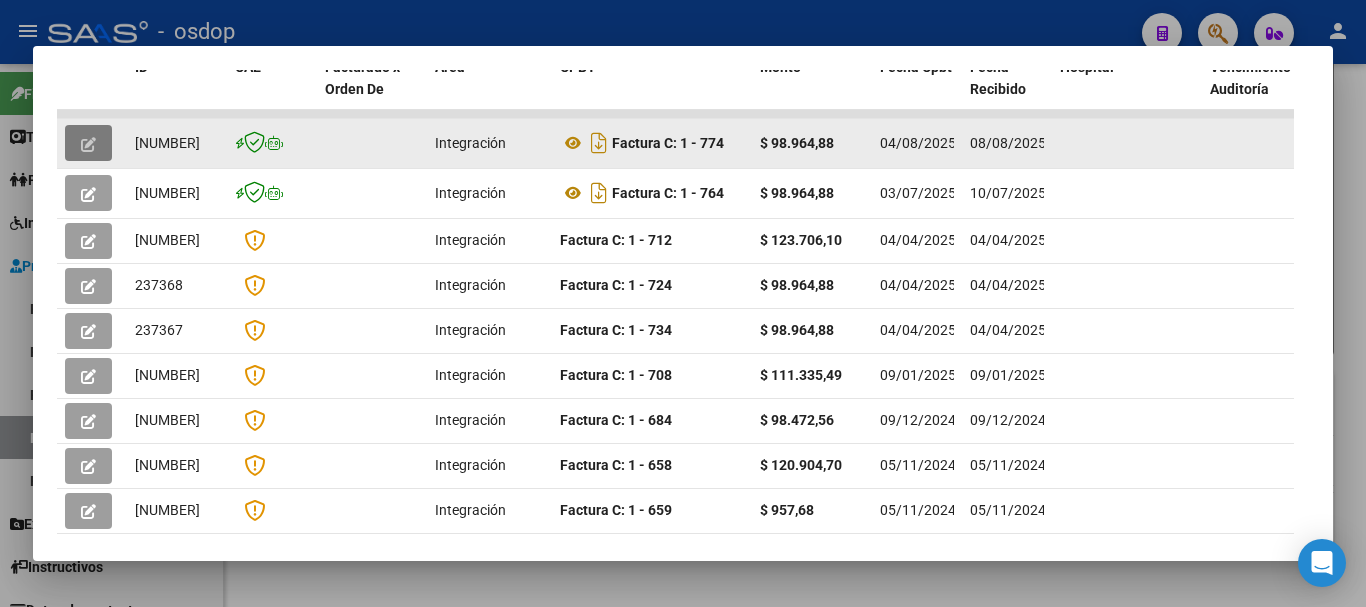 click 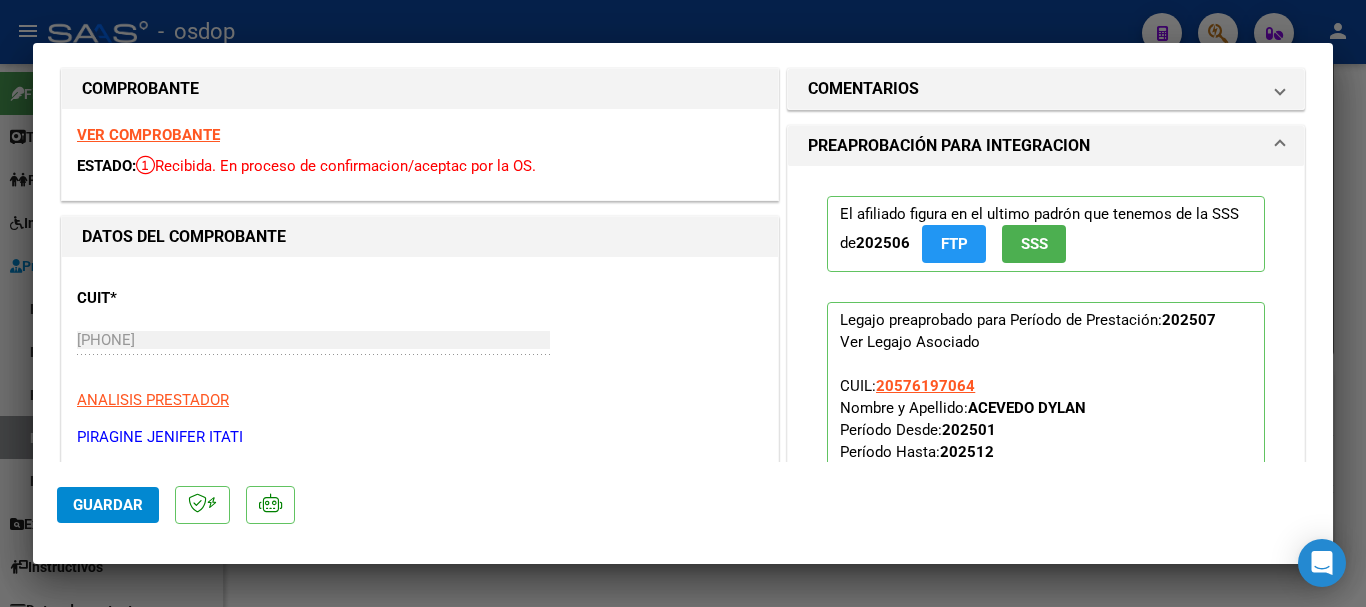 scroll, scrollTop: 0, scrollLeft: 0, axis: both 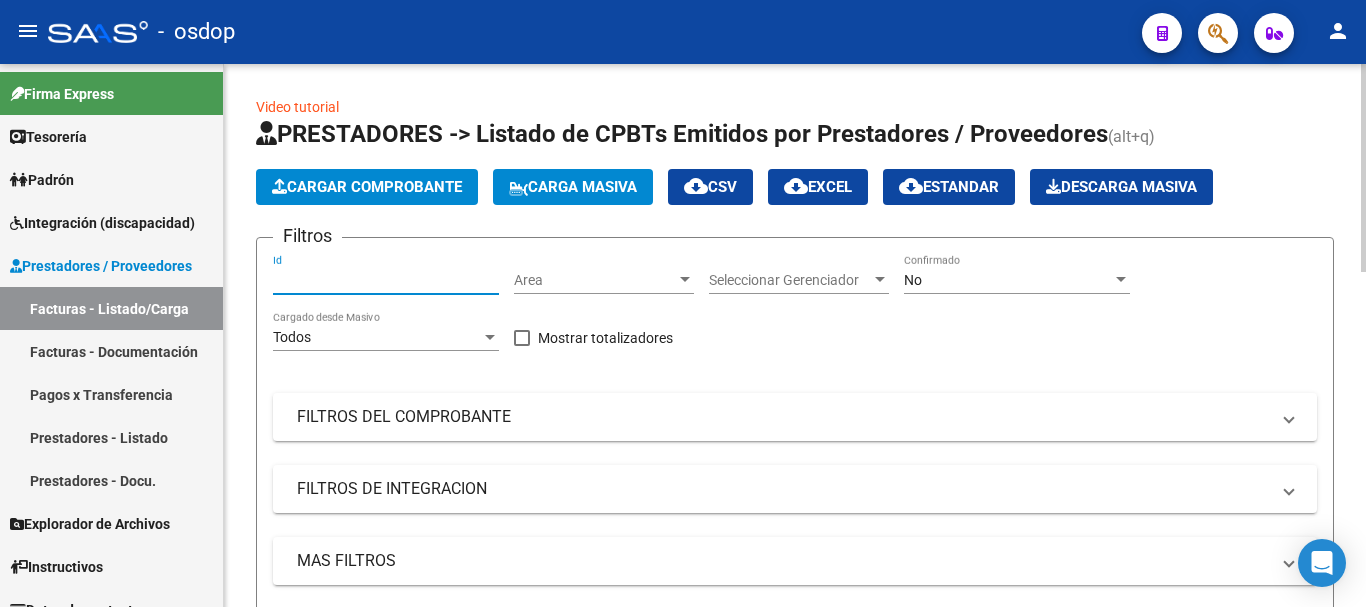click on "Id" at bounding box center [386, 280] 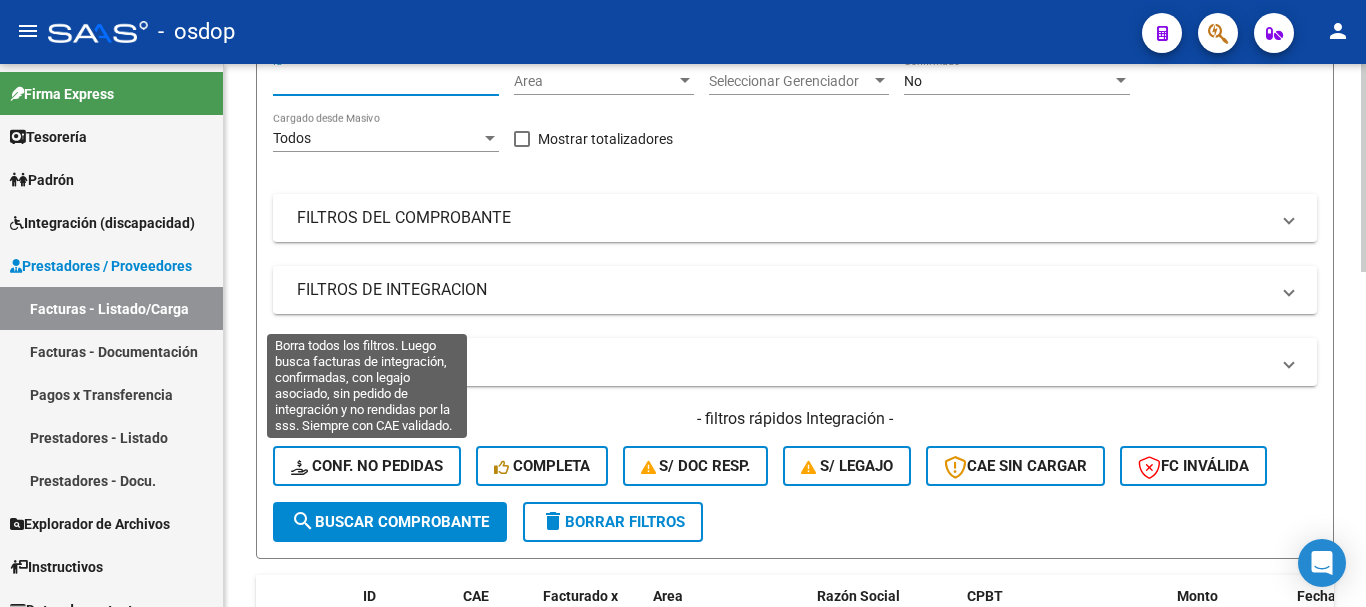 scroll, scrollTop: 200, scrollLeft: 0, axis: vertical 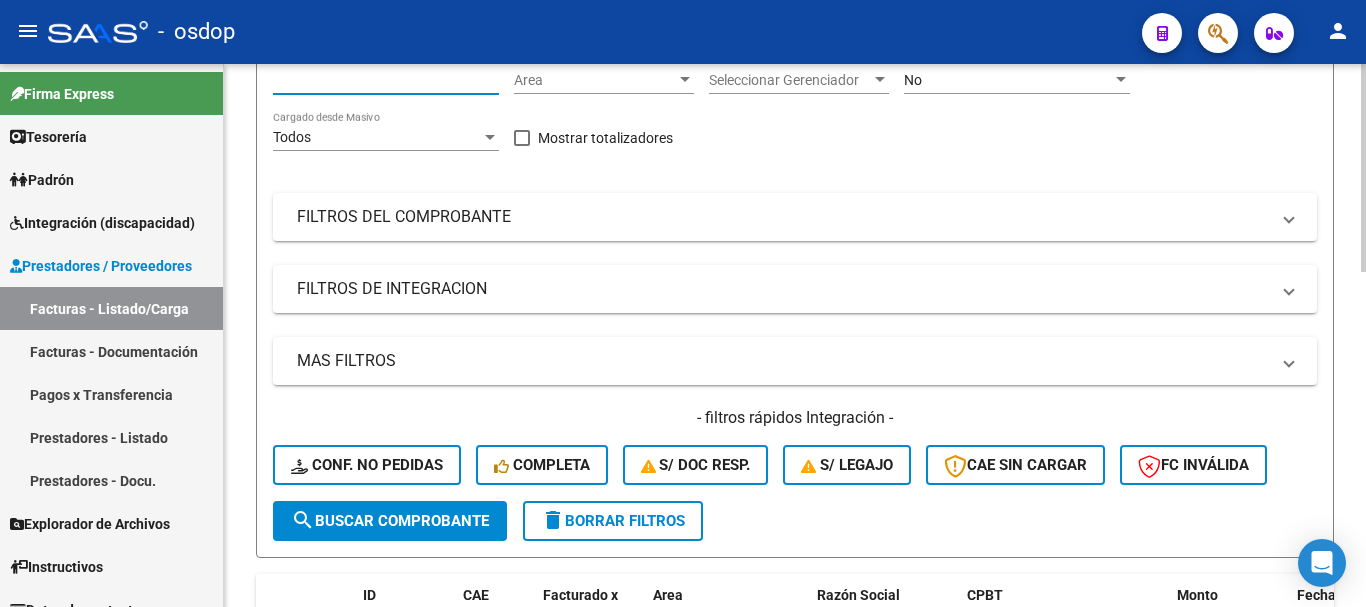 type on "[NUMBER]" 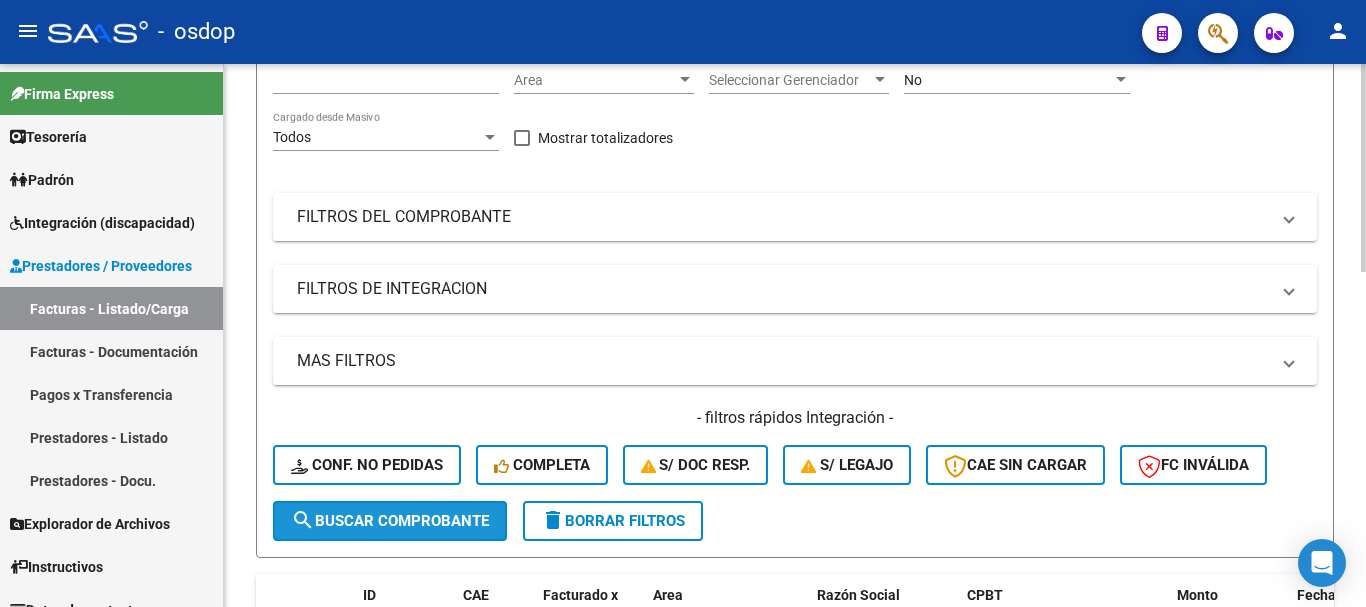 click on "search  Buscar Comprobante" 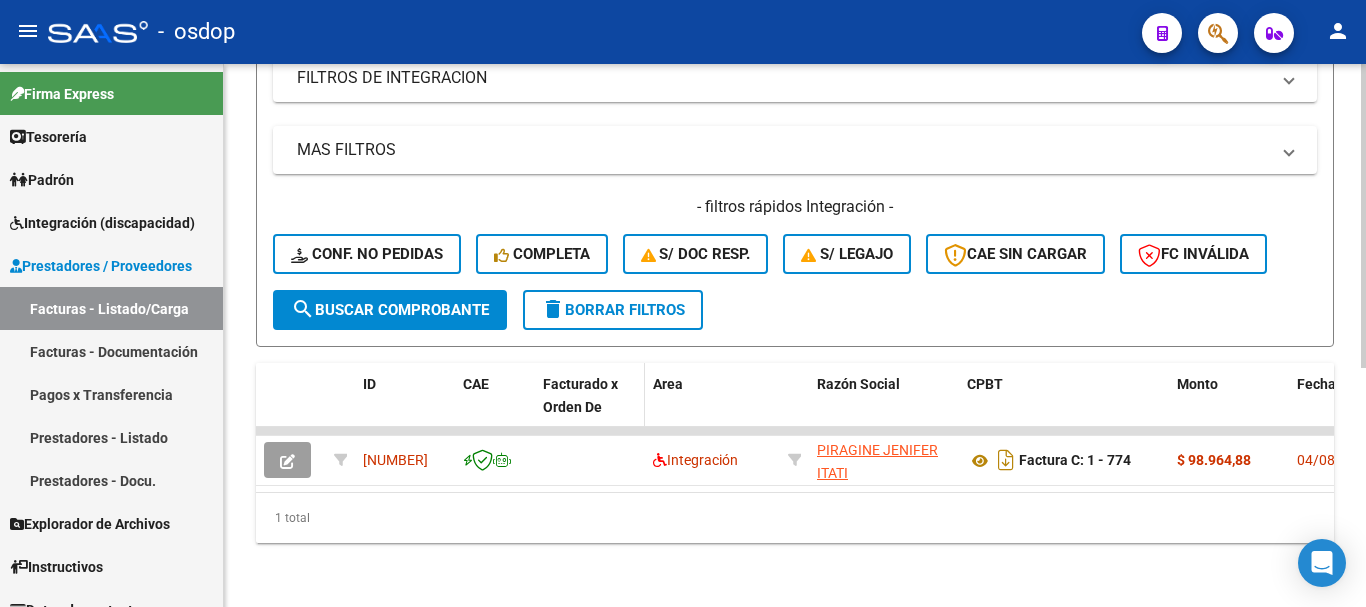 scroll, scrollTop: 427, scrollLeft: 0, axis: vertical 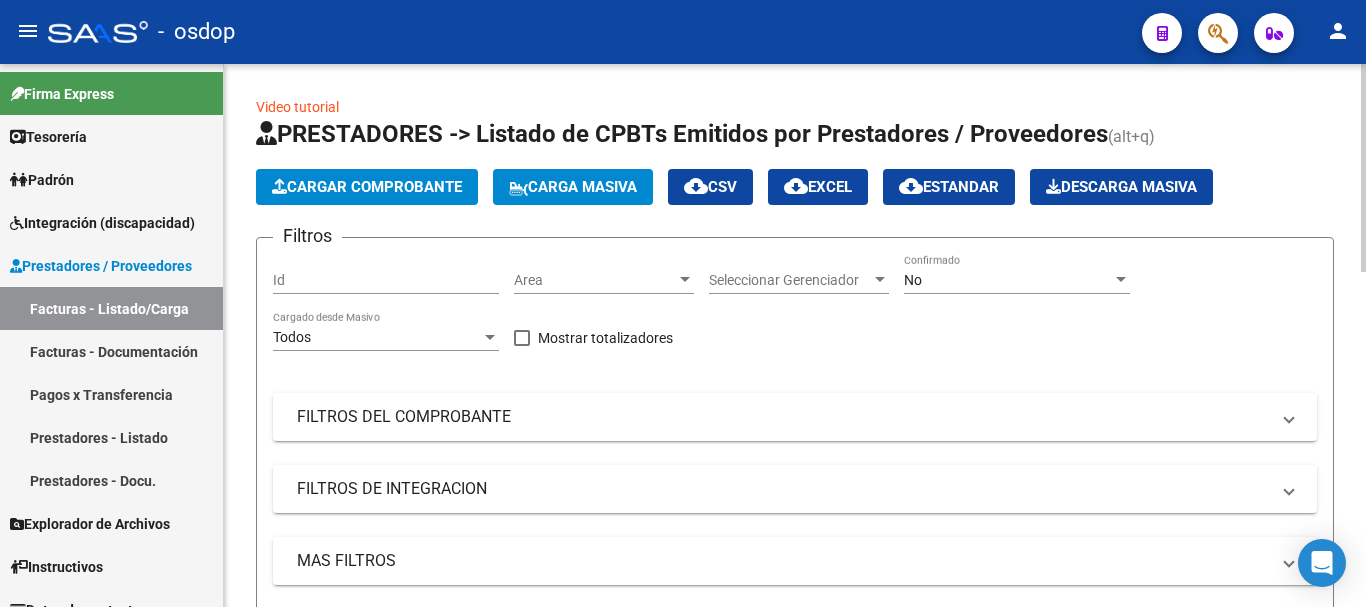 click on "Id" 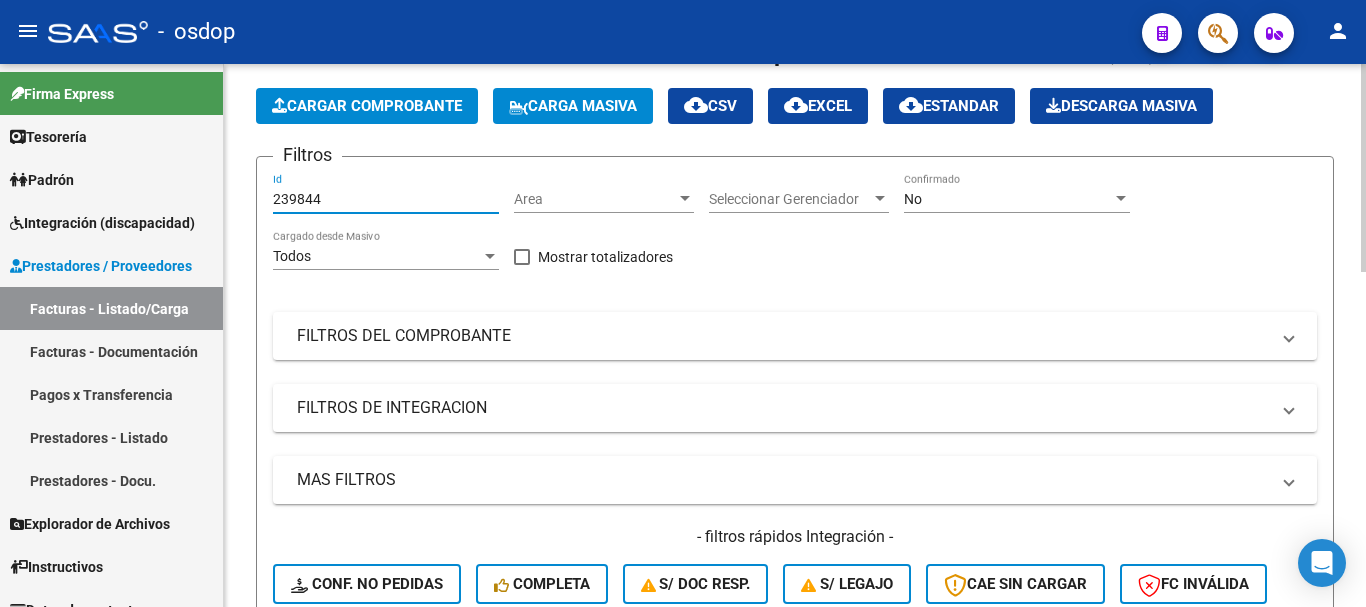 scroll, scrollTop: 200, scrollLeft: 0, axis: vertical 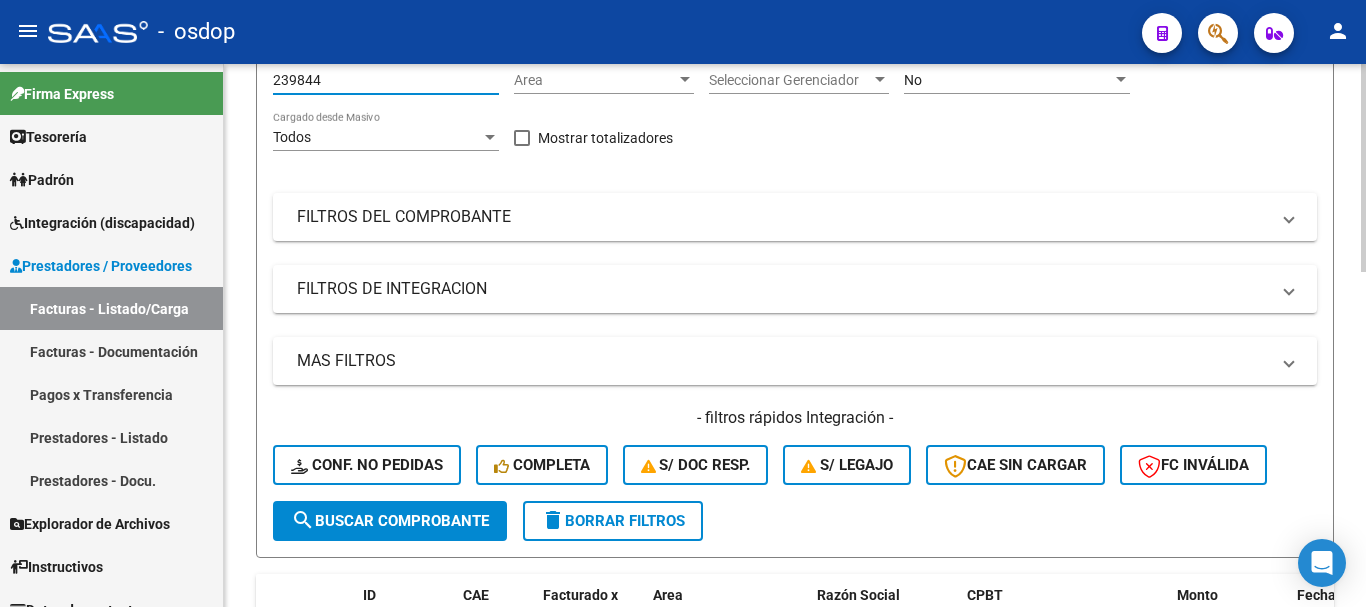 type on "239844" 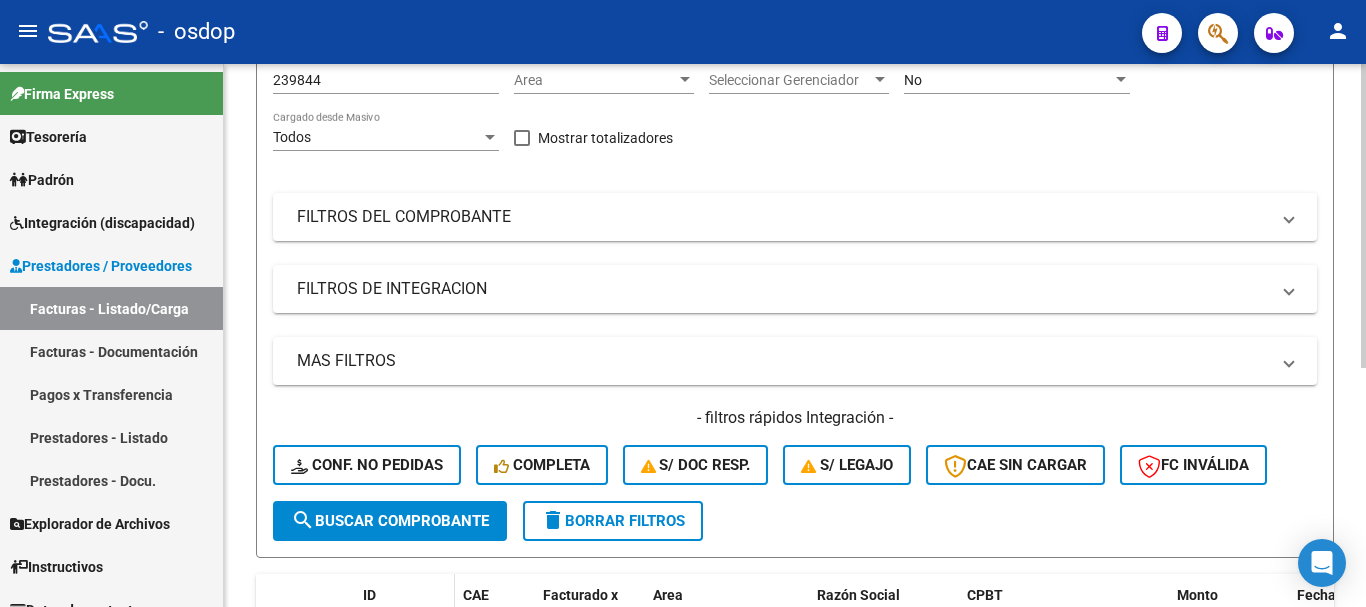 scroll, scrollTop: 400, scrollLeft: 0, axis: vertical 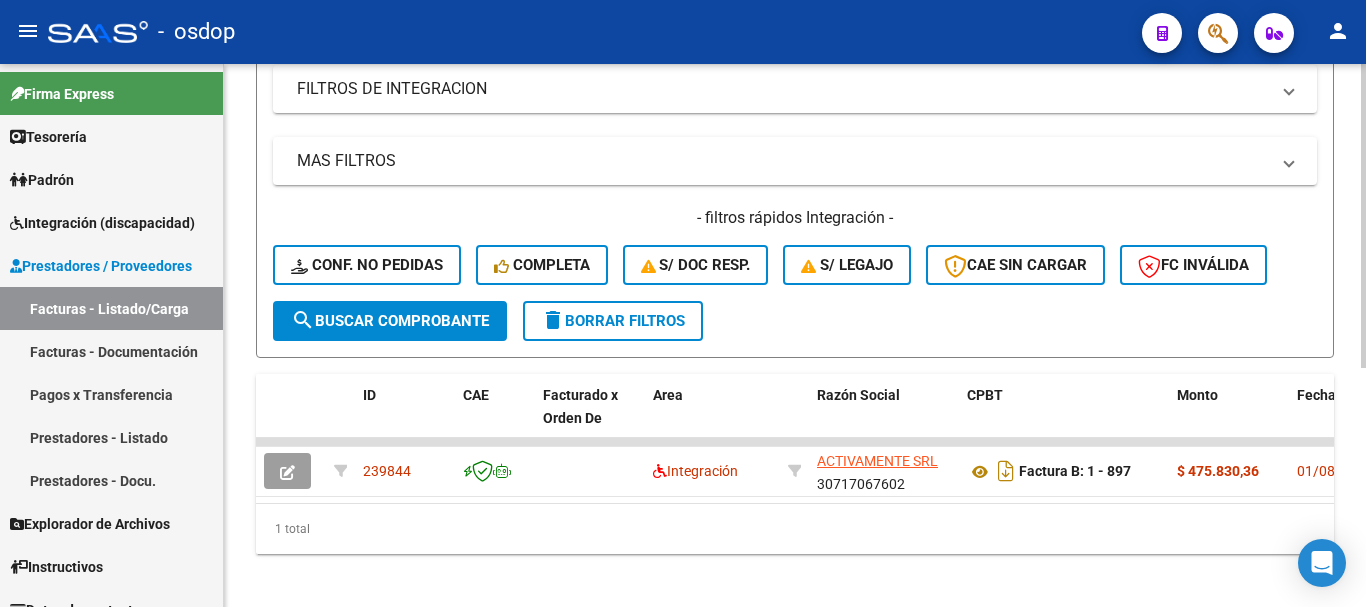 drag, startPoint x: 432, startPoint y: 503, endPoint x: 517, endPoint y: 504, distance: 85.00588 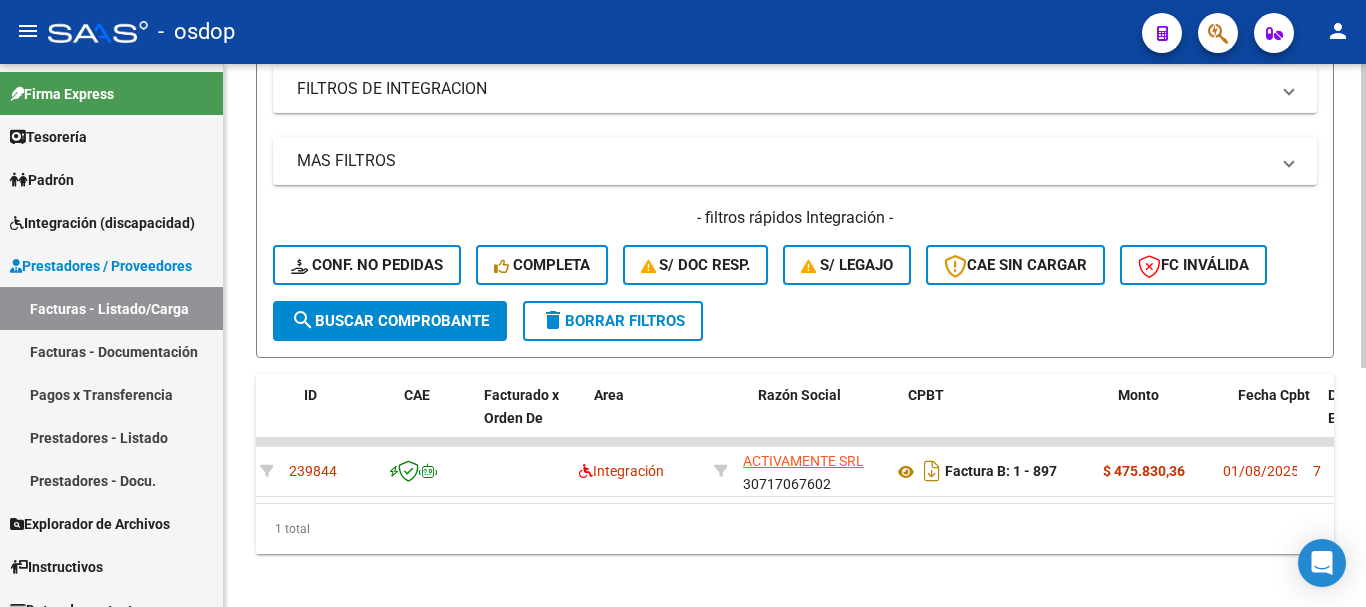 scroll, scrollTop: 0, scrollLeft: 0, axis: both 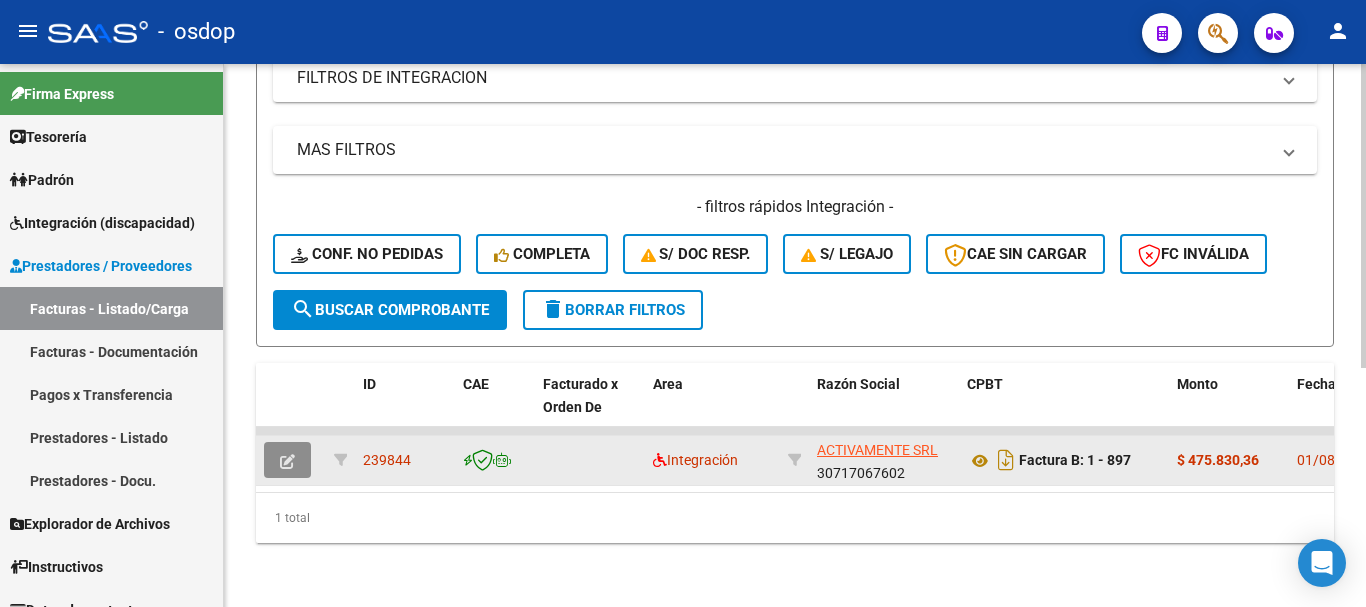 click 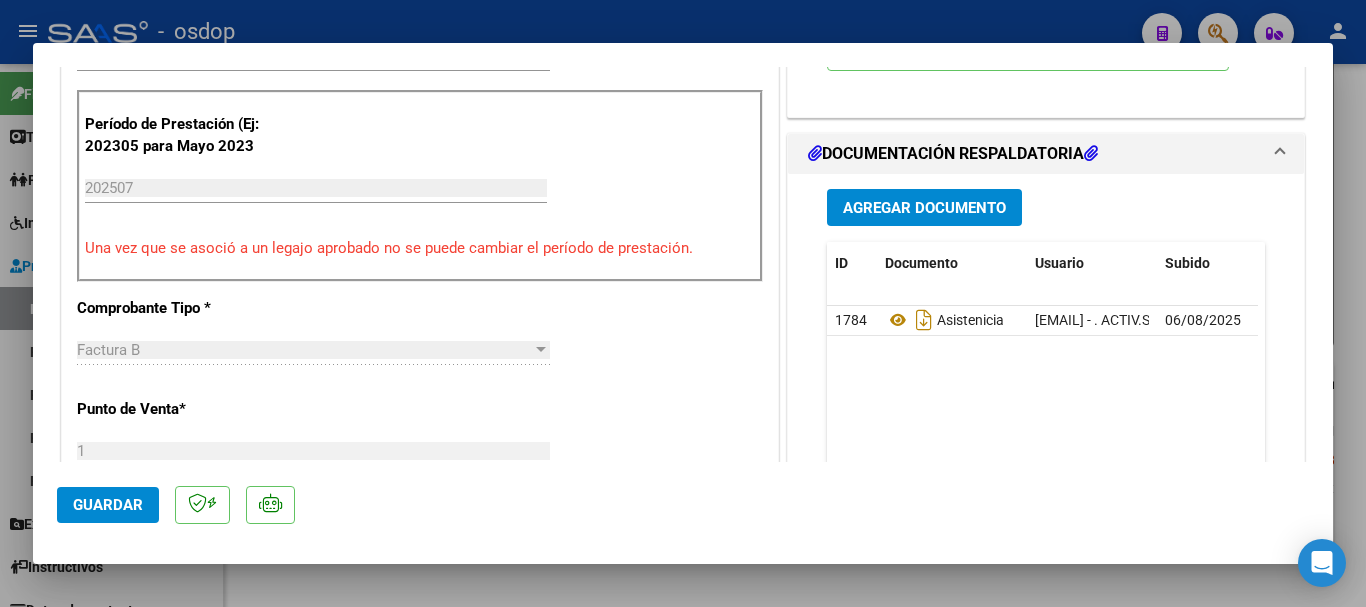 scroll, scrollTop: 400, scrollLeft: 0, axis: vertical 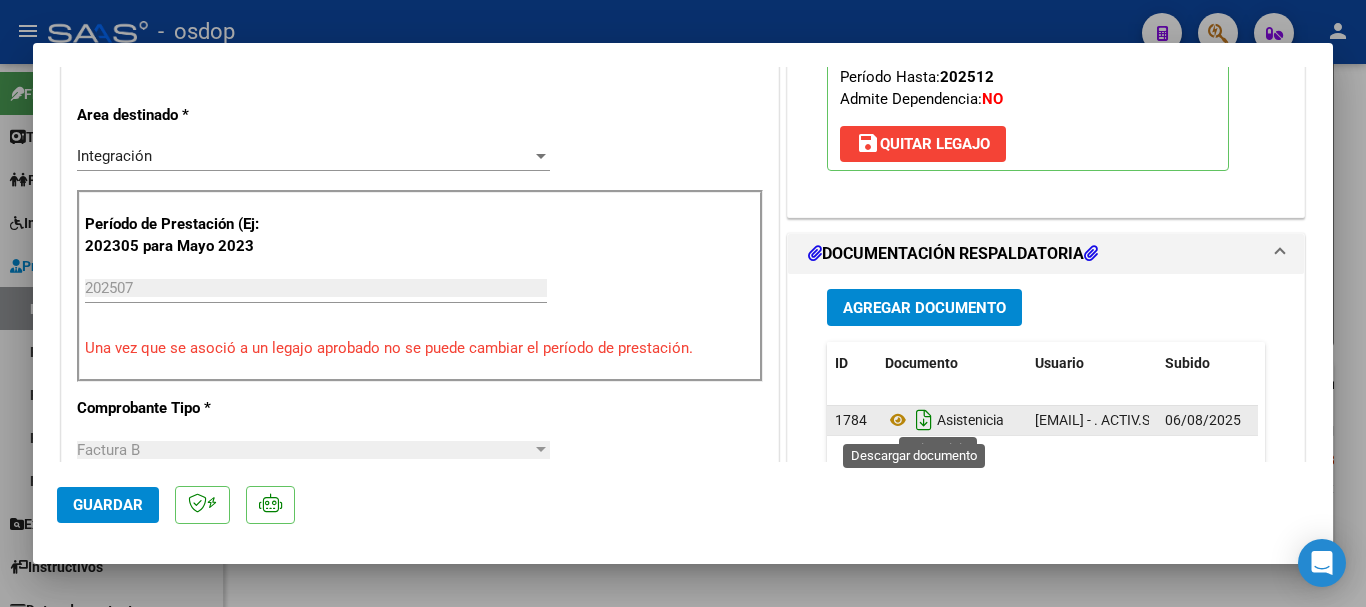 click 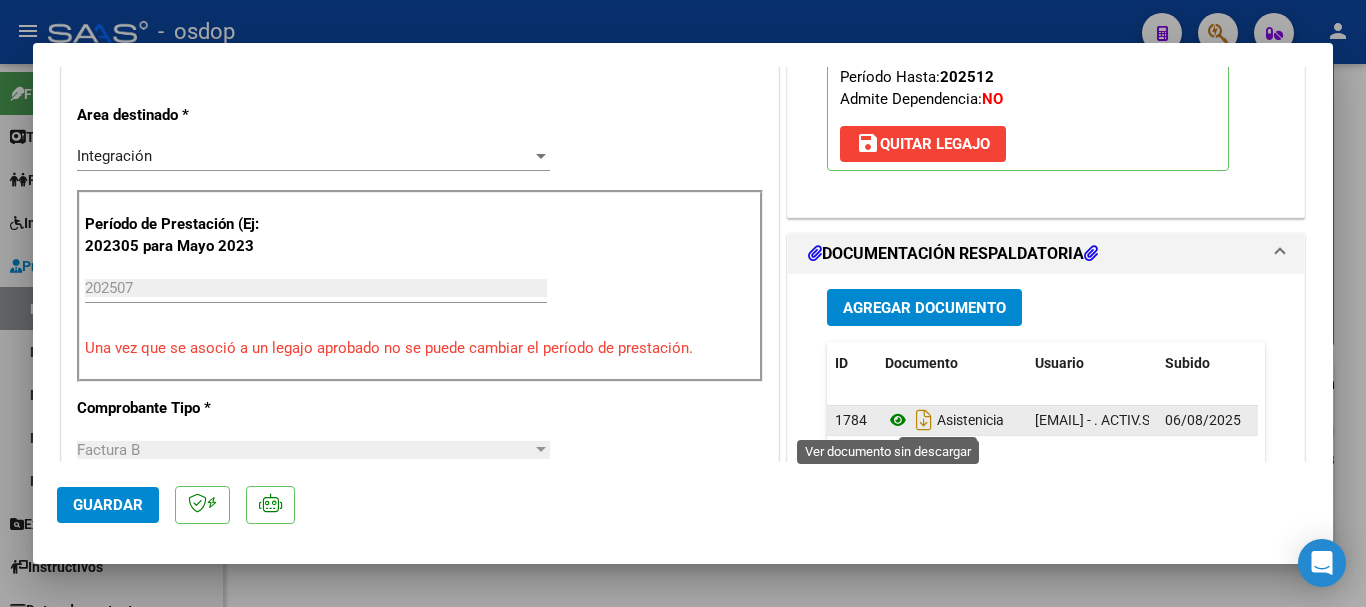 click 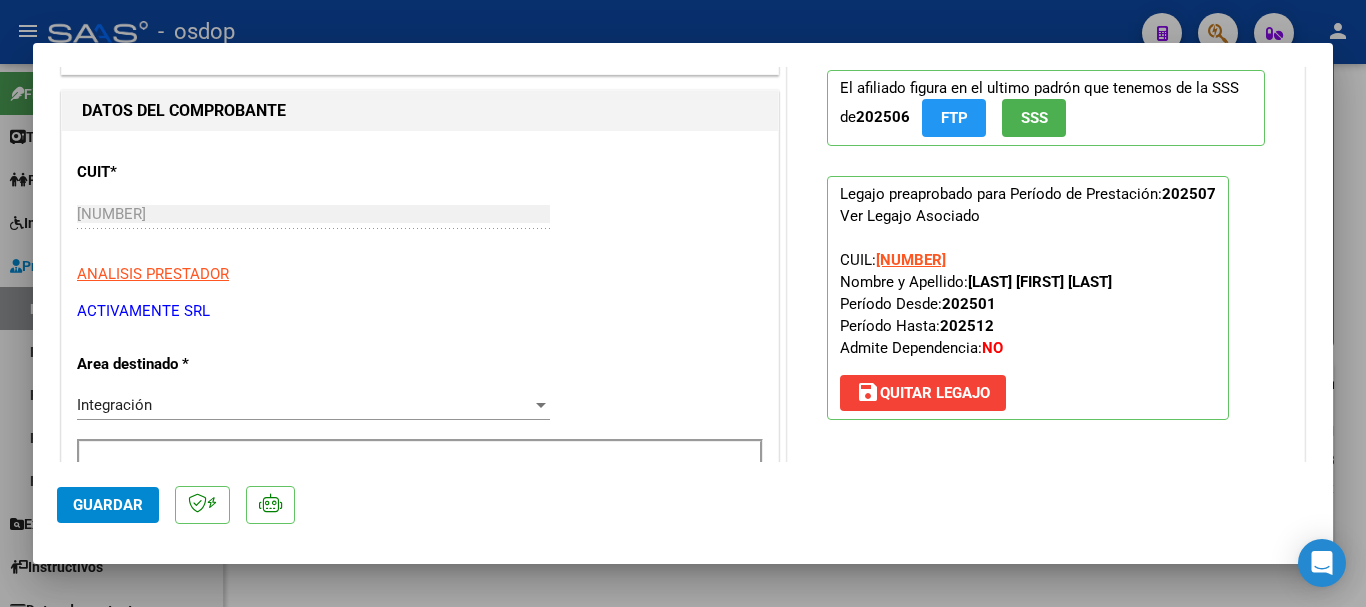 scroll, scrollTop: 100, scrollLeft: 0, axis: vertical 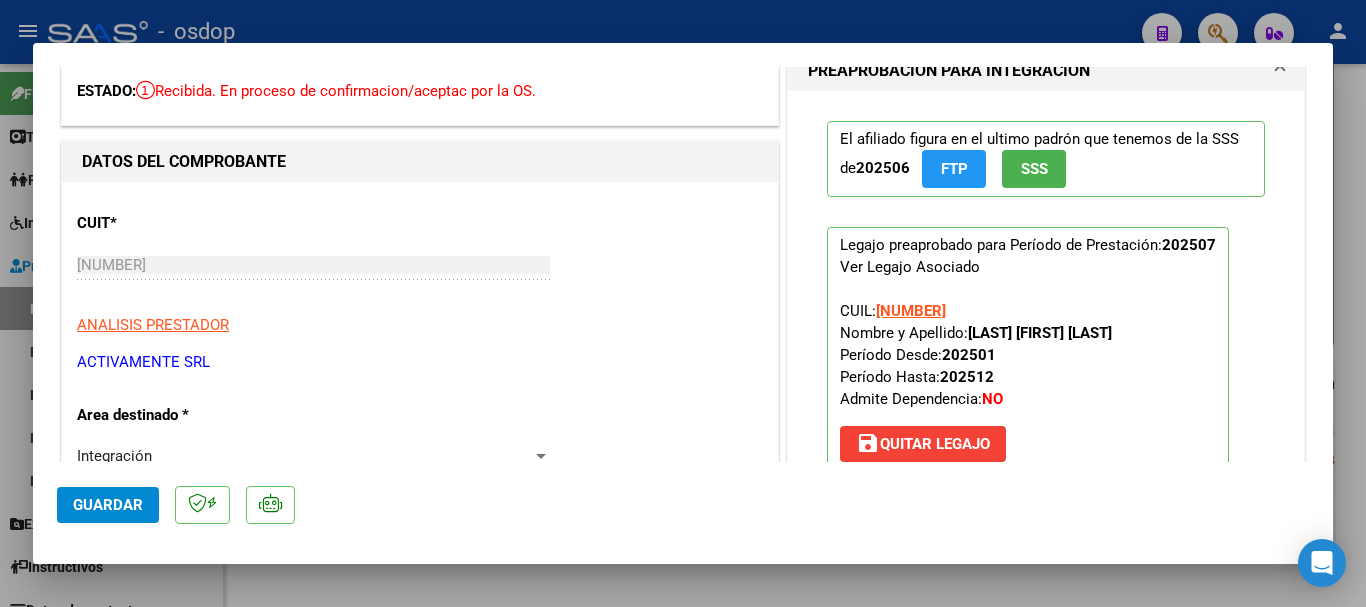 type 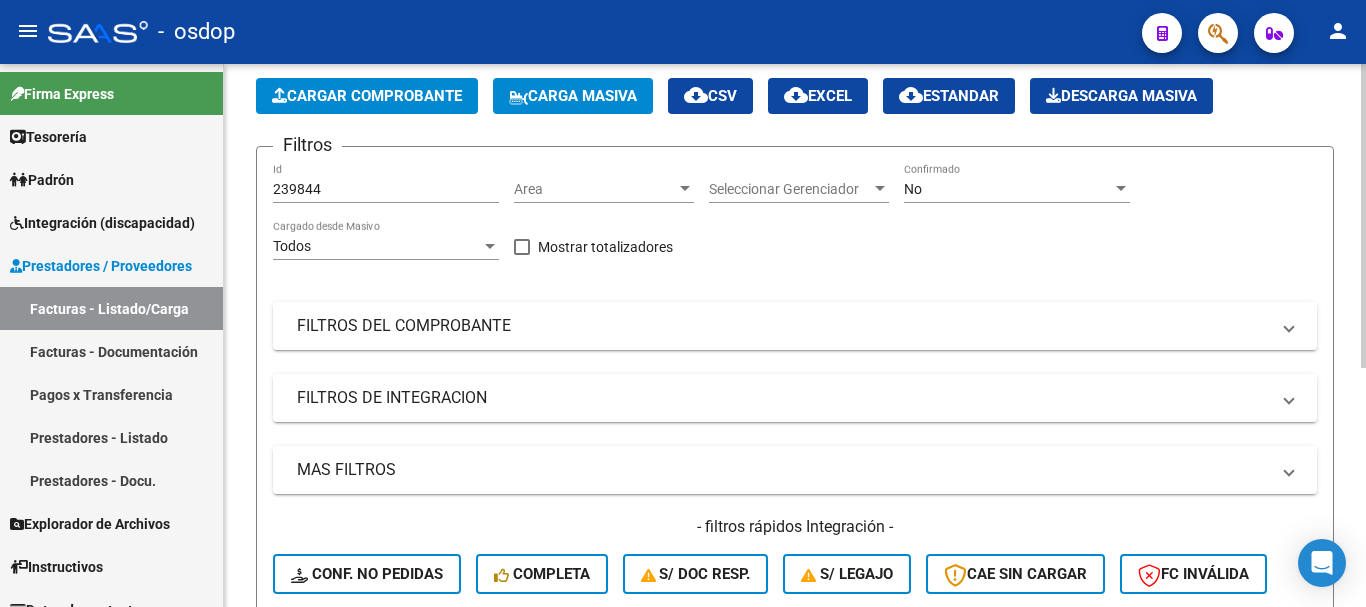scroll, scrollTop: 0, scrollLeft: 0, axis: both 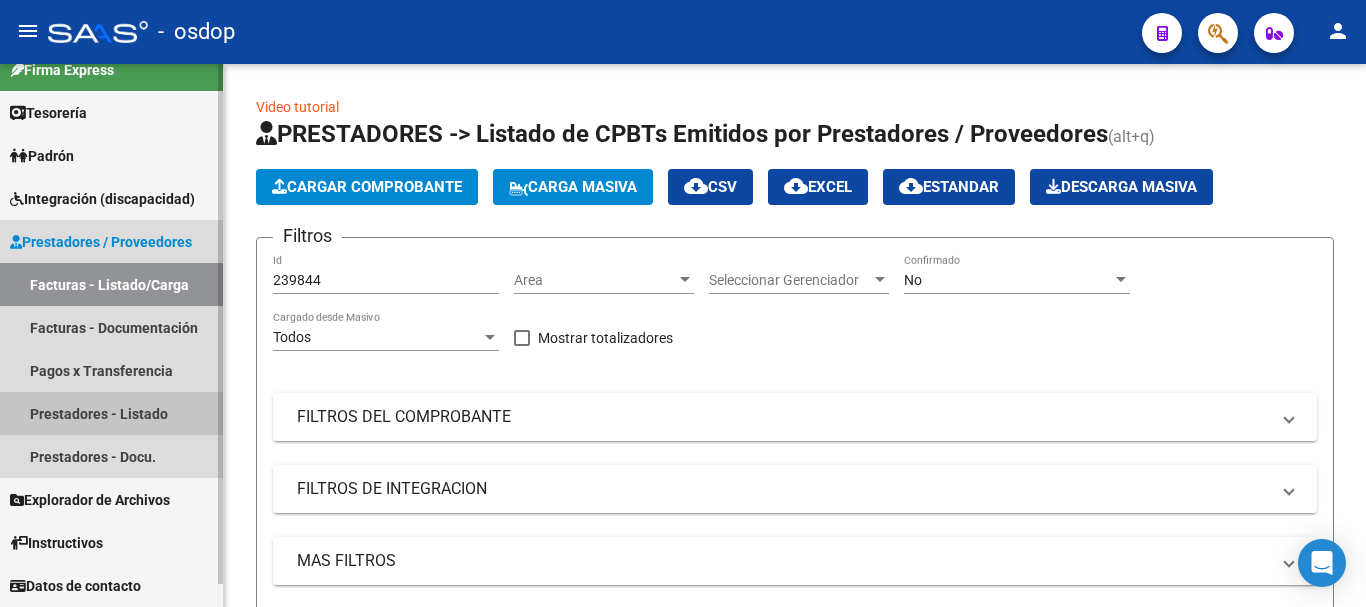 click on "Prestadores - Listado" at bounding box center (111, 413) 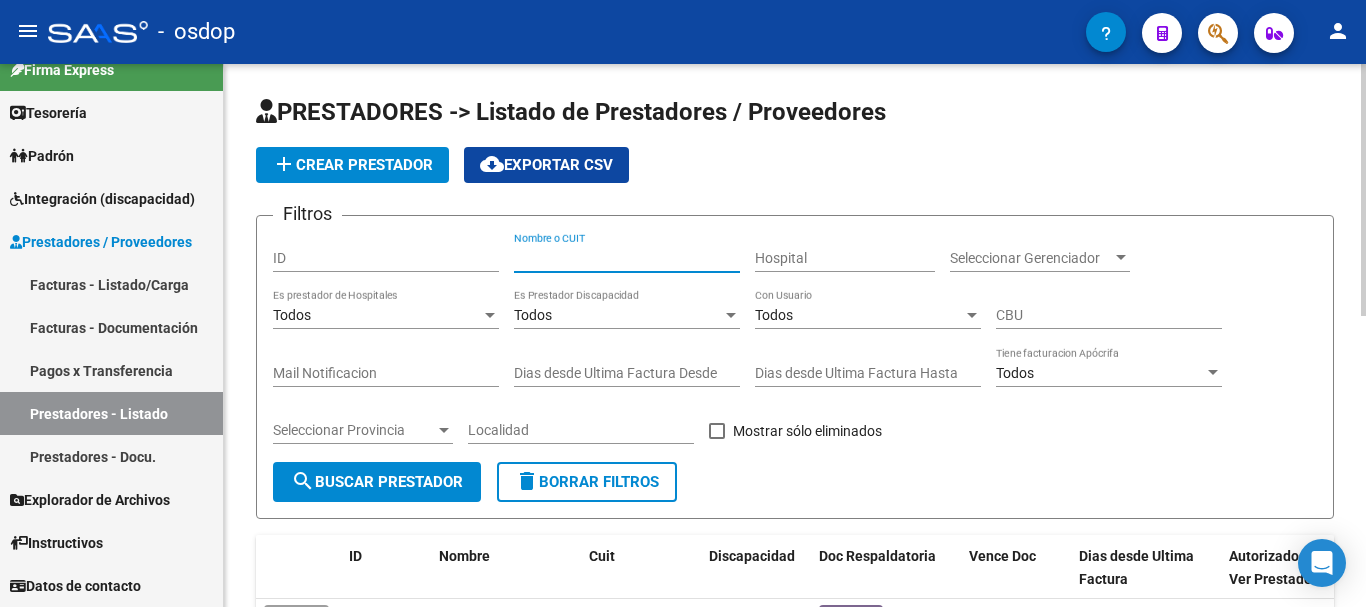 click on "Nombre o CUIT" at bounding box center [627, 258] 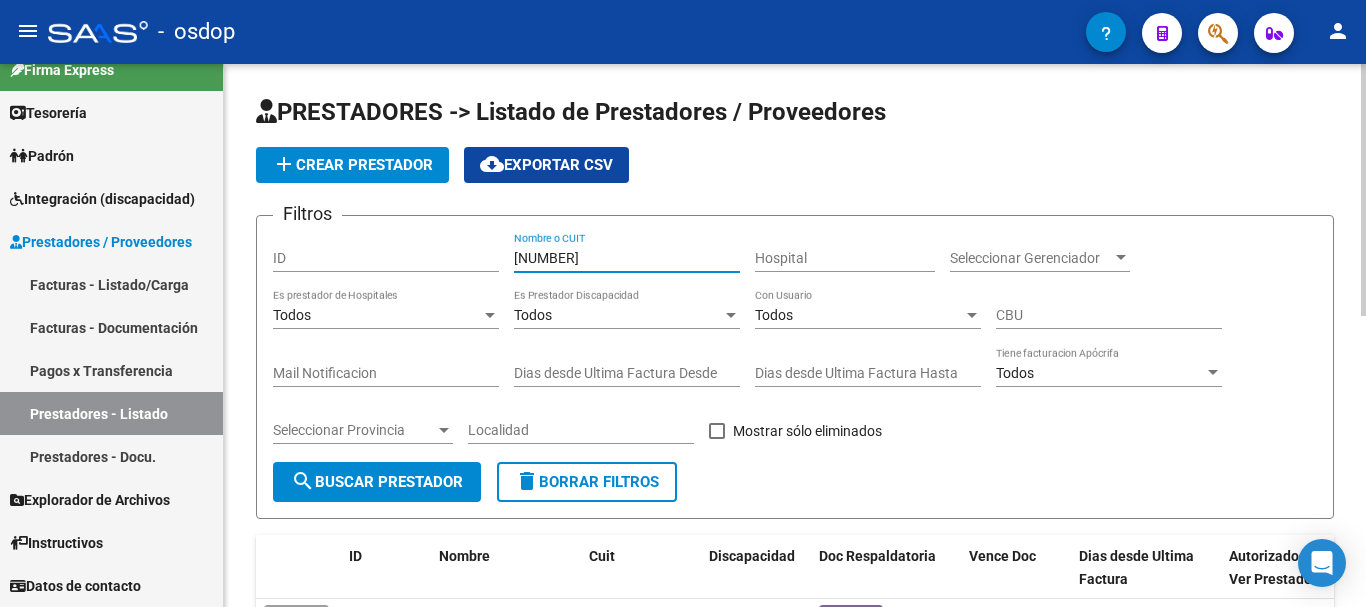 type on "27426037713" 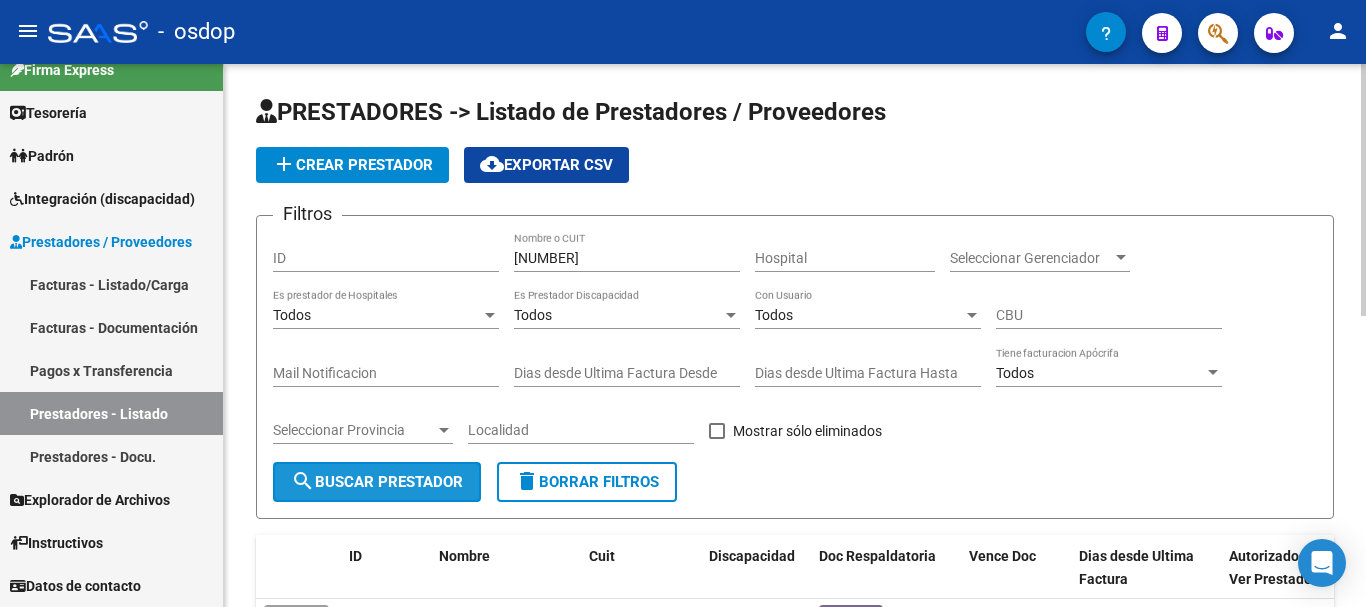 click on "search  Buscar Prestador" 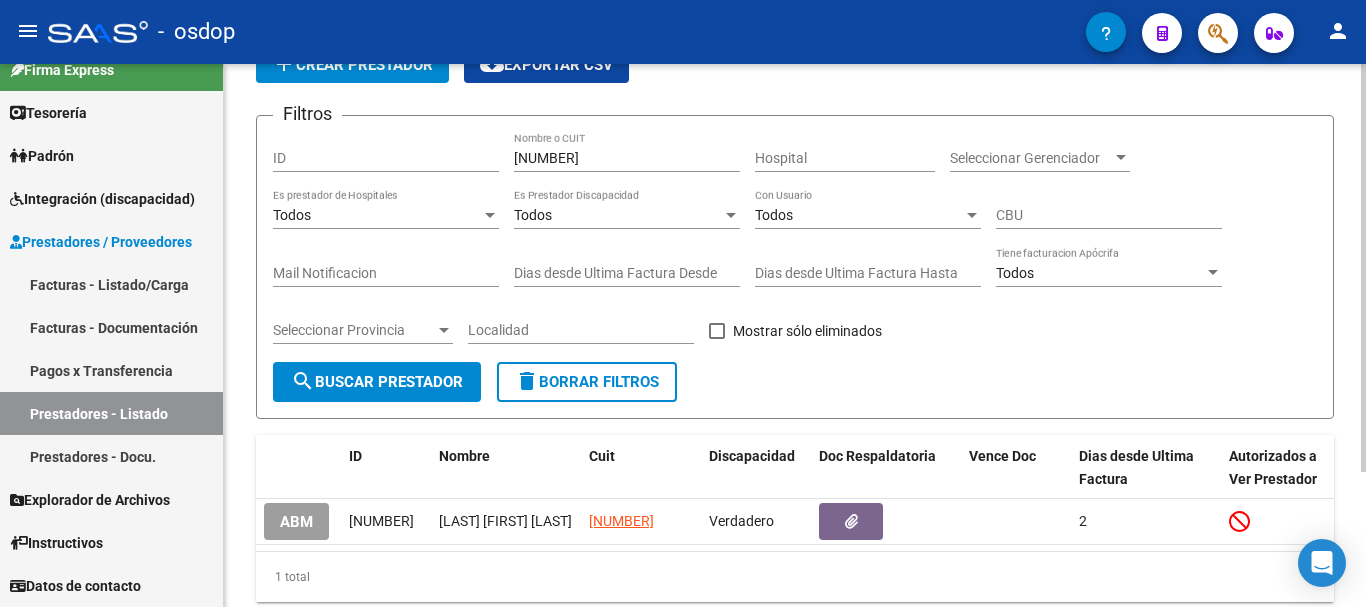 scroll, scrollTop: 179, scrollLeft: 0, axis: vertical 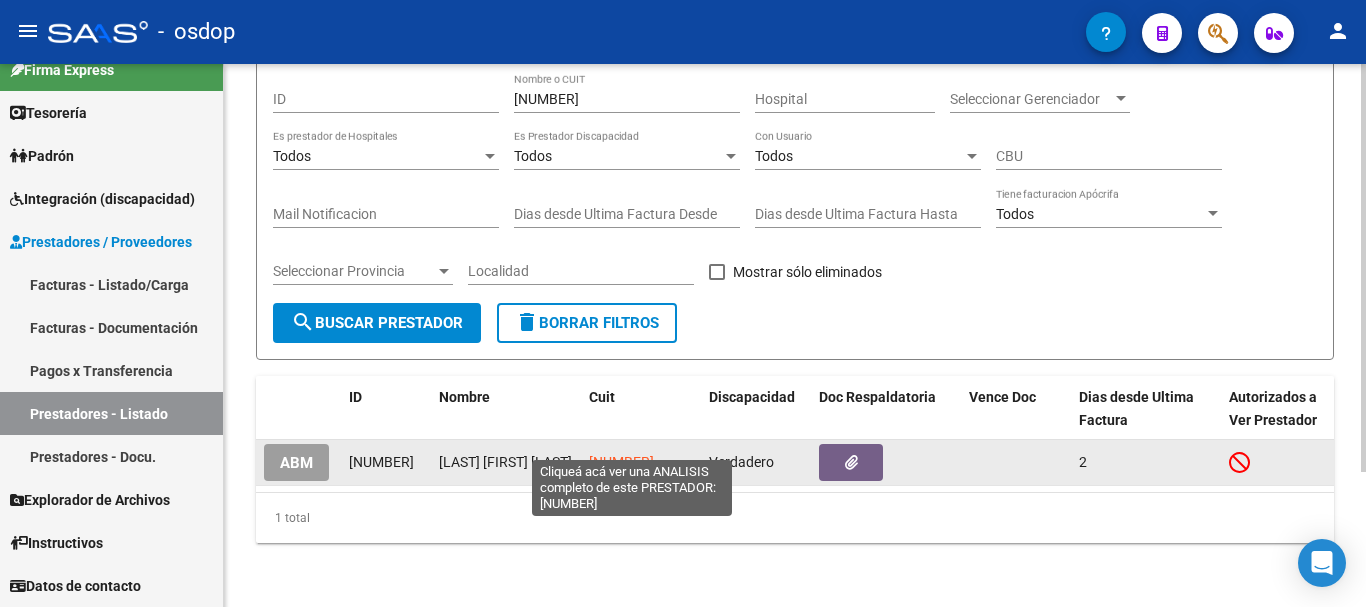 click on "27426037713" 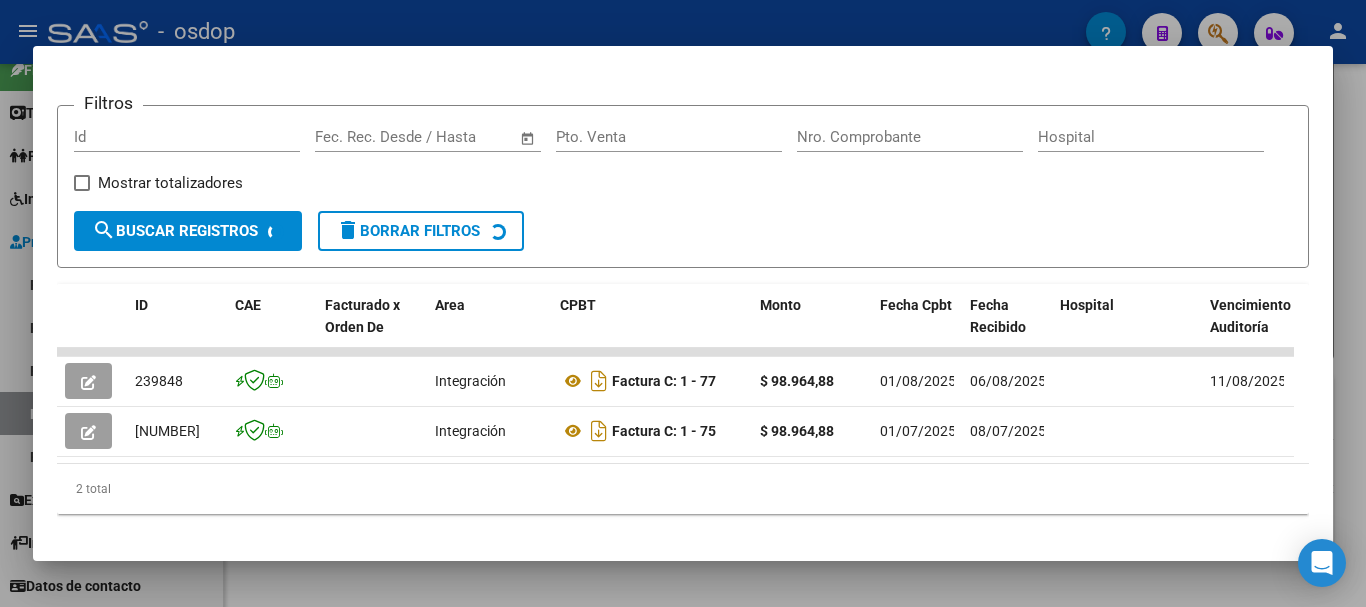 scroll, scrollTop: 301, scrollLeft: 0, axis: vertical 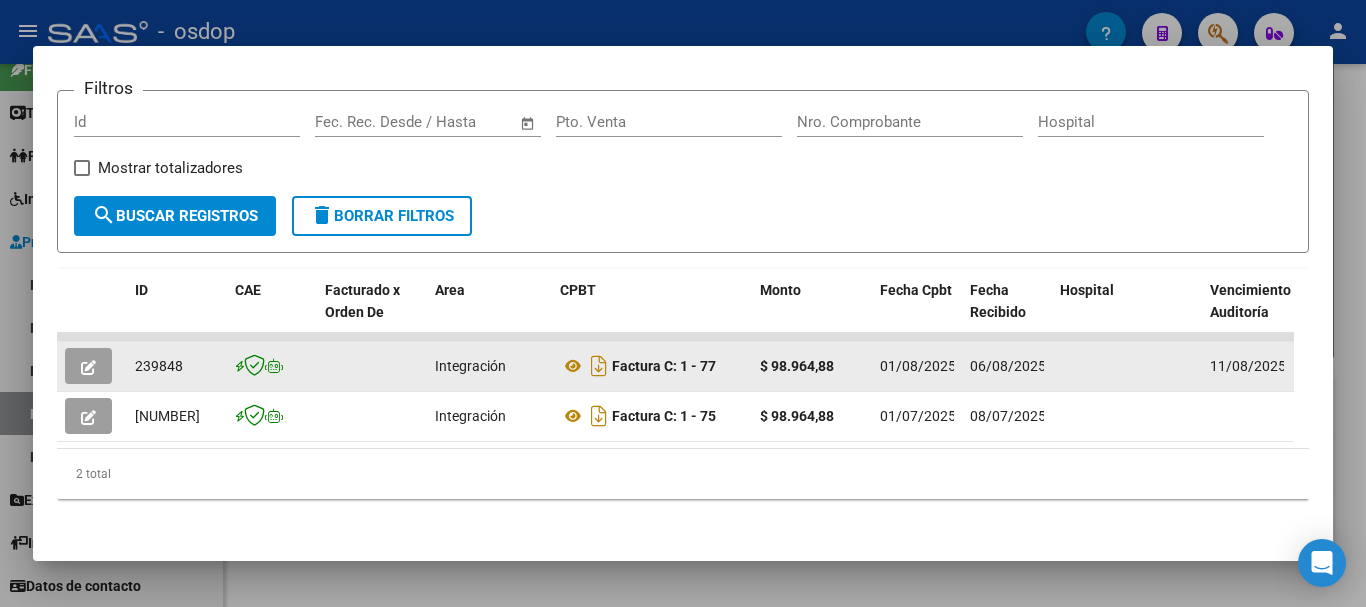 click 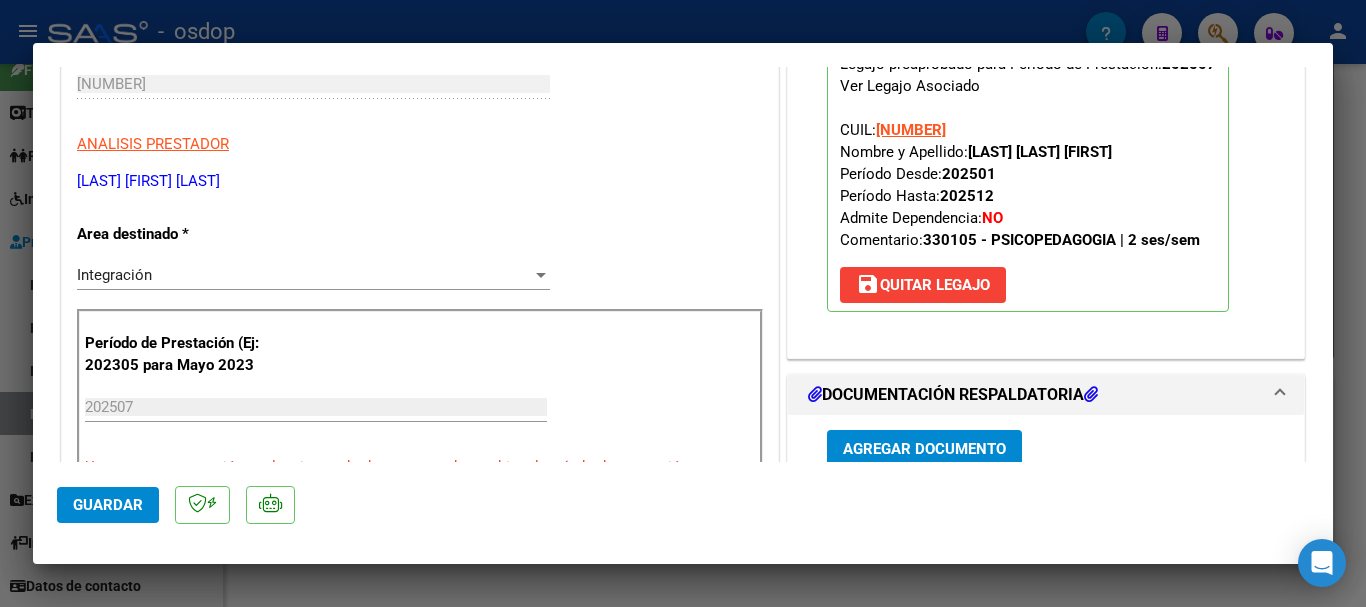 scroll, scrollTop: 400, scrollLeft: 0, axis: vertical 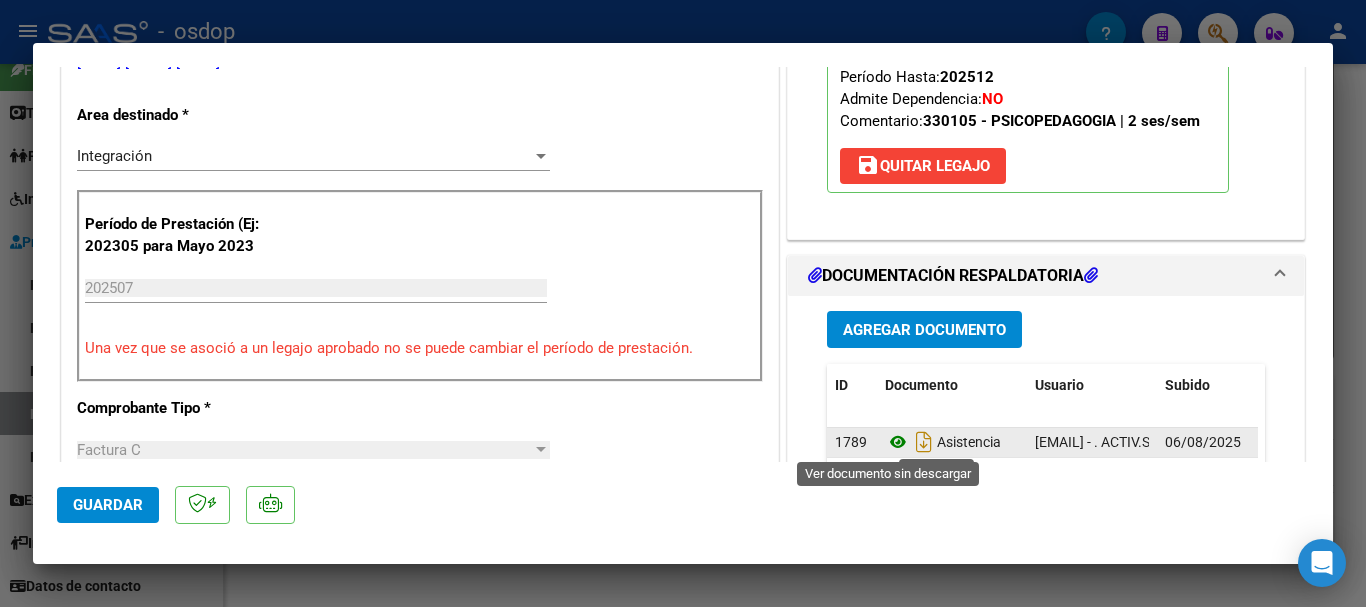 click 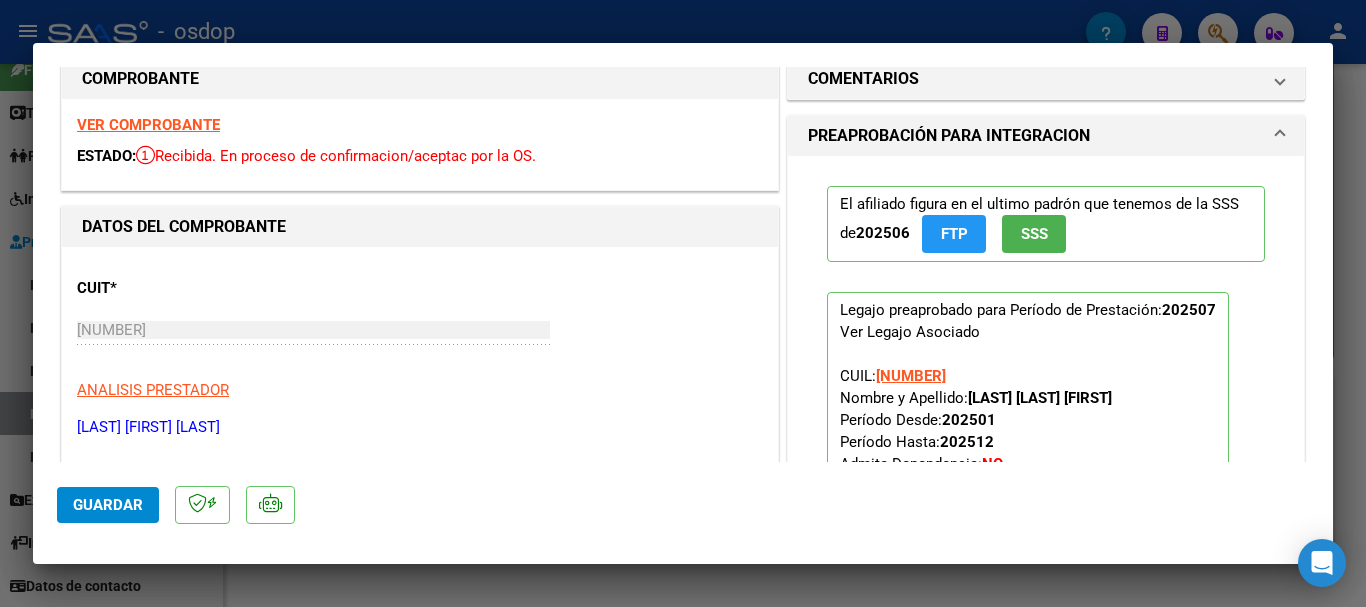 scroll, scrollTop: 0, scrollLeft: 0, axis: both 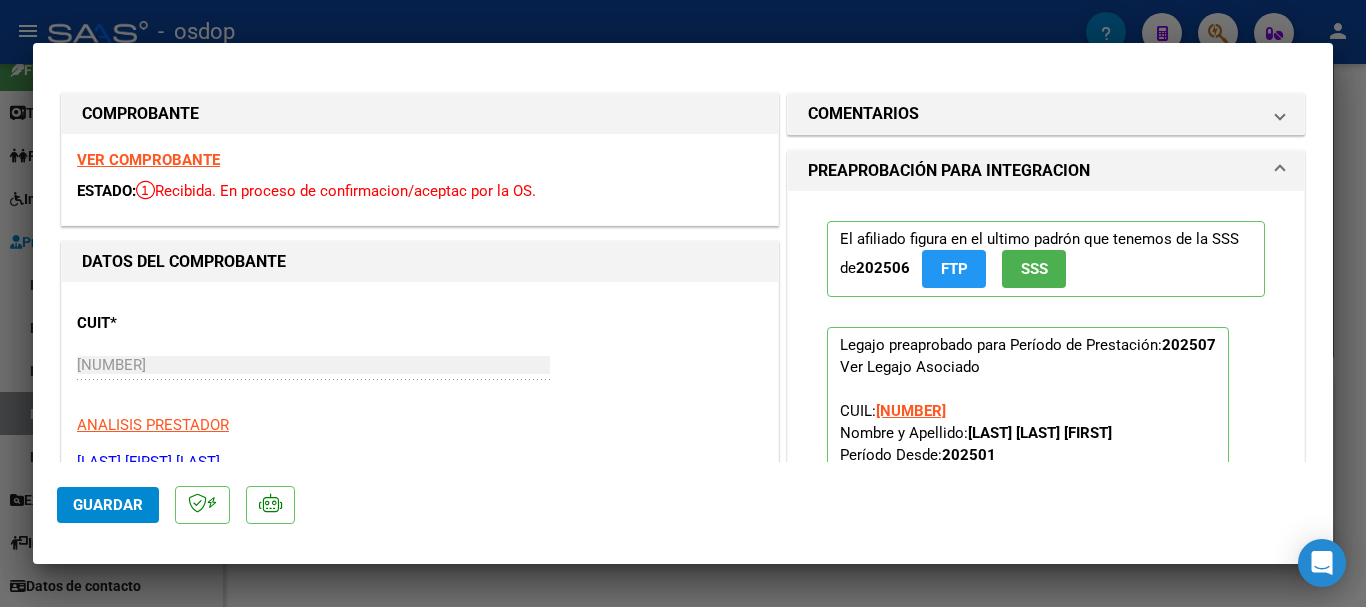 type 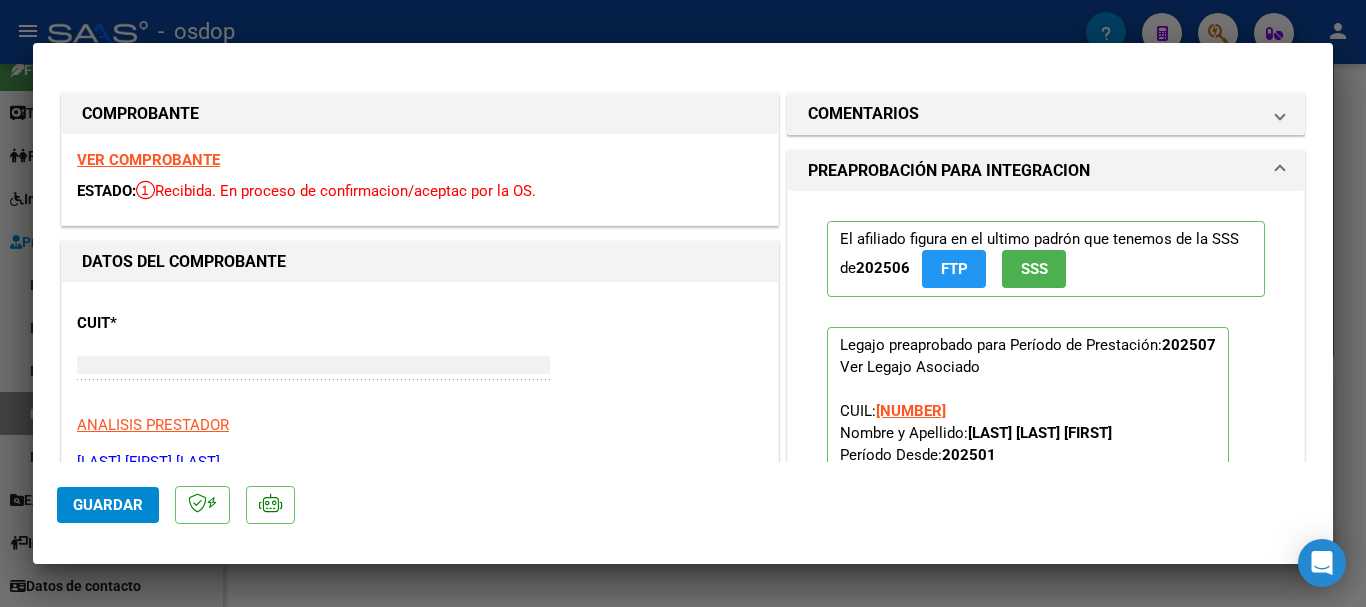 type 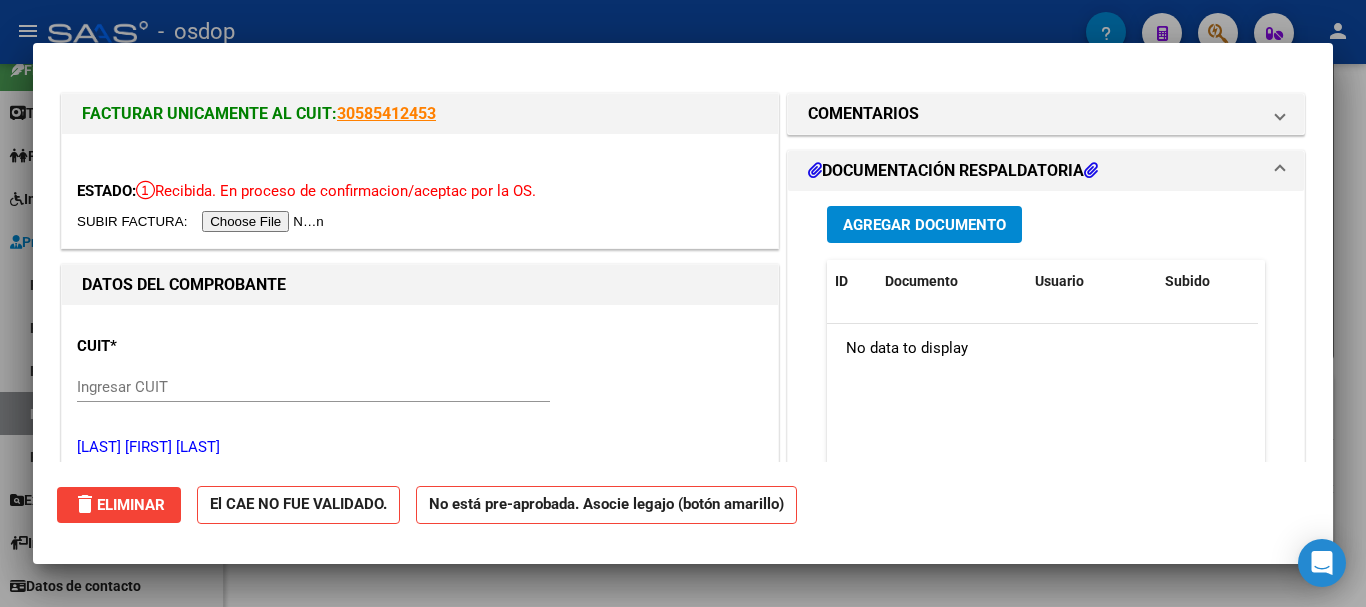 type 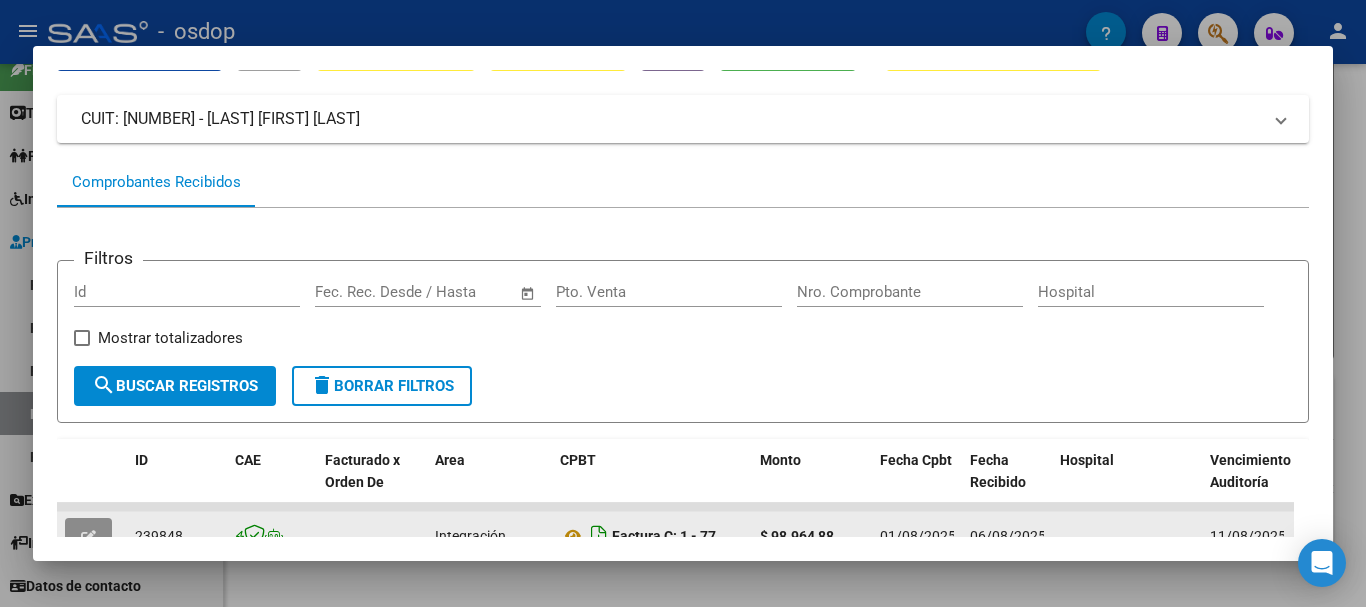 scroll, scrollTop: 301, scrollLeft: 0, axis: vertical 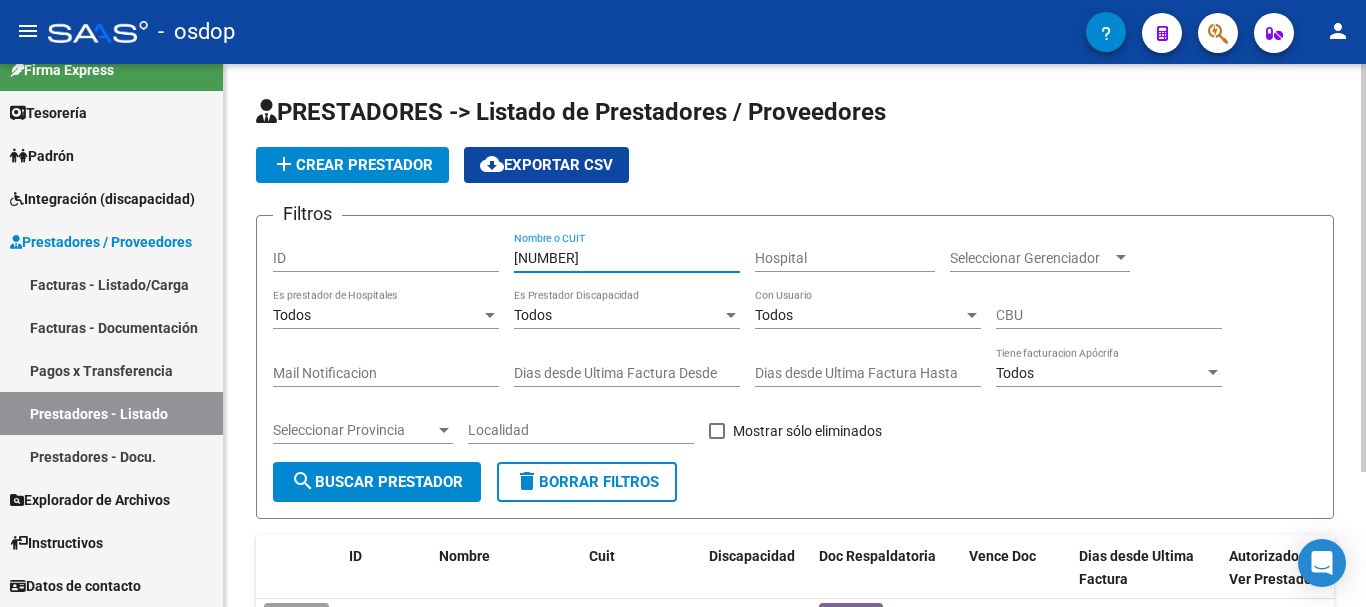 click on "27426037713" at bounding box center [627, 258] 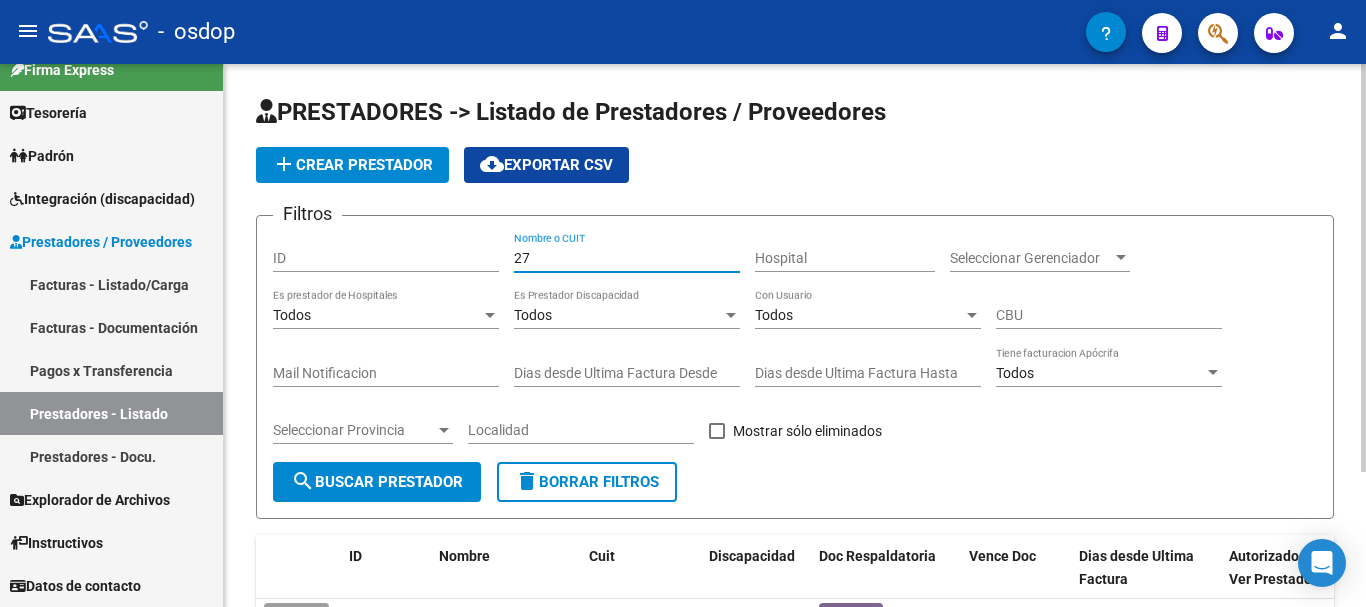 type on "2" 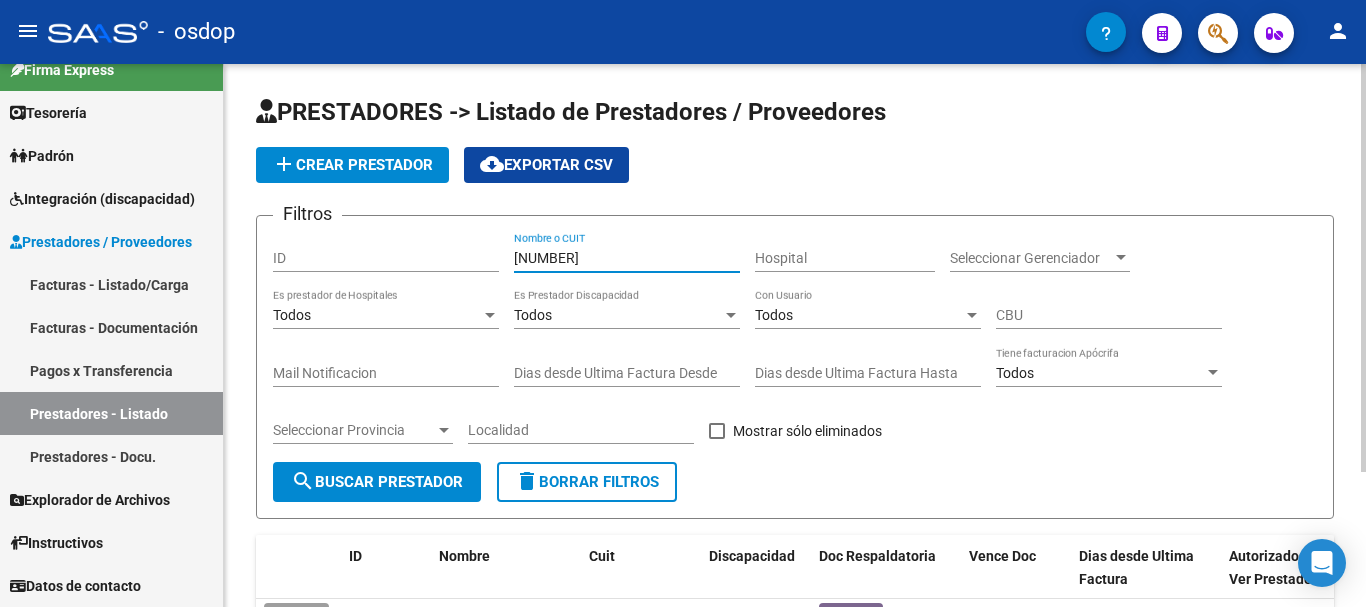 type on "27325664032" 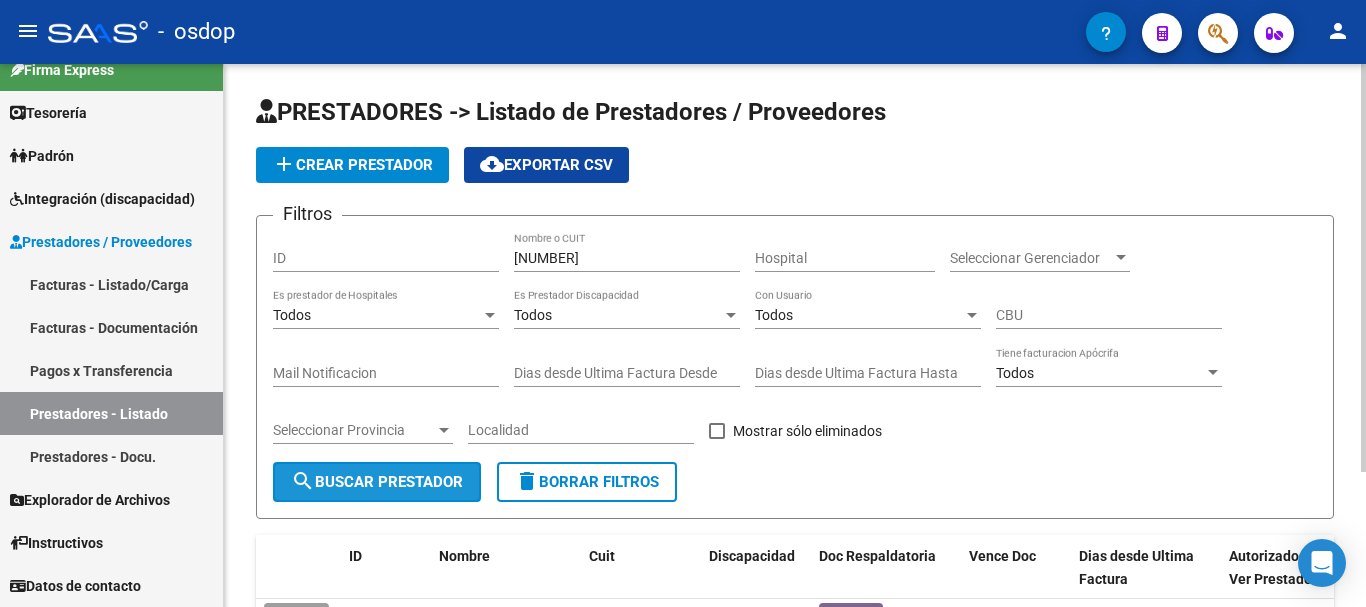 click on "search  Buscar Prestador" 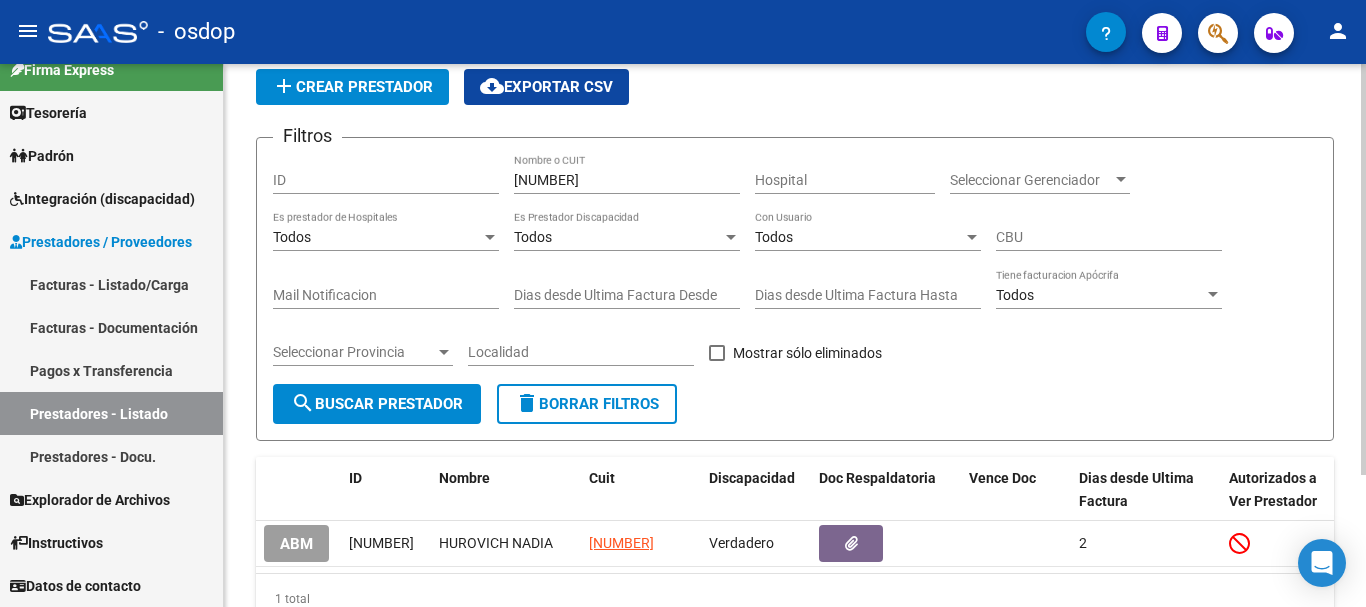scroll, scrollTop: 175, scrollLeft: 0, axis: vertical 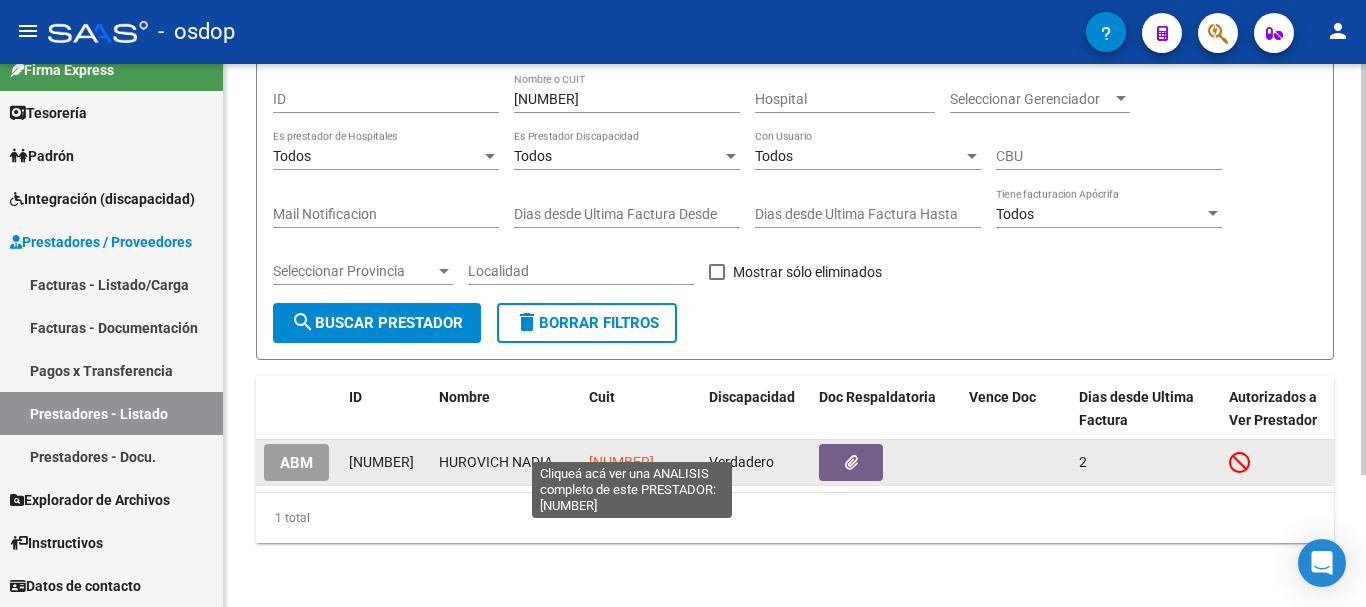 click on "27325664032" 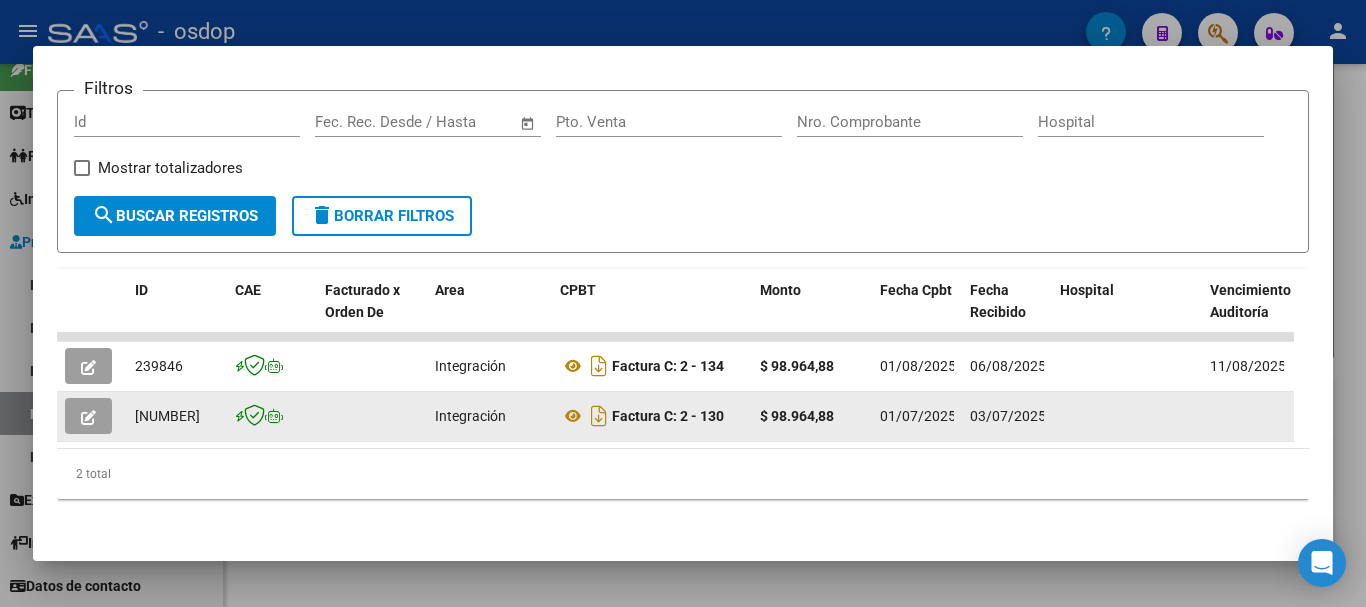 scroll, scrollTop: 301, scrollLeft: 0, axis: vertical 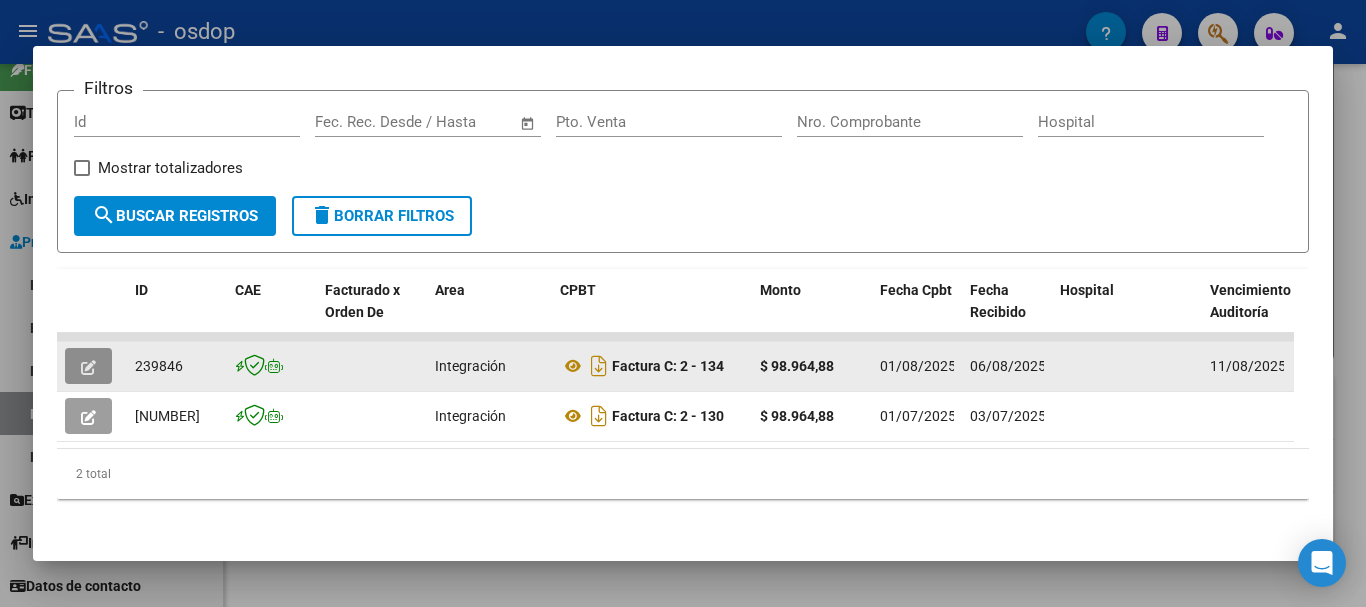 click 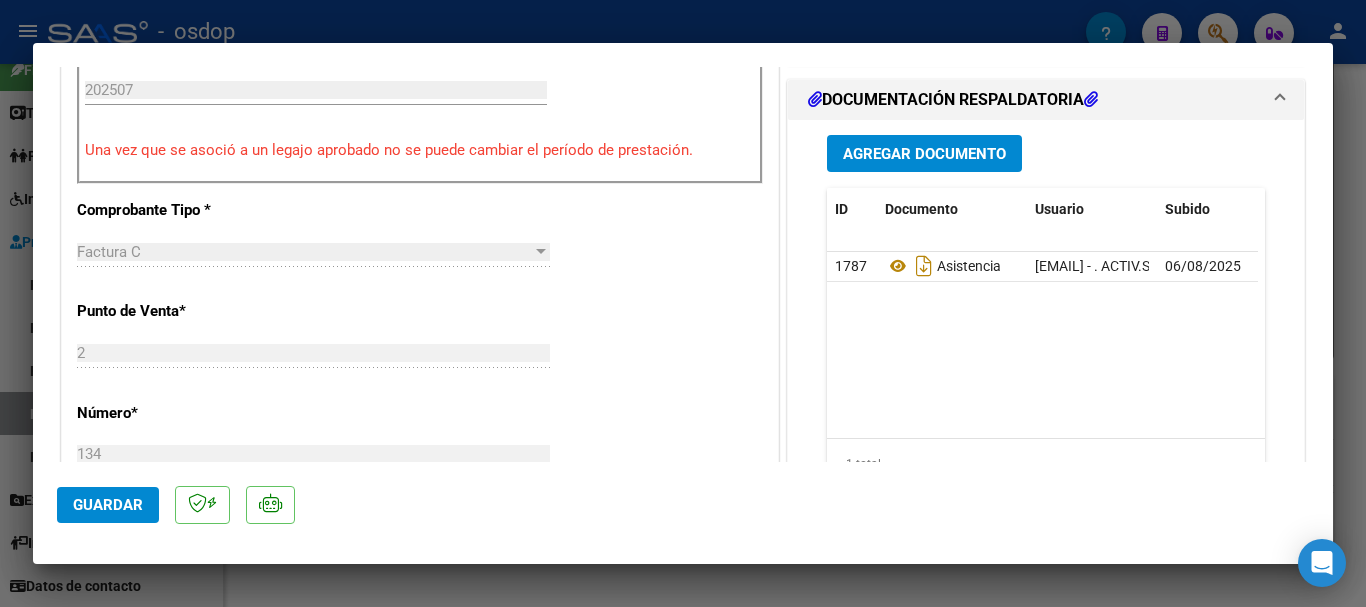 scroll, scrollTop: 500, scrollLeft: 0, axis: vertical 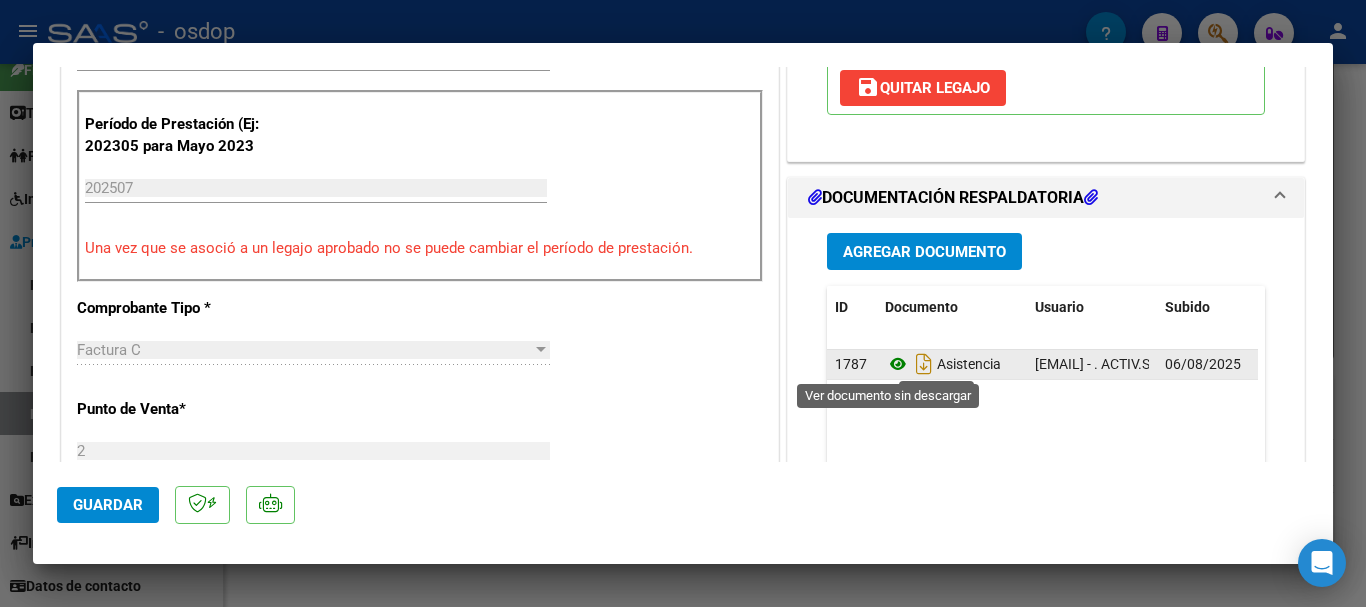 click 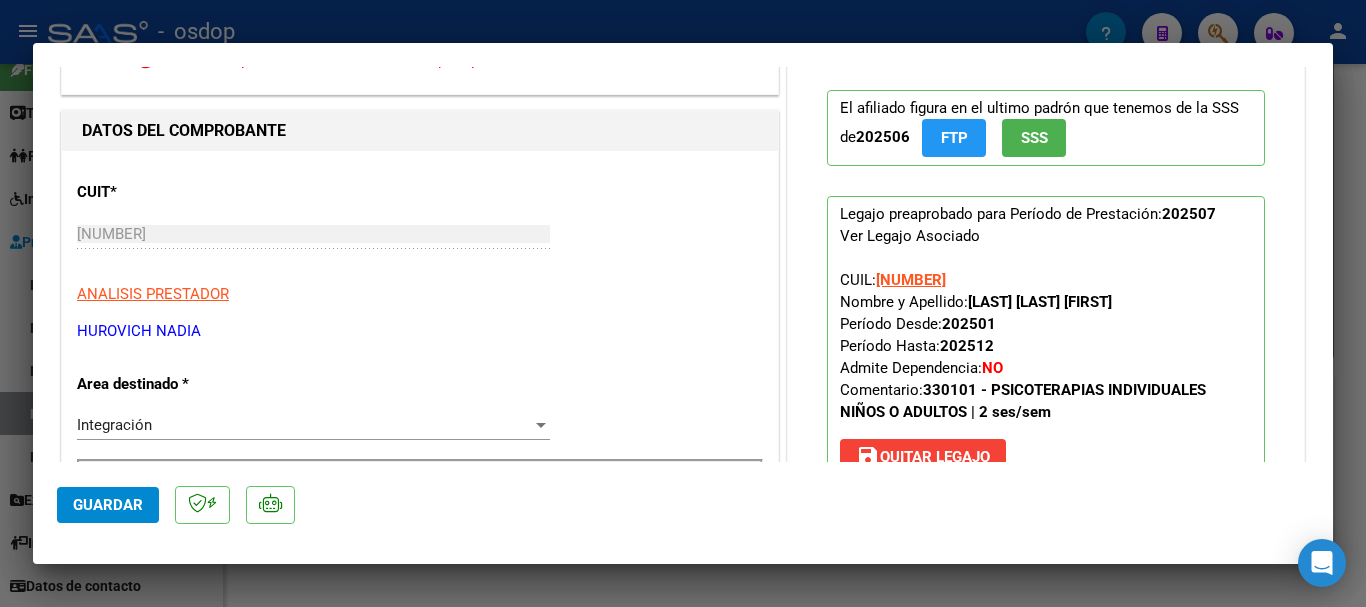 scroll, scrollTop: 0, scrollLeft: 0, axis: both 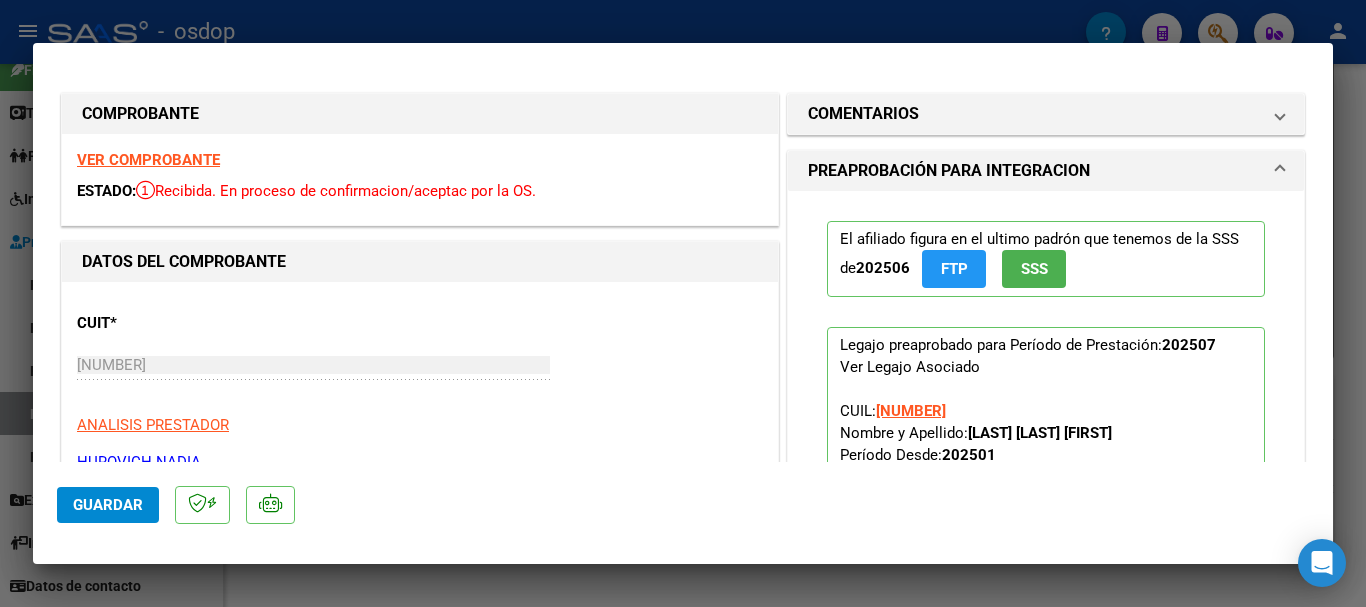 type 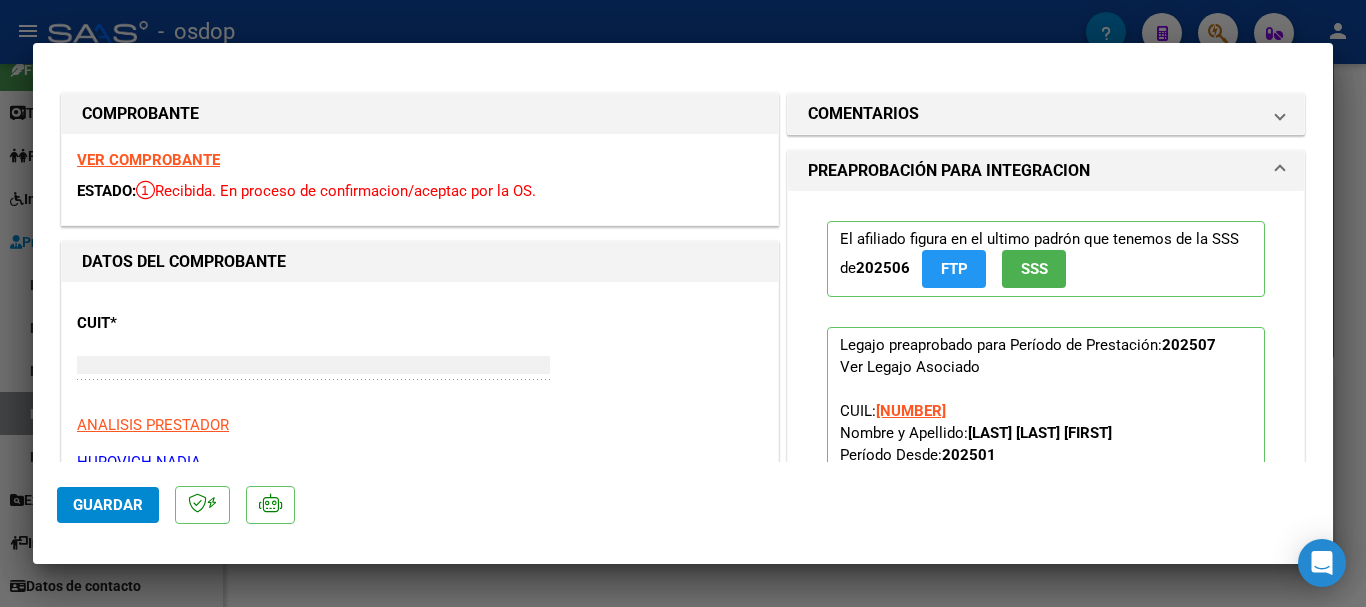 type on "$ 0,00" 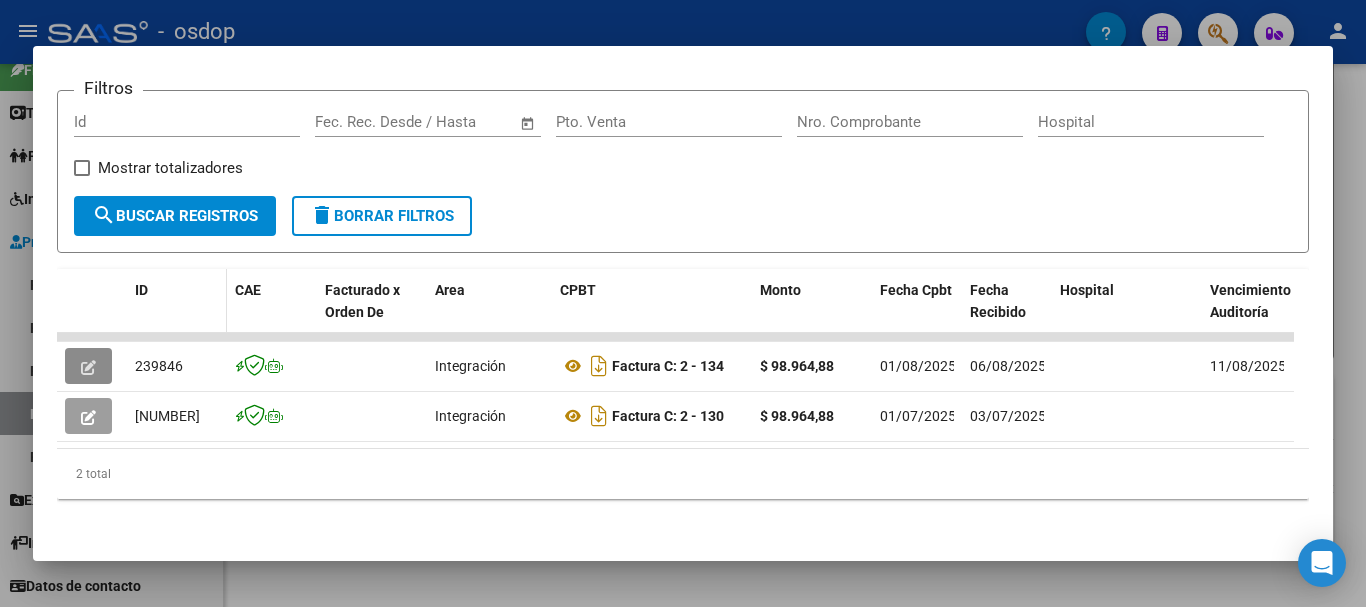type 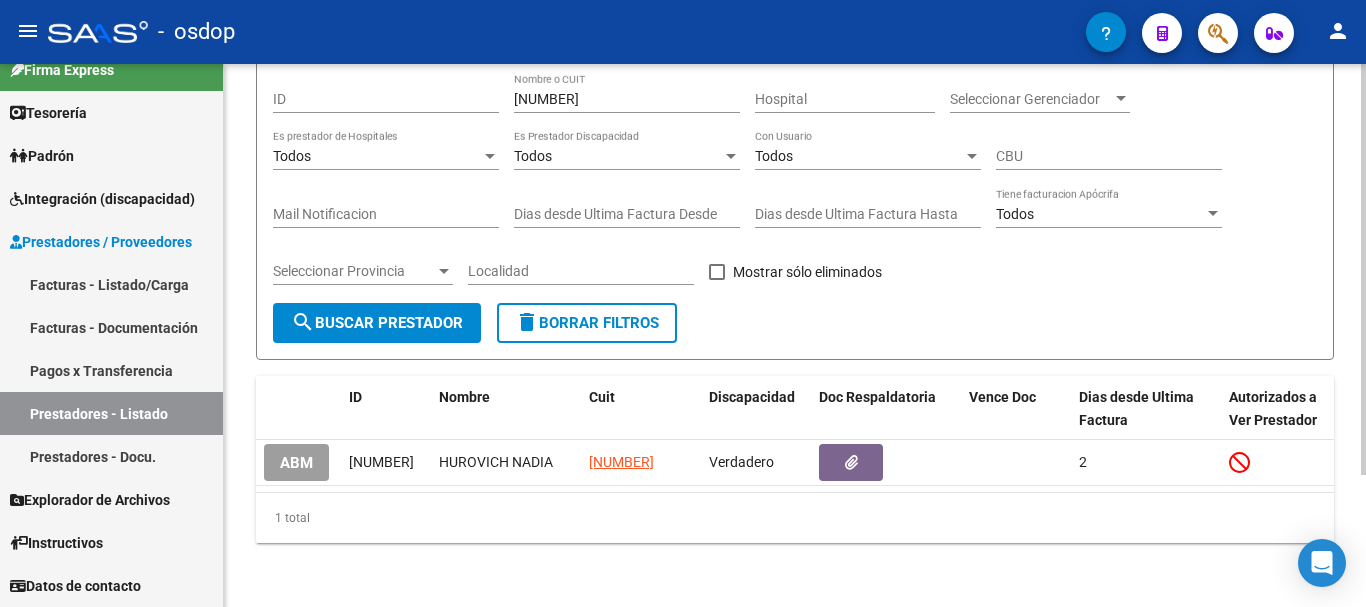 click on "27325664032" at bounding box center [627, 99] 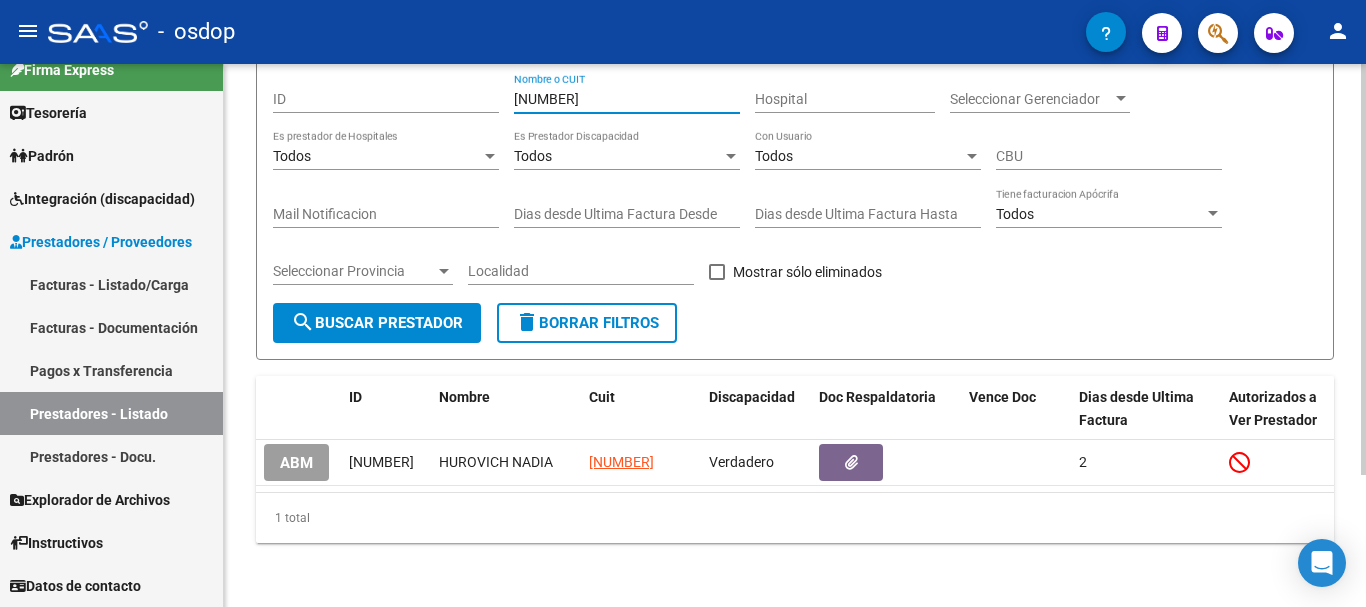 type on "[NUMBER]" 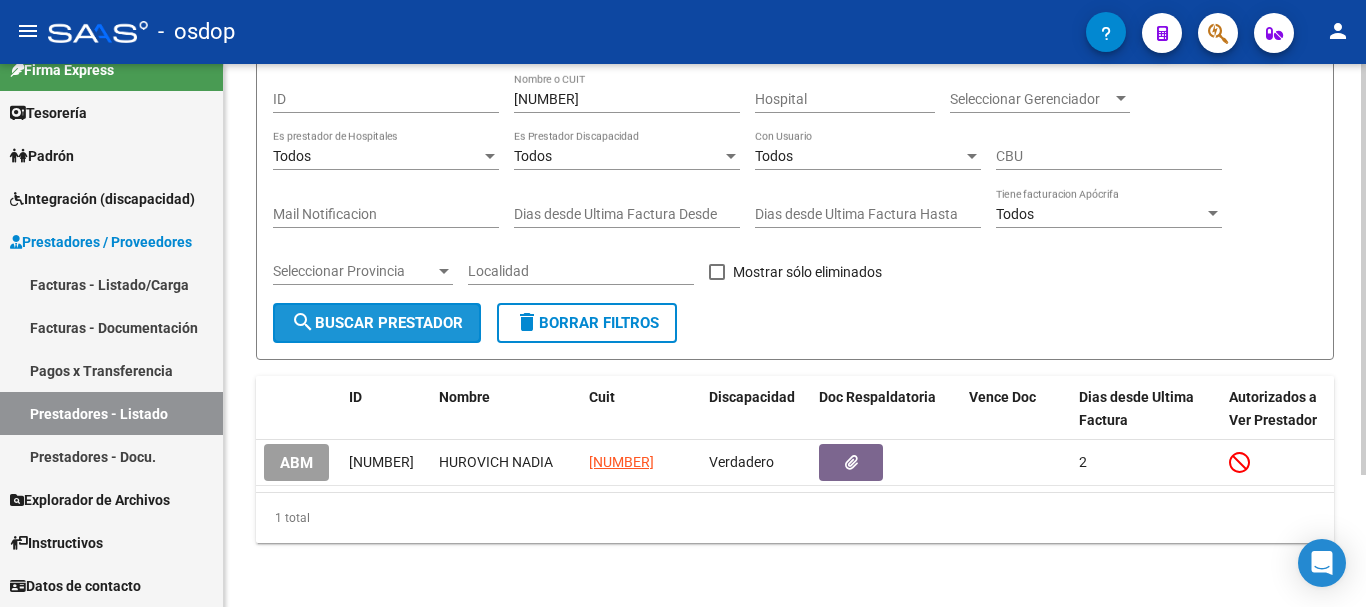 click on "search  Buscar Prestador" 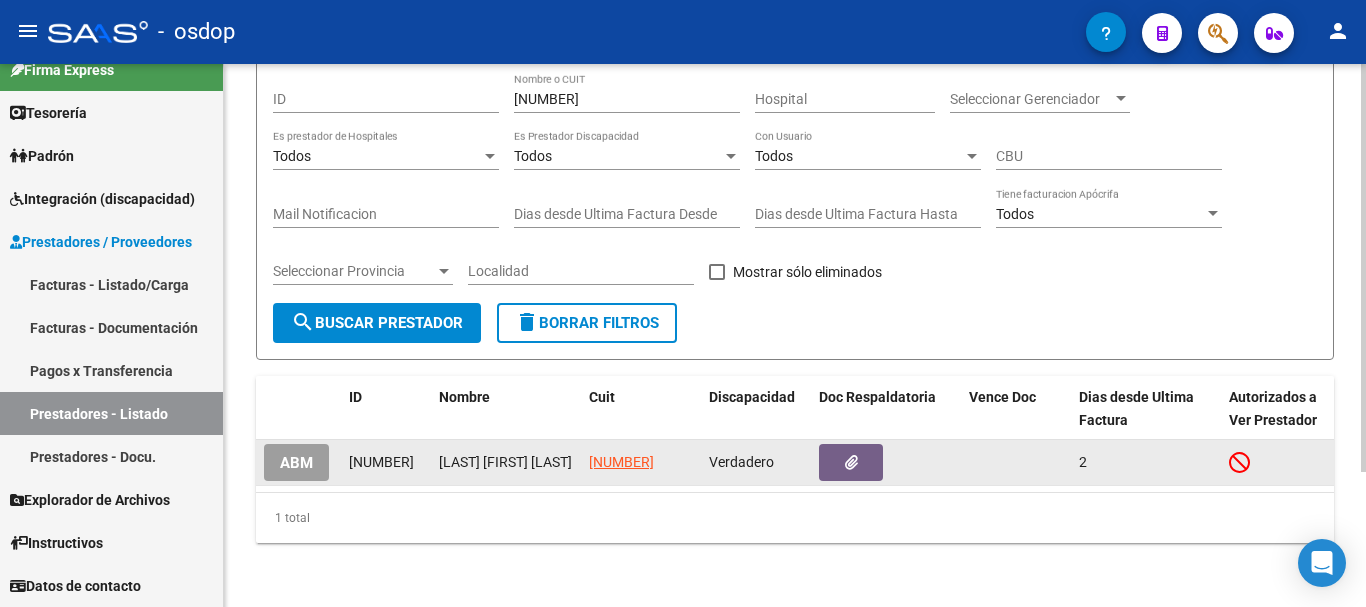 scroll, scrollTop: 179, scrollLeft: 0, axis: vertical 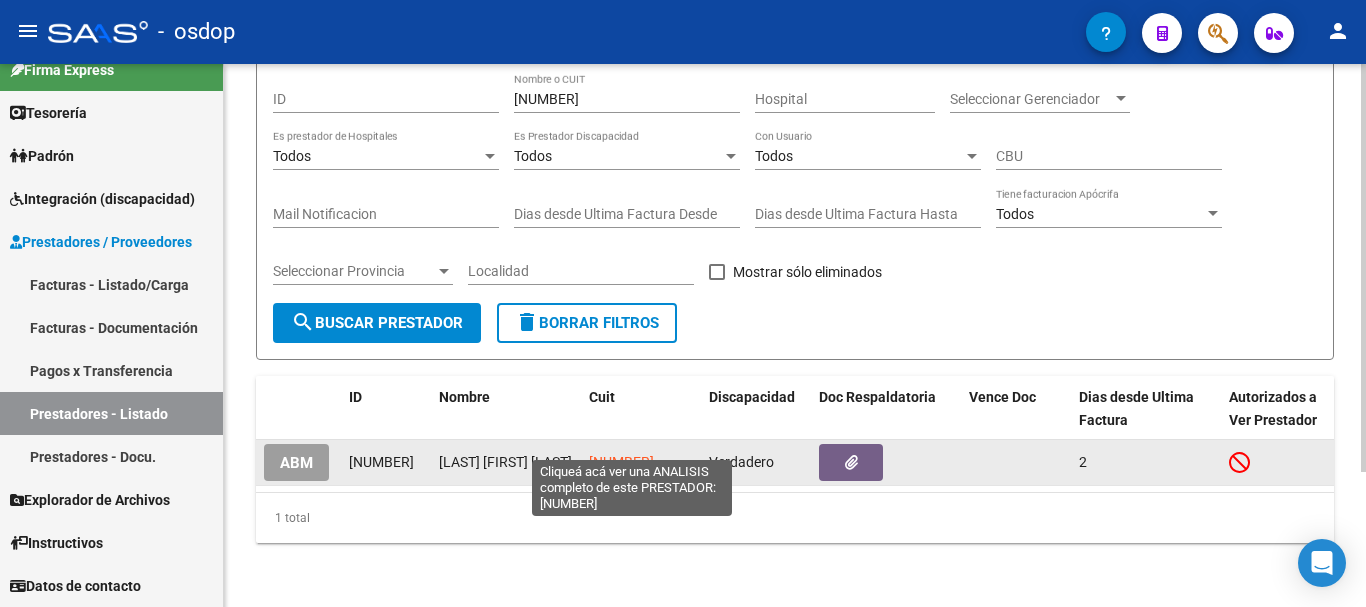 click on "[NUMBER]" 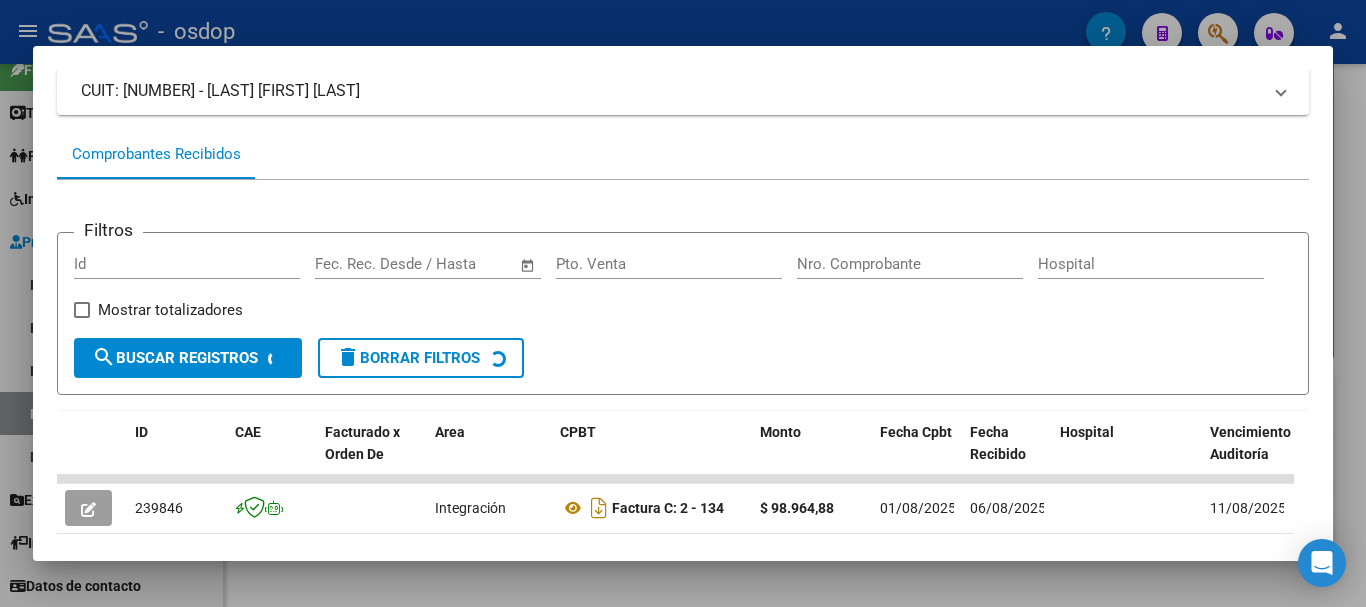 scroll, scrollTop: 301, scrollLeft: 0, axis: vertical 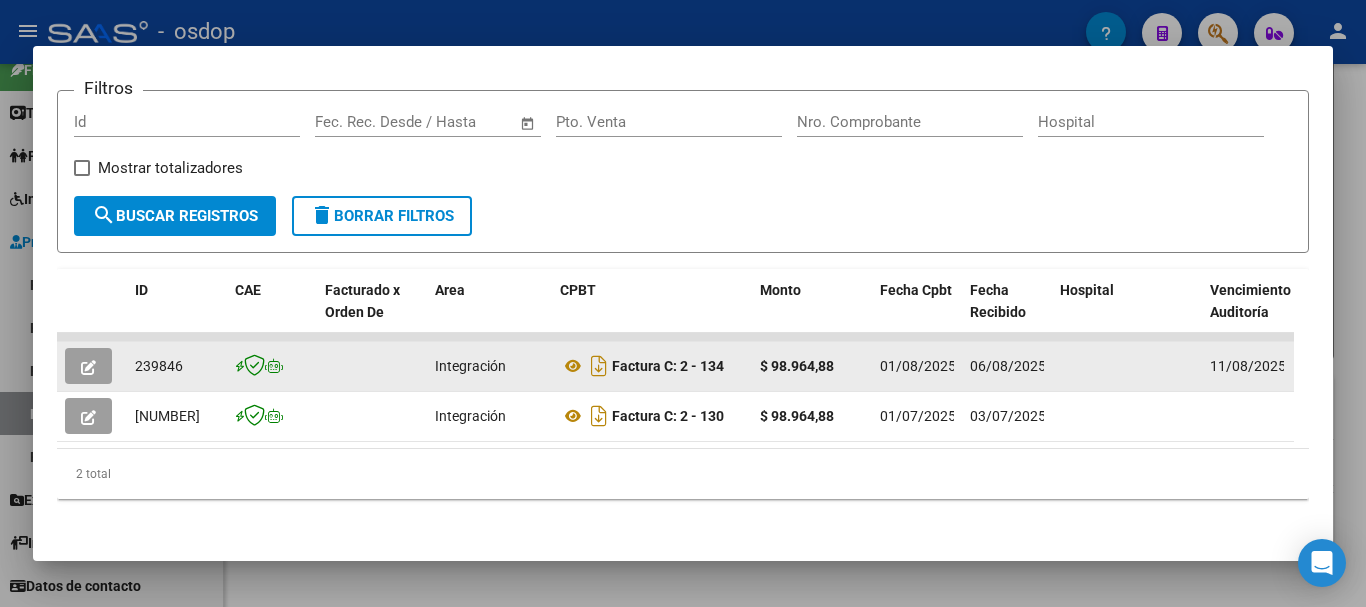 click 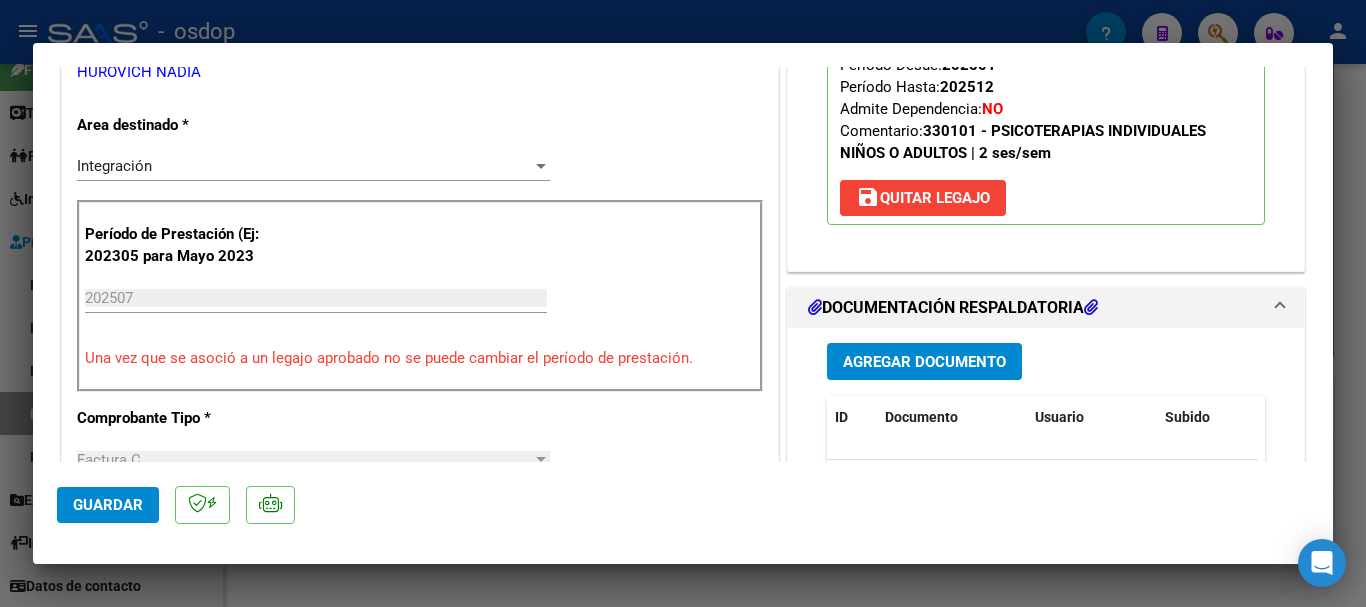 scroll, scrollTop: 600, scrollLeft: 0, axis: vertical 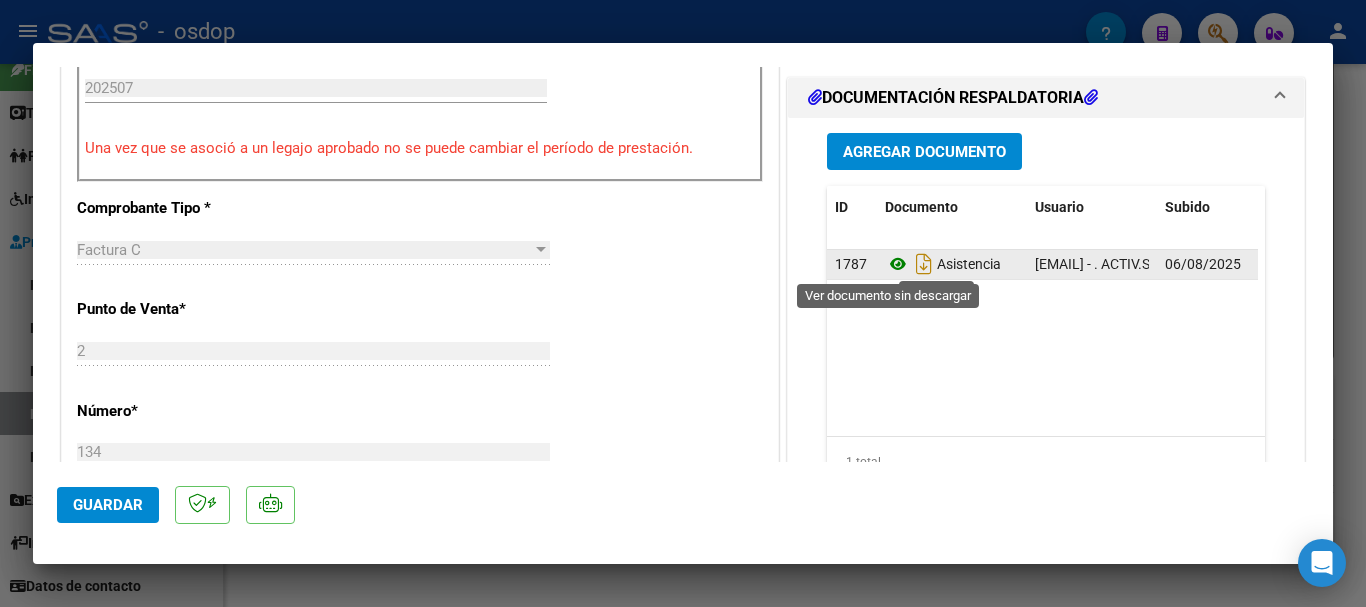 click 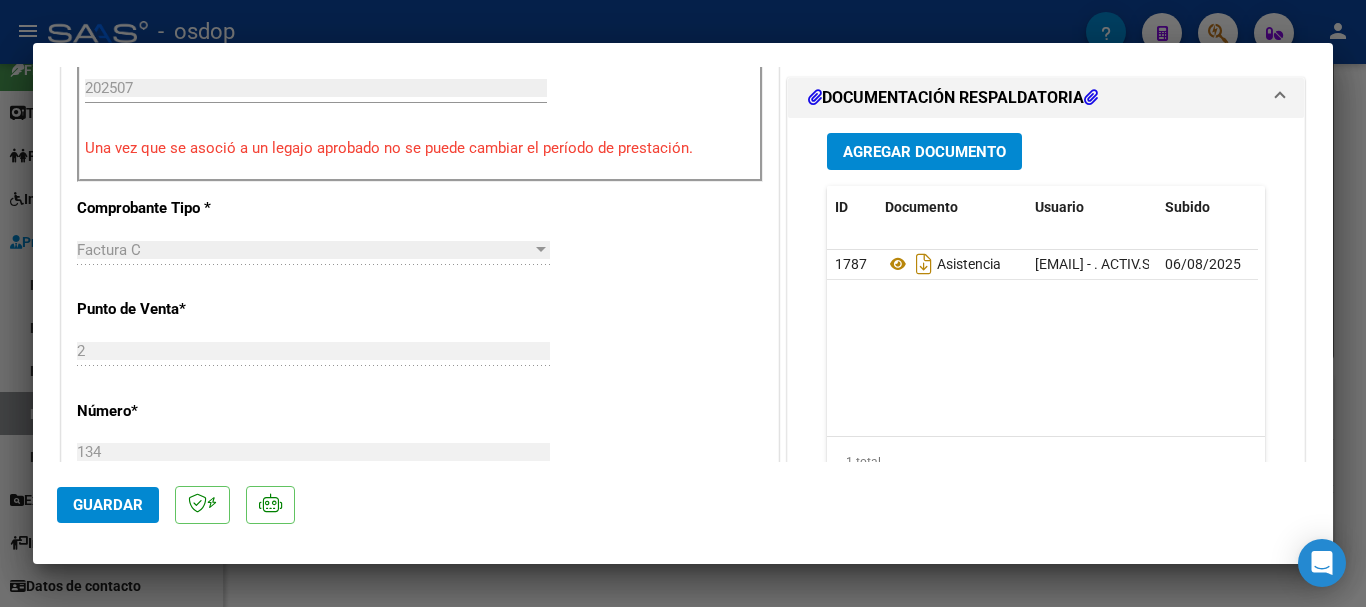 type 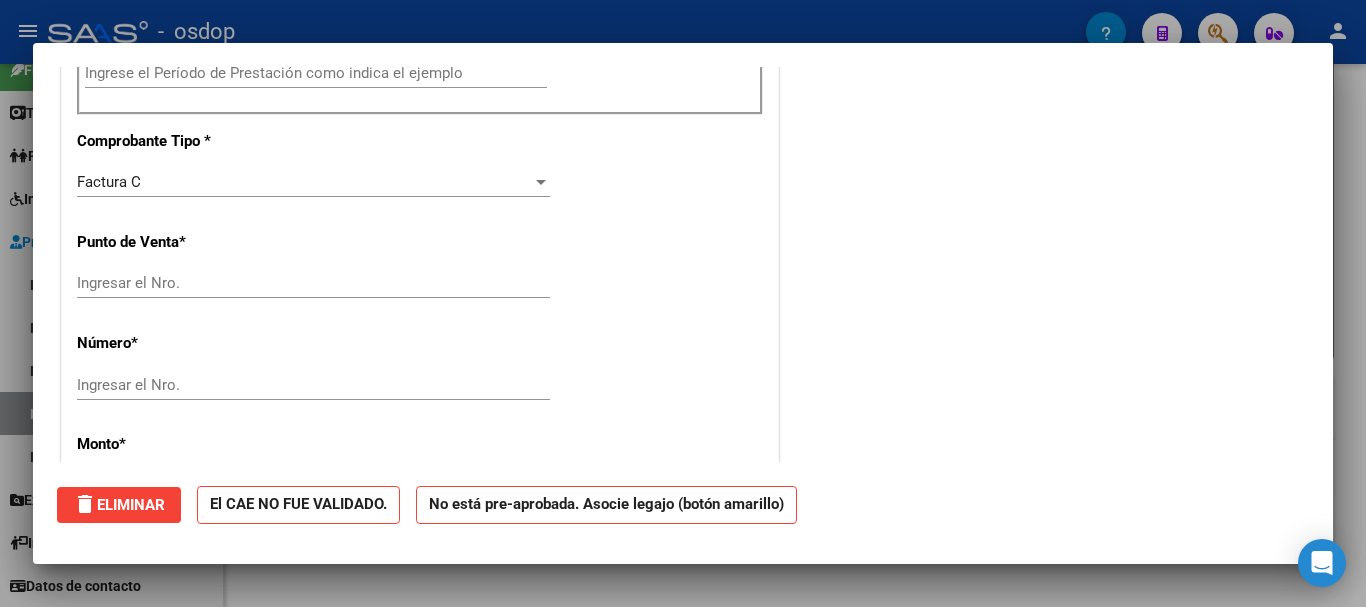 scroll, scrollTop: 0, scrollLeft: 0, axis: both 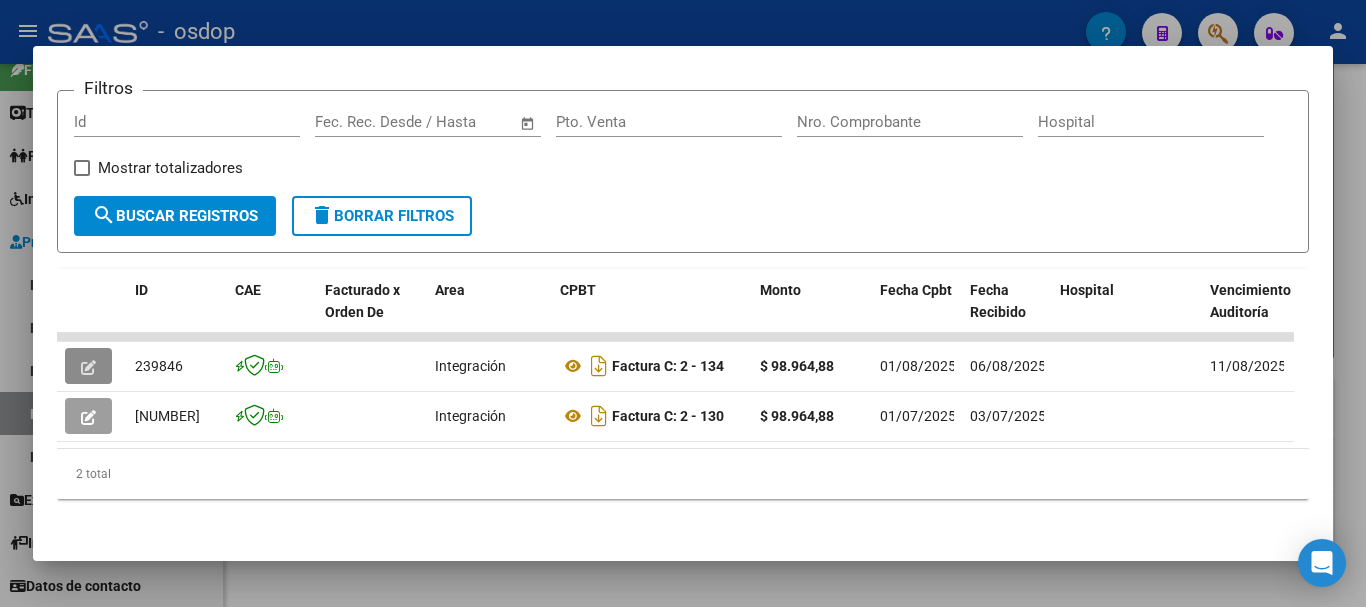 type 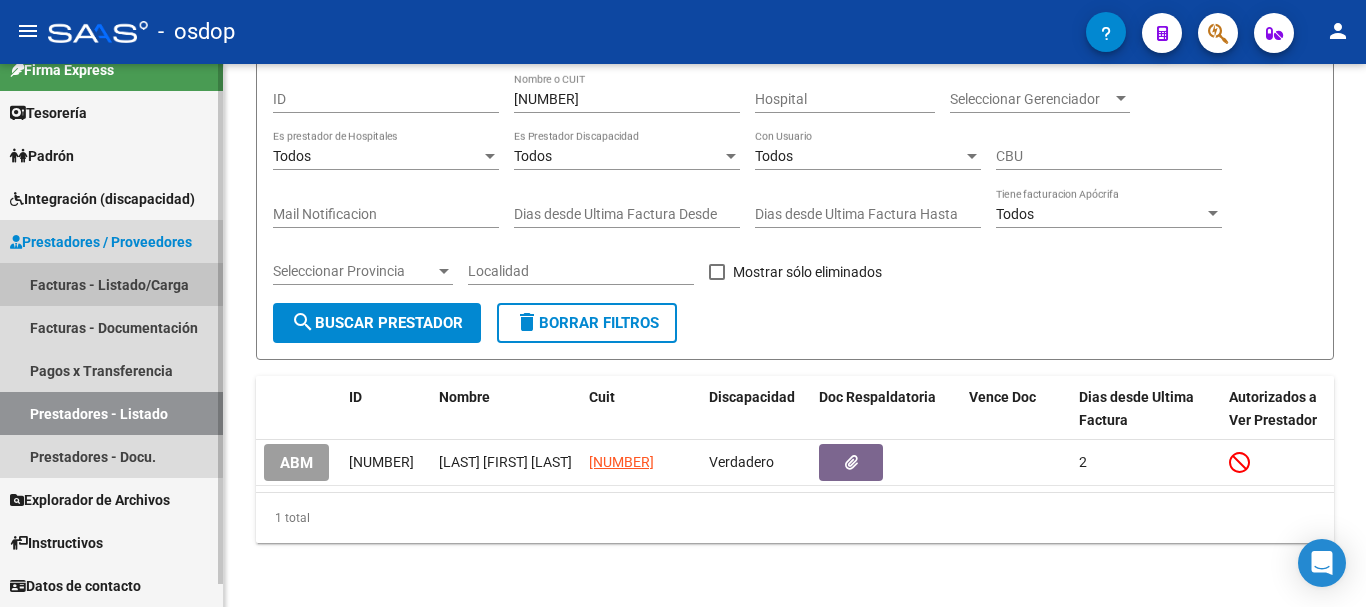 click on "Facturas - Listado/Carga" at bounding box center (111, 284) 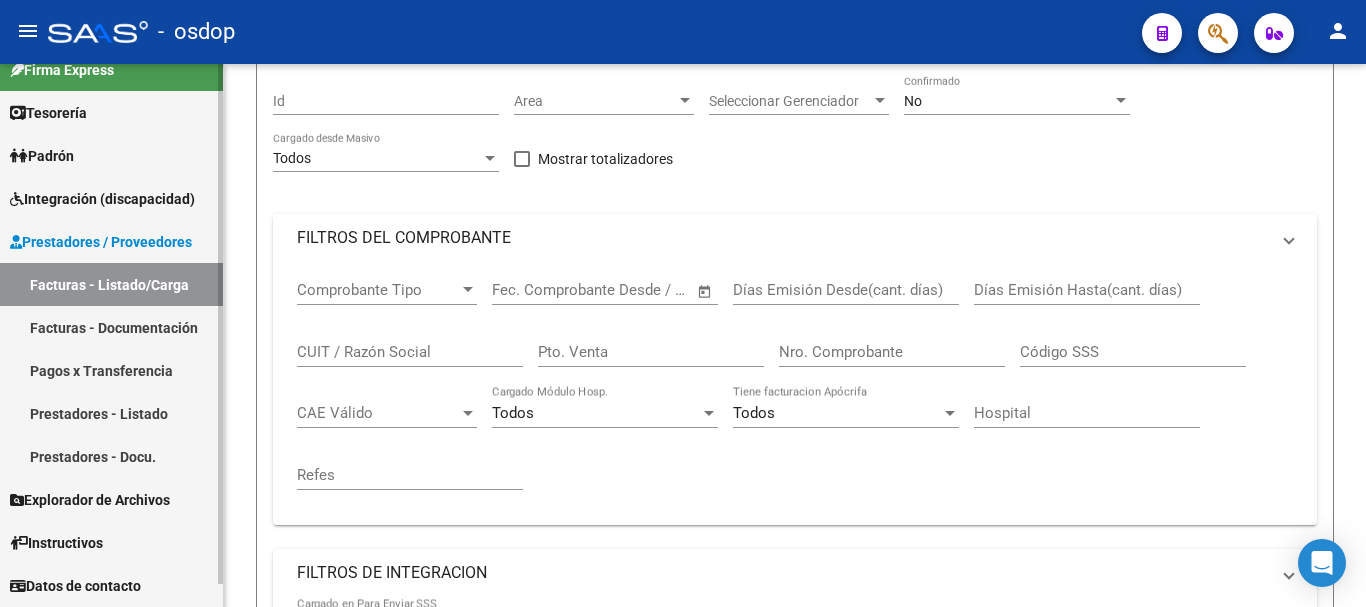 scroll, scrollTop: 0, scrollLeft: 0, axis: both 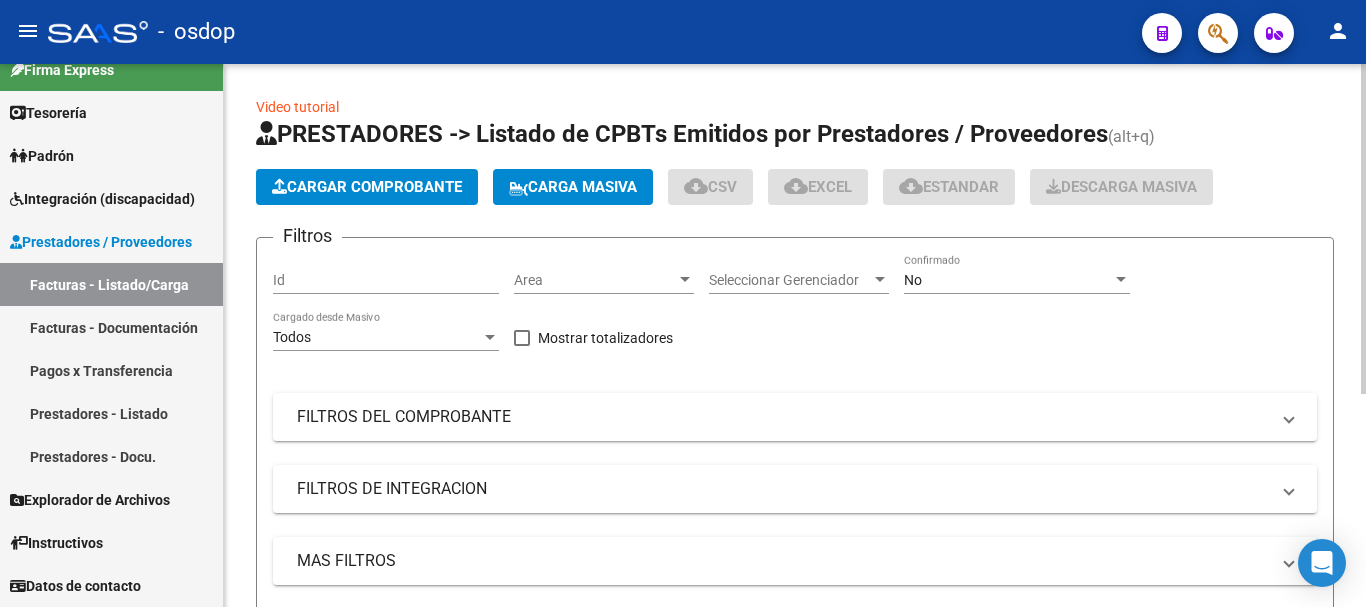 click on "Id" 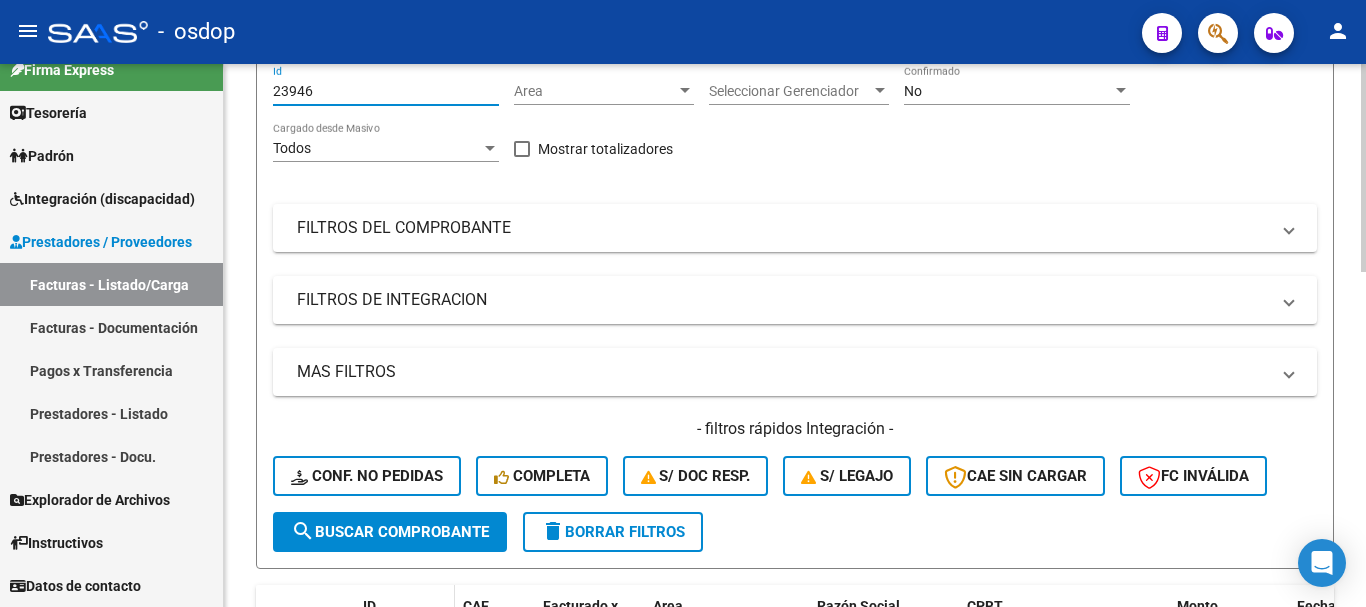 scroll, scrollTop: 300, scrollLeft: 0, axis: vertical 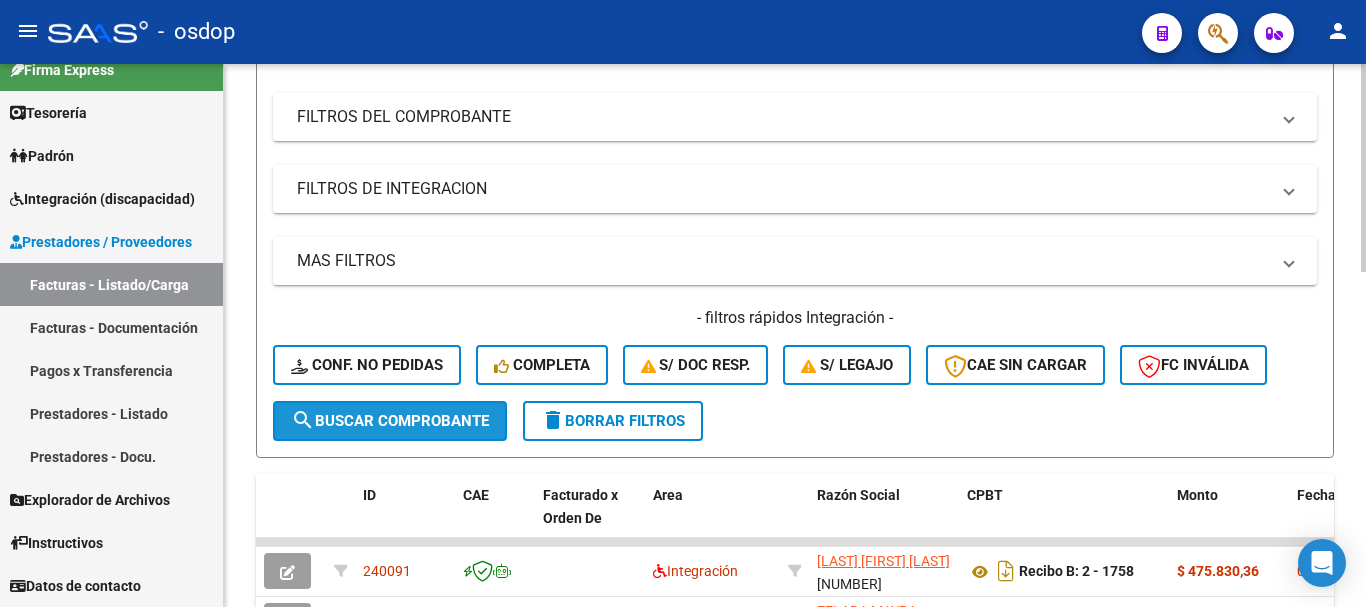 click on "search  Buscar Comprobante" 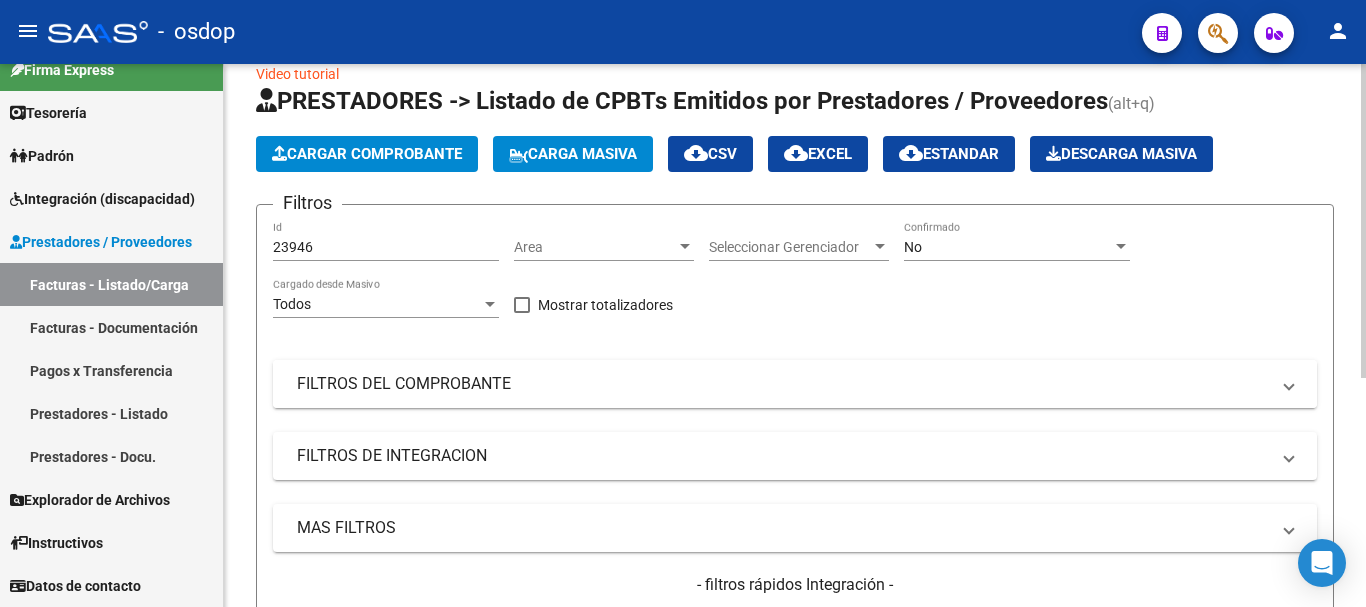 scroll, scrollTop: 0, scrollLeft: 0, axis: both 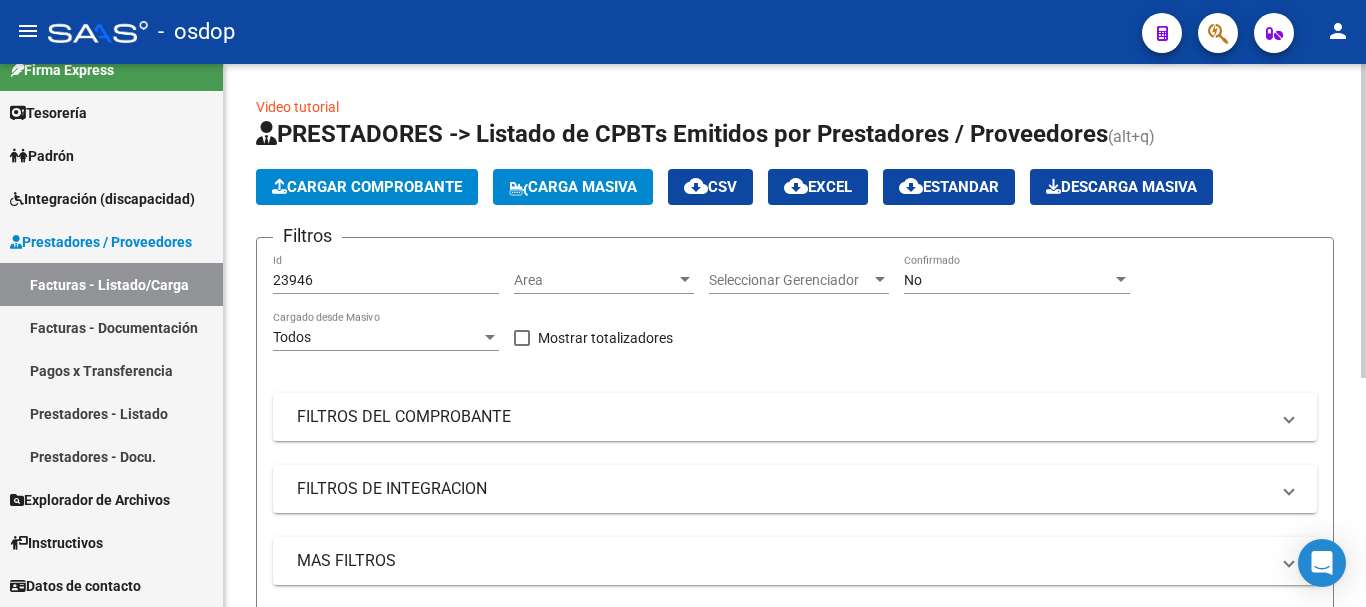 click on "23946" at bounding box center (386, 280) 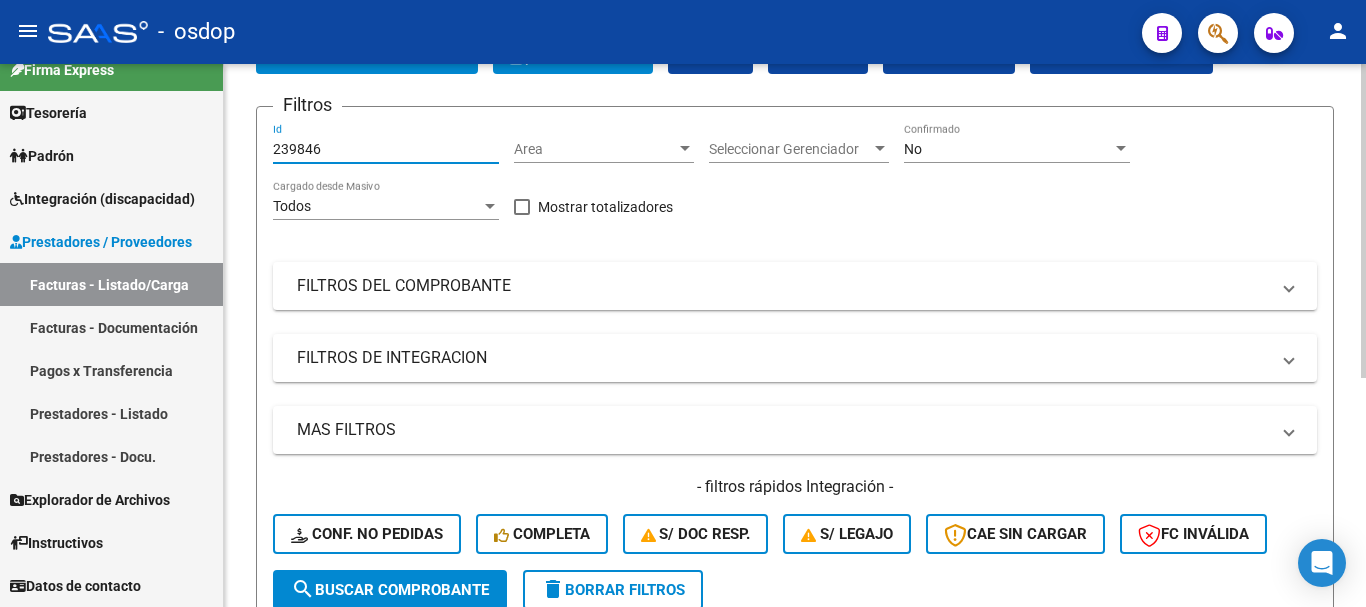 scroll, scrollTop: 300, scrollLeft: 0, axis: vertical 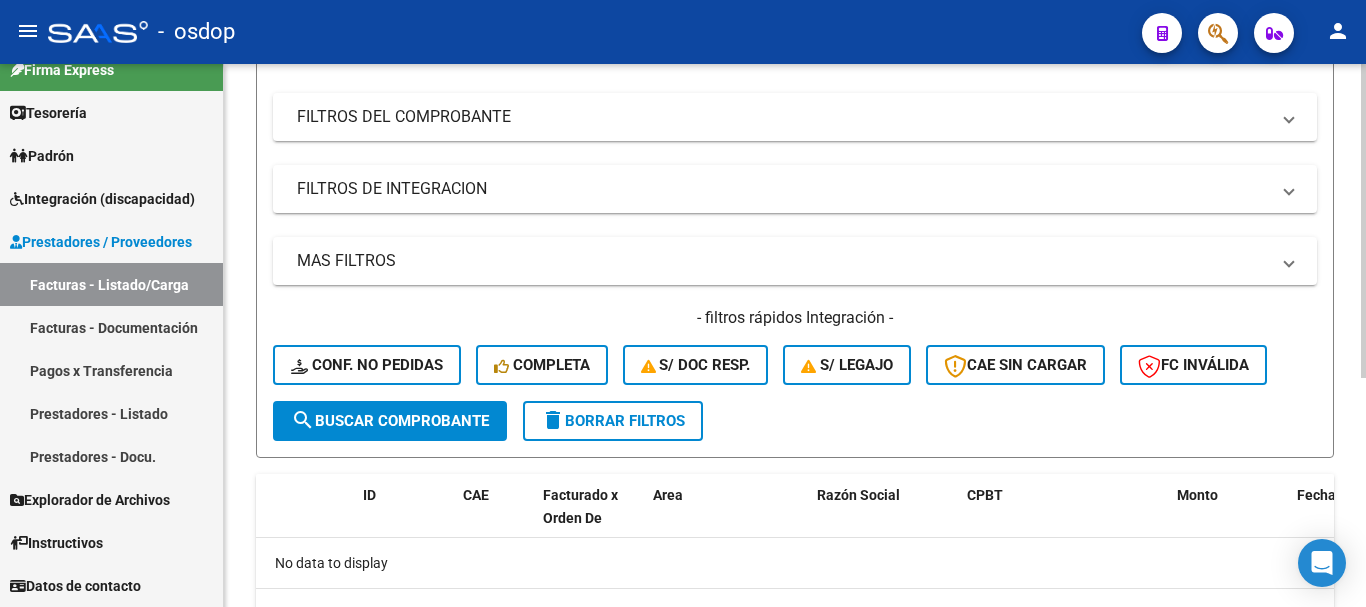 type on "239846" 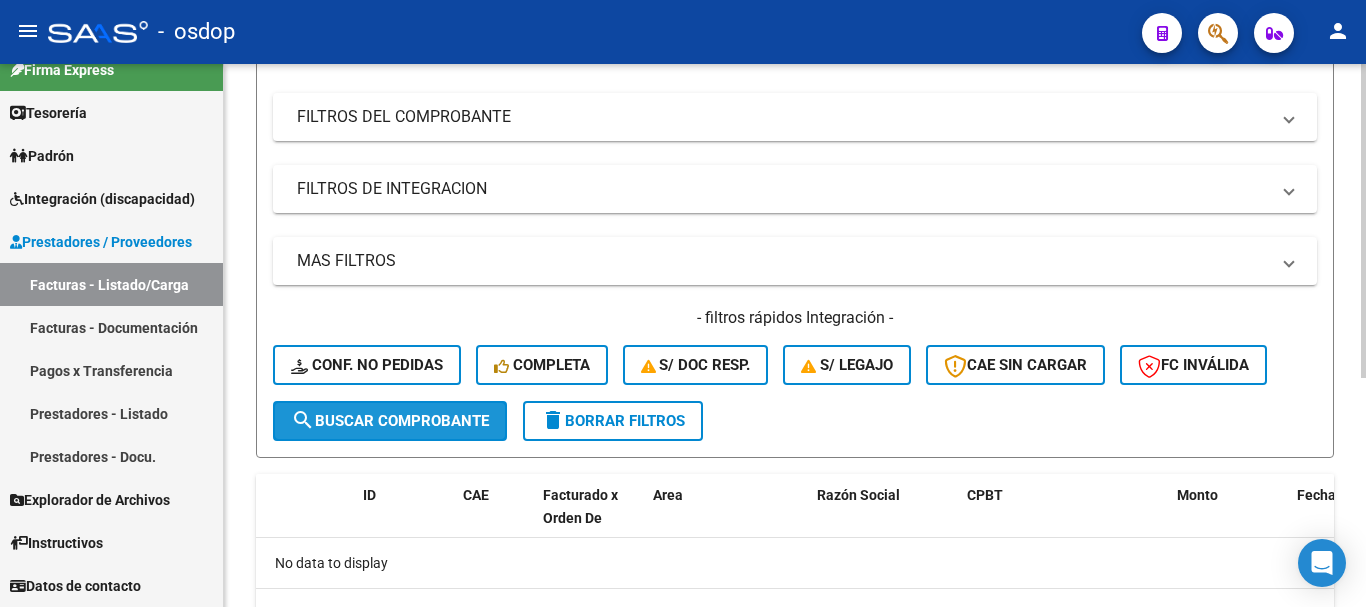 click on "search  Buscar Comprobante" 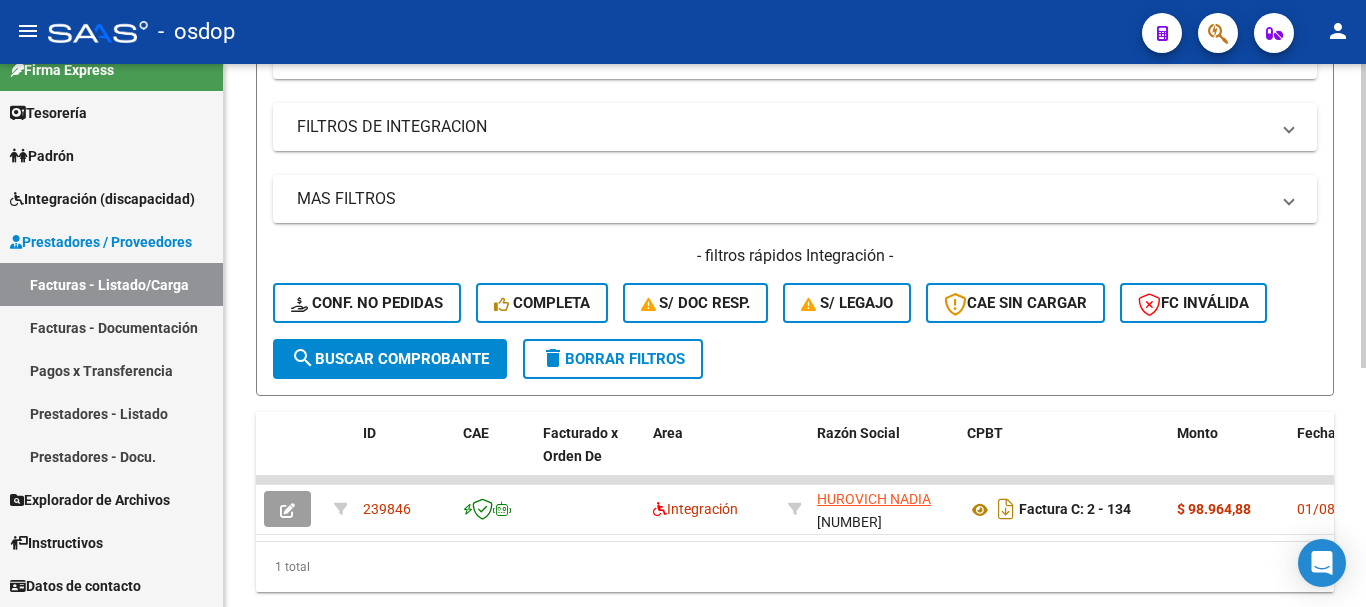 scroll, scrollTop: 427, scrollLeft: 0, axis: vertical 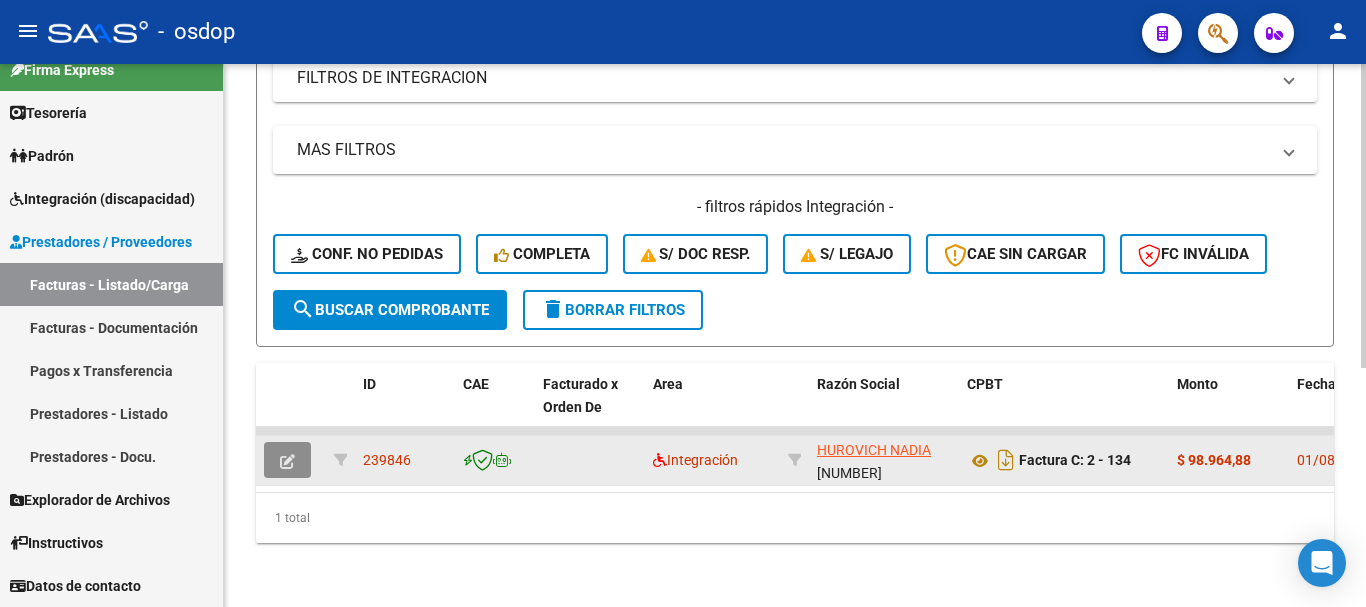 click 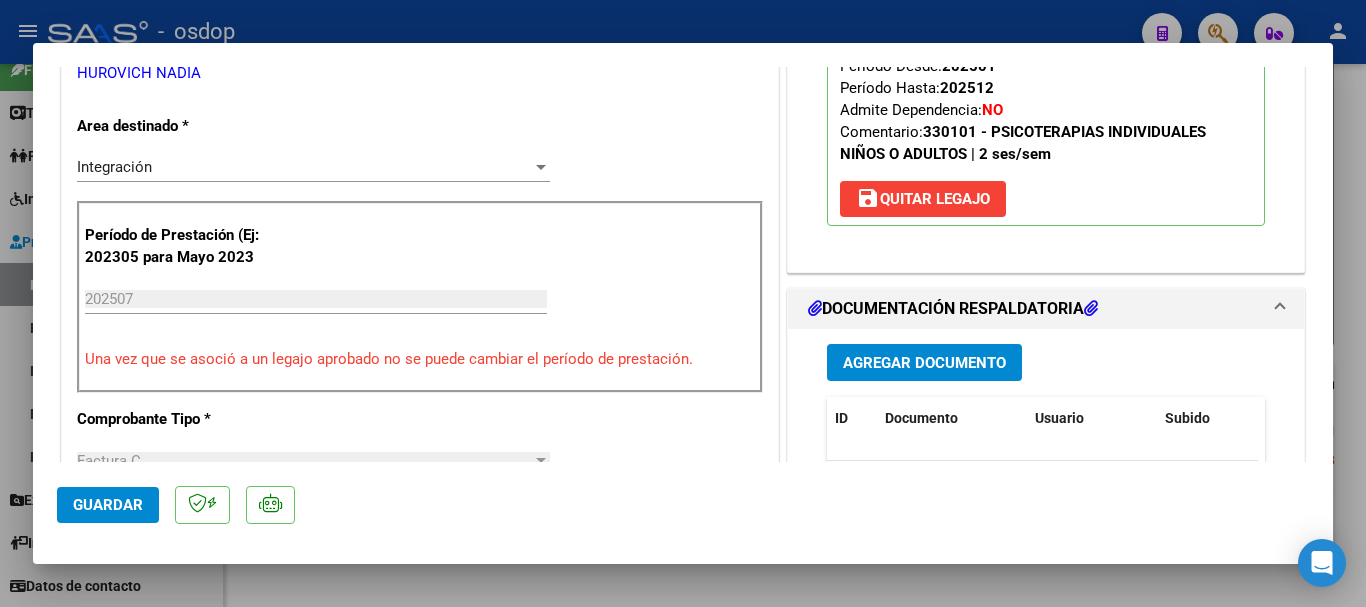 scroll, scrollTop: 500, scrollLeft: 0, axis: vertical 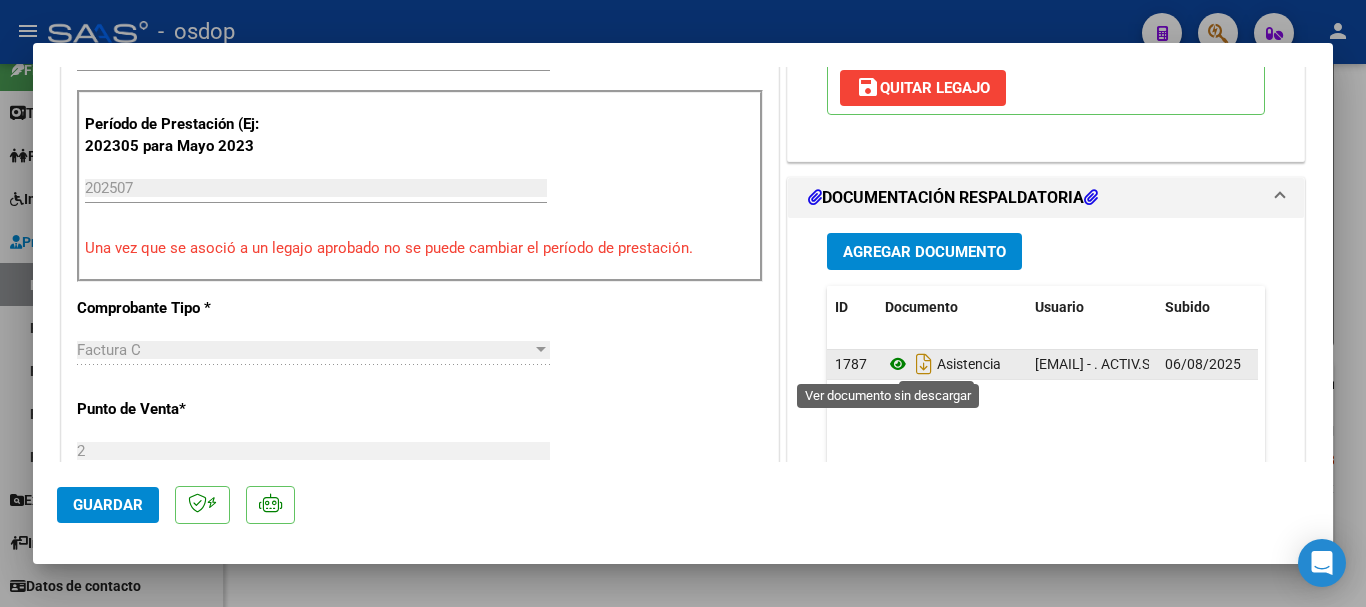 click 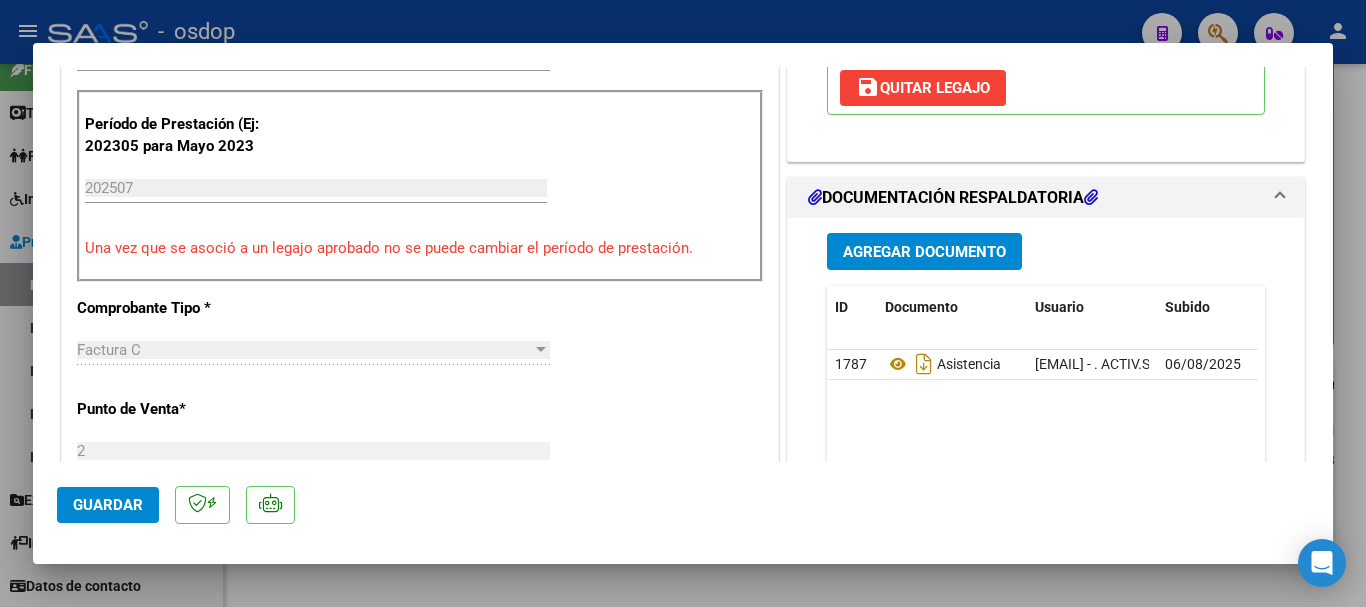 type 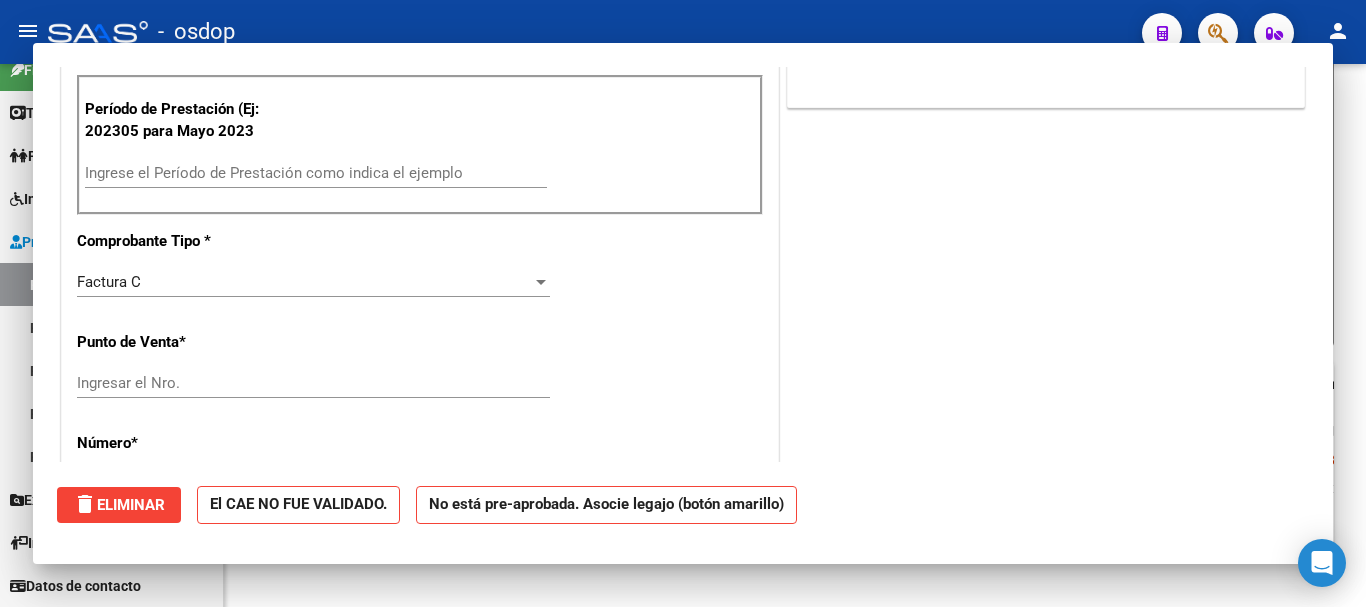 scroll, scrollTop: 0, scrollLeft: 0, axis: both 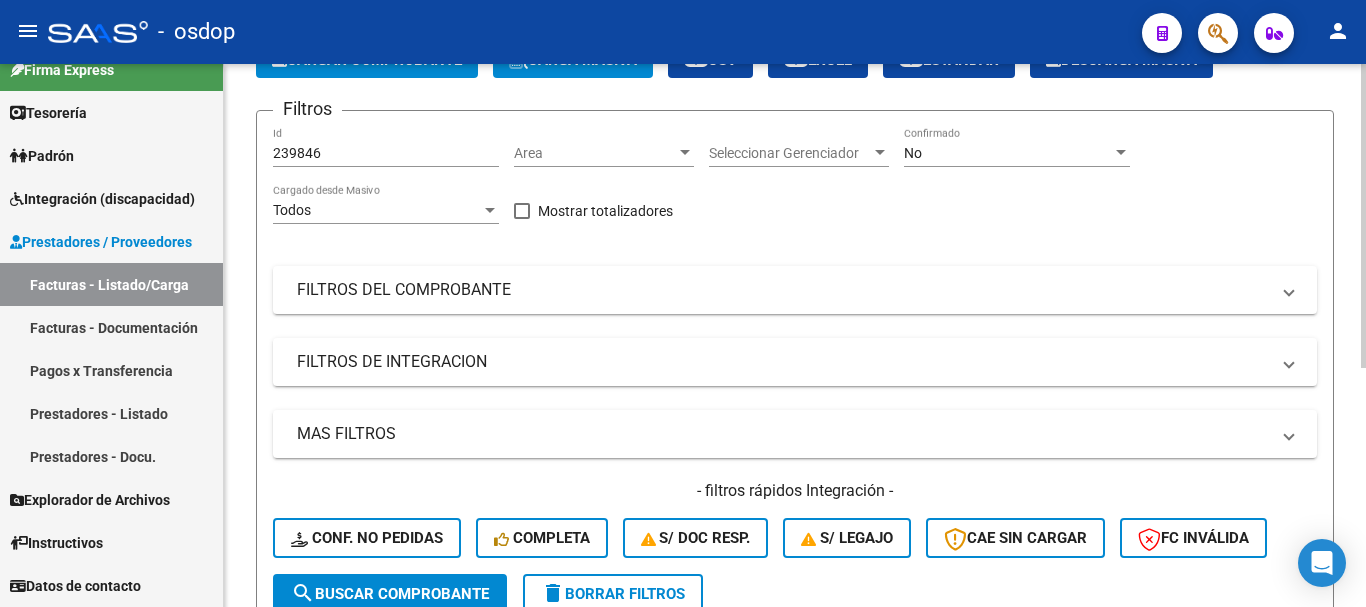 click on "239846" at bounding box center [386, 153] 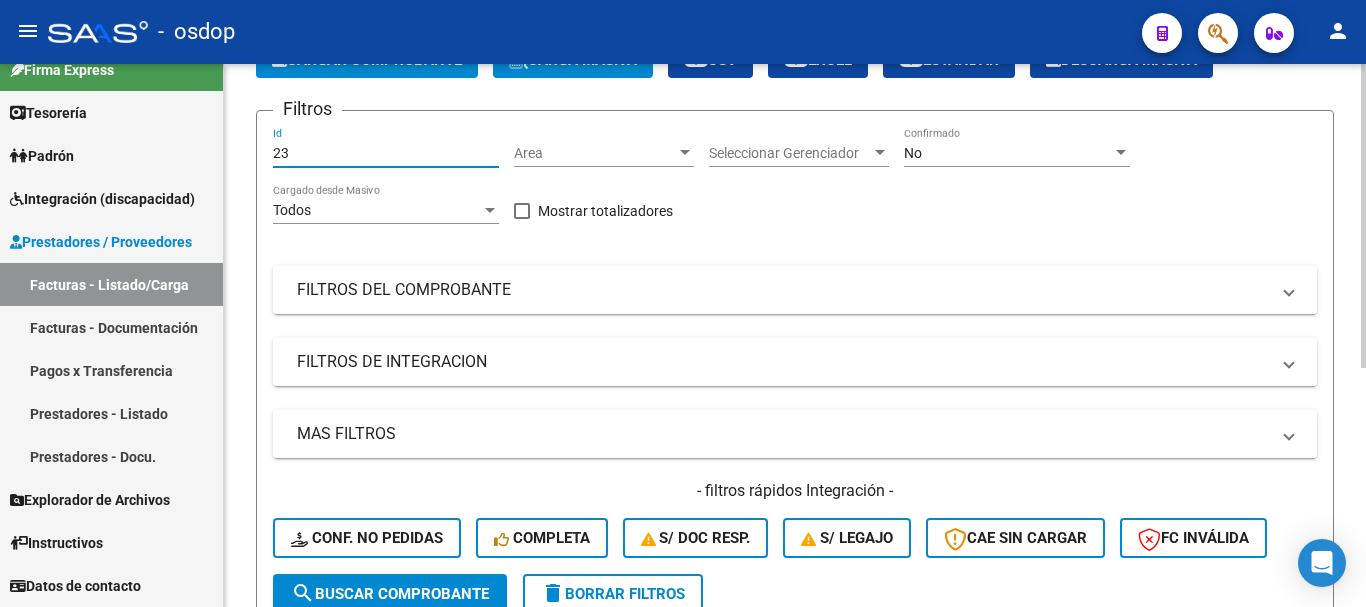 type on "2" 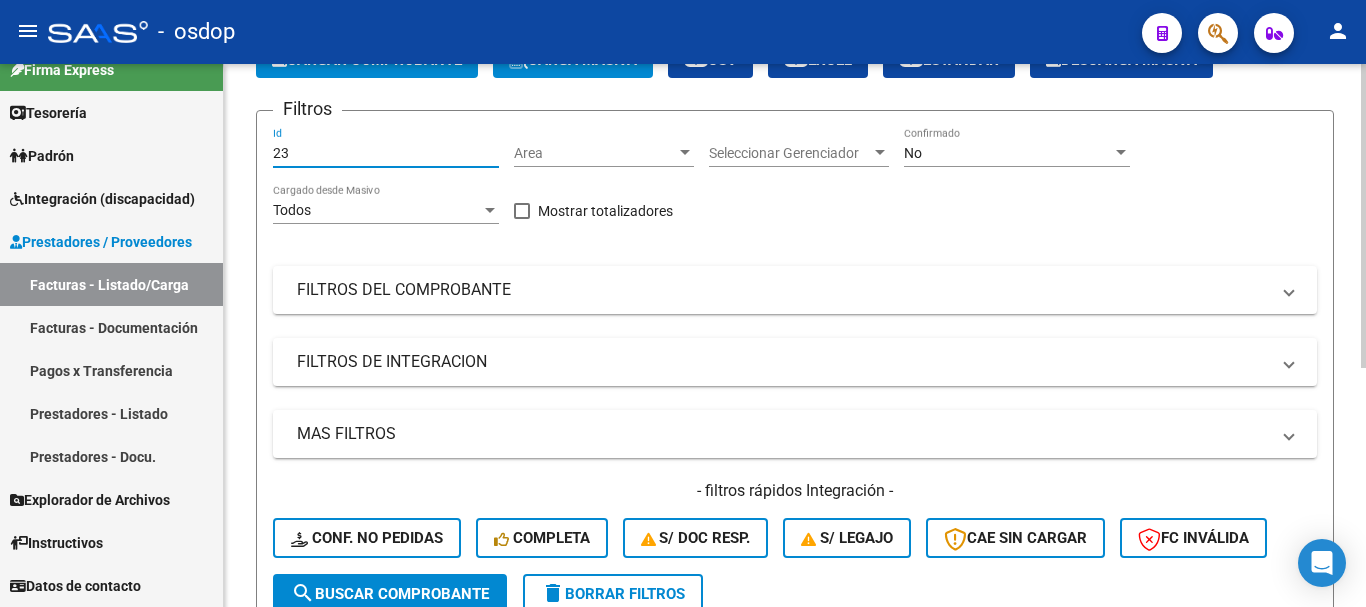 type on "239846" 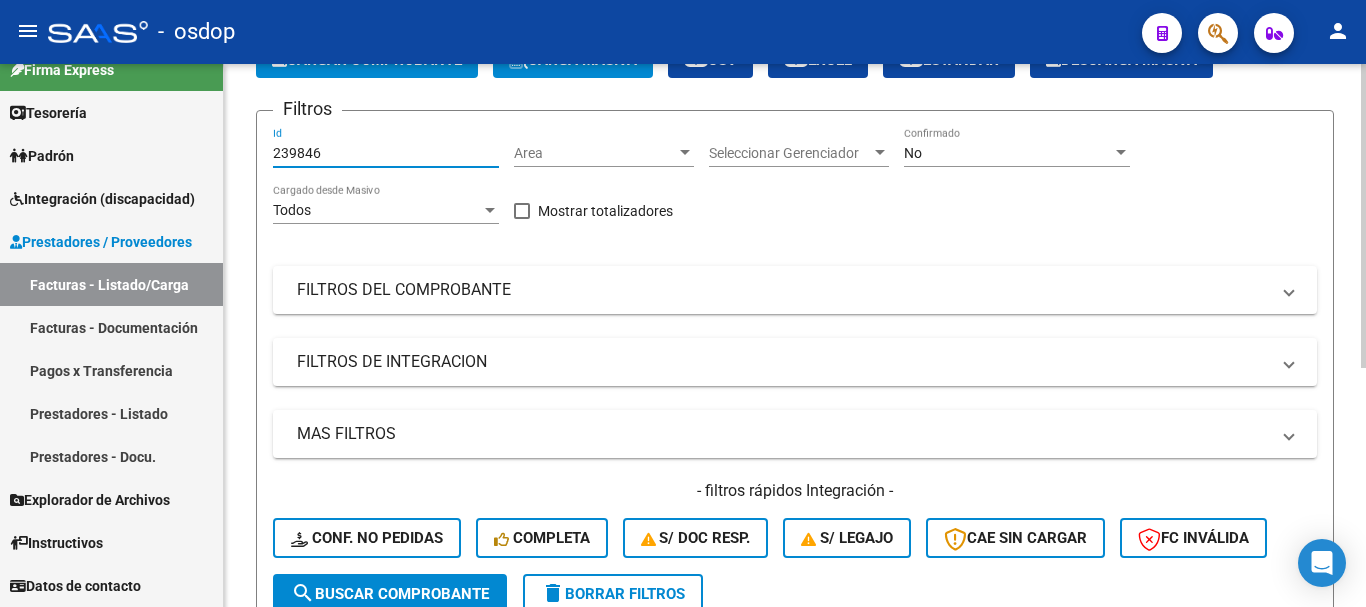 scroll, scrollTop: 227, scrollLeft: 0, axis: vertical 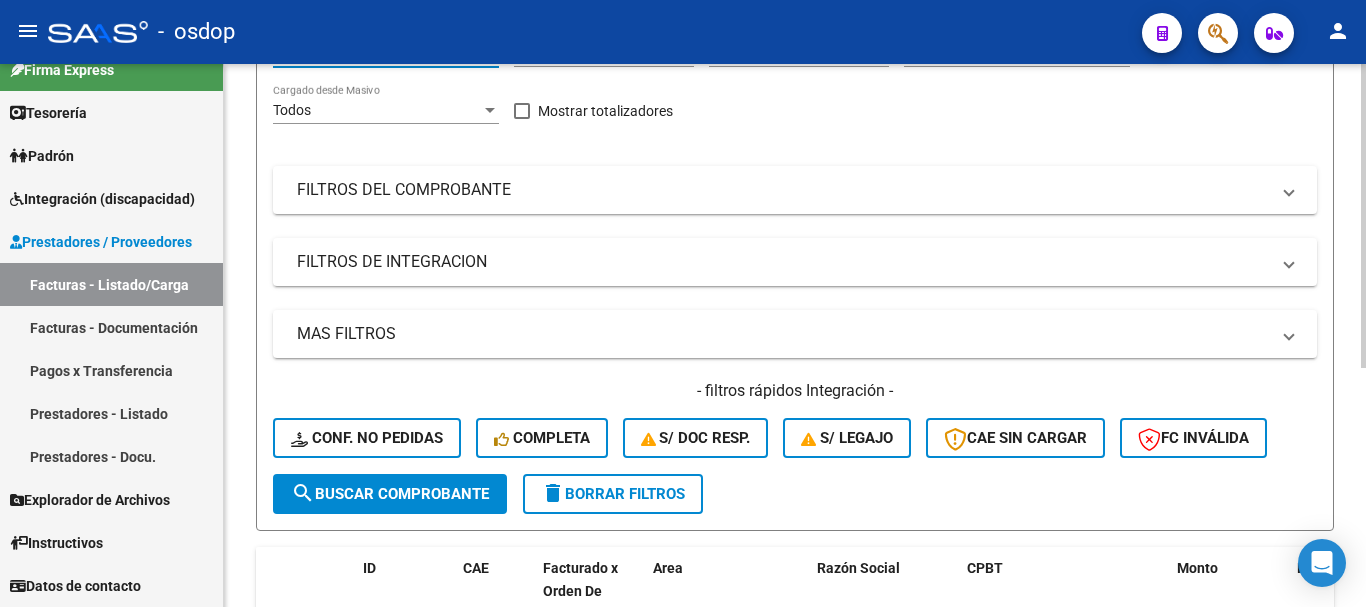 click on "search  Buscar Comprobante" 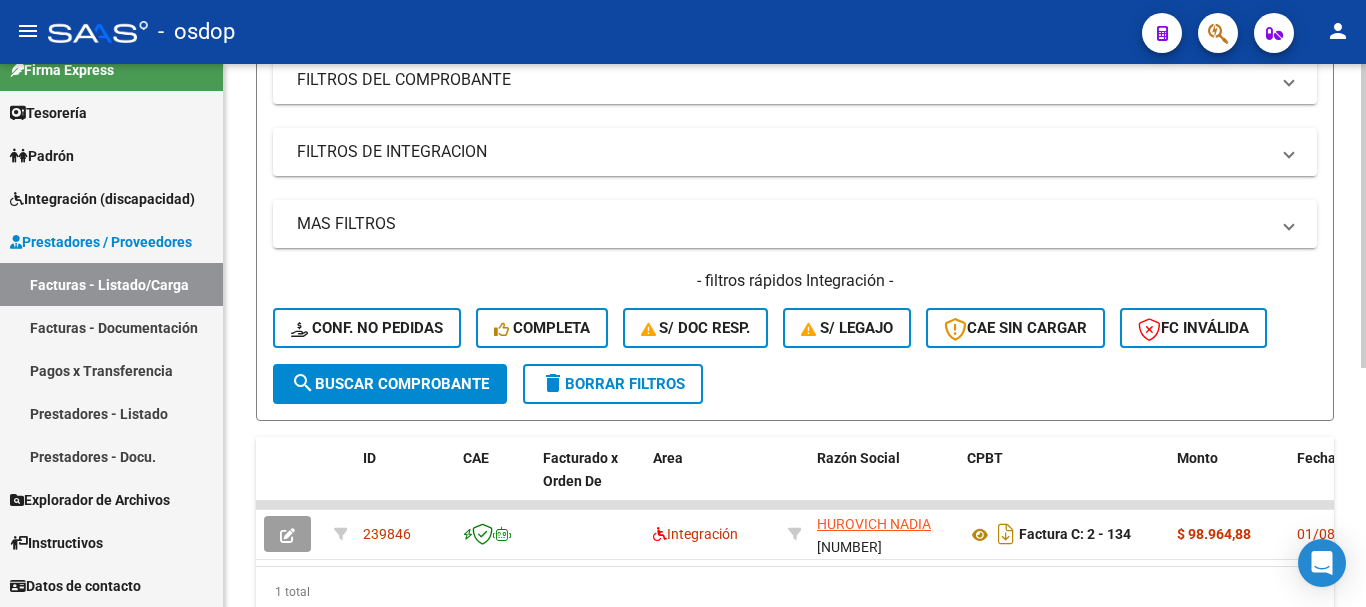 scroll, scrollTop: 127, scrollLeft: 0, axis: vertical 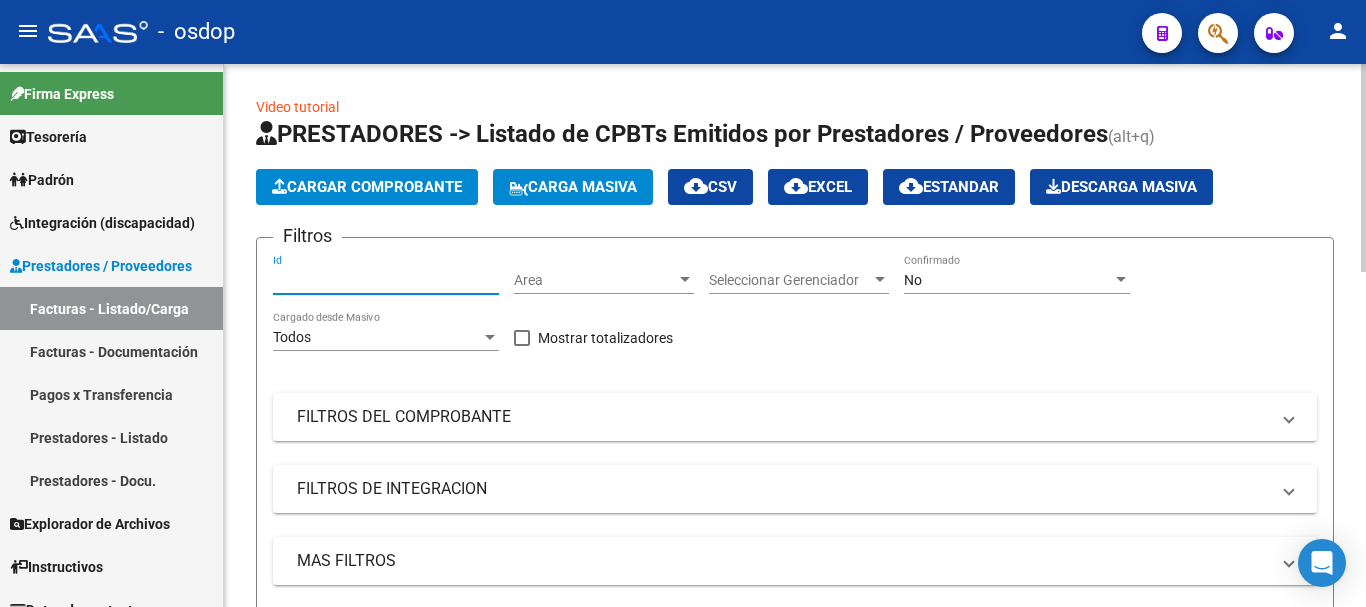 click on "Id" at bounding box center (386, 280) 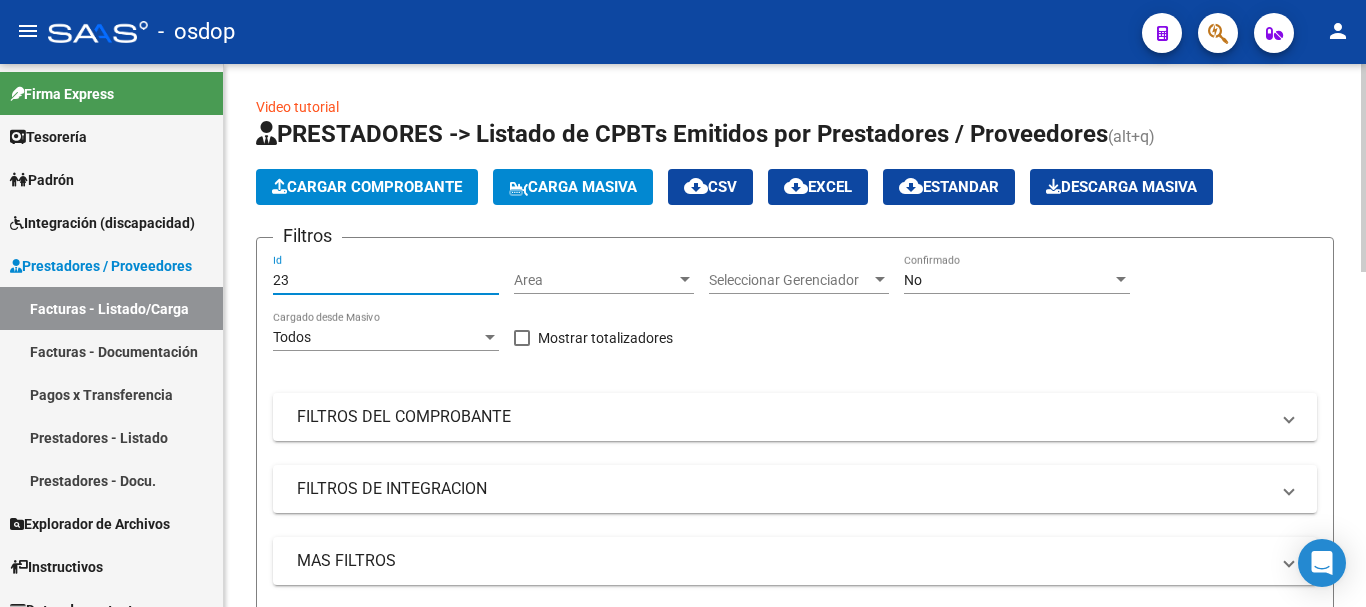 type on "2" 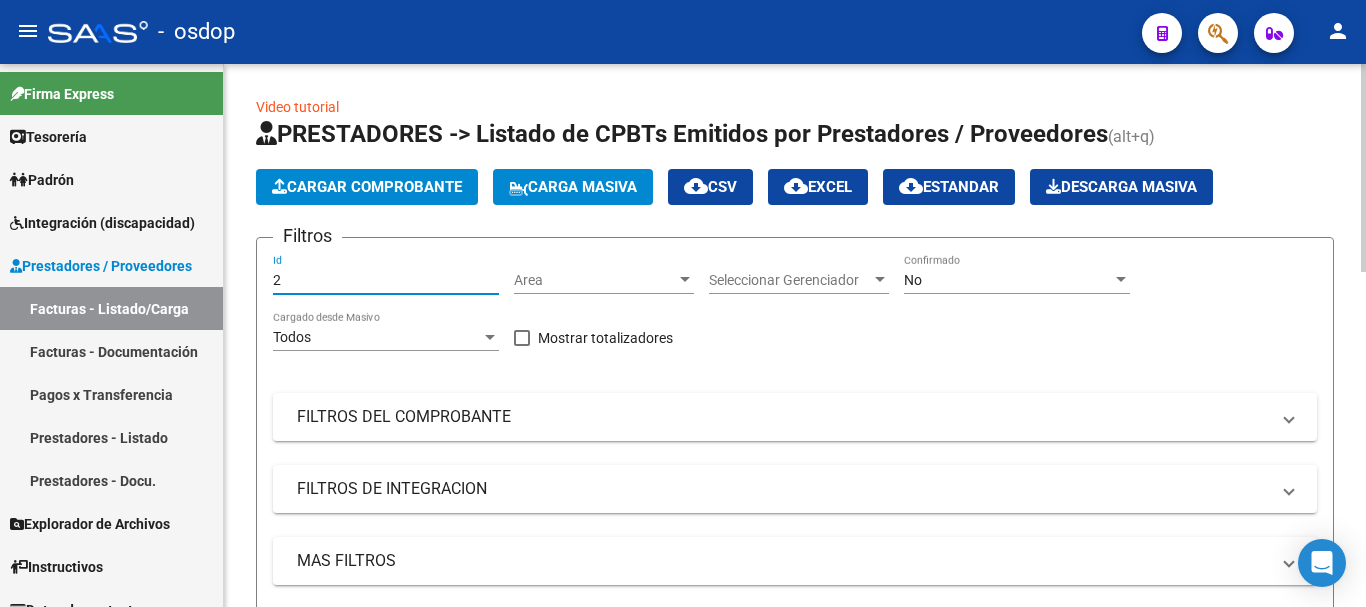 type 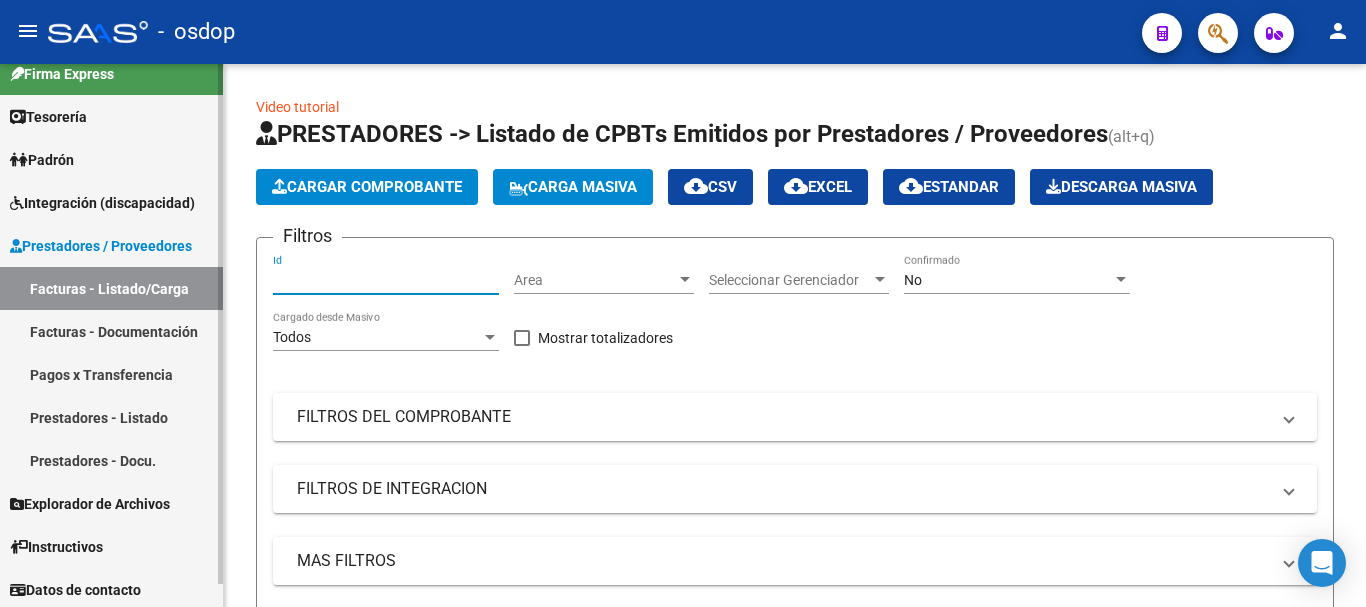 scroll, scrollTop: 24, scrollLeft: 0, axis: vertical 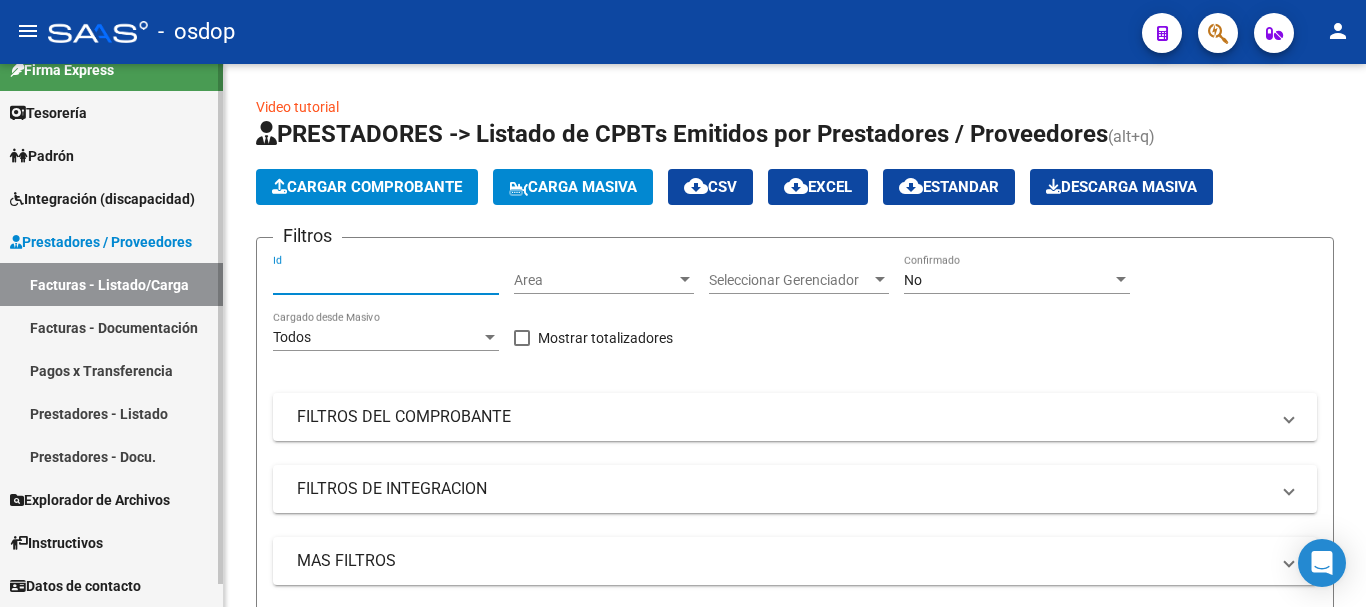 click on "Prestadores - Listado" at bounding box center [111, 413] 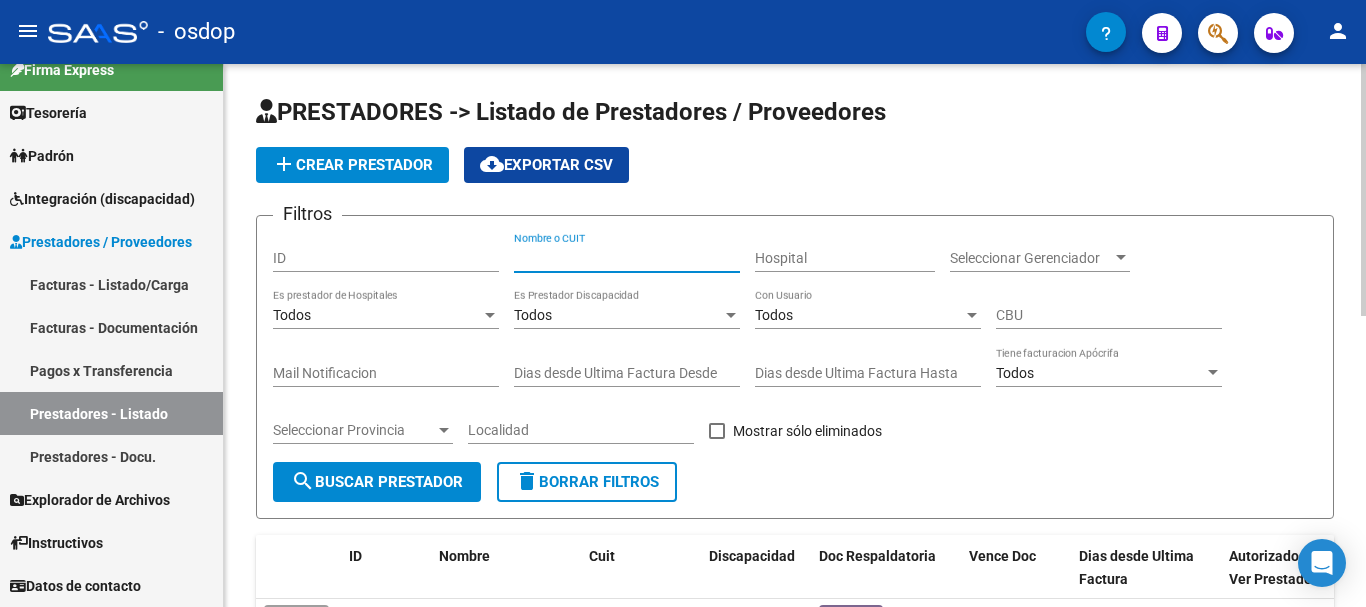 click on "Nombre o CUIT" at bounding box center [627, 258] 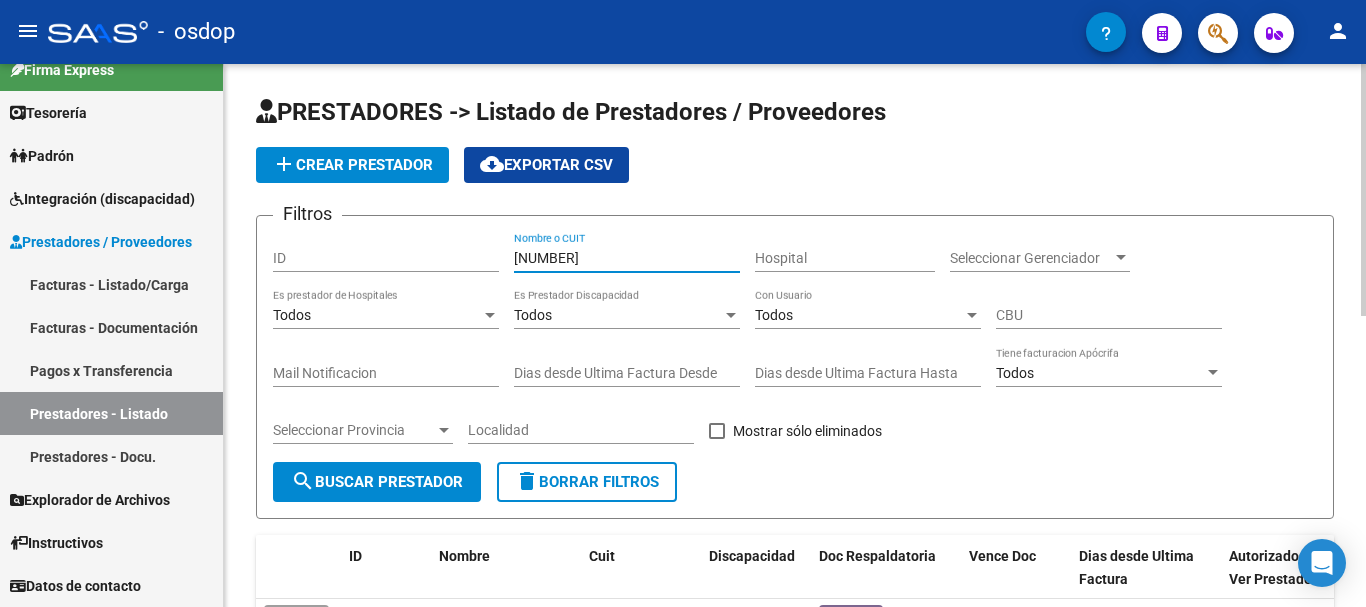 type on "[NUMBER]" 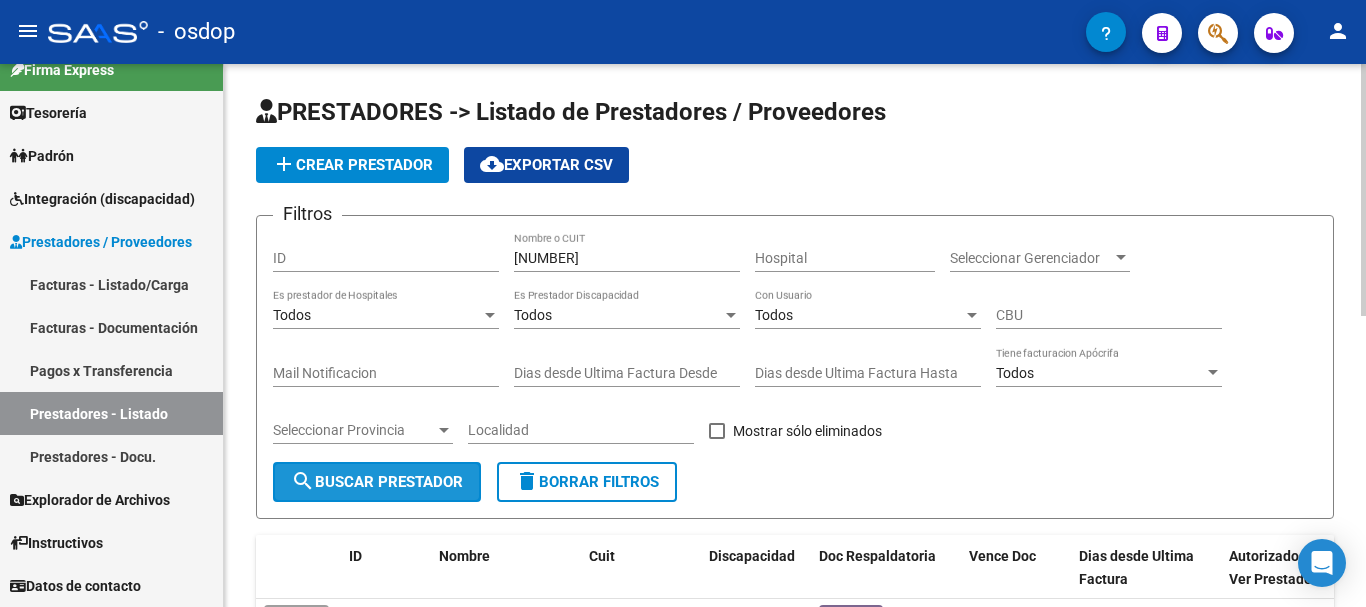 click on "search  Buscar Prestador" 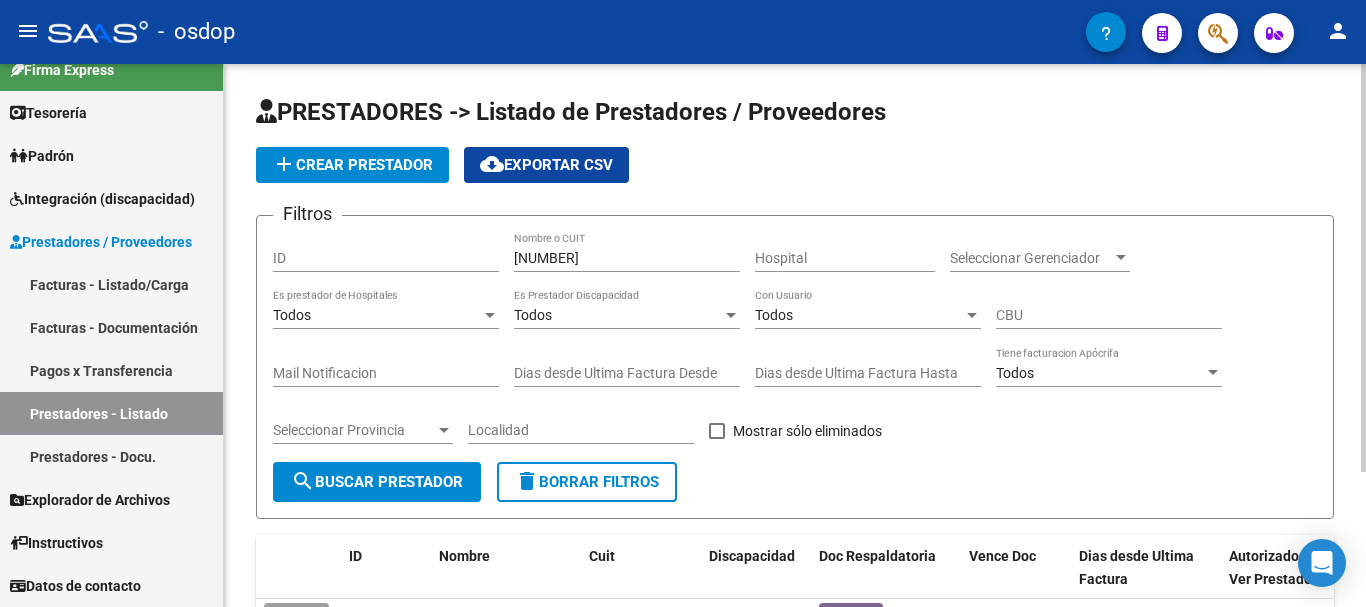 scroll, scrollTop: 179, scrollLeft: 0, axis: vertical 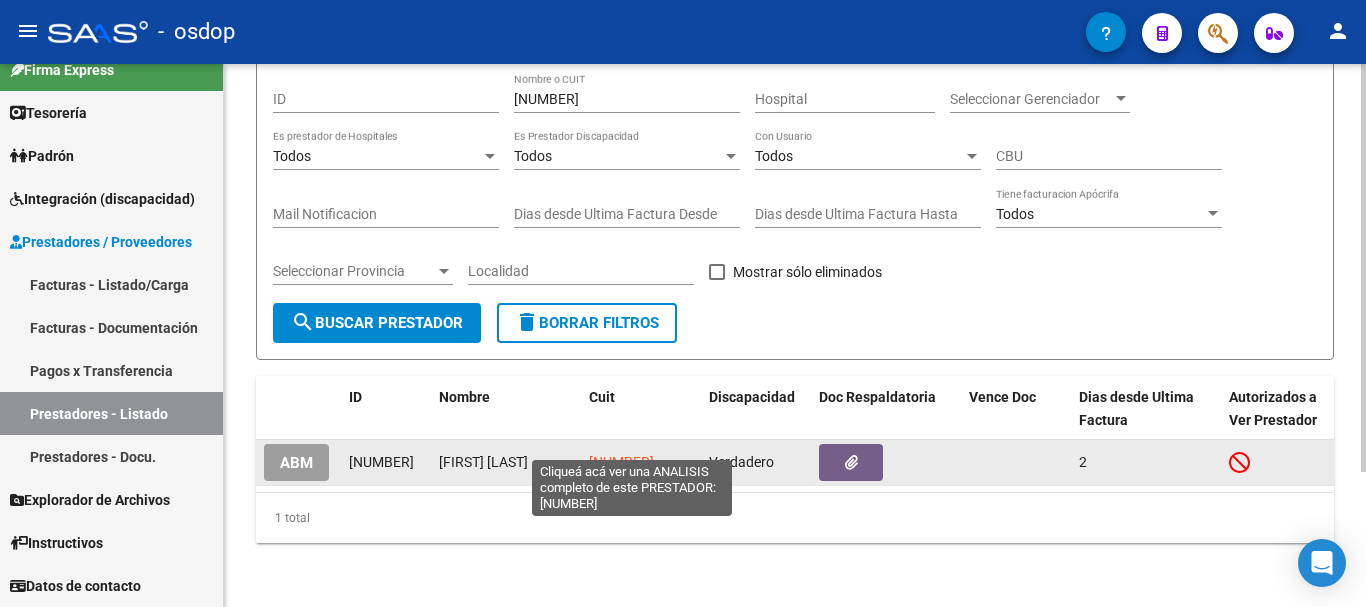 click on "[NUMBER]" 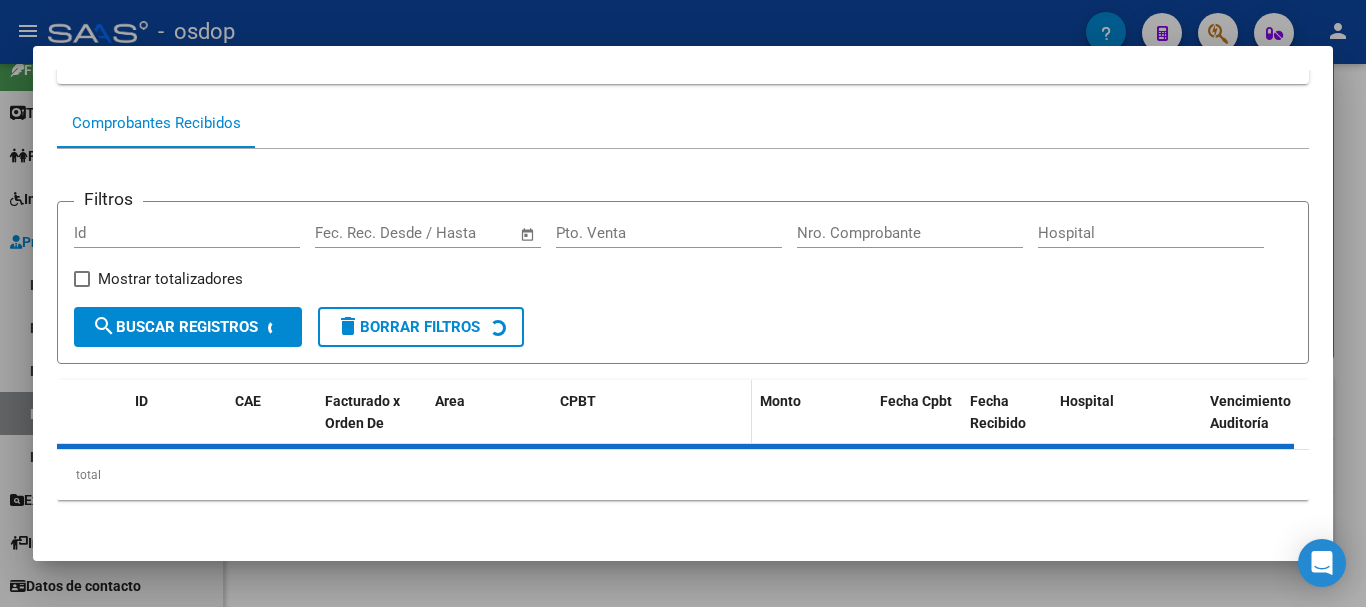 scroll, scrollTop: 175, scrollLeft: 0, axis: vertical 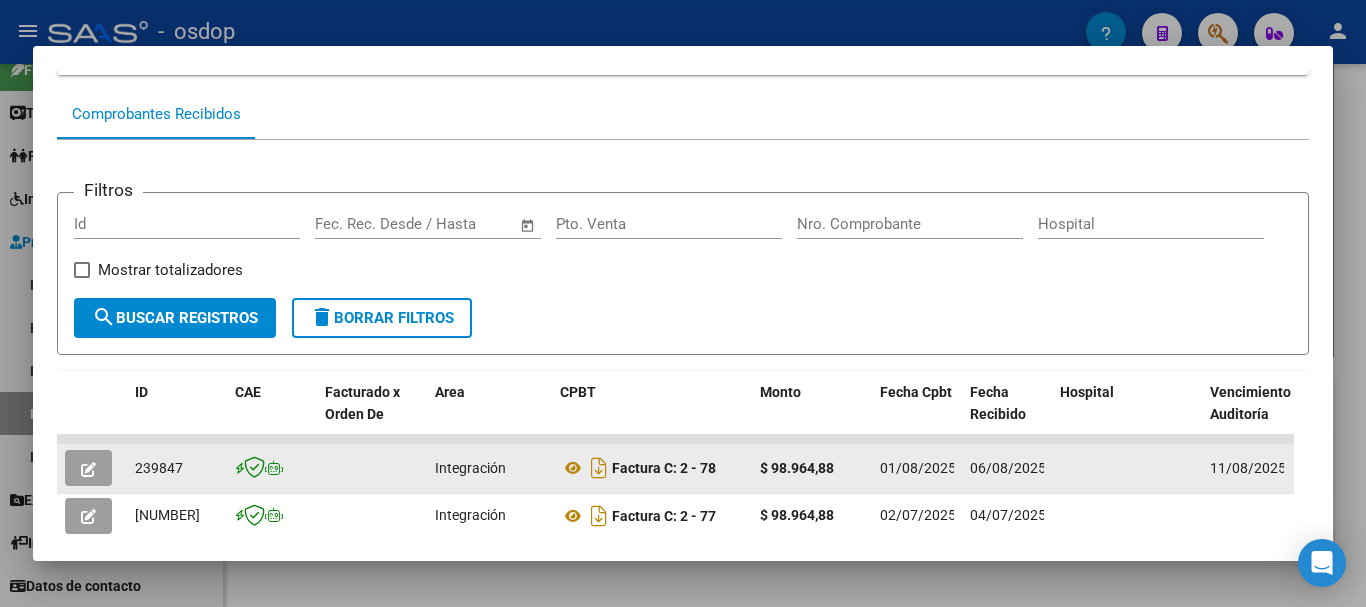 click 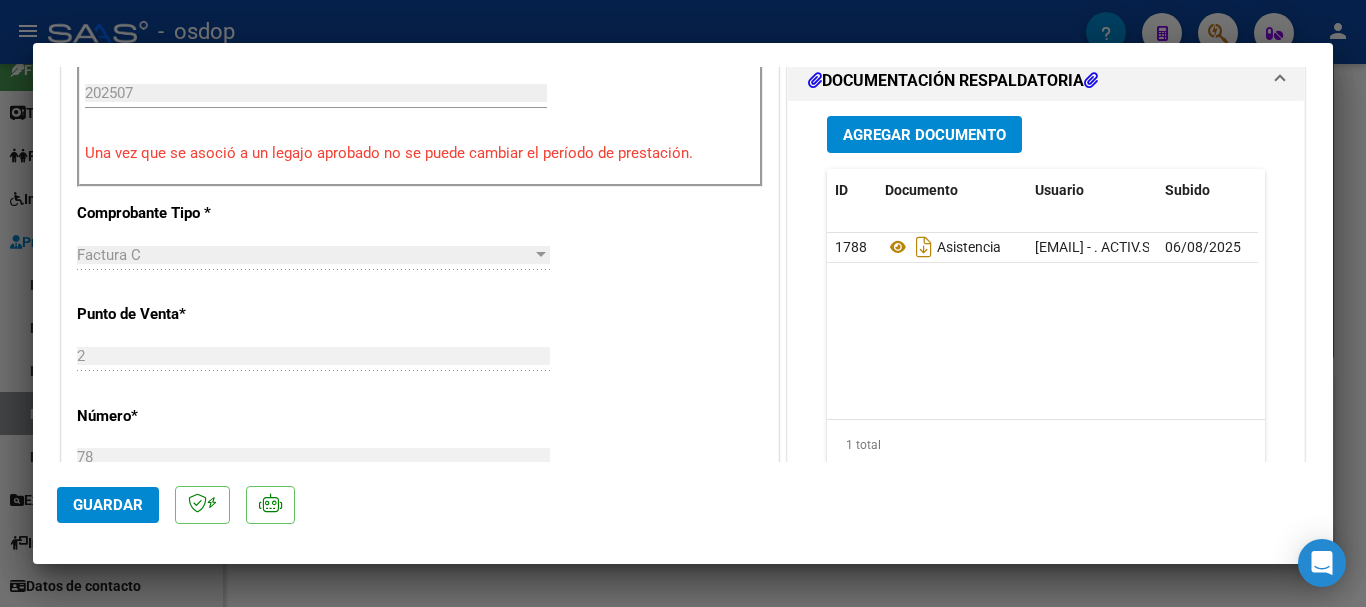 scroll, scrollTop: 600, scrollLeft: 0, axis: vertical 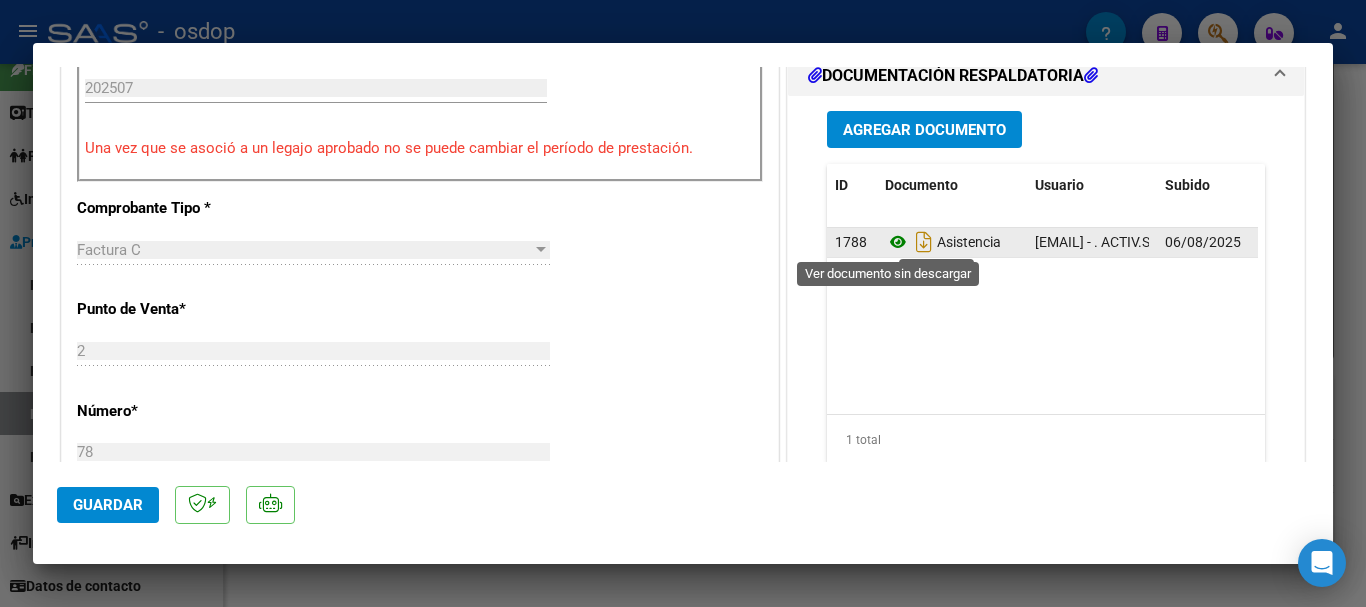 click 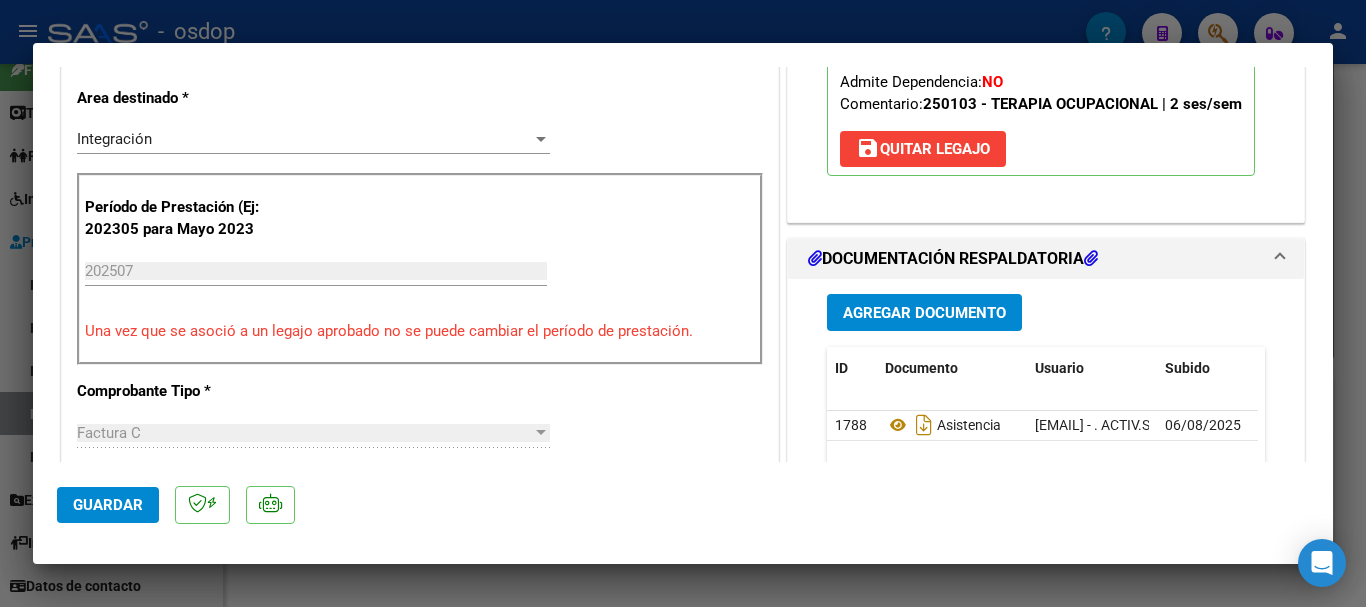 scroll, scrollTop: 400, scrollLeft: 0, axis: vertical 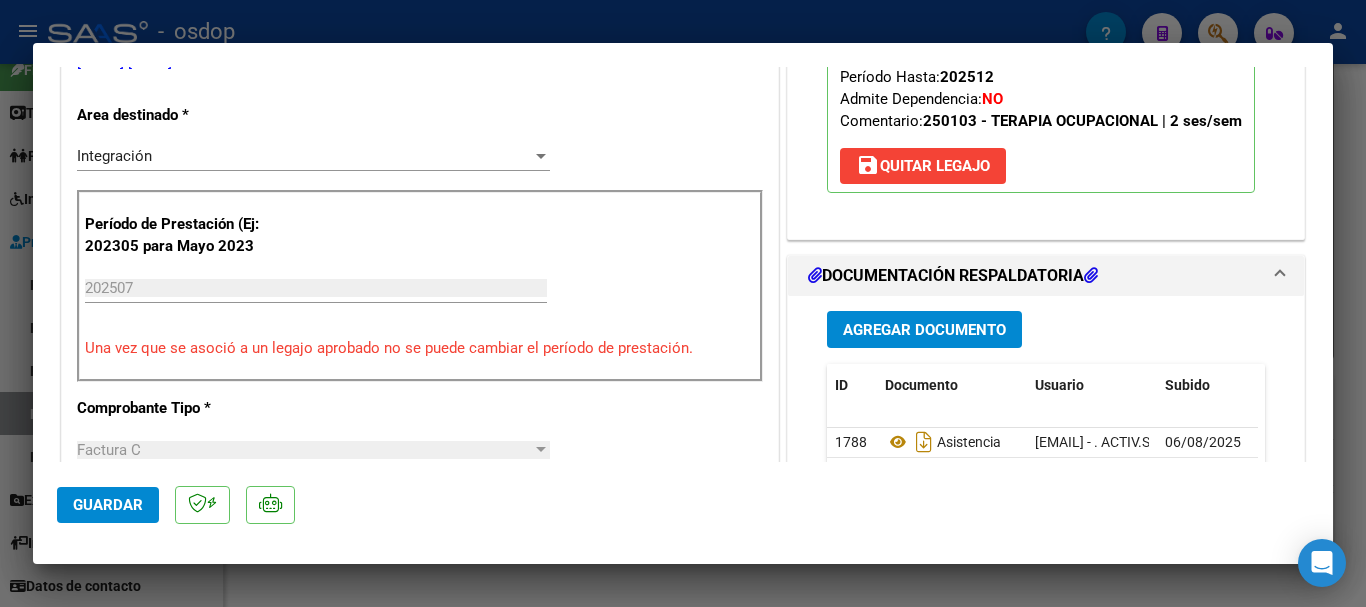 type 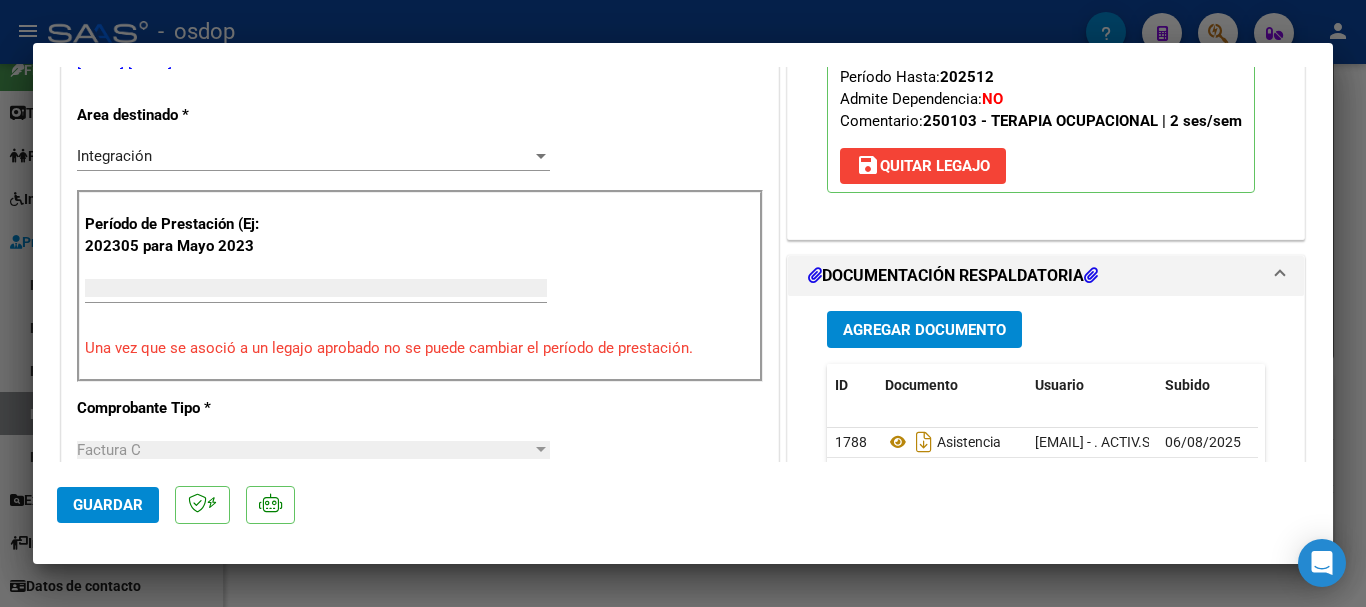 type 